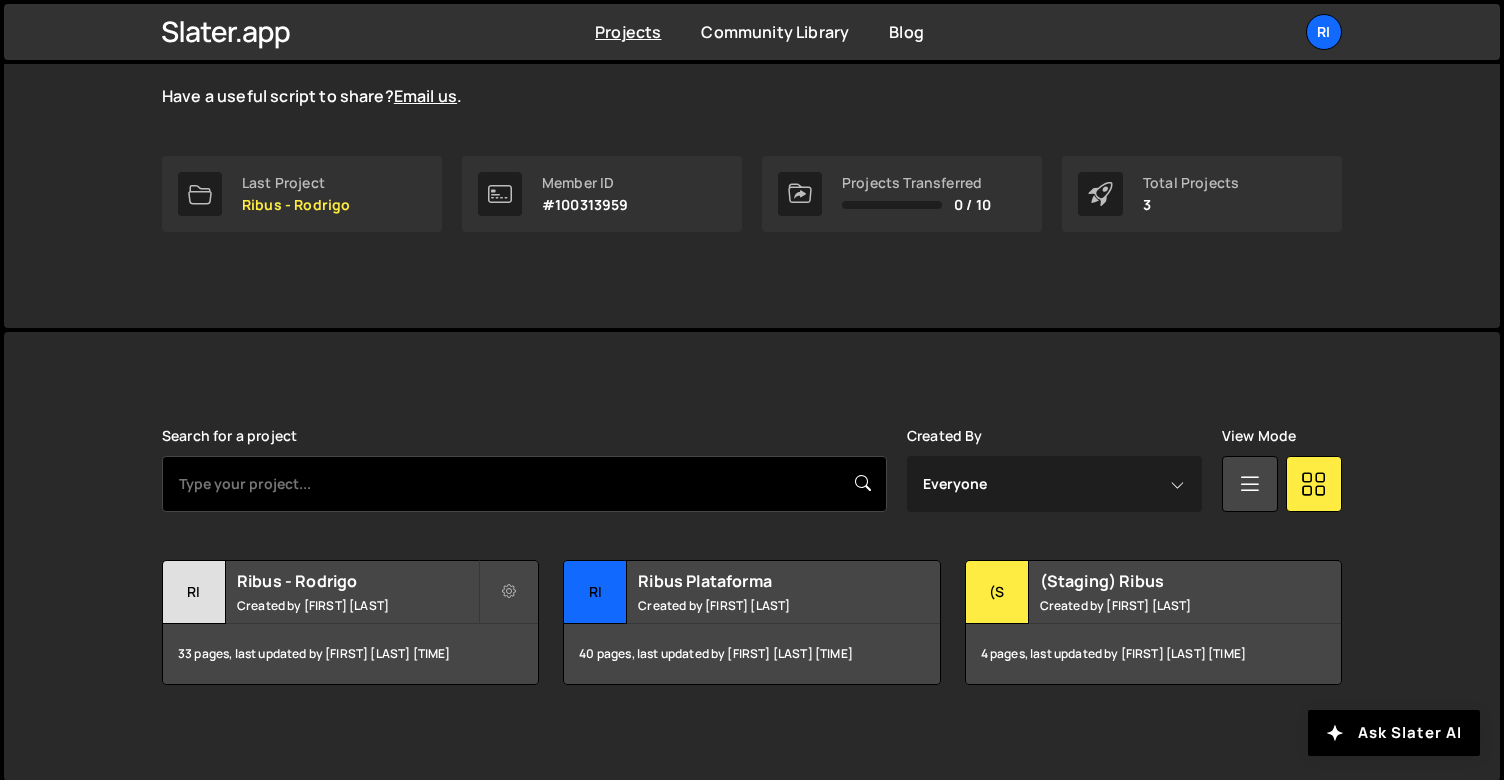scroll, scrollTop: 249, scrollLeft: 0, axis: vertical 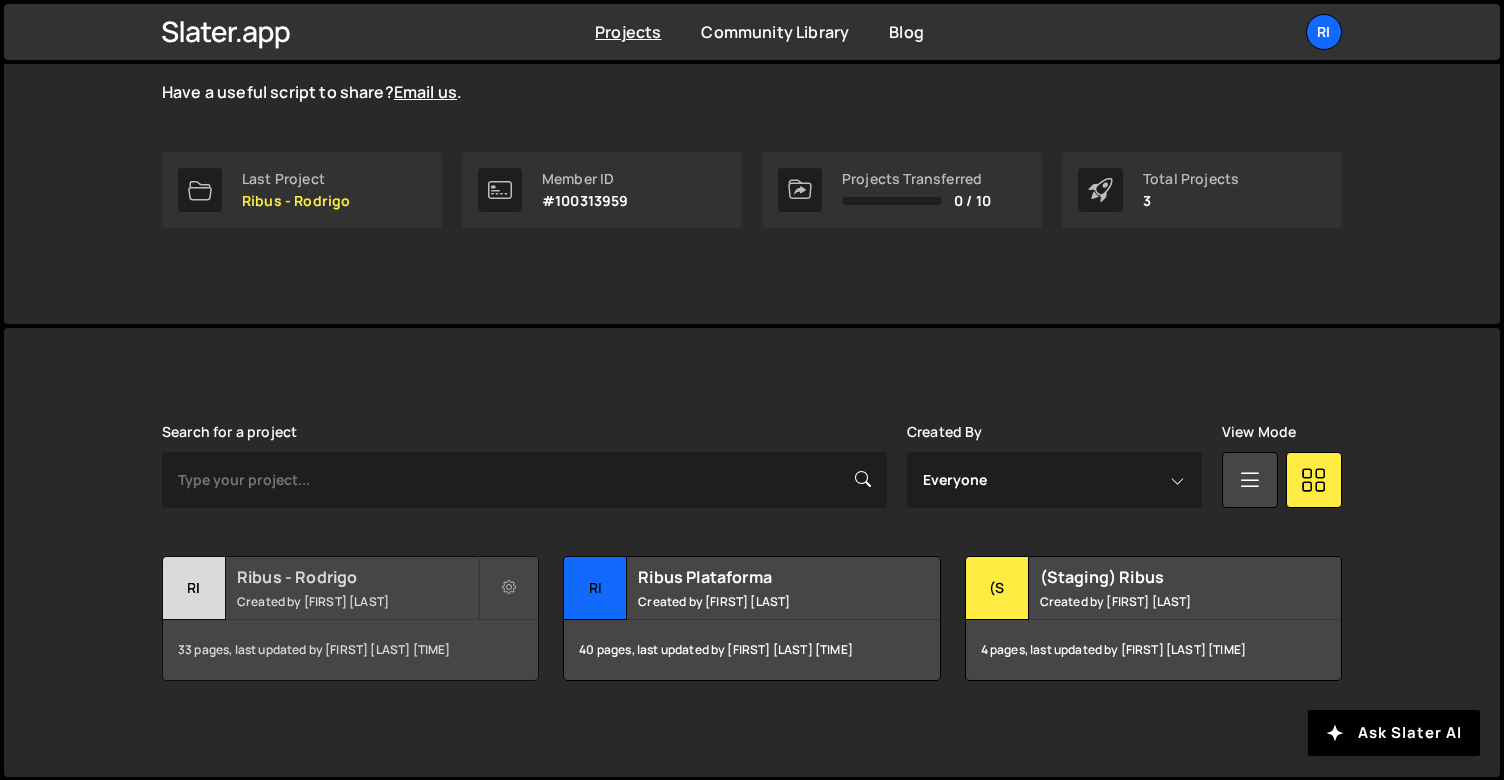 click on "Ribus - Rodrigo" at bounding box center (357, 577) 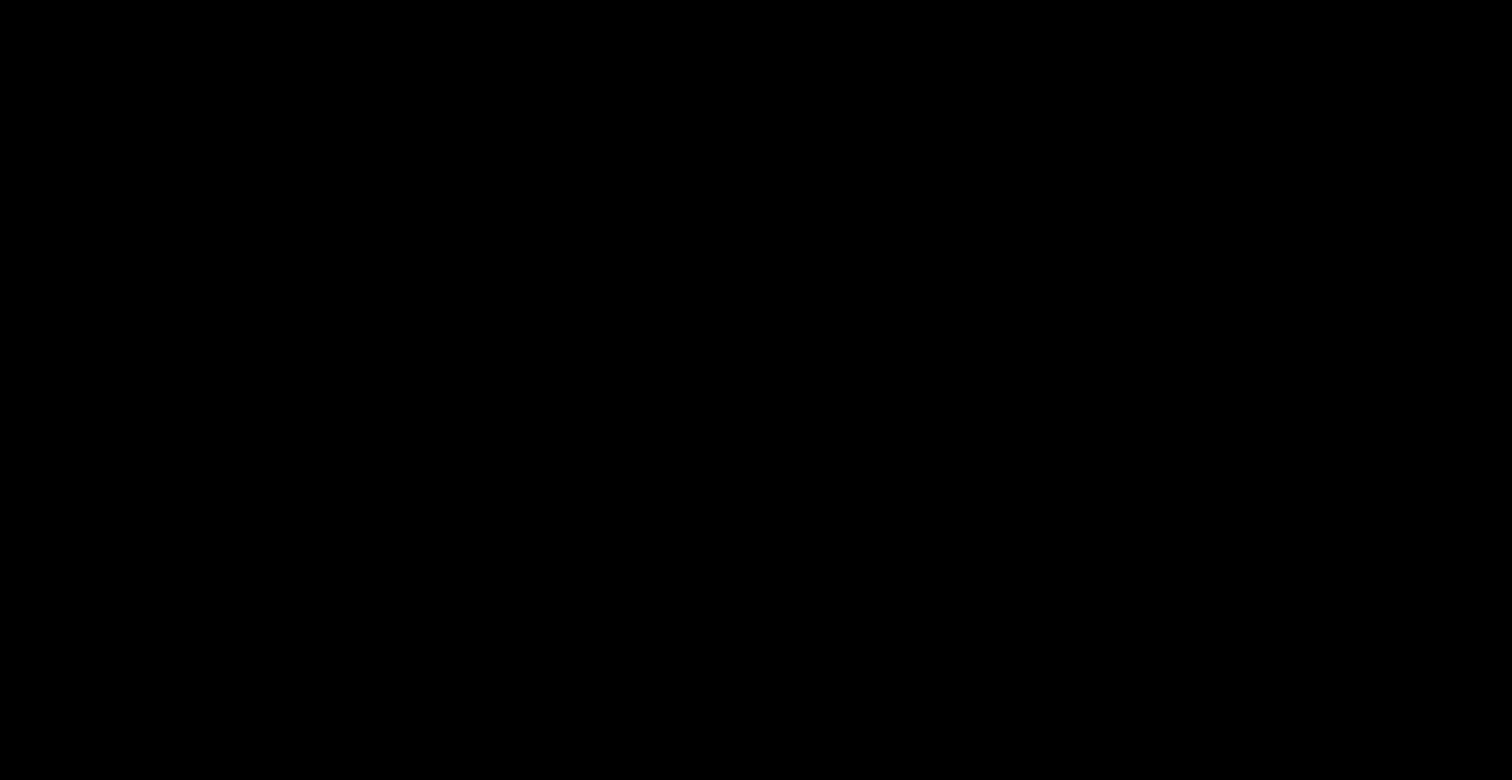 scroll, scrollTop: 0, scrollLeft: 0, axis: both 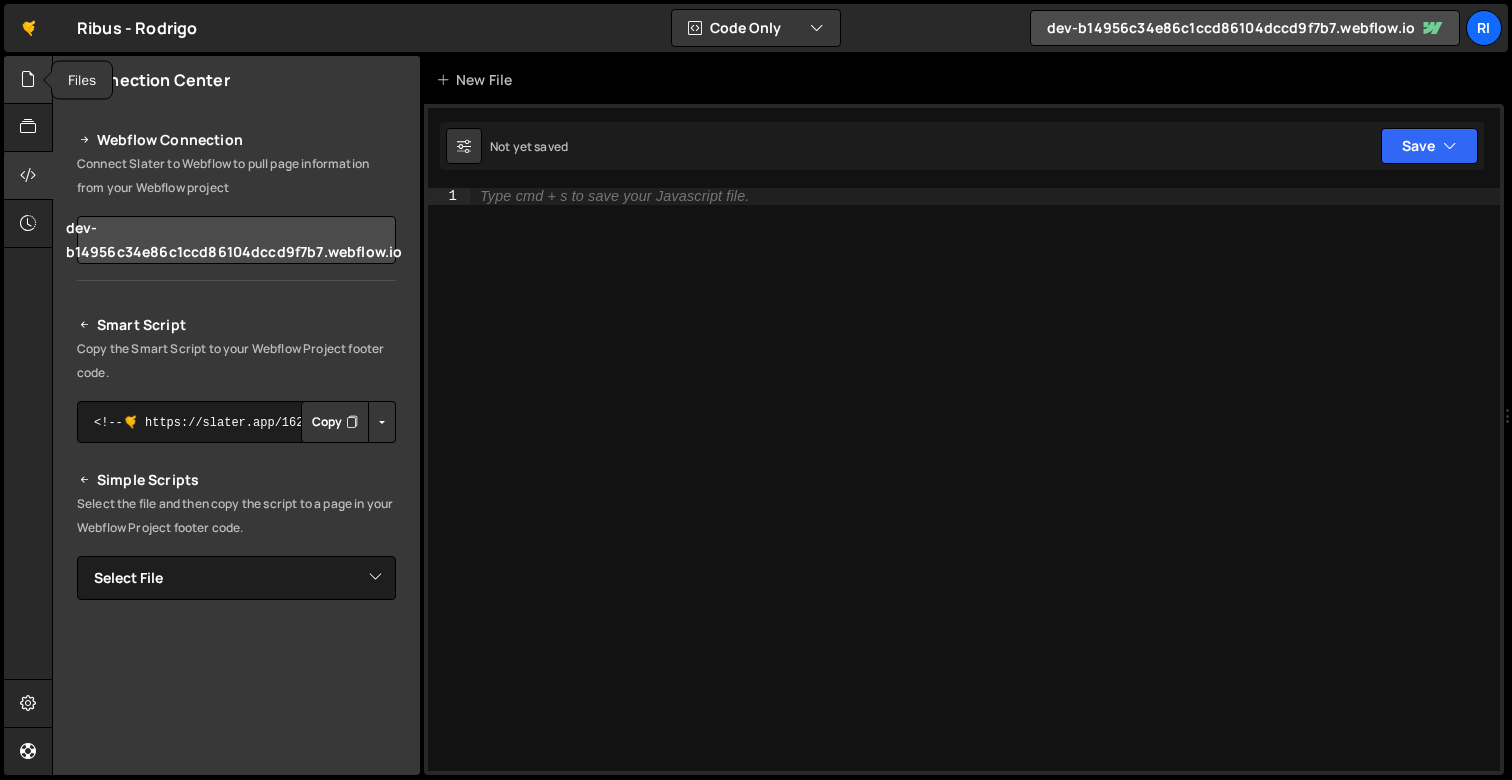 click at bounding box center (28, 79) 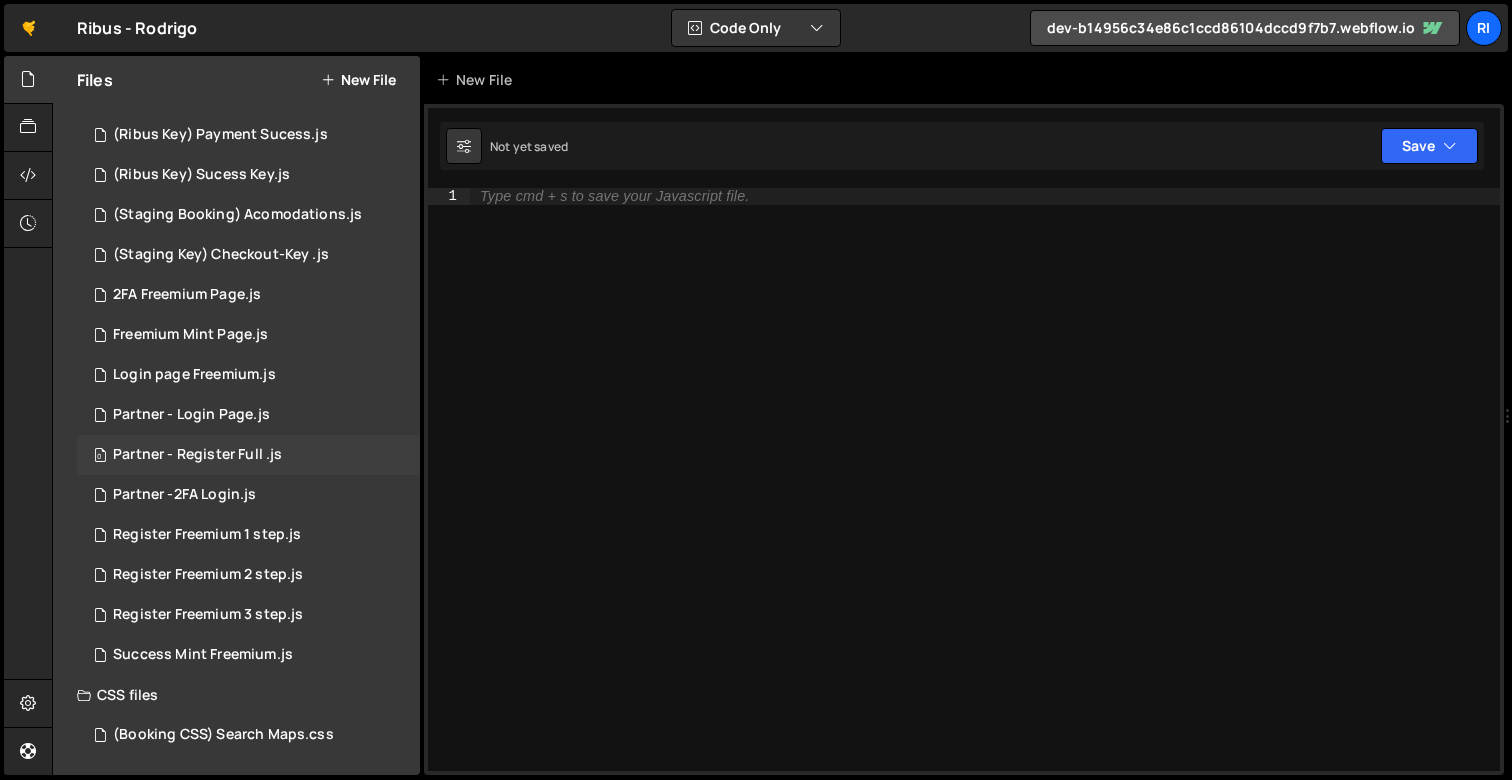 scroll, scrollTop: 0, scrollLeft: 0, axis: both 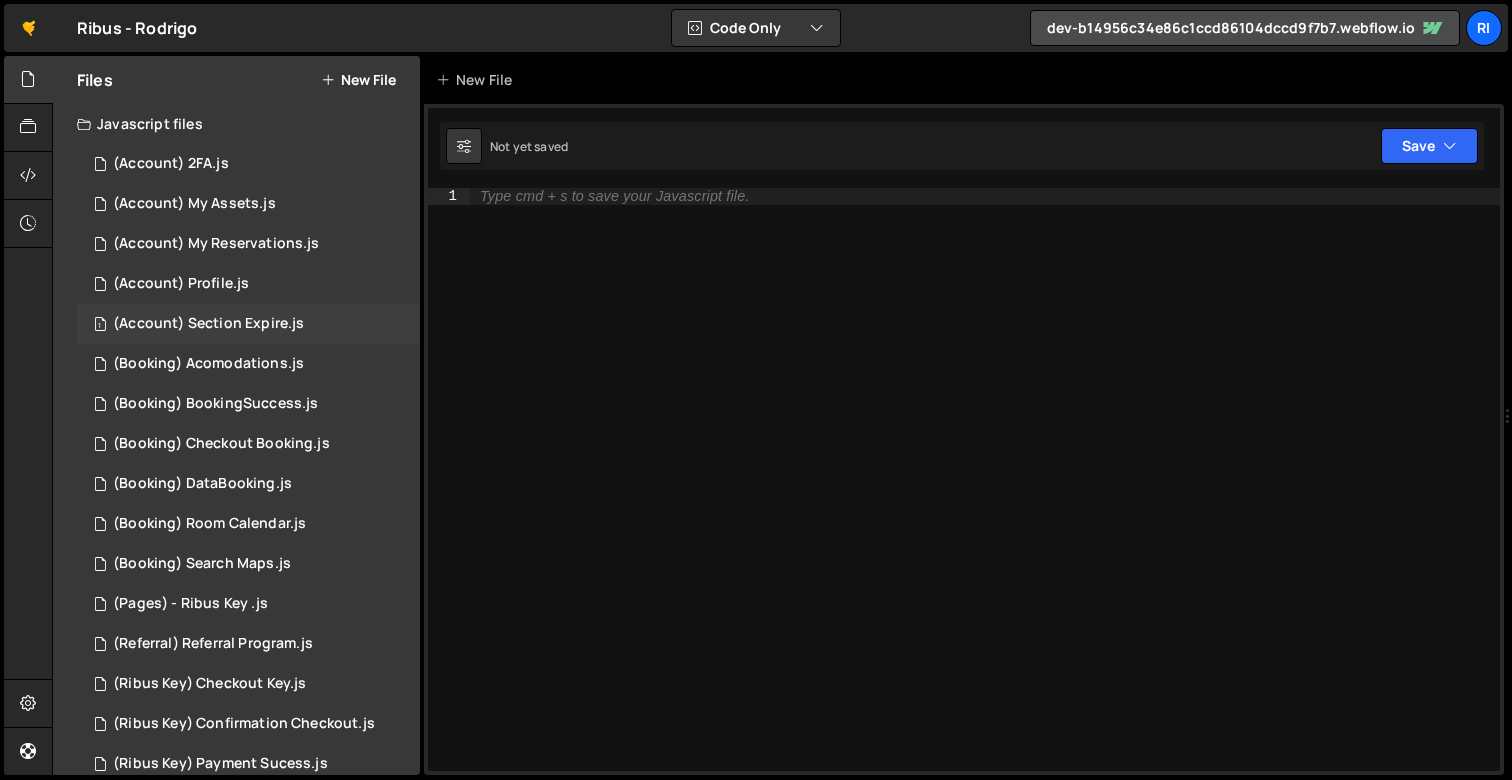 click on "(Account) Section Expire.js" at bounding box center [208, 324] 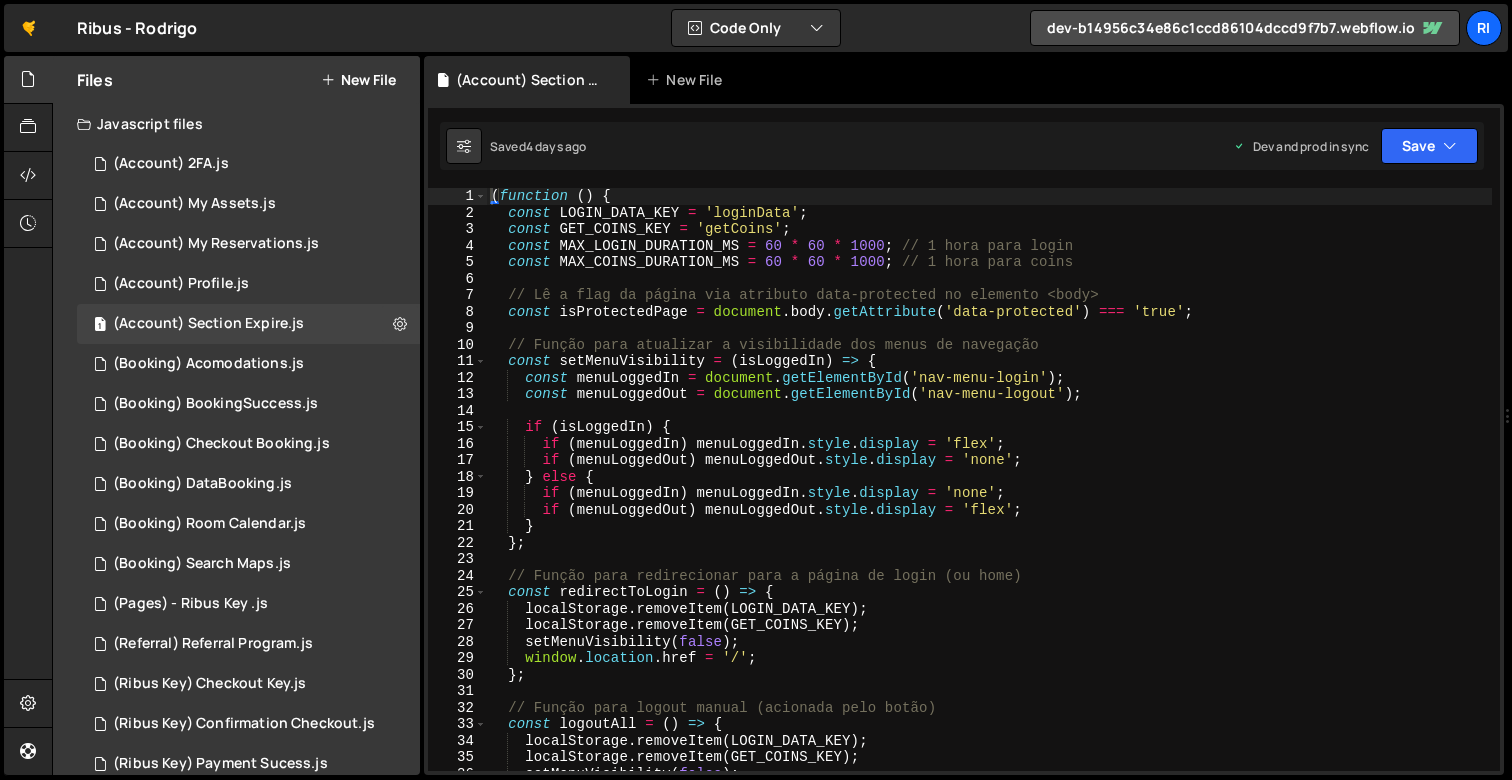 scroll, scrollTop: 1504, scrollLeft: 0, axis: vertical 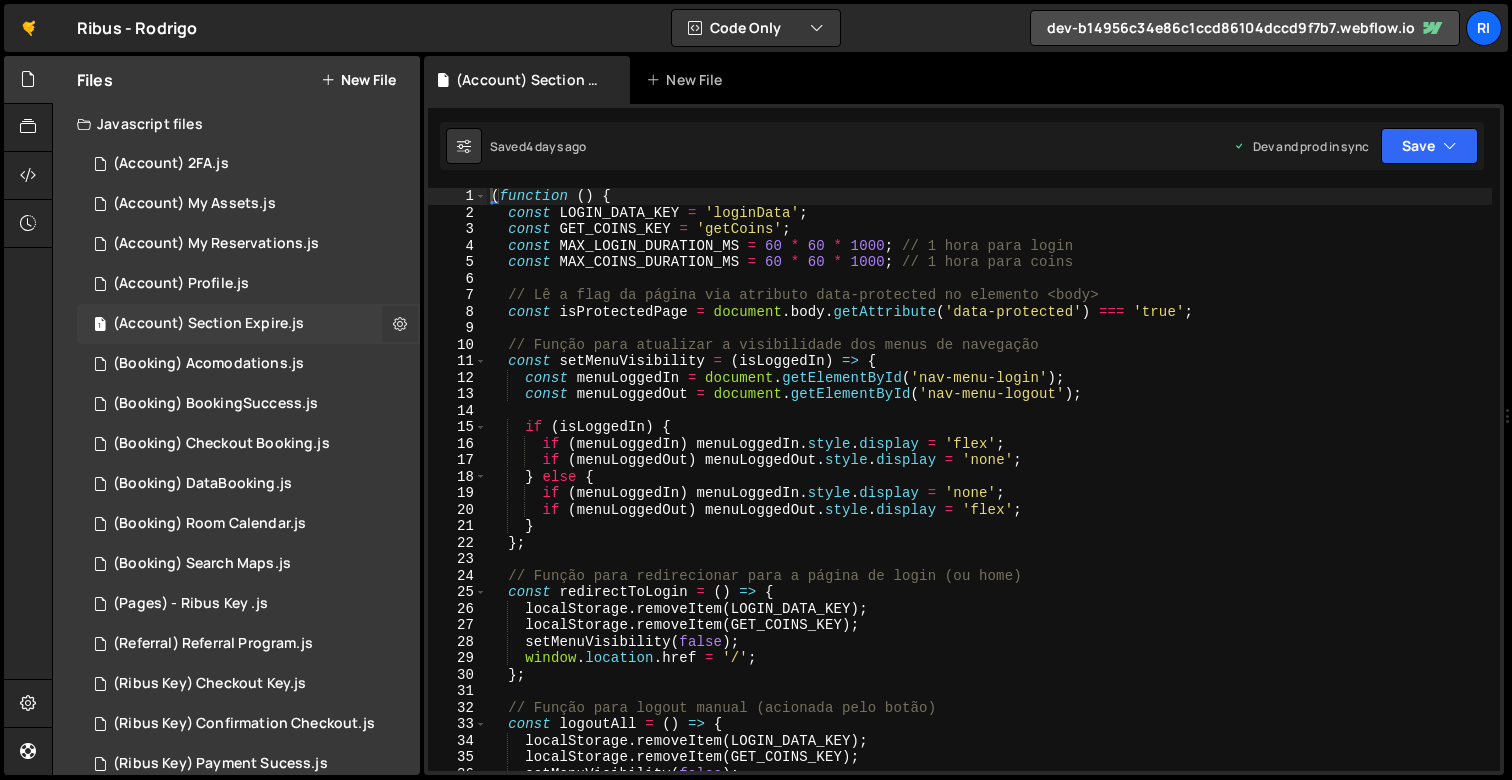 click at bounding box center (400, 323) 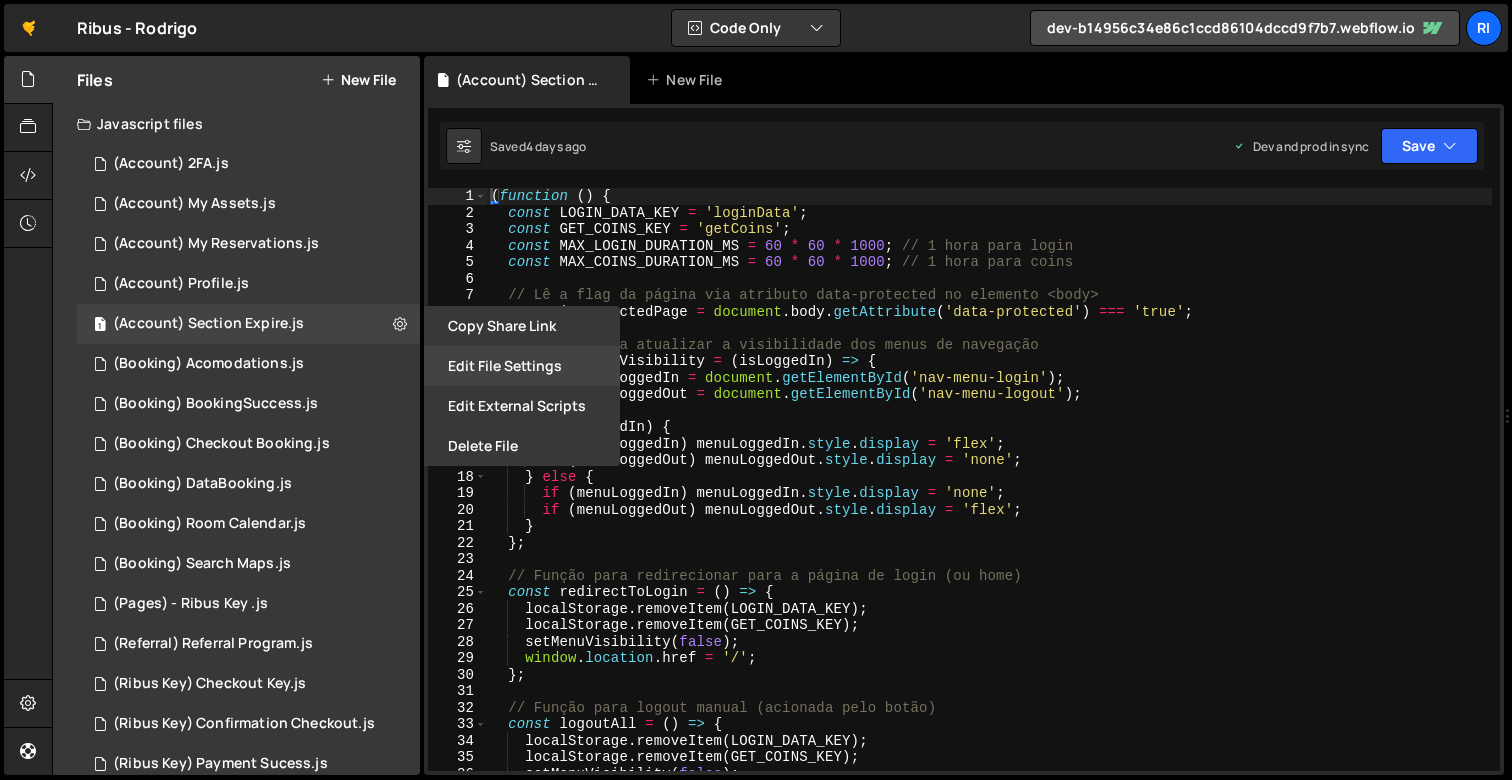 click on "Edit File Settings" at bounding box center [522, 366] 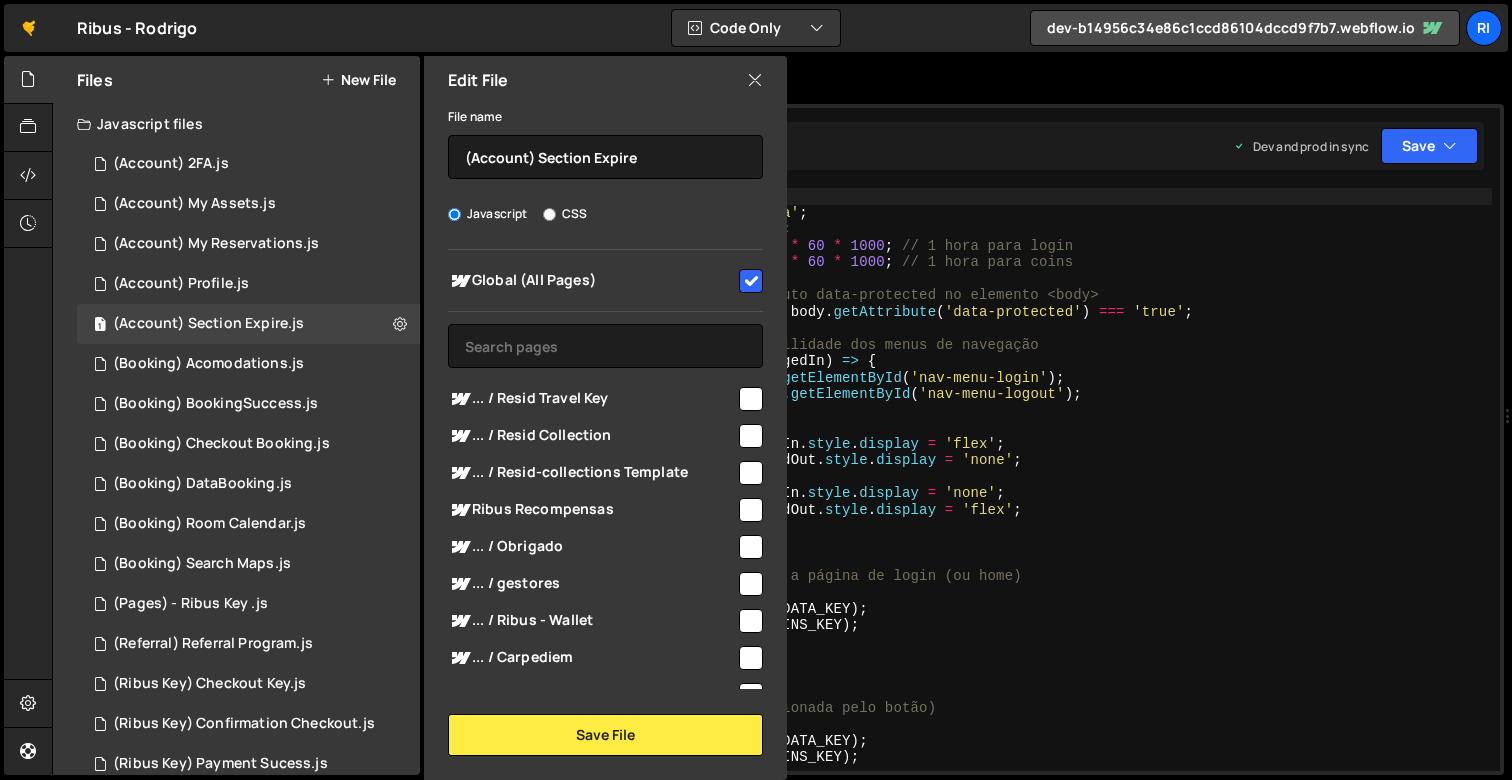 click at bounding box center [755, 80] 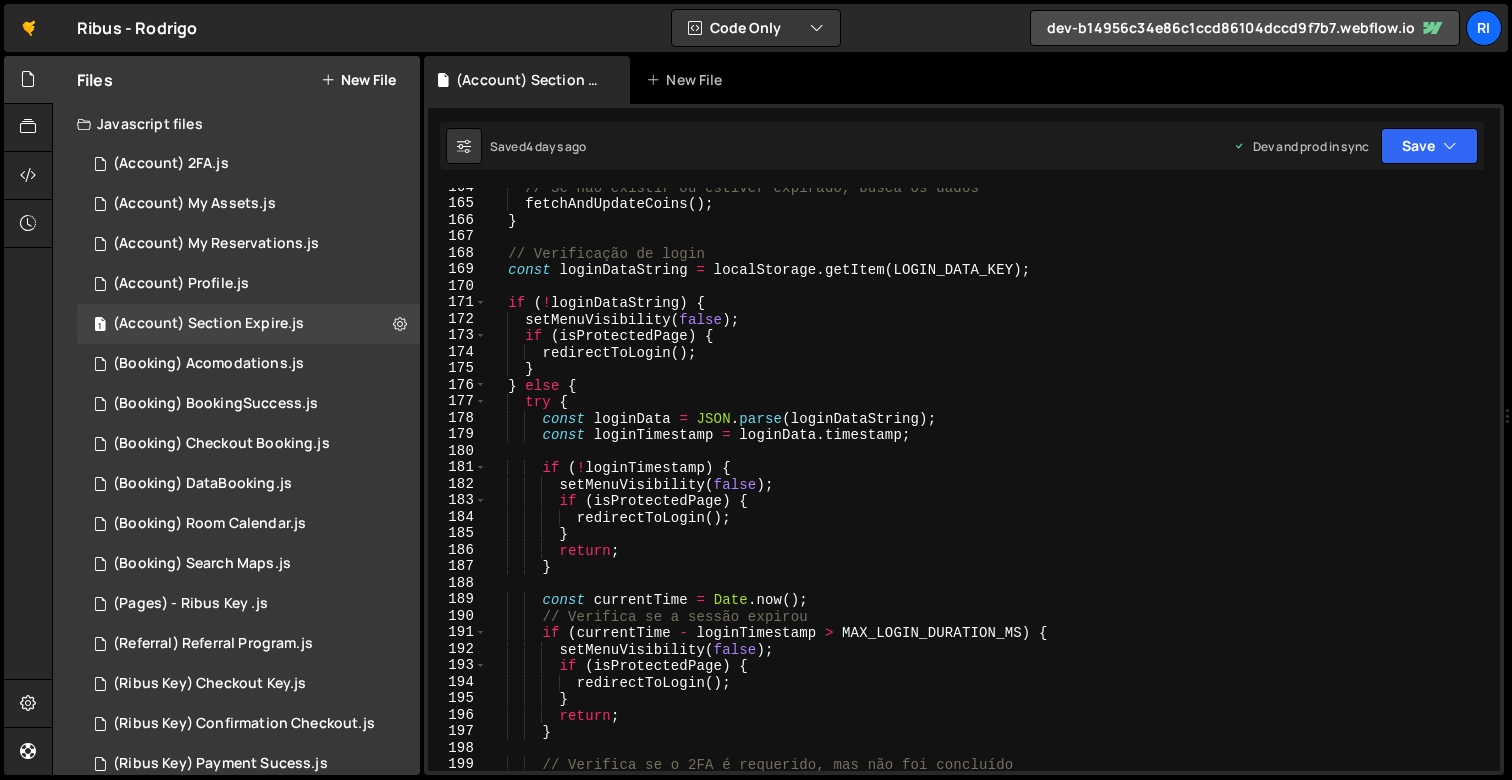 scroll, scrollTop: 2699, scrollLeft: 0, axis: vertical 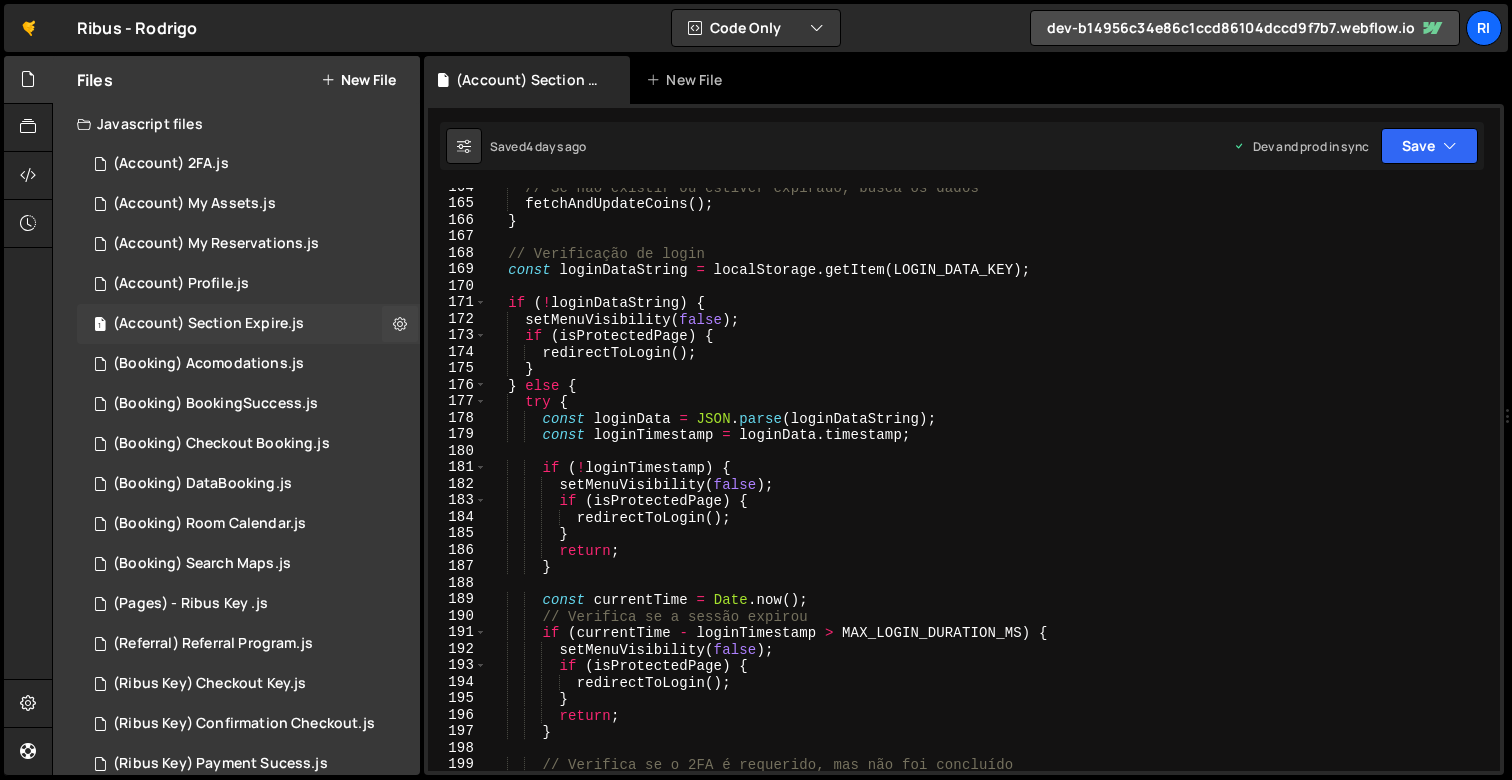 click on "1
(Account) Section Expire.js
0" at bounding box center [248, 324] 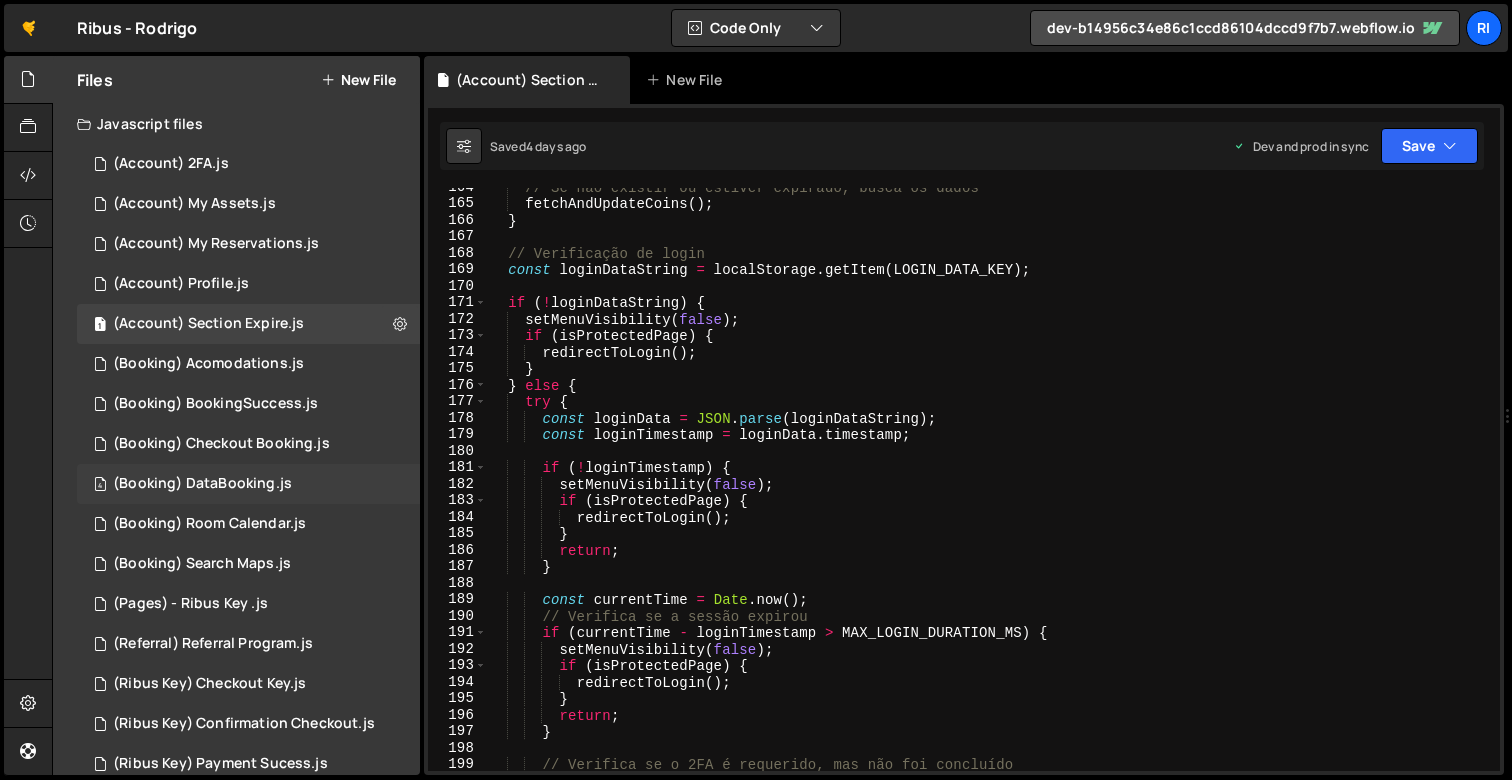 scroll, scrollTop: 1504, scrollLeft: 0, axis: vertical 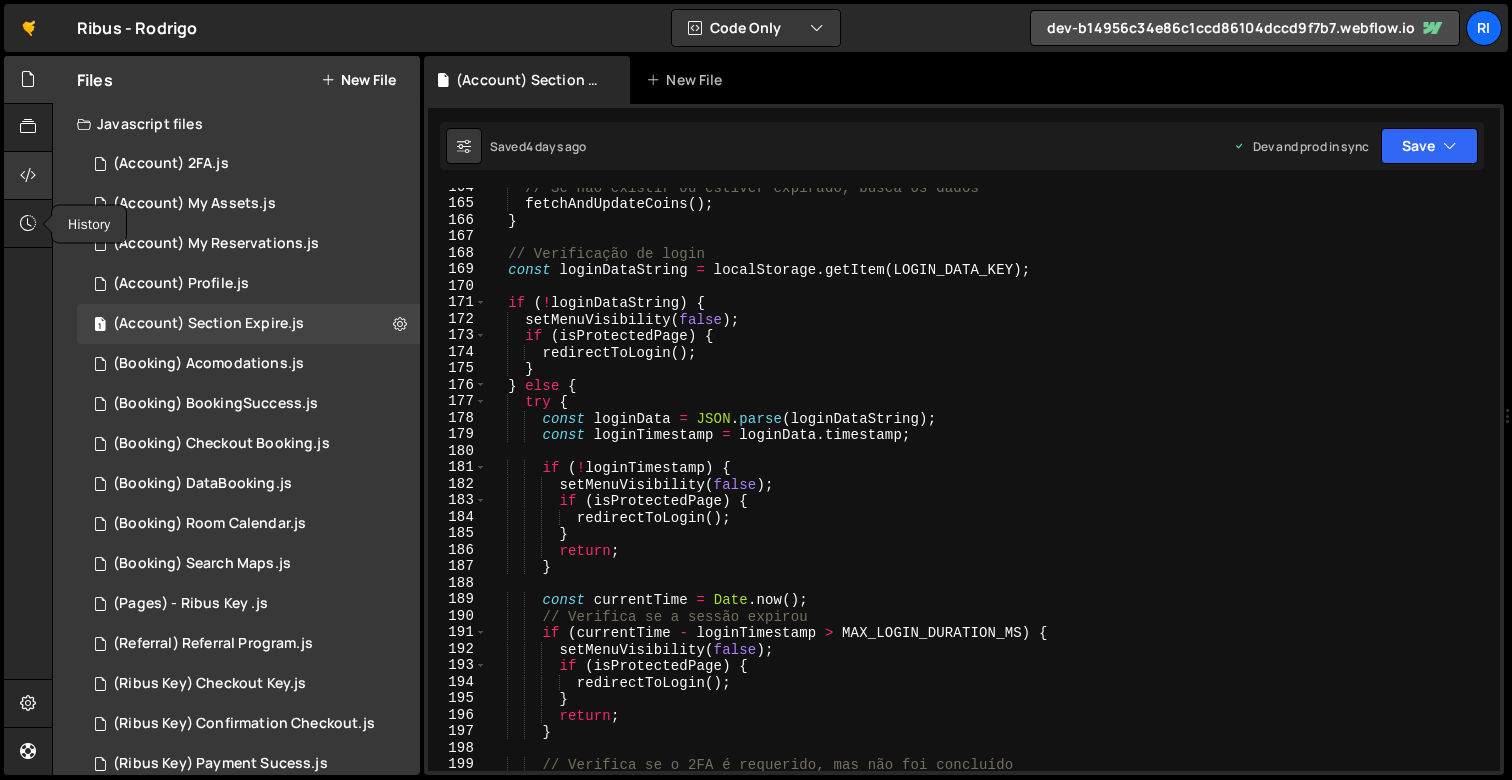 click at bounding box center [28, 176] 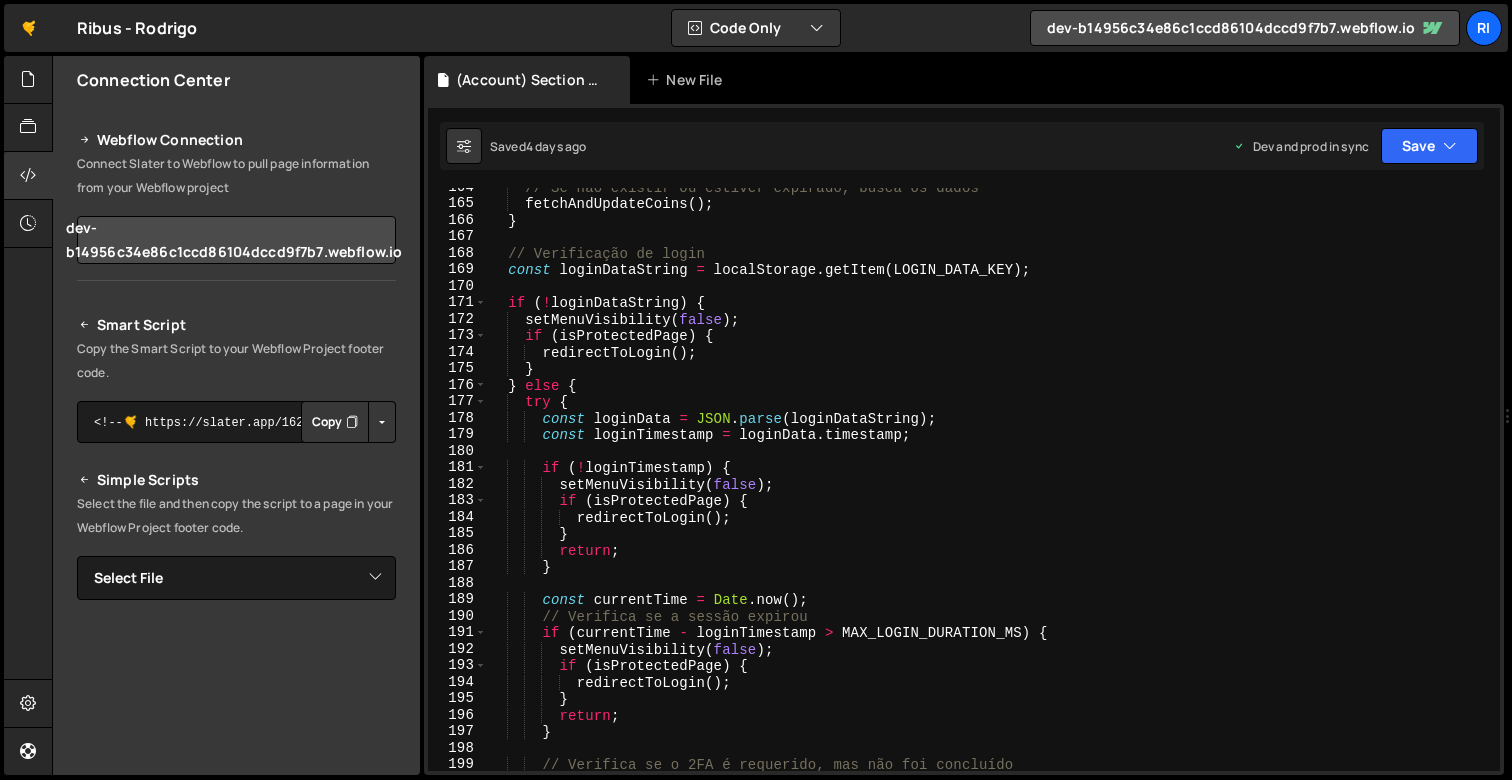 scroll, scrollTop: 193, scrollLeft: 0, axis: vertical 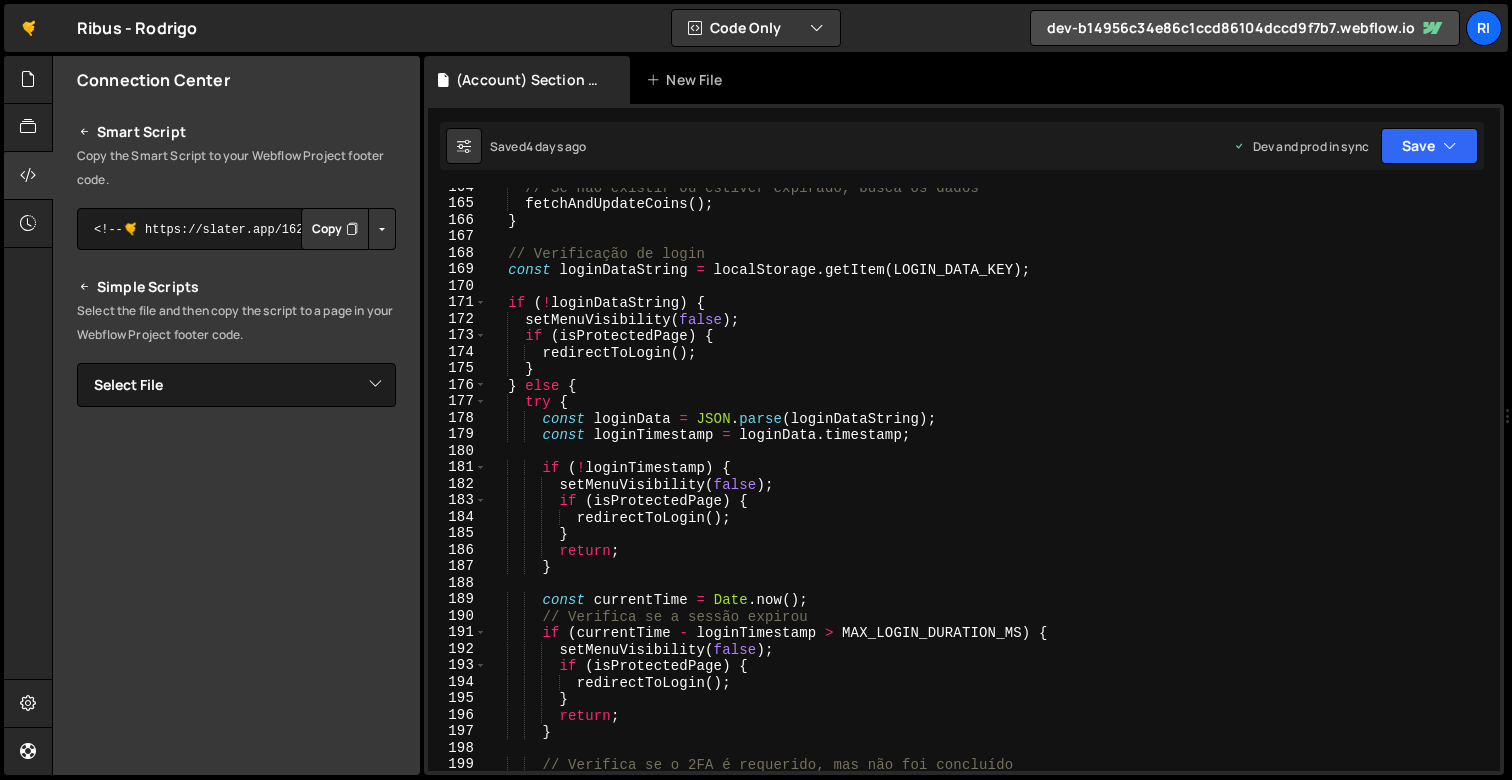 click on "Select the file and then copy the script to a page in your Webflow Project footer code." at bounding box center (236, 323) 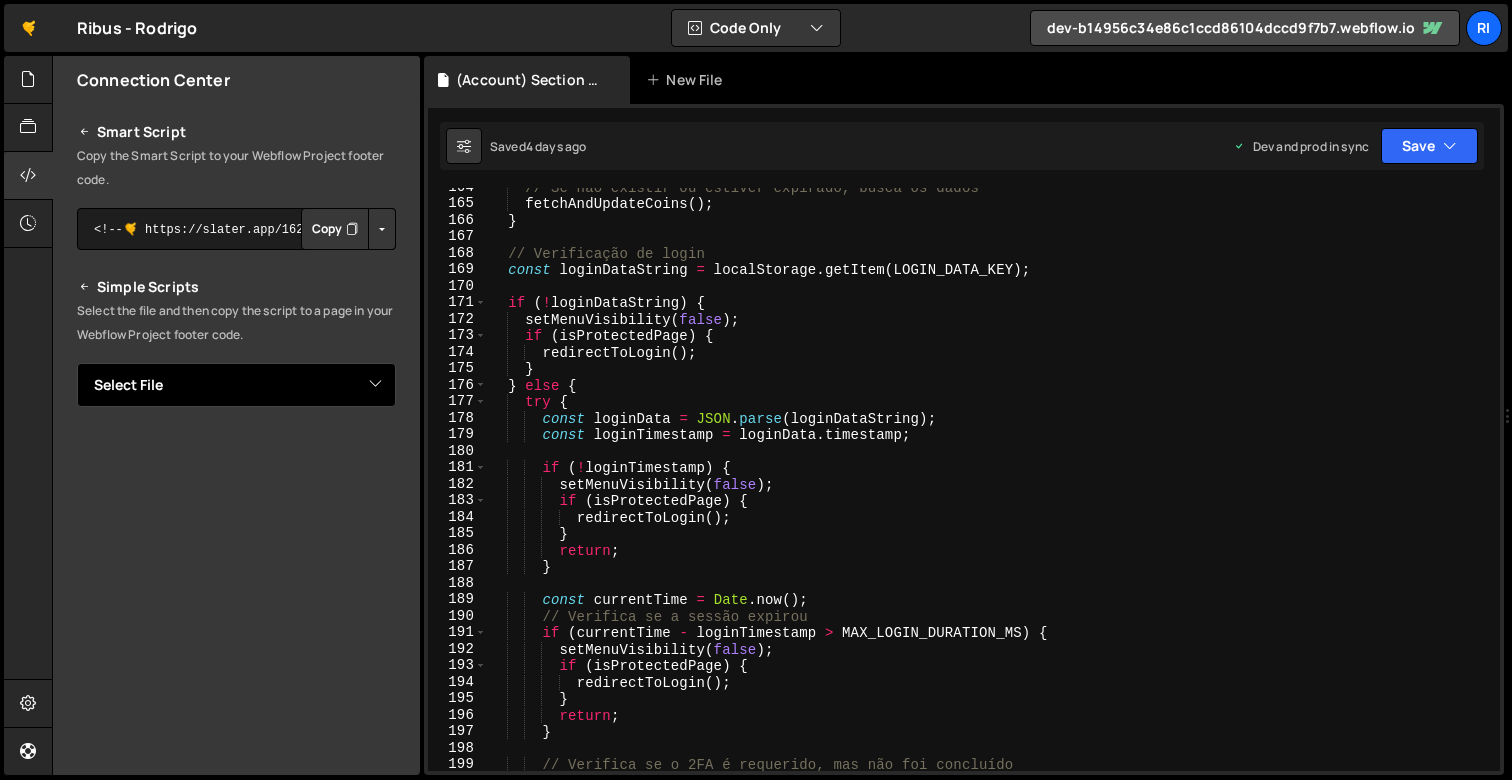 click on "Select File
(Account) 2FA.js
(Account) My Assets.js
(Account) My Reservations.js
(Account) Profile.js
(Account) Section Expire.js
(Booking)  Acomodations.js
(Booking) BookingSuccess.js
(Booking) Checkout Booking.js
(Booking) DataBooking.js
(Booking) Room Calendar.js
(Booking) Search Maps.js
(Pages) -  Ribus Key .js
(Referral) Referral Program.js
(Ribus Key) Checkout Key.js
(Ribus Key) Confirmation Checkout.js
(Ribus Key) Payment Sucess.js
(Ribus Key) Sucess Key.js
(Staging Booking) Acomodations.js" at bounding box center [236, 385] 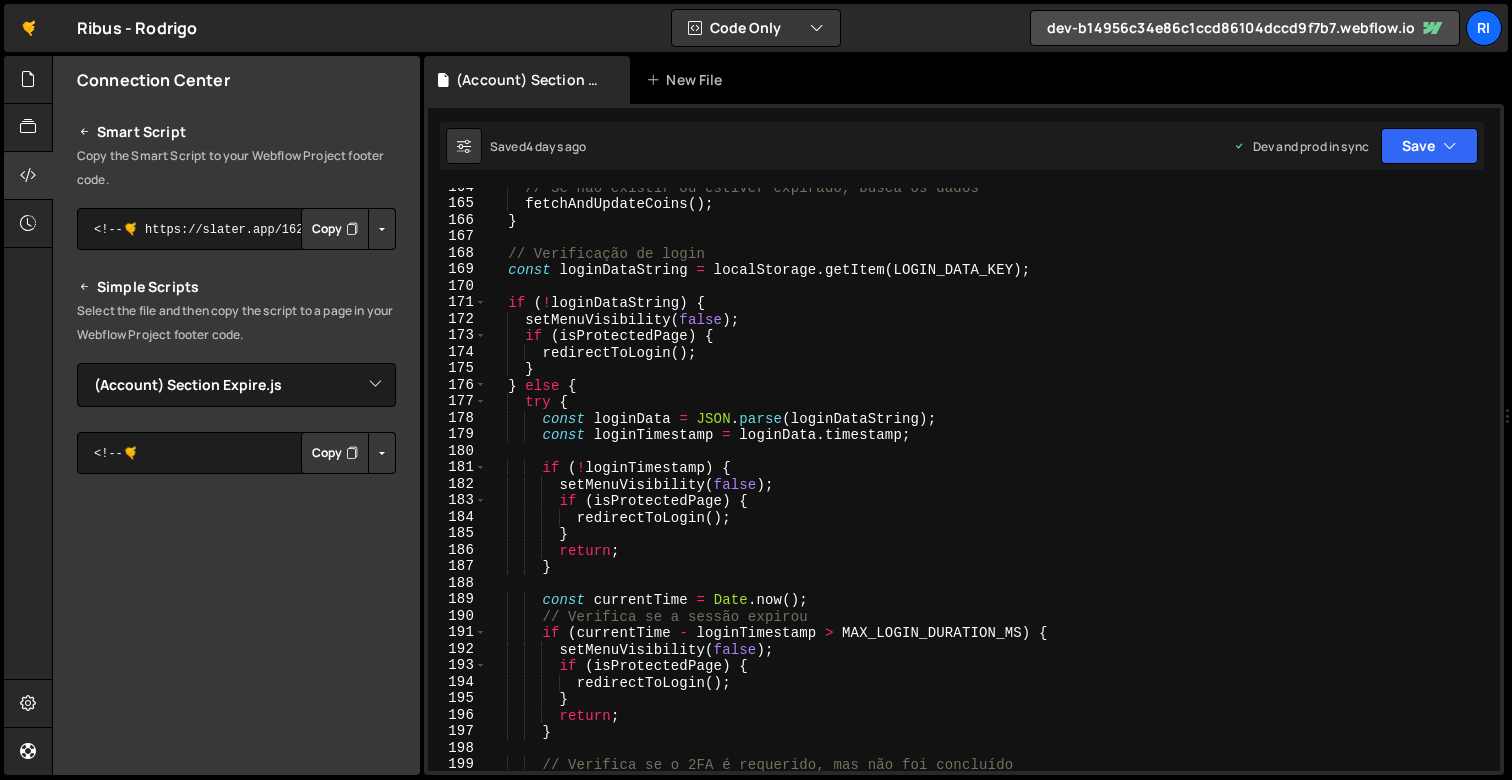 click on "Copy" at bounding box center (335, 453) 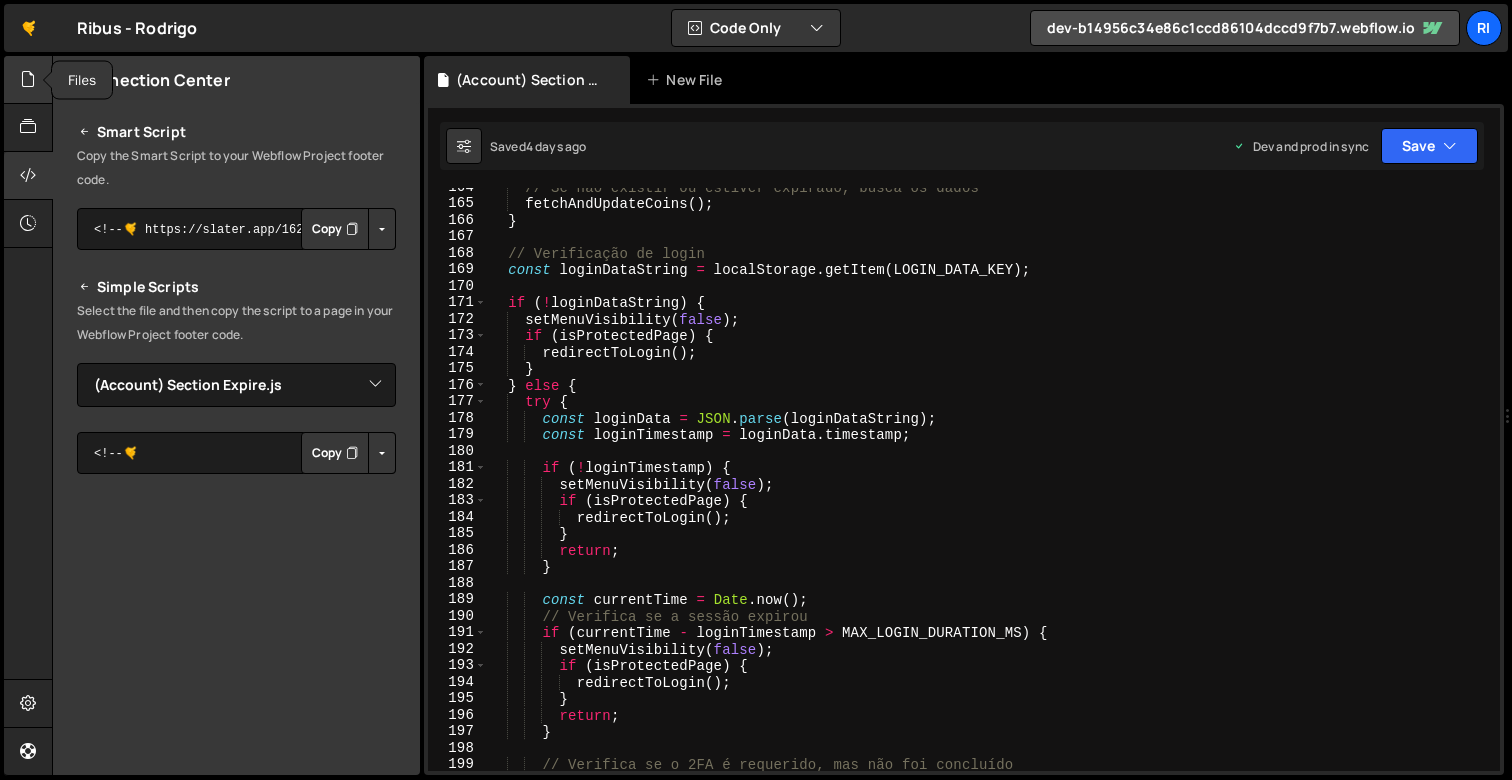 click at bounding box center (28, 80) 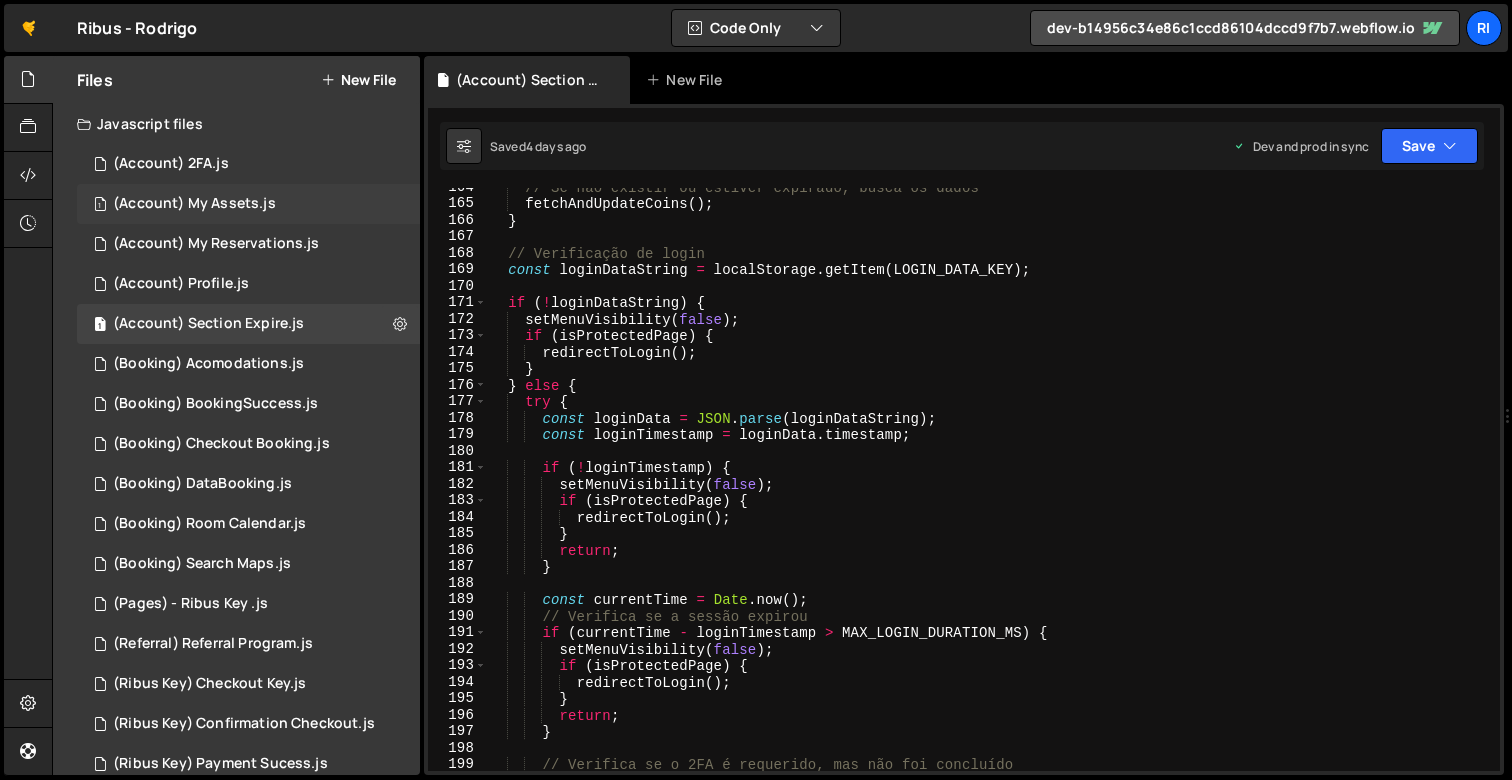 click on "(Account) My Assets.js" at bounding box center (194, 204) 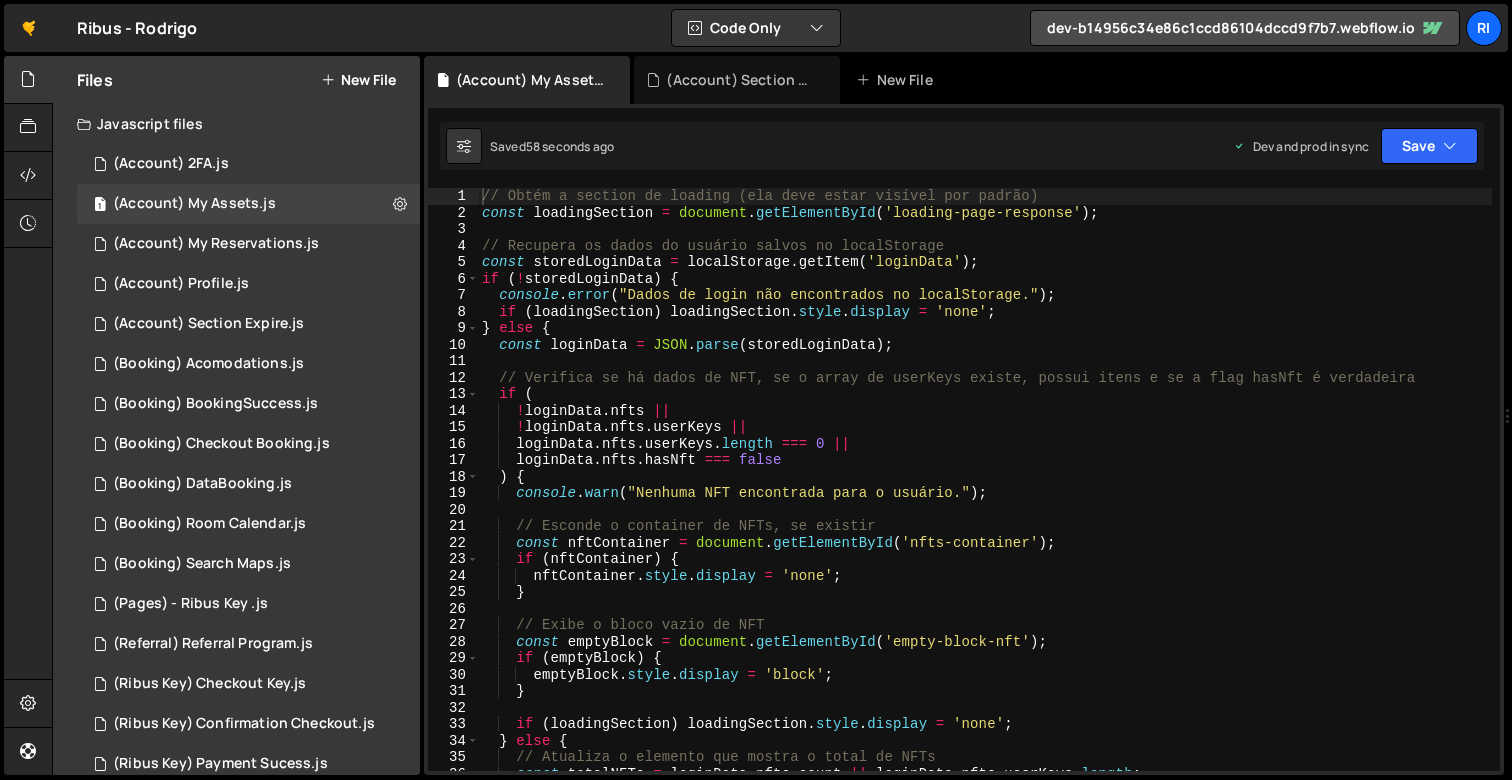 scroll, scrollTop: 0, scrollLeft: 0, axis: both 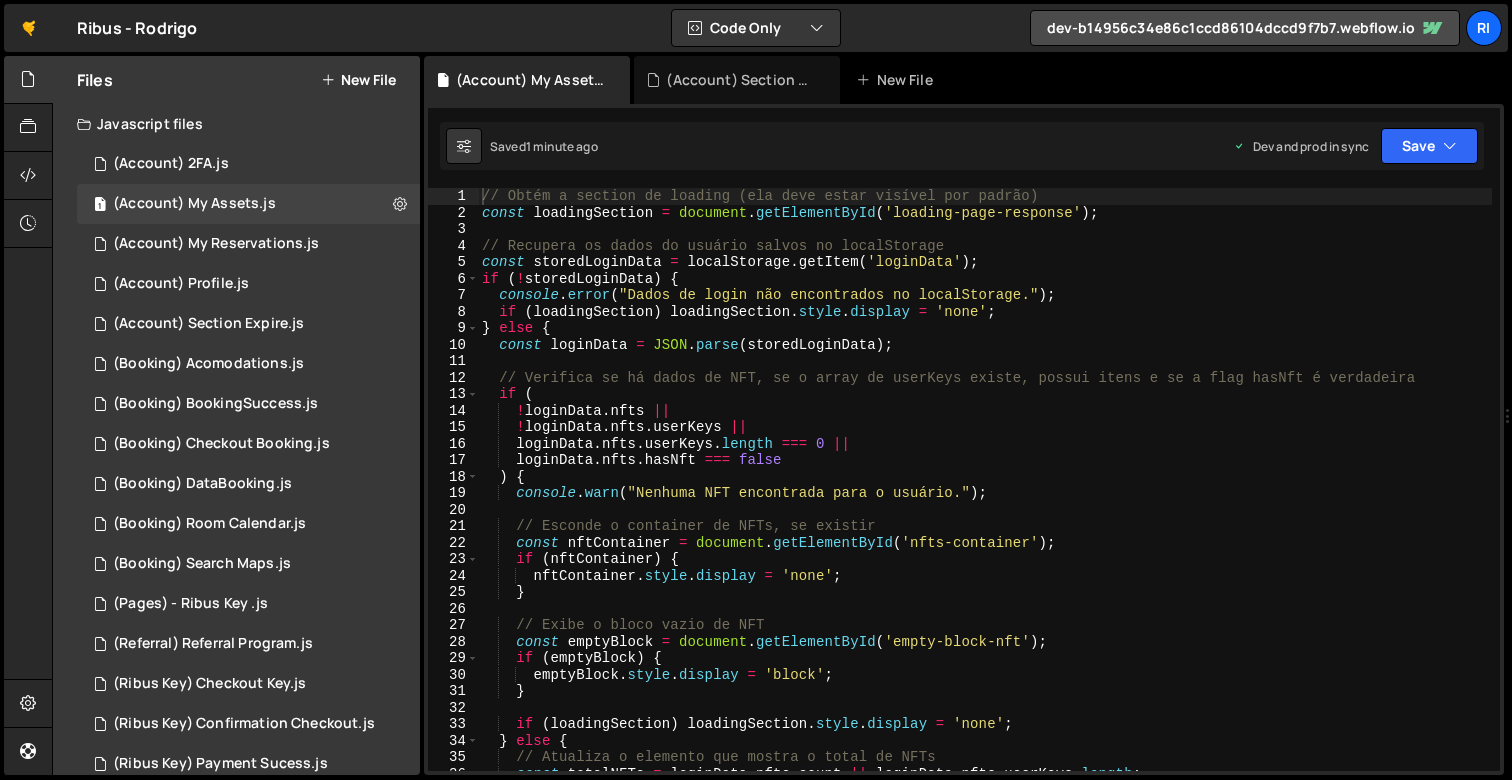 click on "// Obtém a section de loading (ela deve estar visível por padrão) const   loadingSection   =   document . getElementById ( 'loading-page-response' ) ; // Recupera os dados do usuário salvos no localStorage const   storedLoginData   =   localStorage . getItem ( 'loginData' ) ; if   ( ! storedLoginData )   {    console . error ( "Dados de login não encontrados no localStorage." ) ;    if   ( loadingSection )   loadingSection . style . display   =   'none' ; }   else   {    const   loginData   =   JSON . parse ( storedLoginData ) ;    // Verifica se há dados de NFT, se o array de userKeys existe, possui itens e se a flag hasNft é verdadeira    if   (       ! loginData . nfts   ||       ! loginData . nfts . userKeys   ||       loginData . nfts . userKeys . length   ===   0   ||       loginData . nfts . hasNft   ===   false    )   {       console . warn ( "Nenhuma NFT encontrada para o usuário." ) ;       // Esconde o container de NFTs, se existir       const   nftContainer   =   document . getElementById" at bounding box center [985, 496] 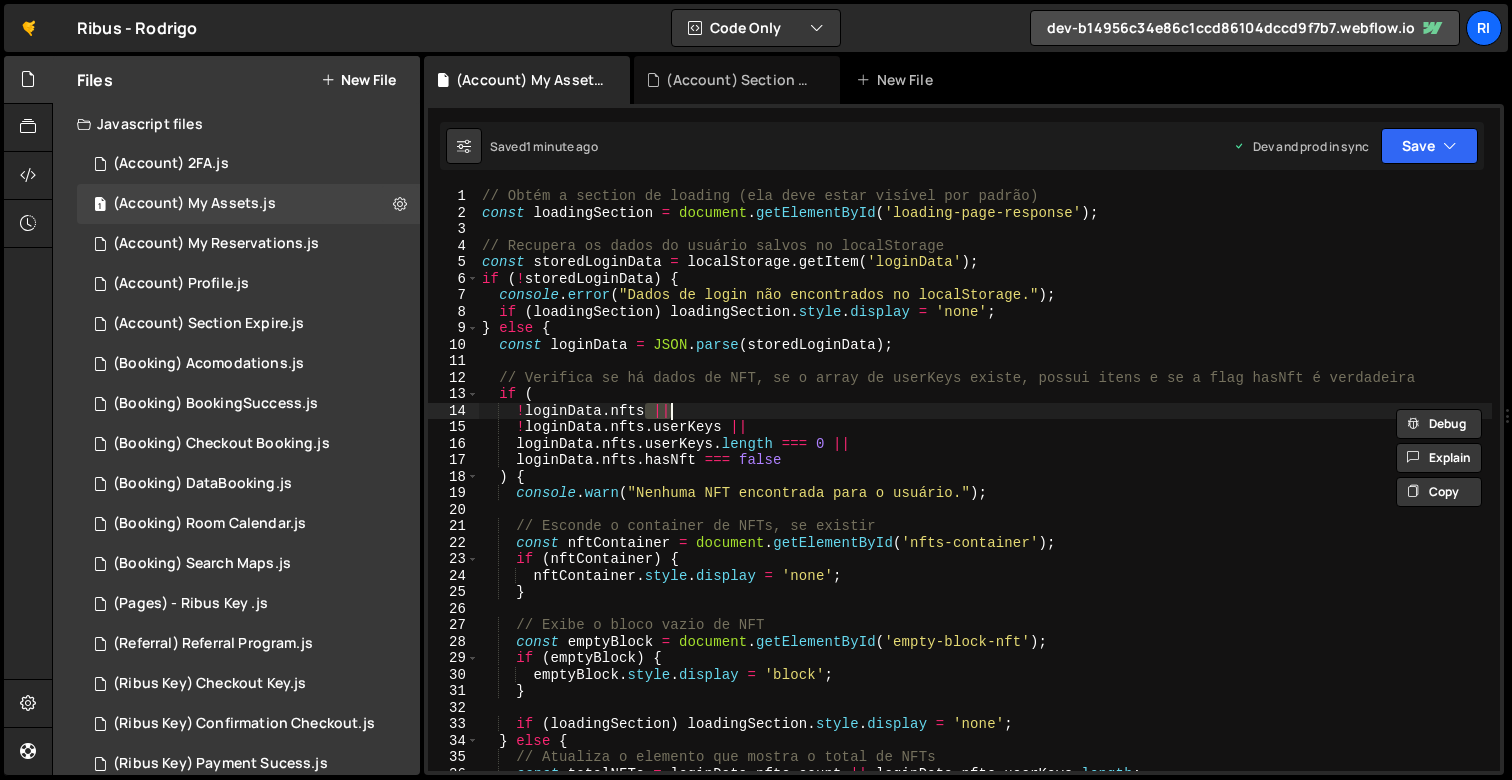 click on "// Obtém a section de loading (ela deve estar visível por padrão) const   loadingSection   =   document . getElementById ( 'loading-page-response' ) ; // Recupera os dados do usuário salvos no localStorage const   storedLoginData   =   localStorage . getItem ( 'loginData' ) ; if   ( ! storedLoginData )   {    console . error ( "Dados de login não encontrados no localStorage." ) ;    if   ( loadingSection )   loadingSection . style . display   =   'none' ; }   else   {    const   loginData   =   JSON . parse ( storedLoginData ) ;    // Verifica se há dados de NFT, se o array de userKeys existe, possui itens e se a flag hasNft é verdadeira    if   (       ! loginData . nfts   ||       ! loginData . nfts . userKeys   ||       loginData . nfts . userKeys . length   ===   0   ||       loginData . nfts . hasNft   ===   false    )   {       console . warn ( "Nenhuma NFT encontrada para o usuário." ) ;       // Esconde o container de NFTs, se existir       const   nftContainer   =   document . getElementById" at bounding box center (985, 496) 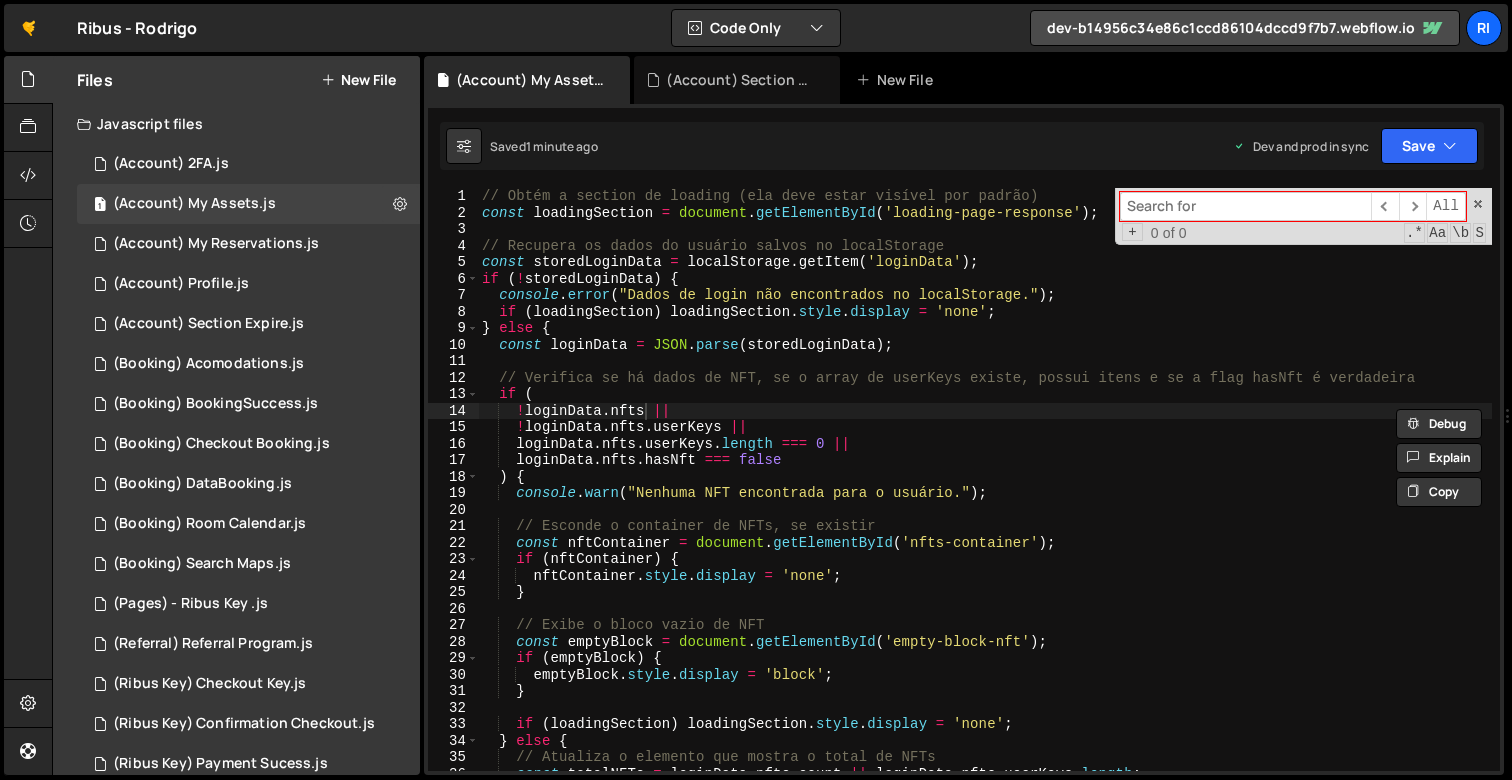 scroll, scrollTop: 0, scrollLeft: 0, axis: both 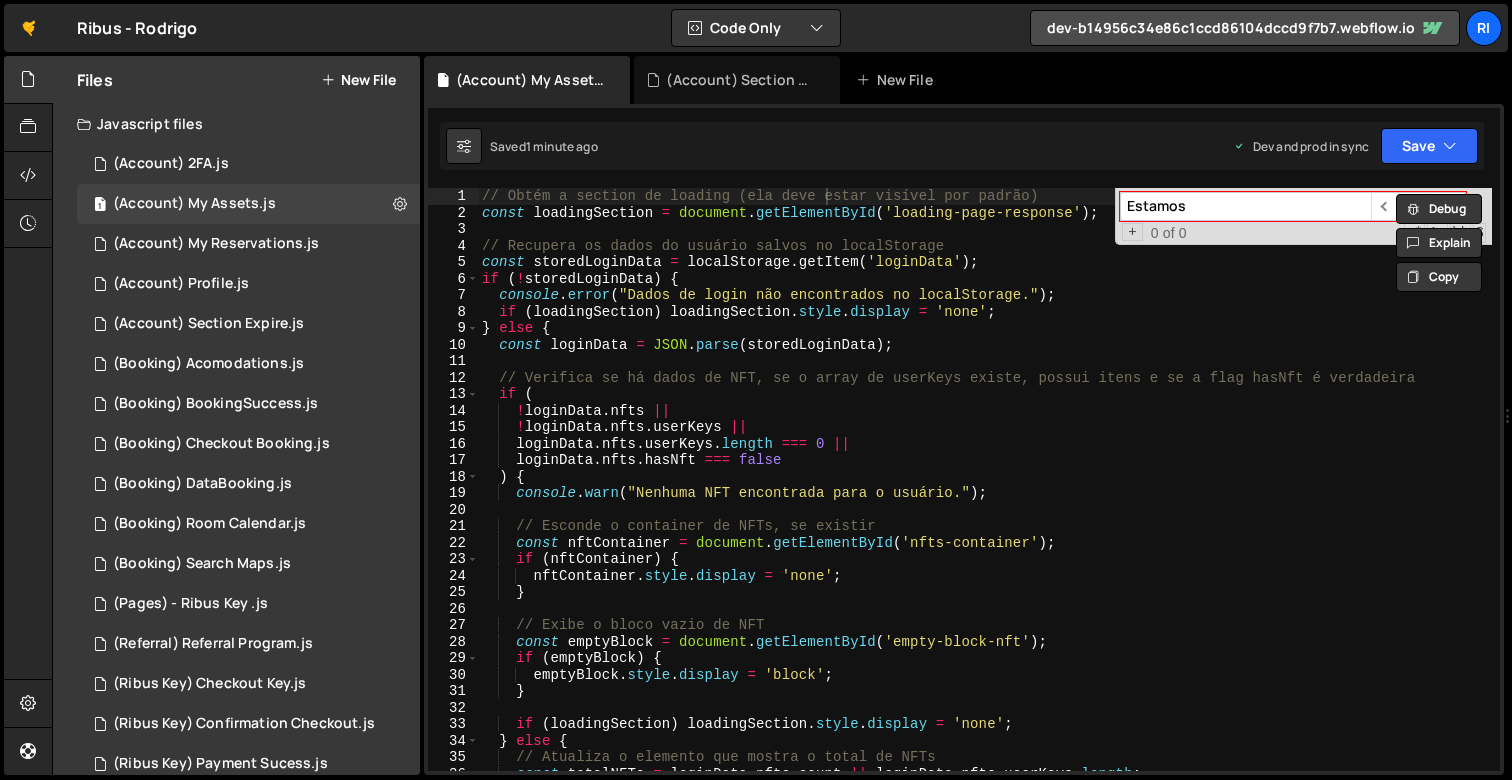 type on "Estamos" 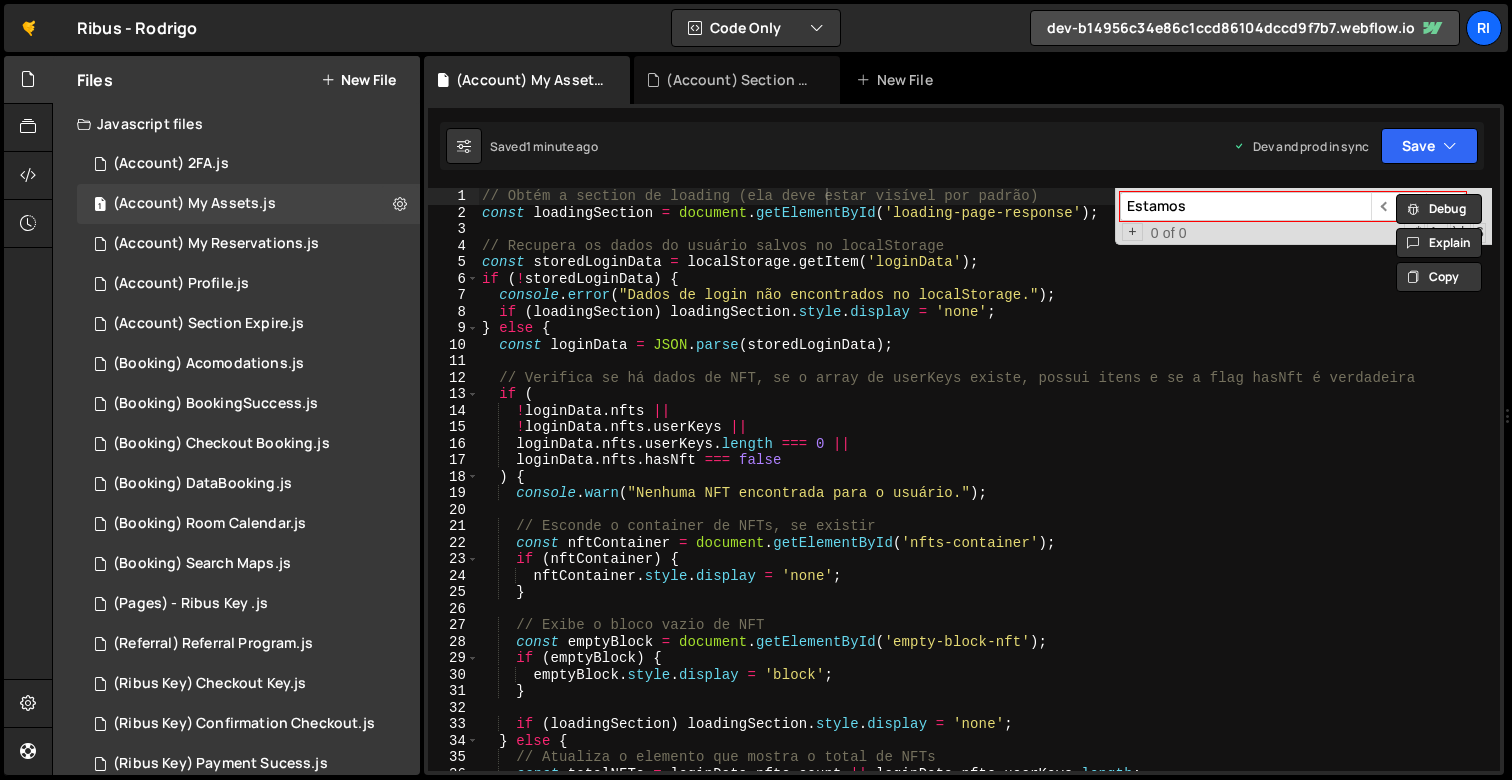 type on "// Obtém a section de loading (ela deve estar visível por padrão)" 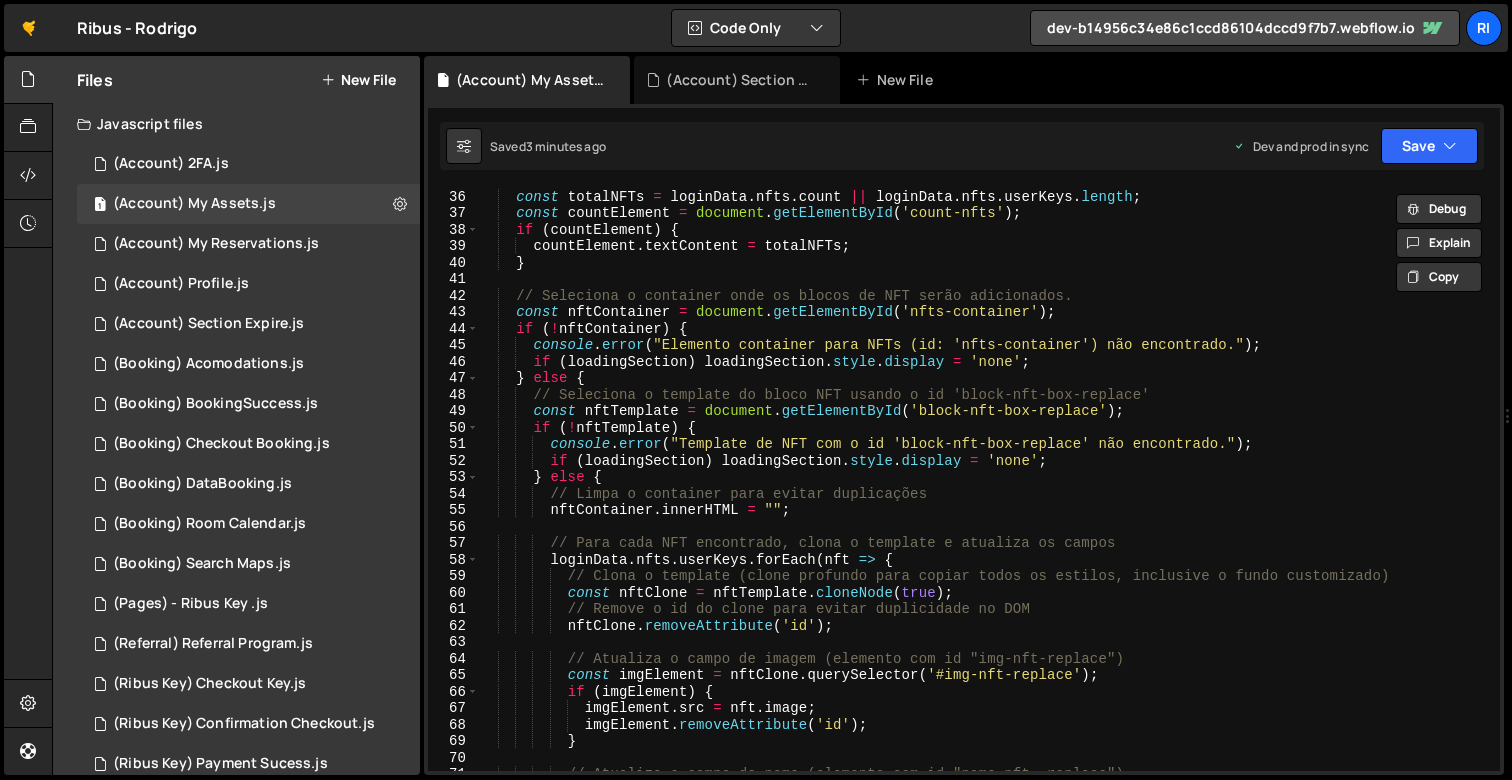 scroll, scrollTop: 986, scrollLeft: 0, axis: vertical 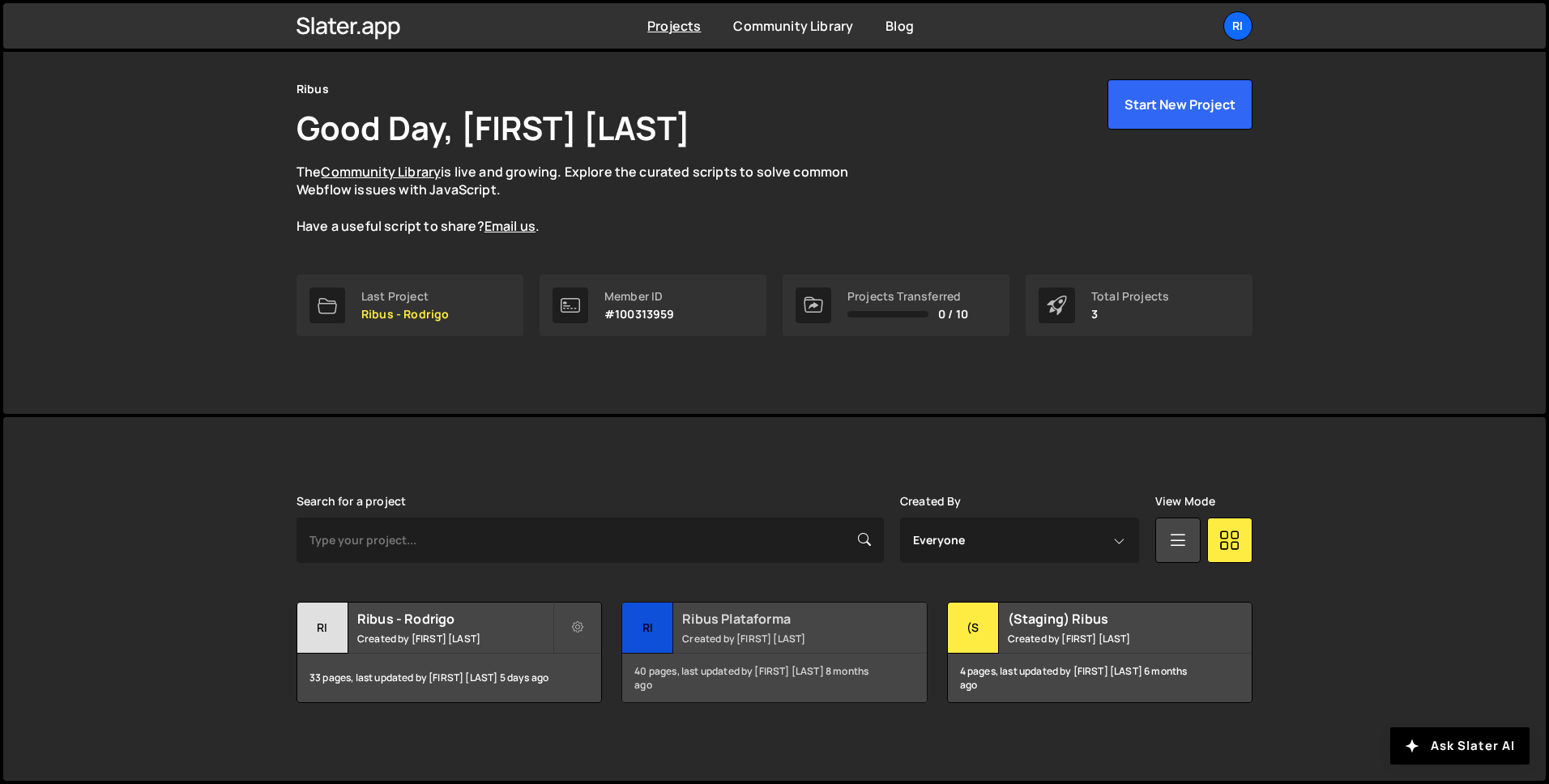 click on "Ribus Plataforma" at bounding box center [779, 619] 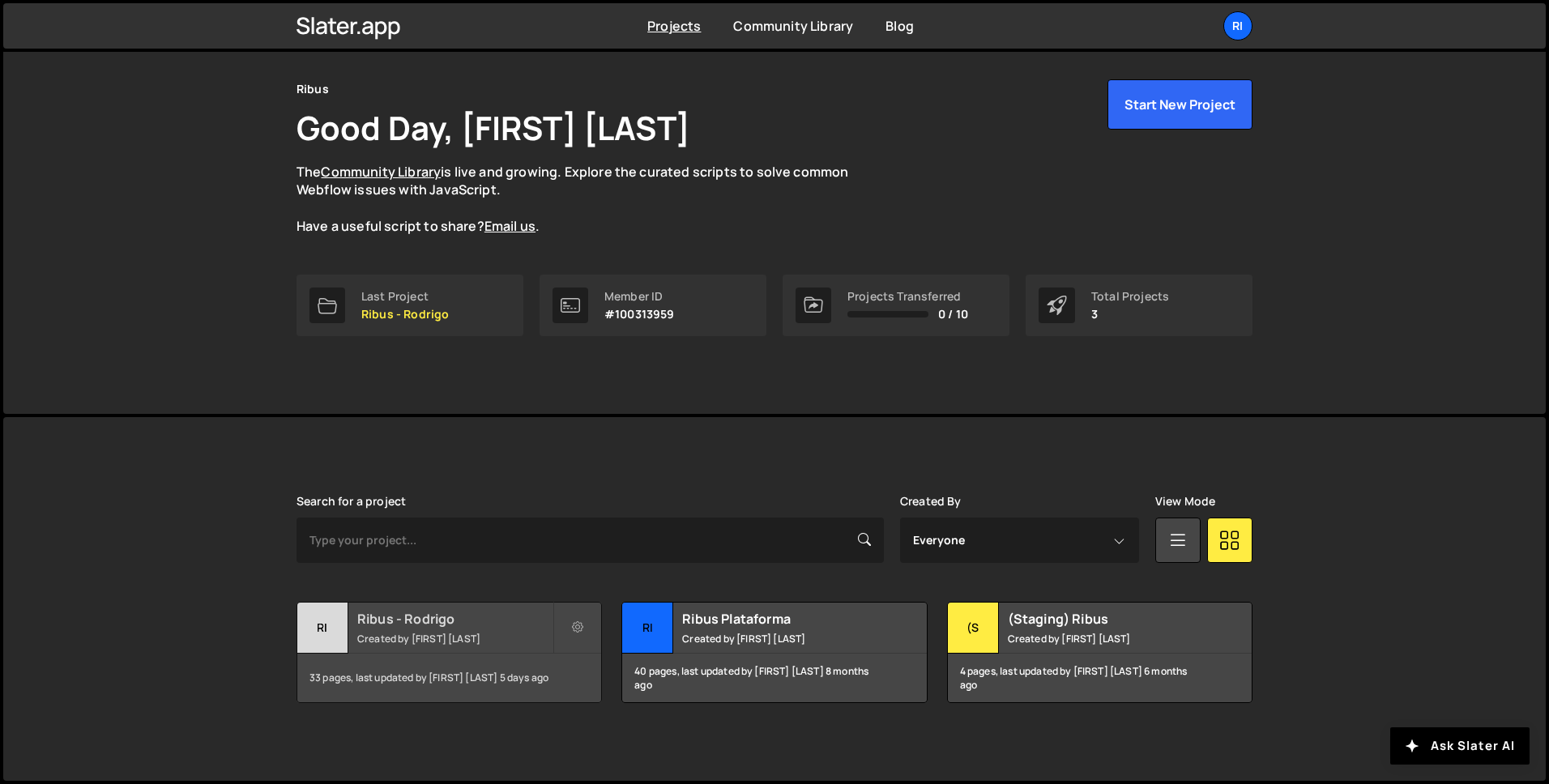 click on "Ribus - Rodrigo" at bounding box center [454, 619] 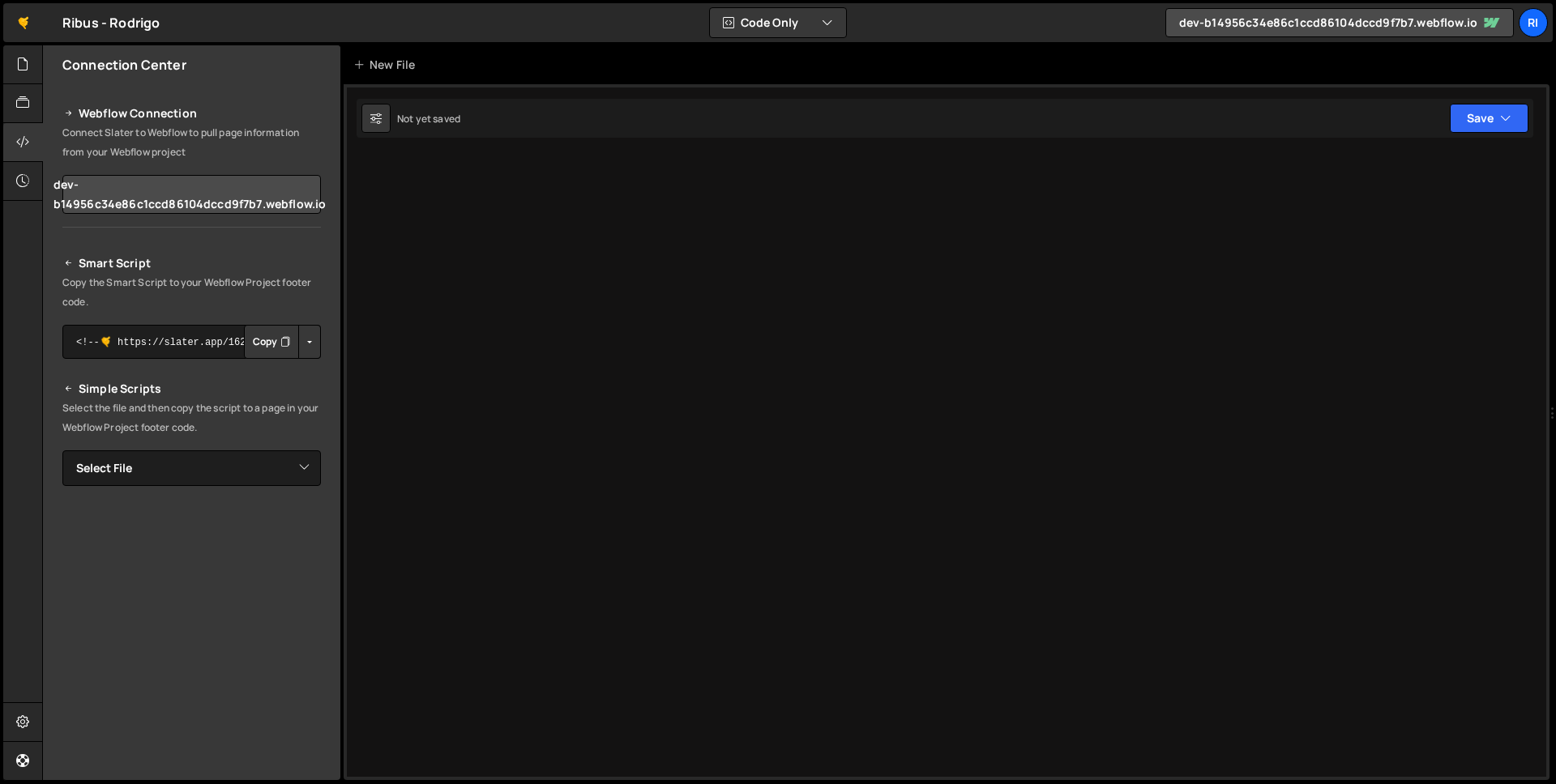 scroll, scrollTop: 0, scrollLeft: 0, axis: both 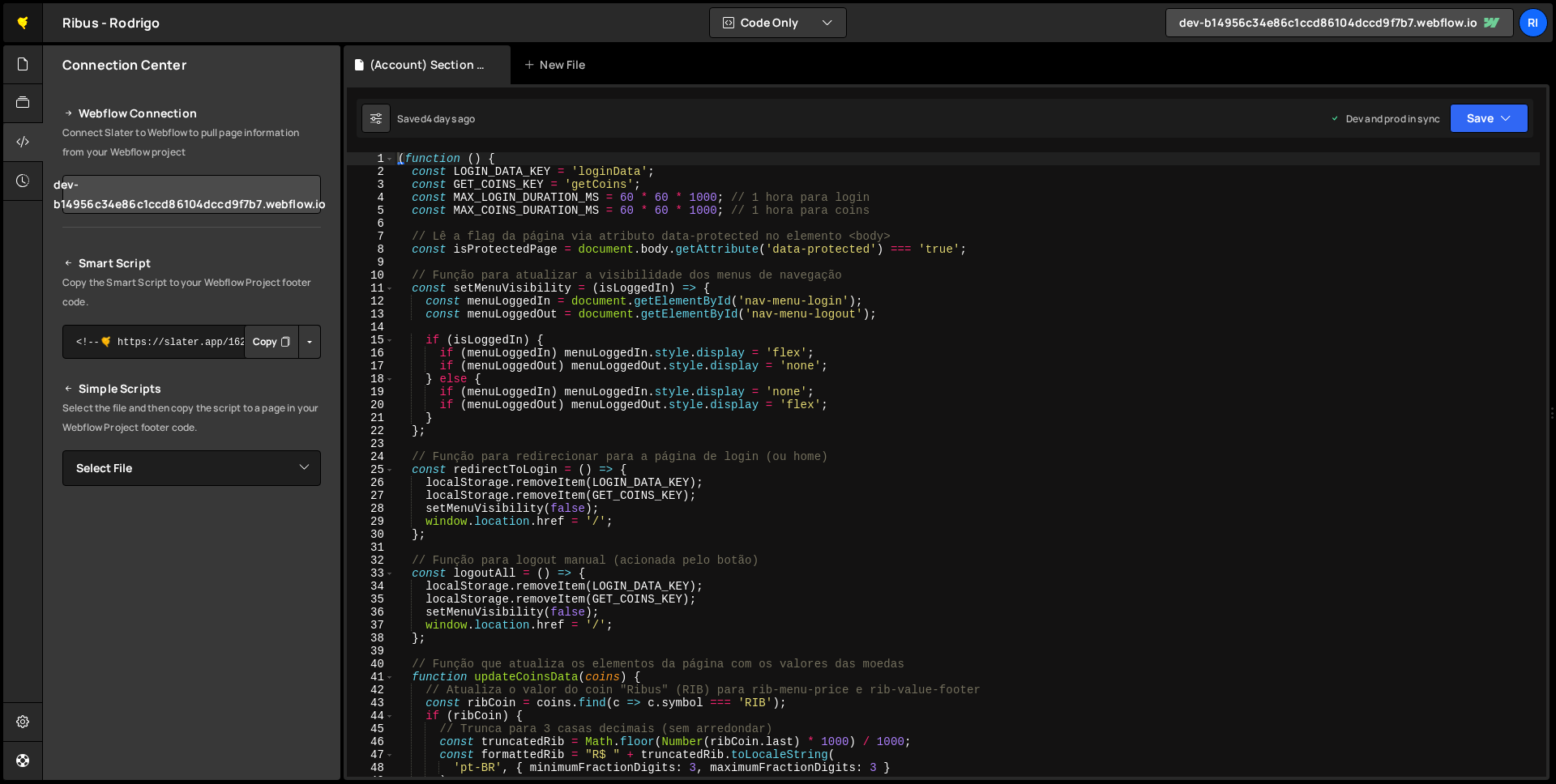 click on "🤙" at bounding box center [23, 23] 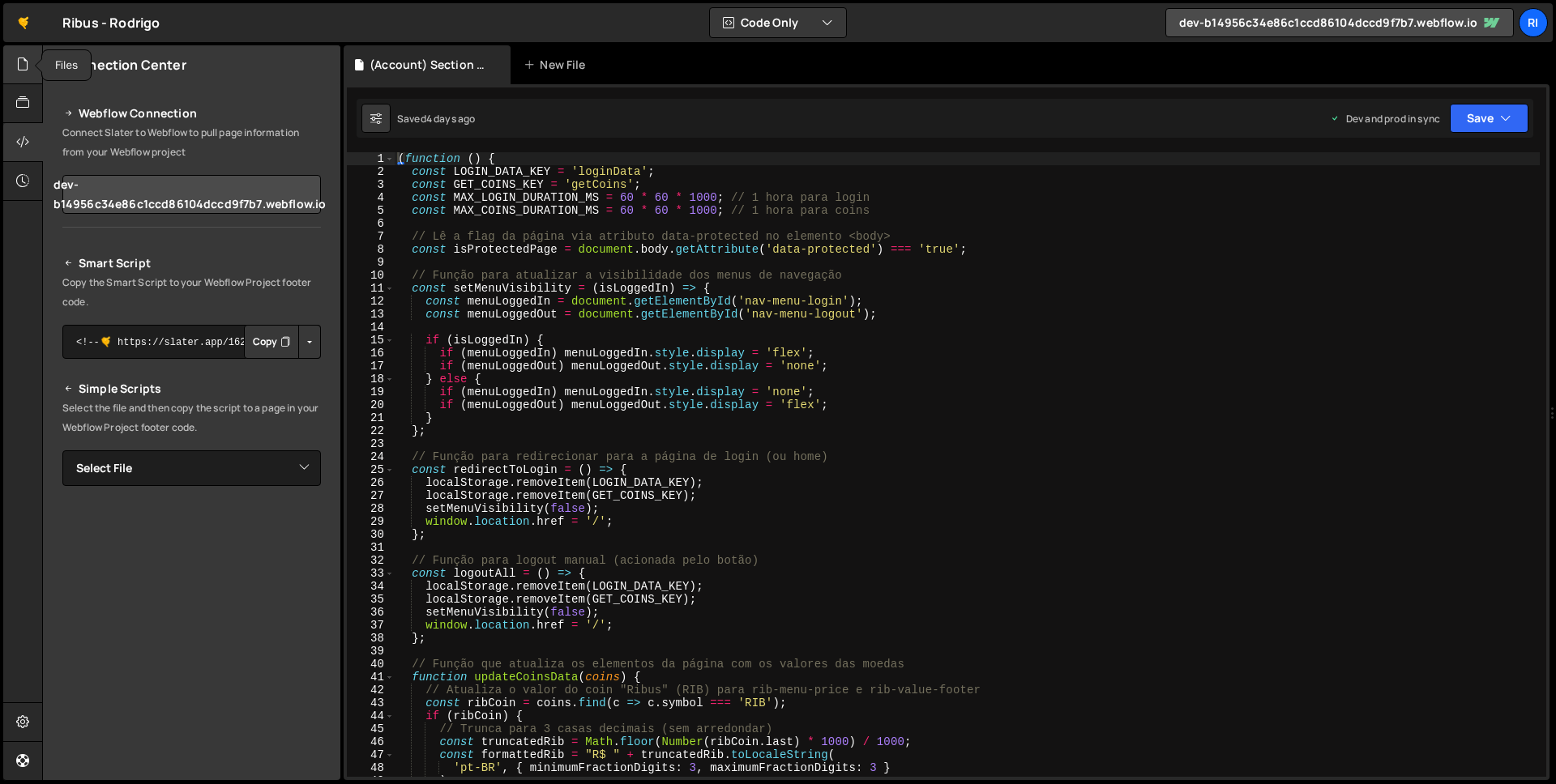 click at bounding box center (23, 65) 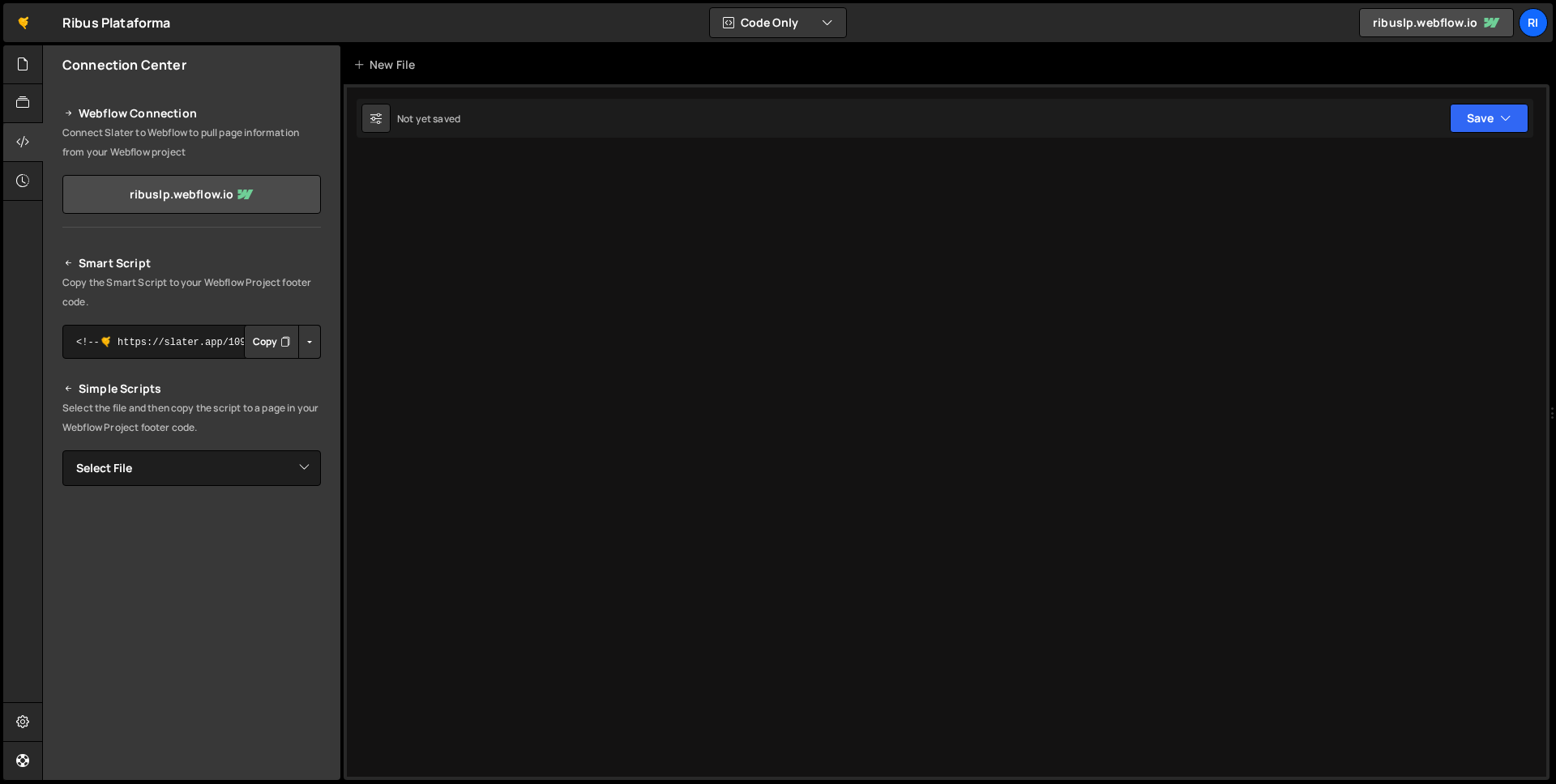 scroll, scrollTop: 0, scrollLeft: 0, axis: both 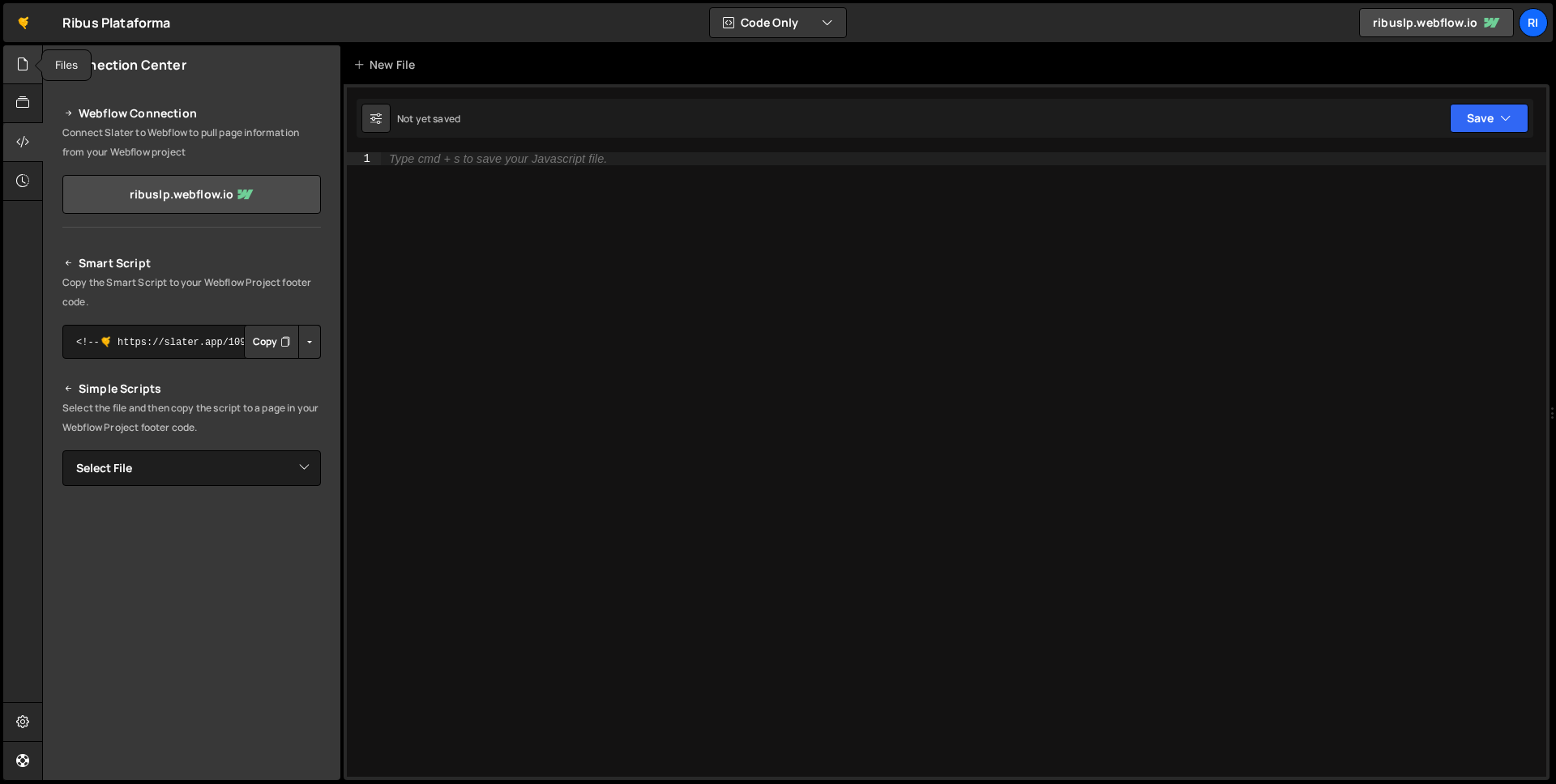 click at bounding box center [23, 65] 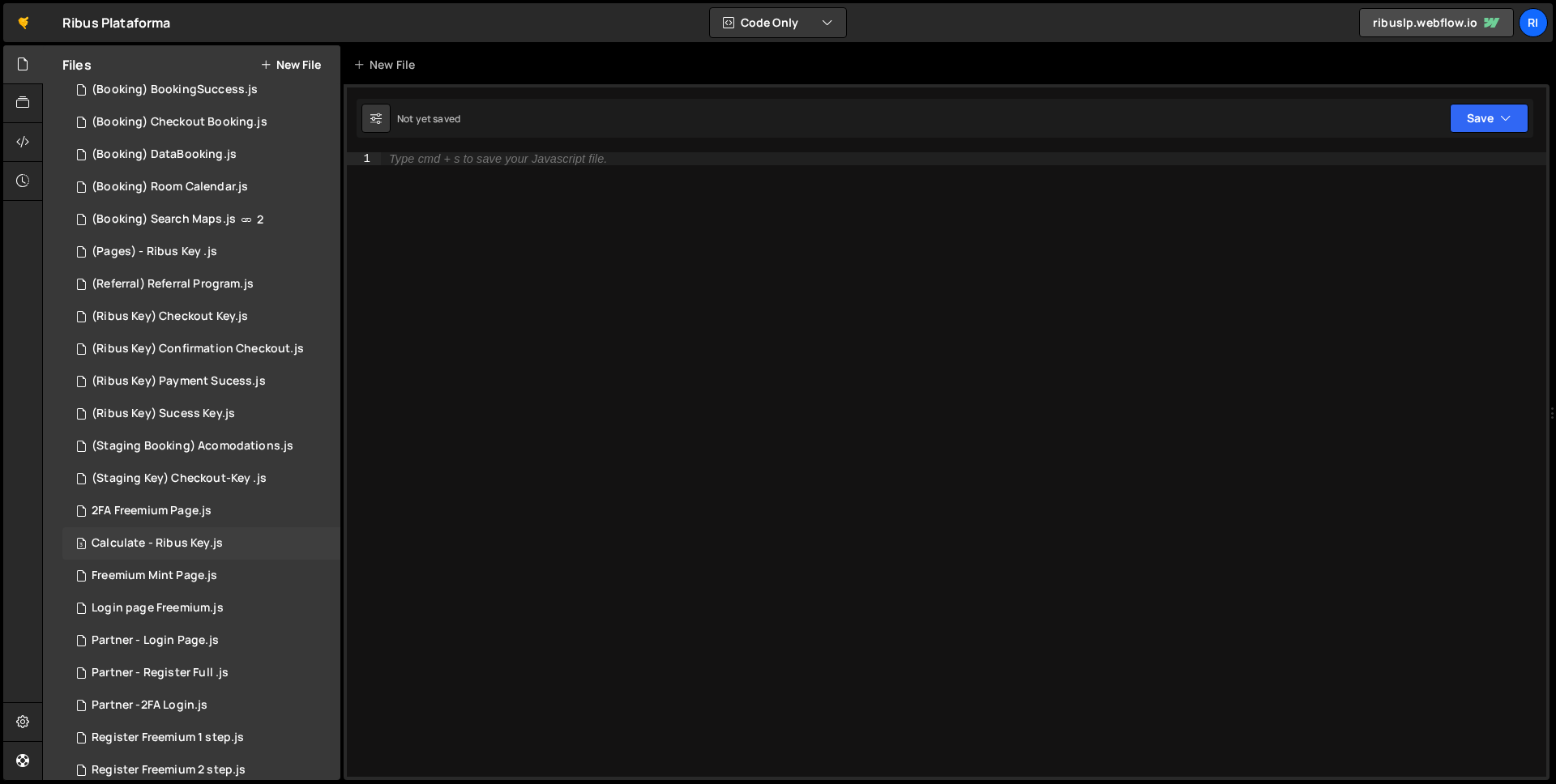 scroll, scrollTop: 272, scrollLeft: 0, axis: vertical 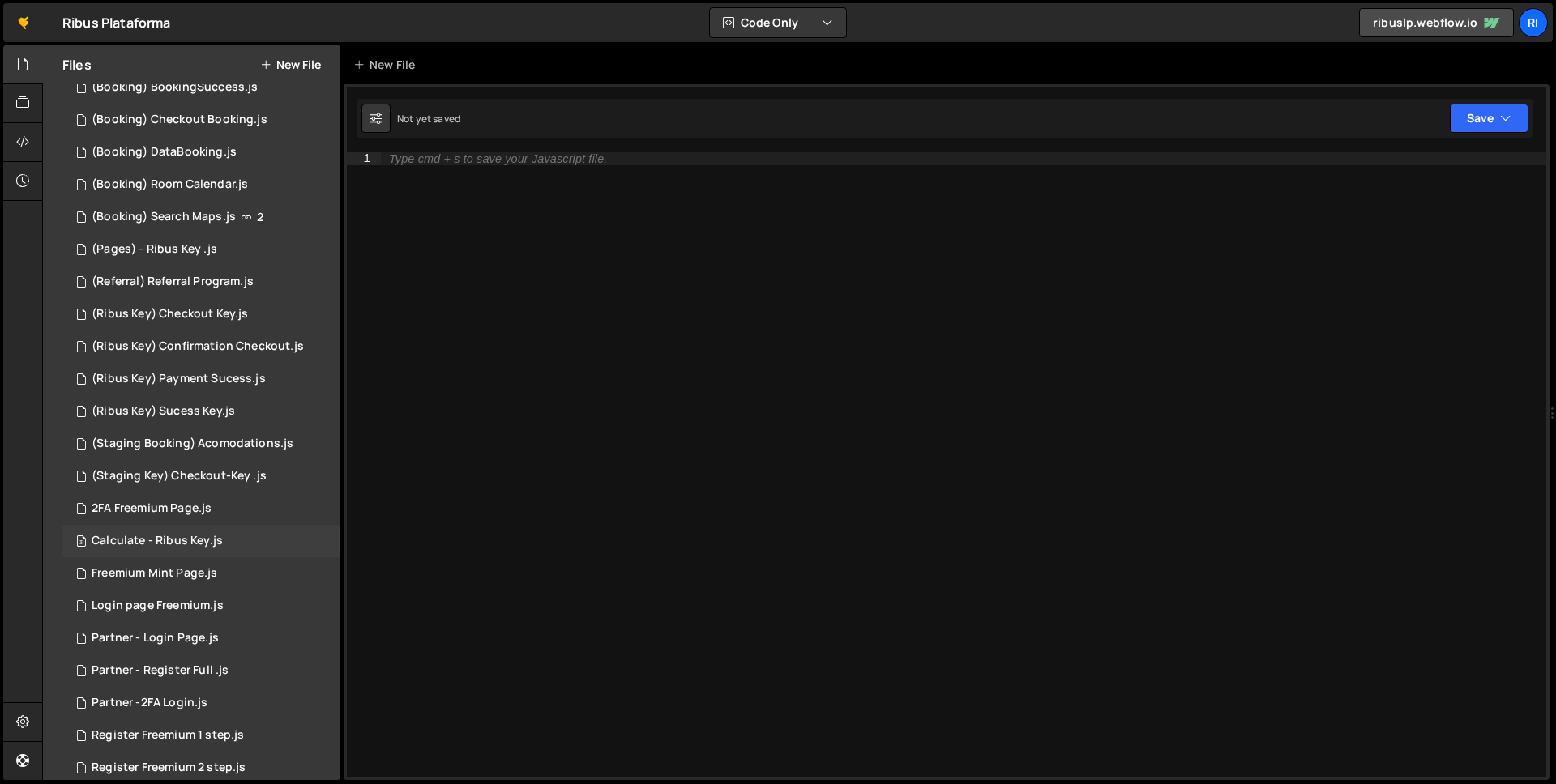 click on "Calculate - Ribus Key.js" at bounding box center (157, 541) 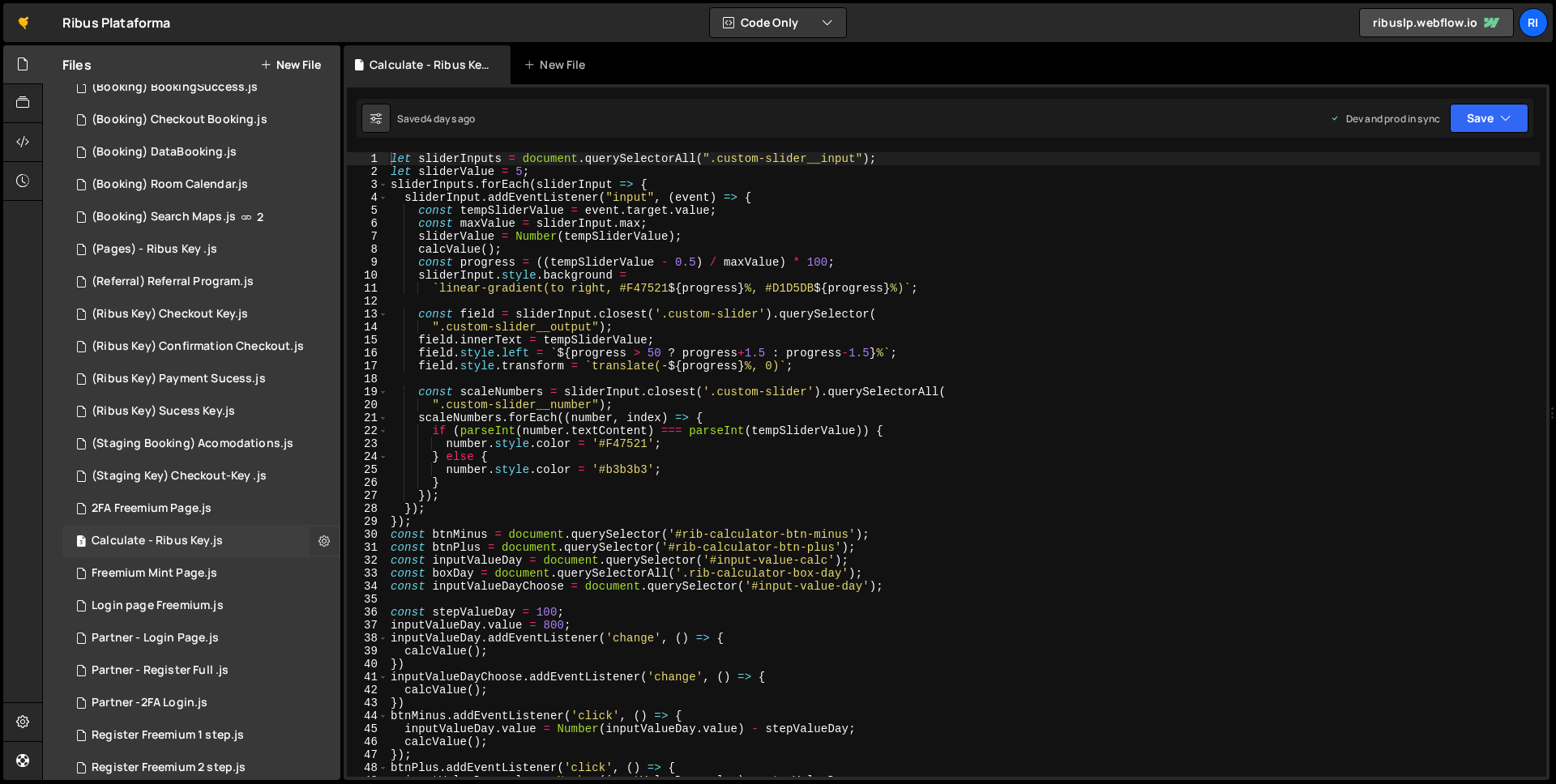 click at bounding box center [324, 540] 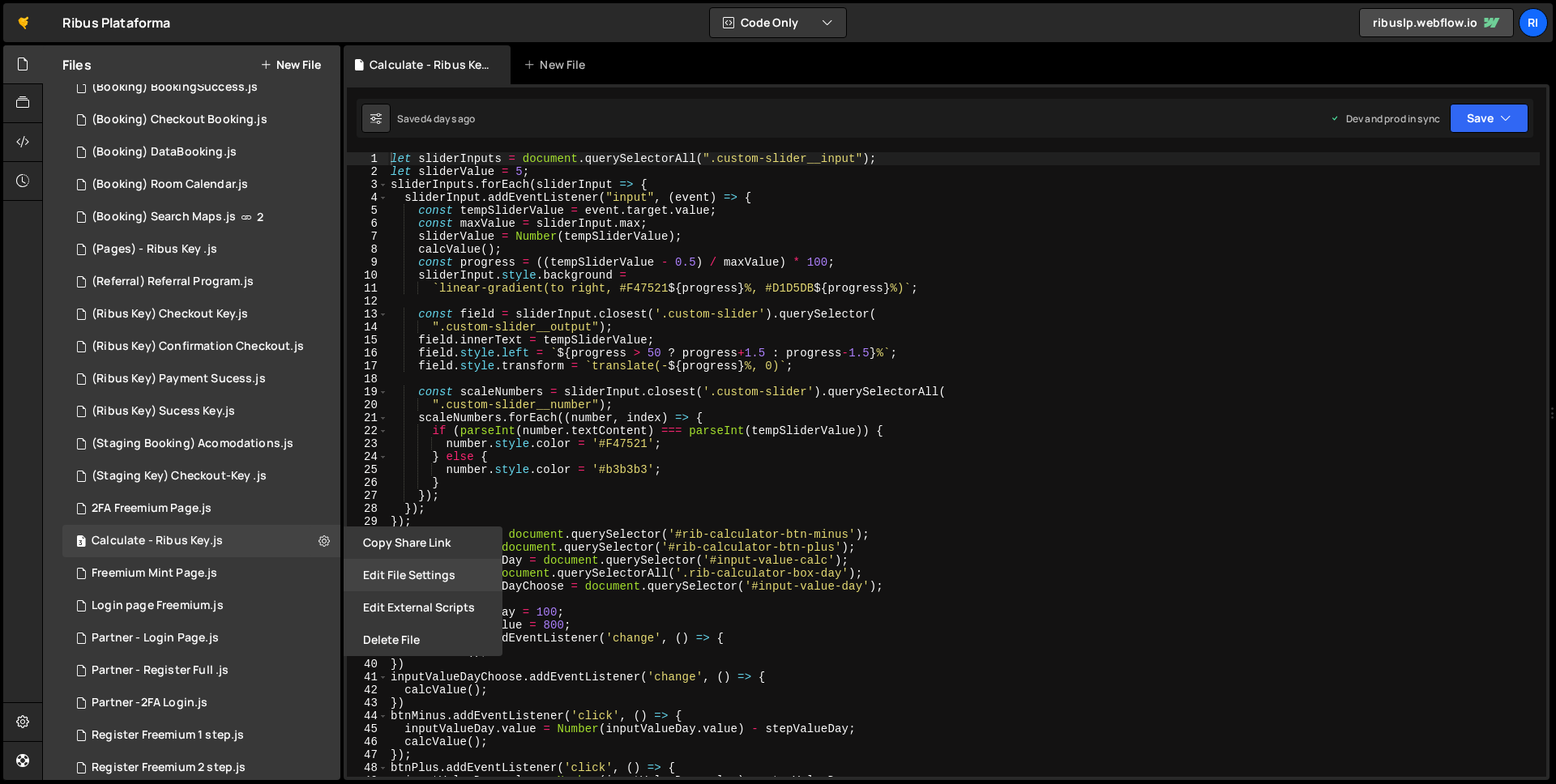 click on "Edit File Settings" at bounding box center [423, 575] 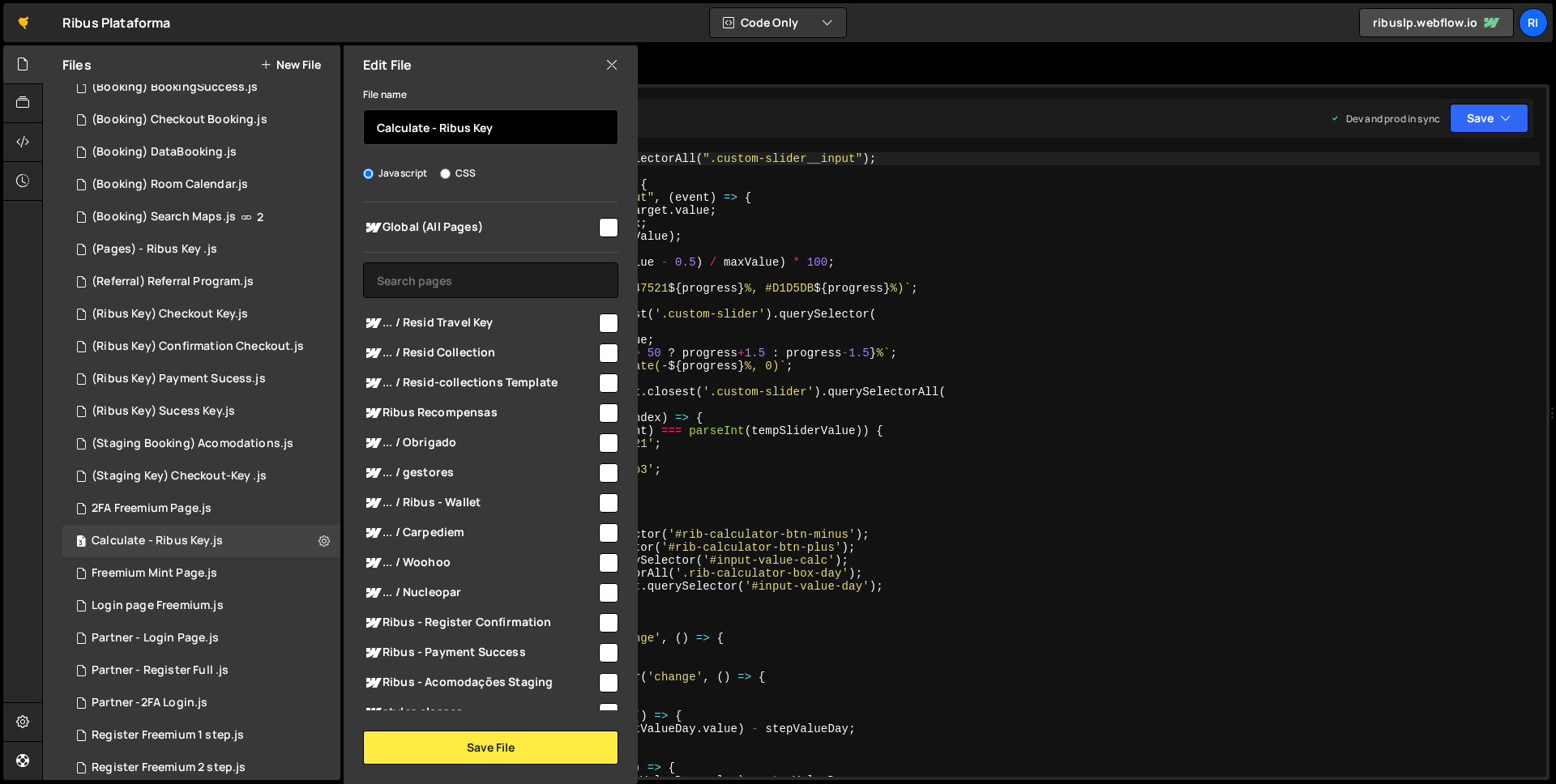 click on "Calculate - Ribus Key" at bounding box center [490, 127] 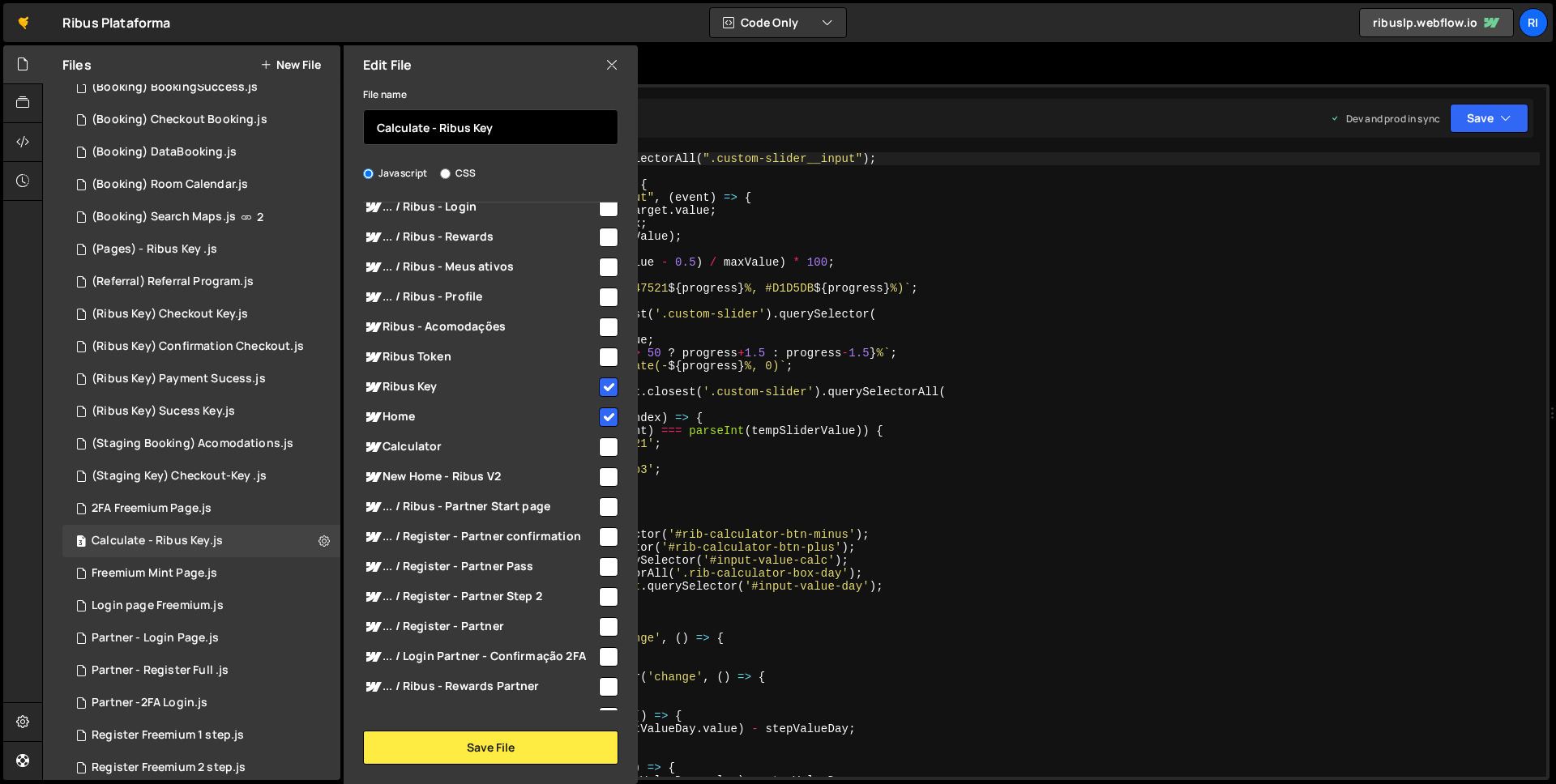 scroll, scrollTop: 888, scrollLeft: 0, axis: vertical 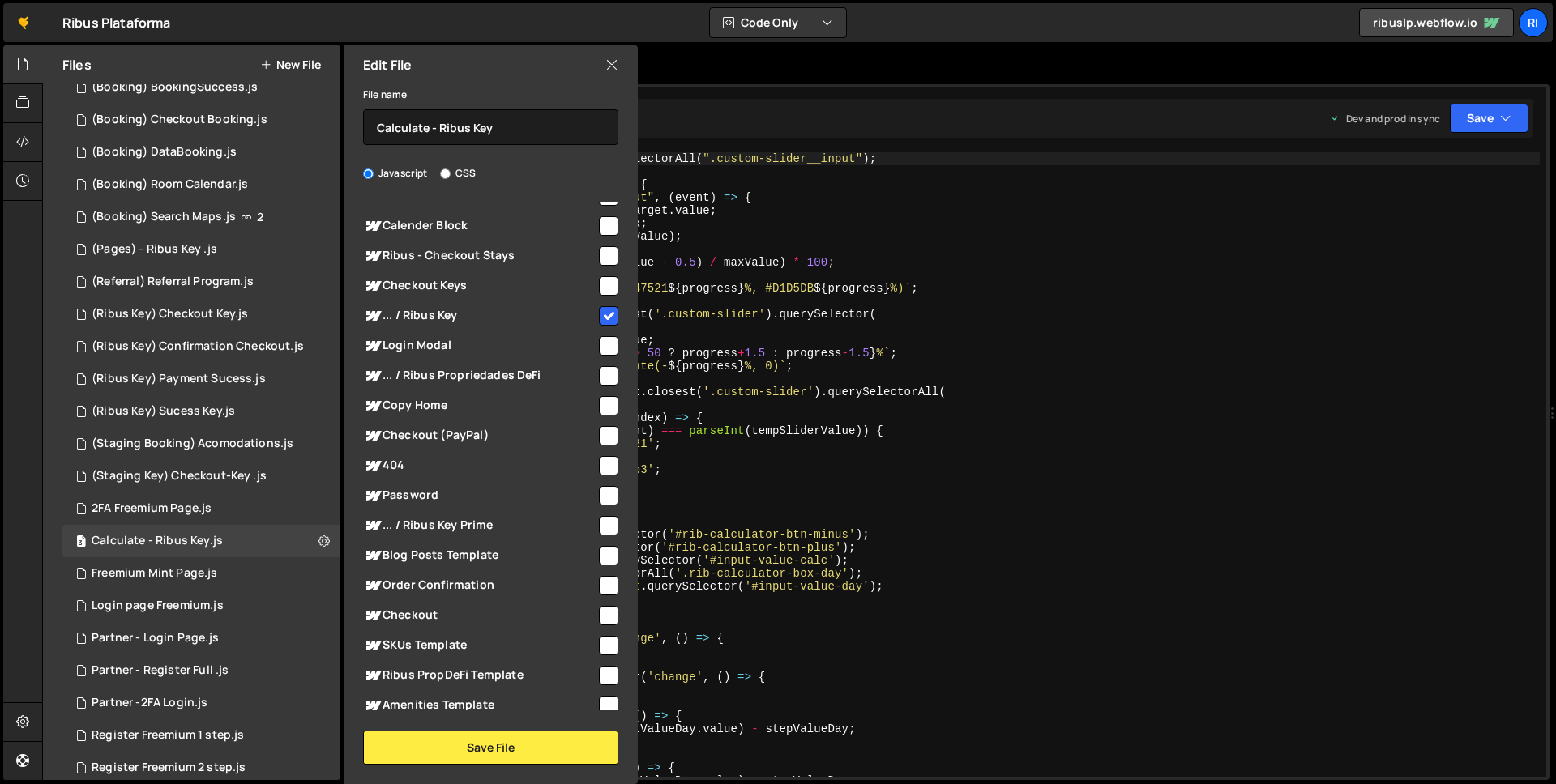 click on "let   sliderInputs   =   document . querySelectorAll ( ".custom-slider__input" ) ; let   sliderValue   =   5 ; sliderInputs . forEach ( sliderInput   =>   {    sliderInput . addEventListener ( "input" ,   ( event )   =>   {       const   tempSliderValue   =   event . target . value ;       const   maxValue   =   sliderInput . max ;       sliderValue   =   Number ( tempSliderValue ) ;       calcValue ( ) ;       const   progress   =   (( tempSliderValue   -   0.5 )   /   maxValue )   *   100 ;       sliderInput . style . background   =          ` linear-gradient(to right, #F47521  ${ progress } %, #D1D5DB  ${ progress } %) ` ;       const   field   =   sliderInput . closest ( '.custom-slider' ) . querySelector (          ".custom-slider__output" ) ;       field . innerText   =   tempSliderValue ;       field . style . left   =   ` ${ progress   >   50   ?   progress + 1.5   :   progress - 1.5 } % ` ;       field . style . transform   =   ` translate(- ${ progress } %, 0) ` ;       const   scaleNumbers   =   ." at bounding box center [964, 477] 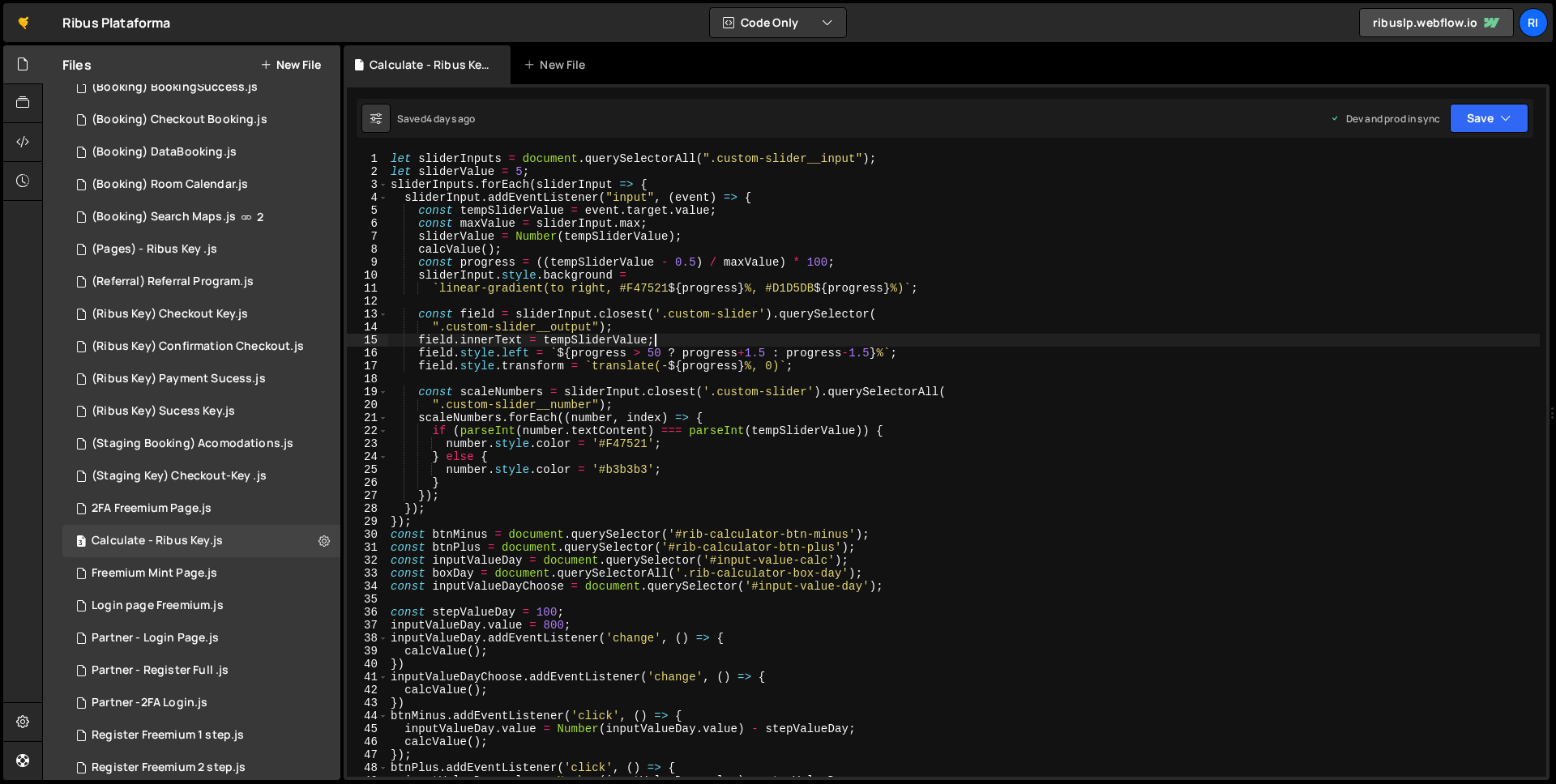 type on "calcValue();" 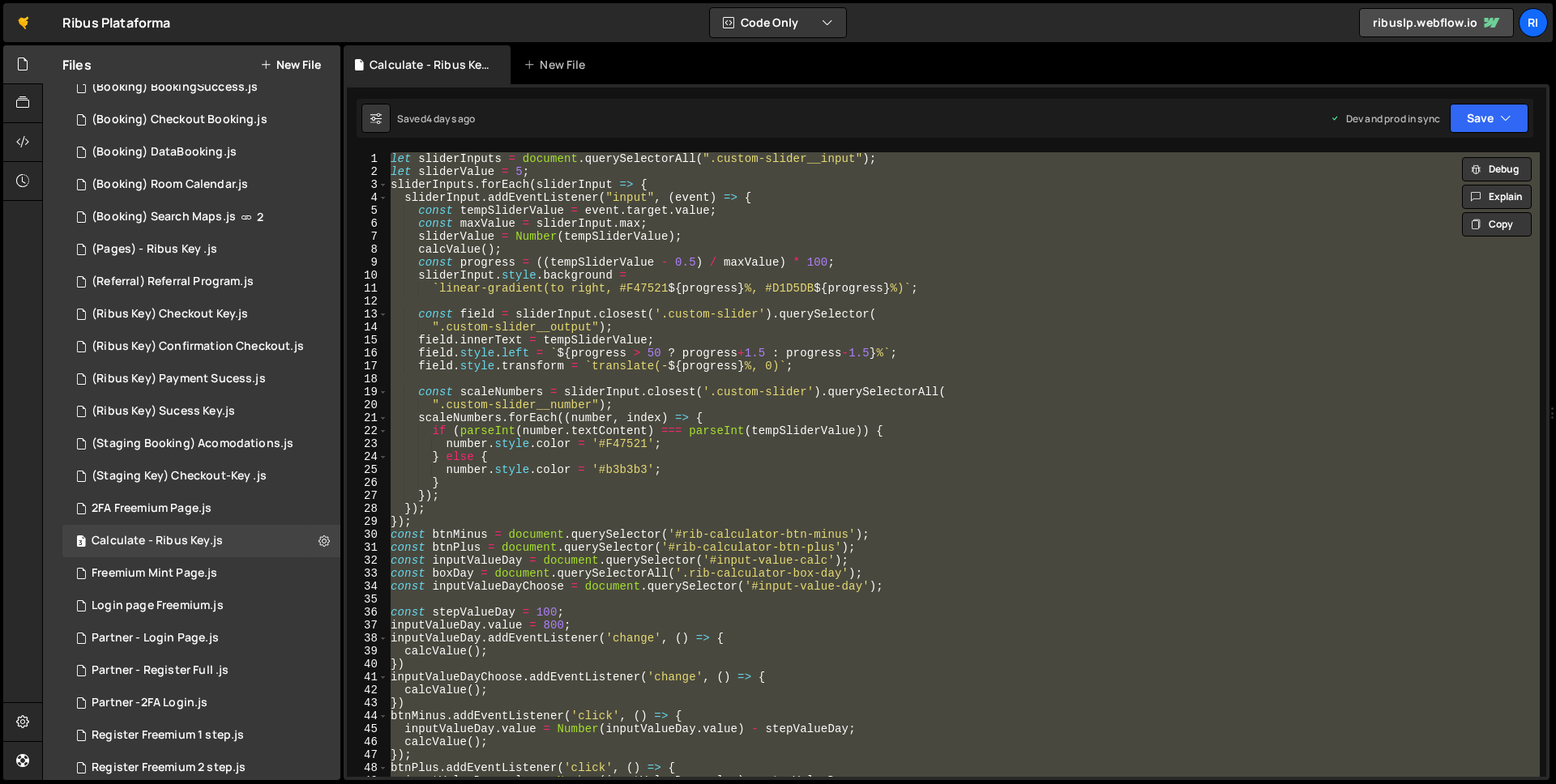 click on "let   sliderInputs   =   document . querySelectorAll ( ".custom-slider__input" ) ; let   sliderValue   =   5 ; sliderInputs . forEach ( sliderInput   =>   {    sliderInput . addEventListener ( "input" ,   ( event )   =>   {       const   tempSliderValue   =   event . target . value ;       const   maxValue   =   sliderInput . max ;       sliderValue   =   Number ( tempSliderValue ) ;       calcValue ( ) ;       const   progress   =   (( tempSliderValue   -   0.5 )   /   maxValue )   *   100 ;       sliderInput . style . background   =          ` linear-gradient(to right, #F47521  ${ progress } %, #D1D5DB  ${ progress } %) ` ;       const   field   =   sliderInput . closest ( '.custom-slider' ) . querySelector (          ".custom-slider__output" ) ;       field . innerText   =   tempSliderValue ;       field . style . left   =   ` ${ progress   >   50   ?   progress + 1.5   :   progress - 1.5 } % ` ;       field . style . transform   =   ` translate(- ${ progress } %, 0) ` ;       const   scaleNumbers   =   ." at bounding box center (964, 464) 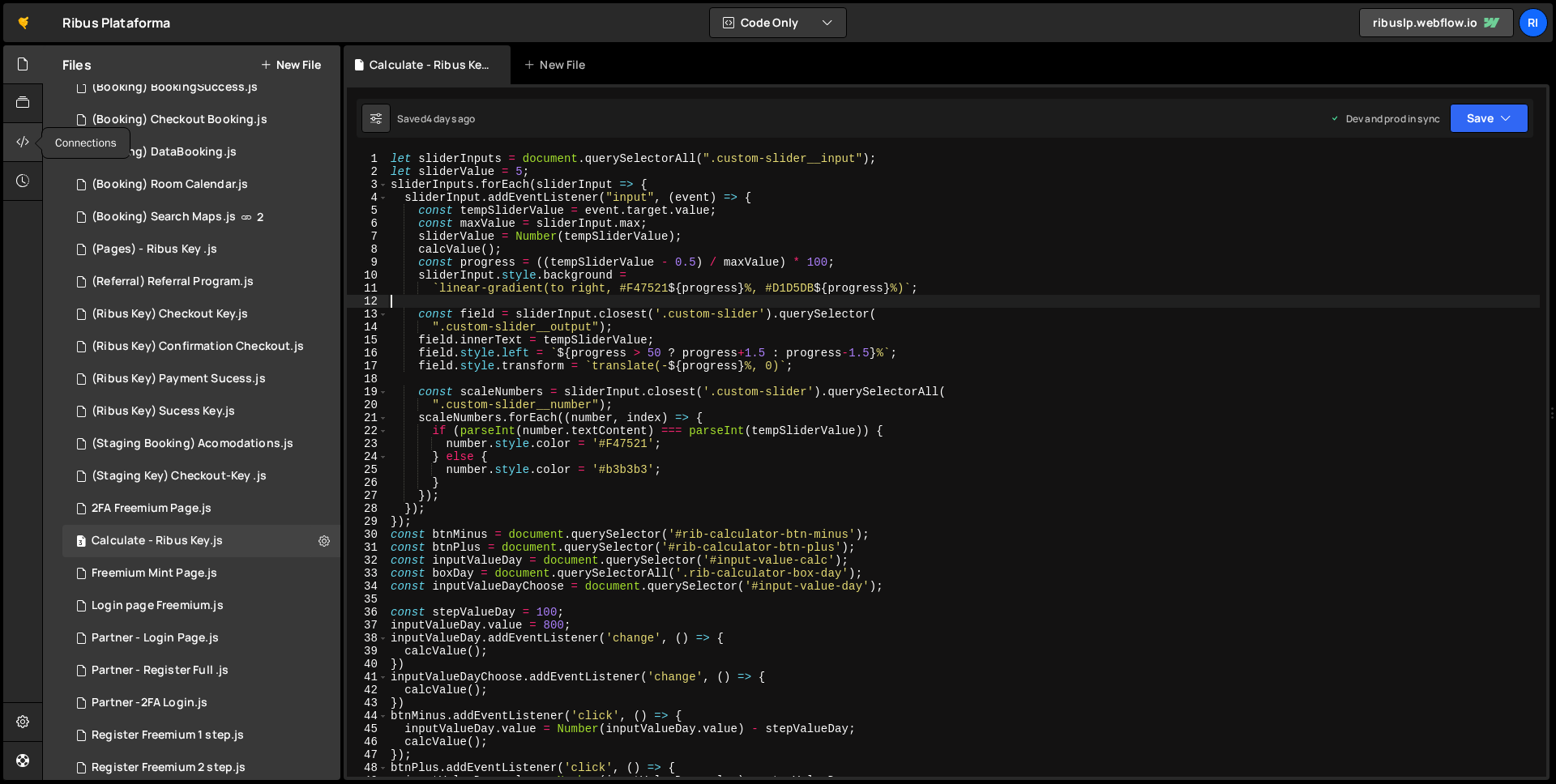 click at bounding box center [23, 142] 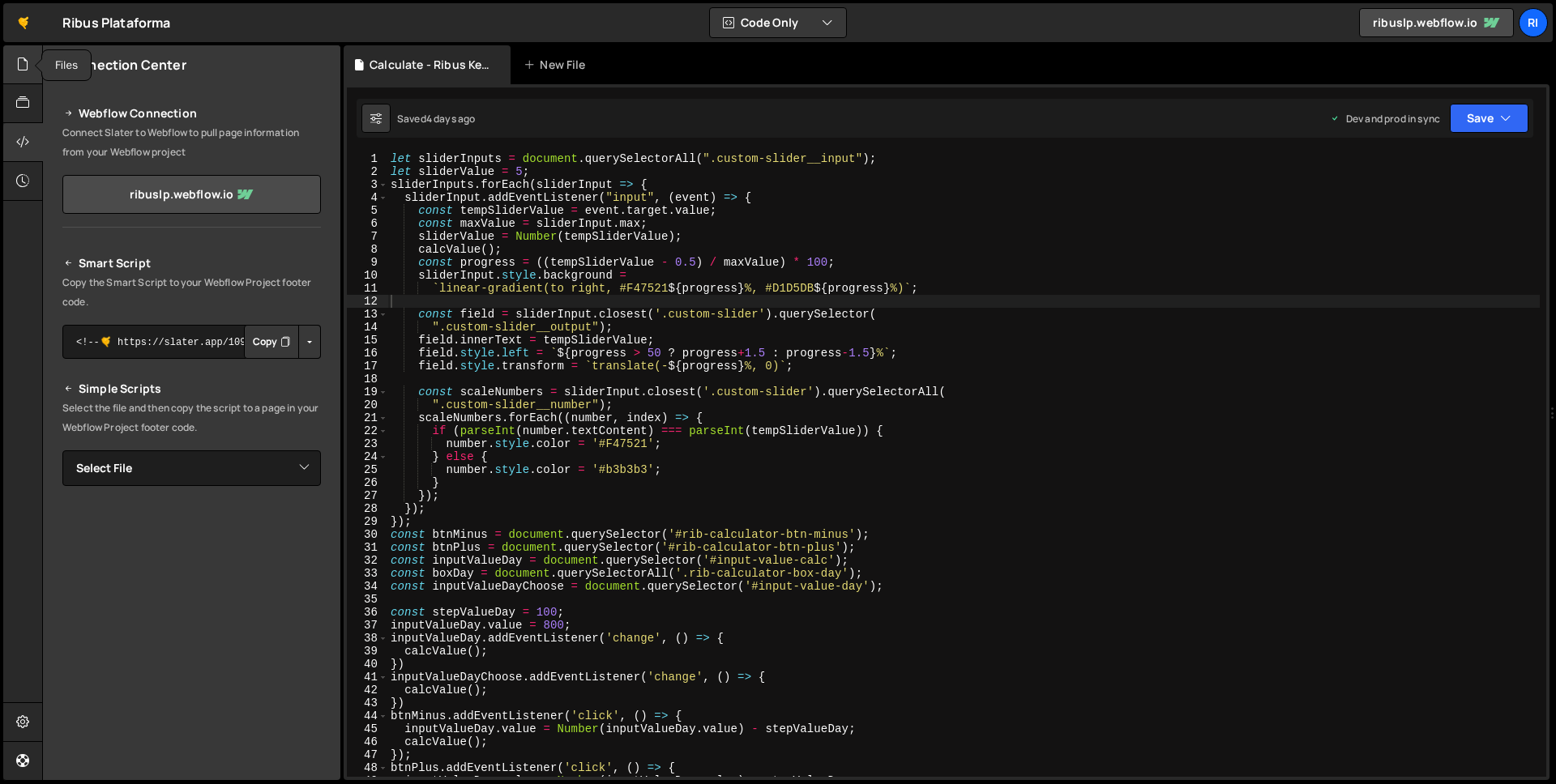 click at bounding box center (23, 64) 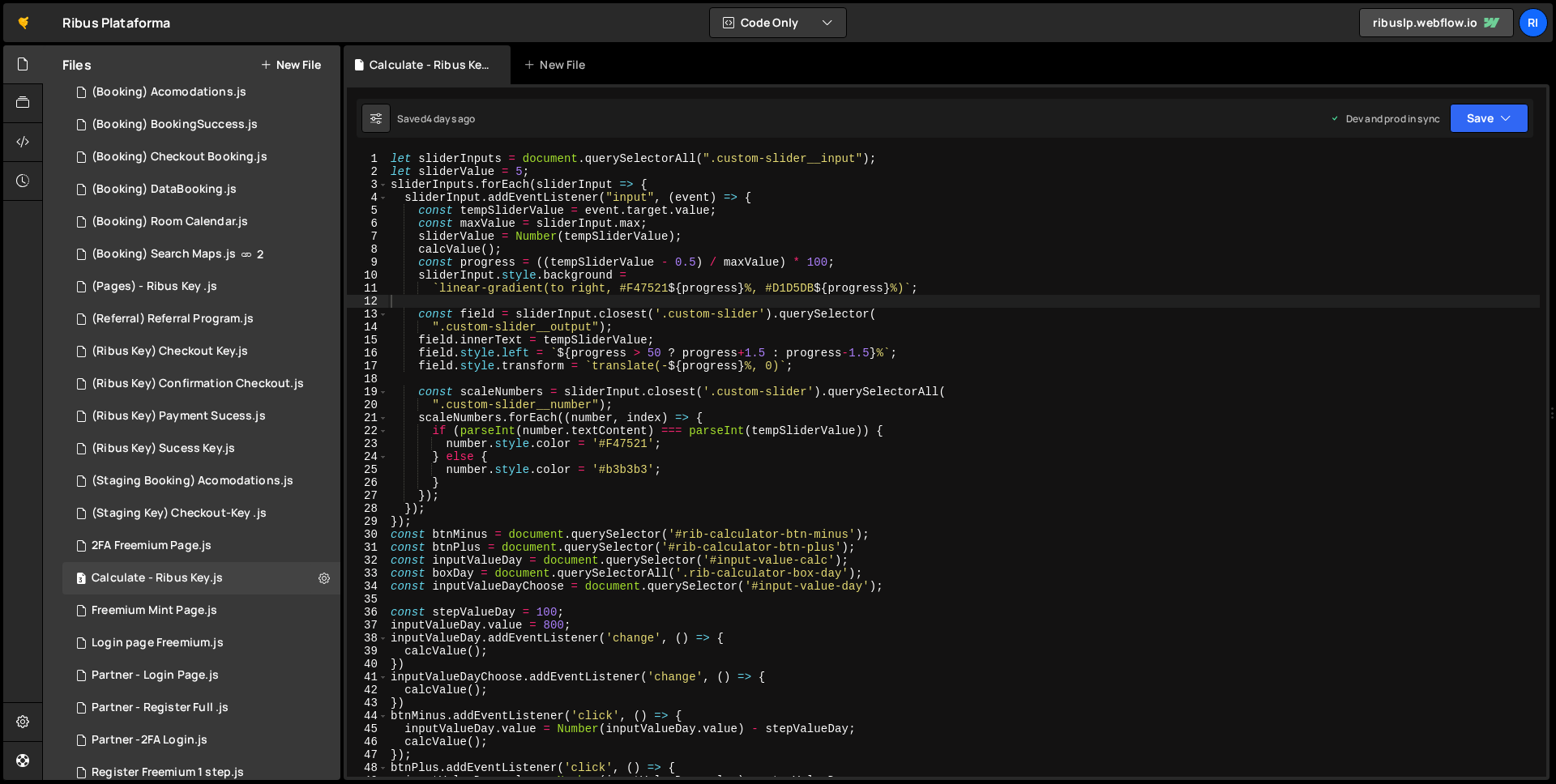 scroll, scrollTop: 263, scrollLeft: 0, axis: vertical 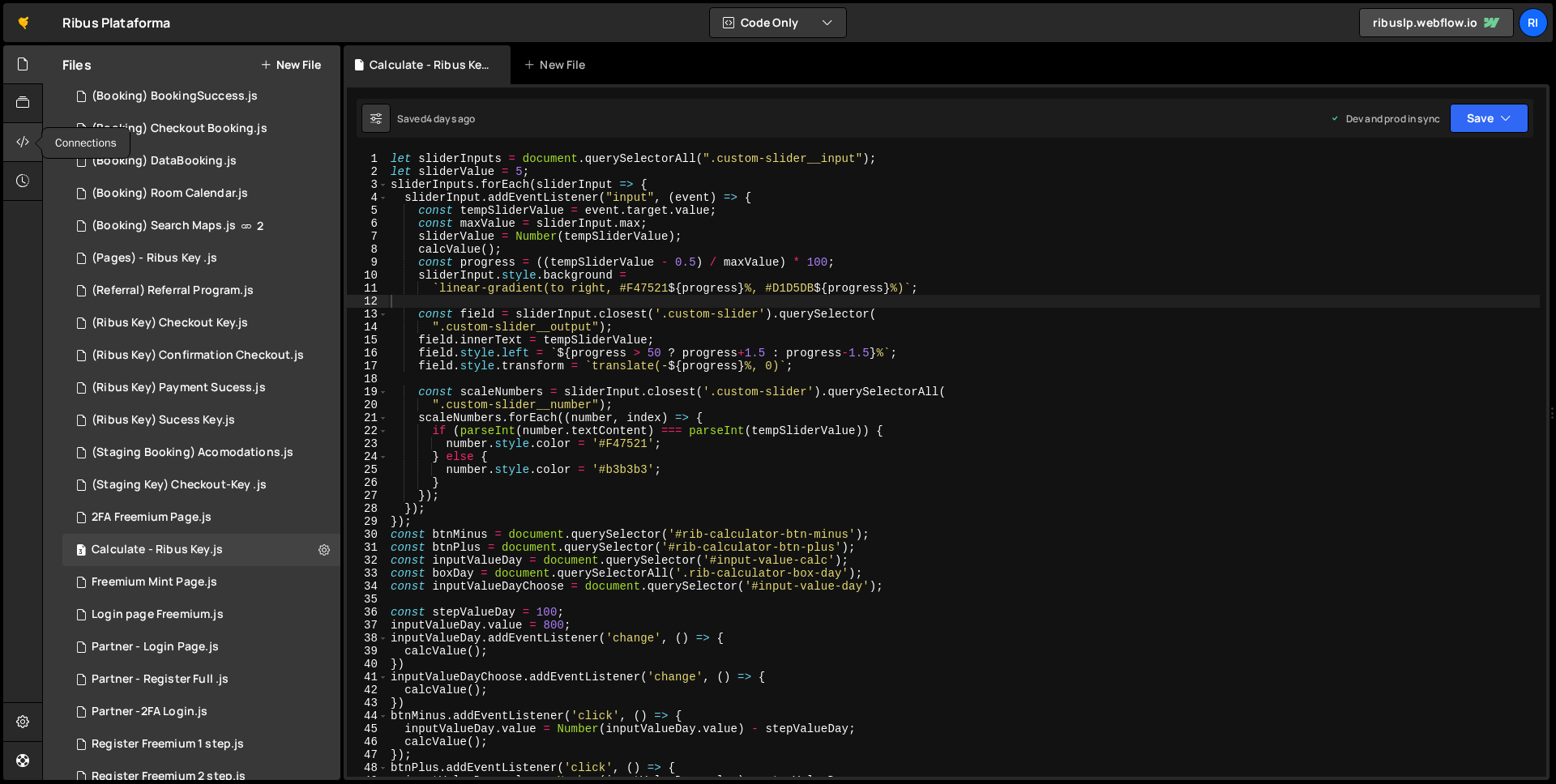 click at bounding box center [23, 142] 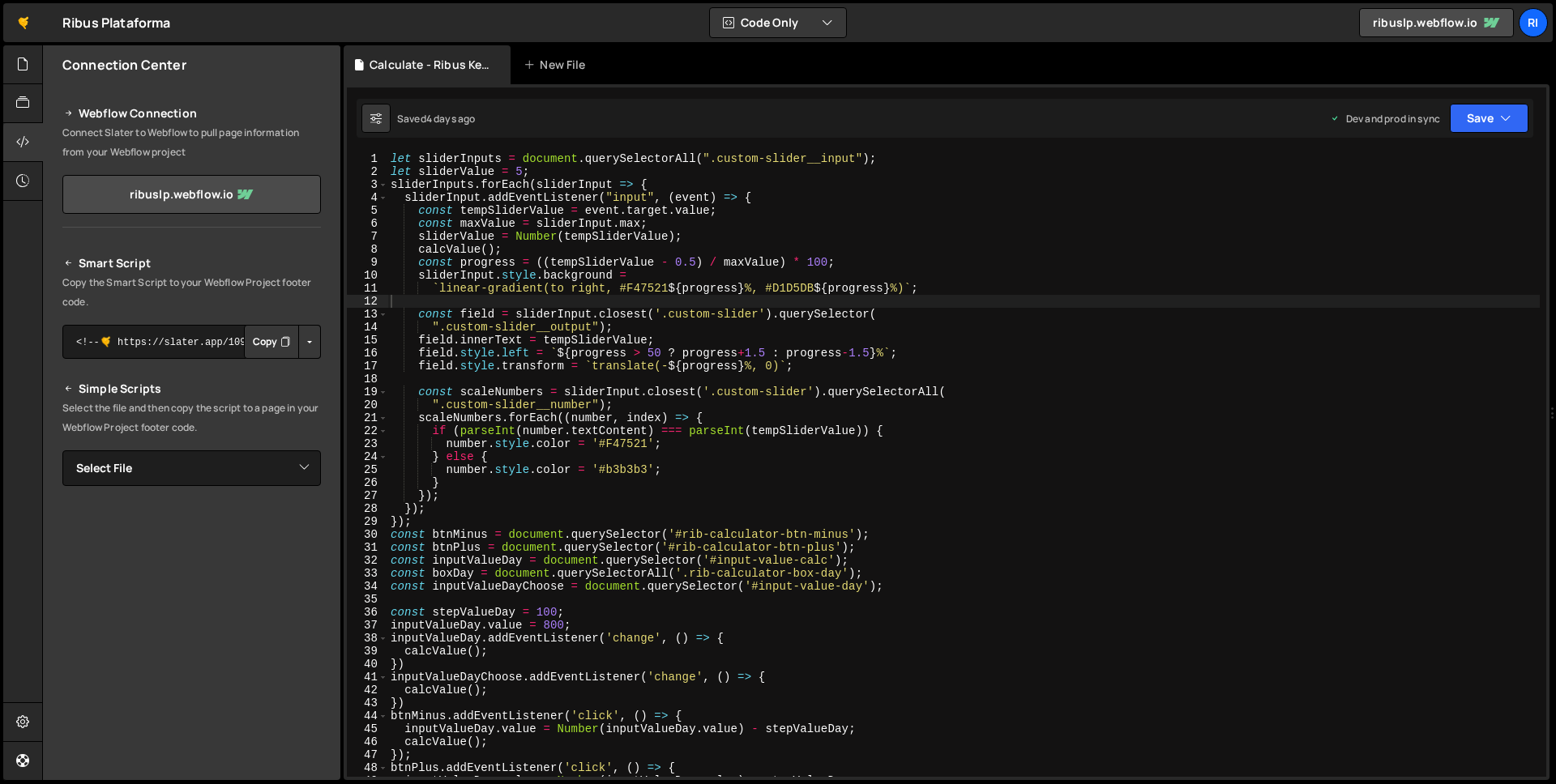 click on "Connection Center" at bounding box center (191, 65) 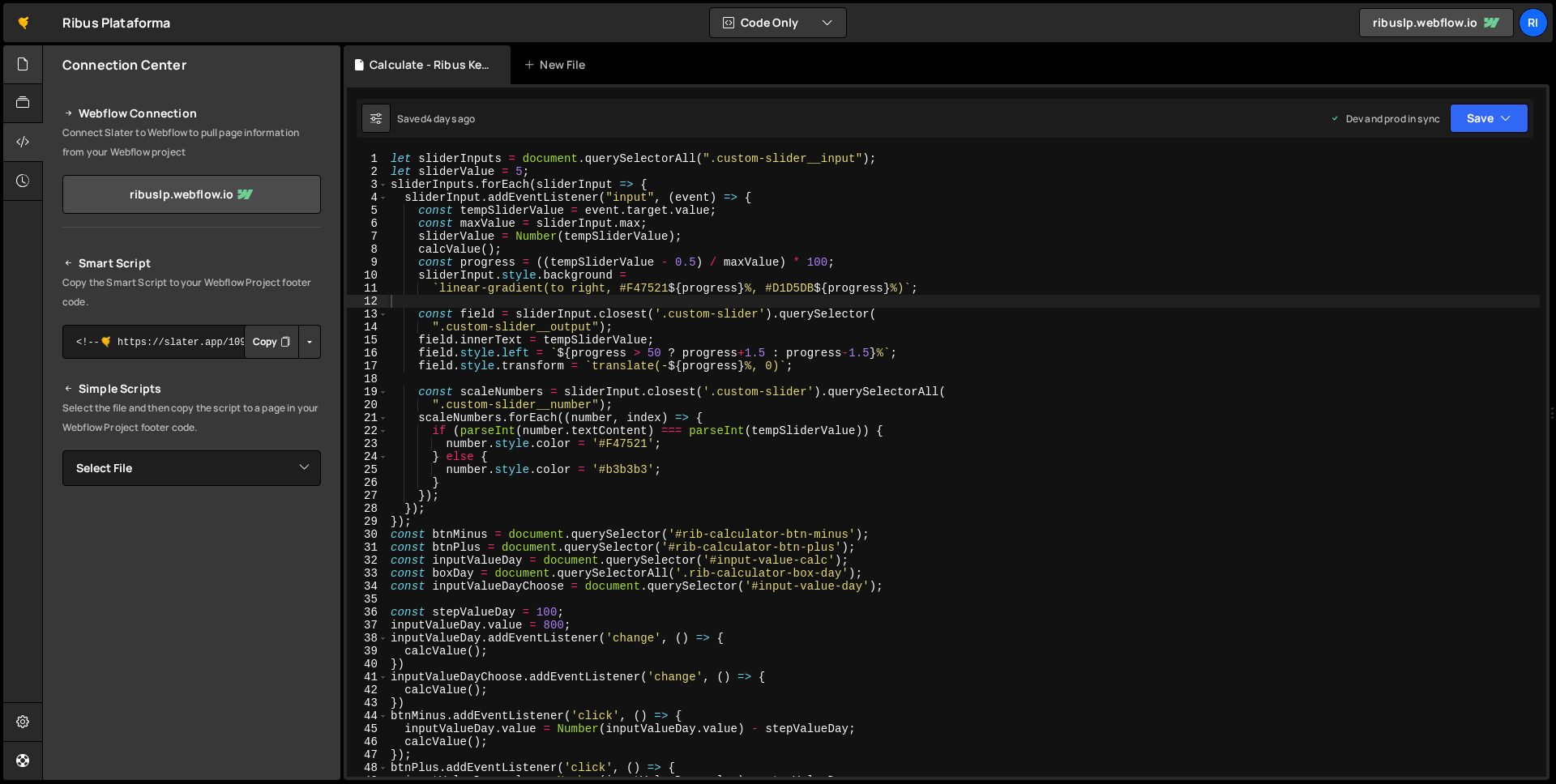 click at bounding box center [23, 64] 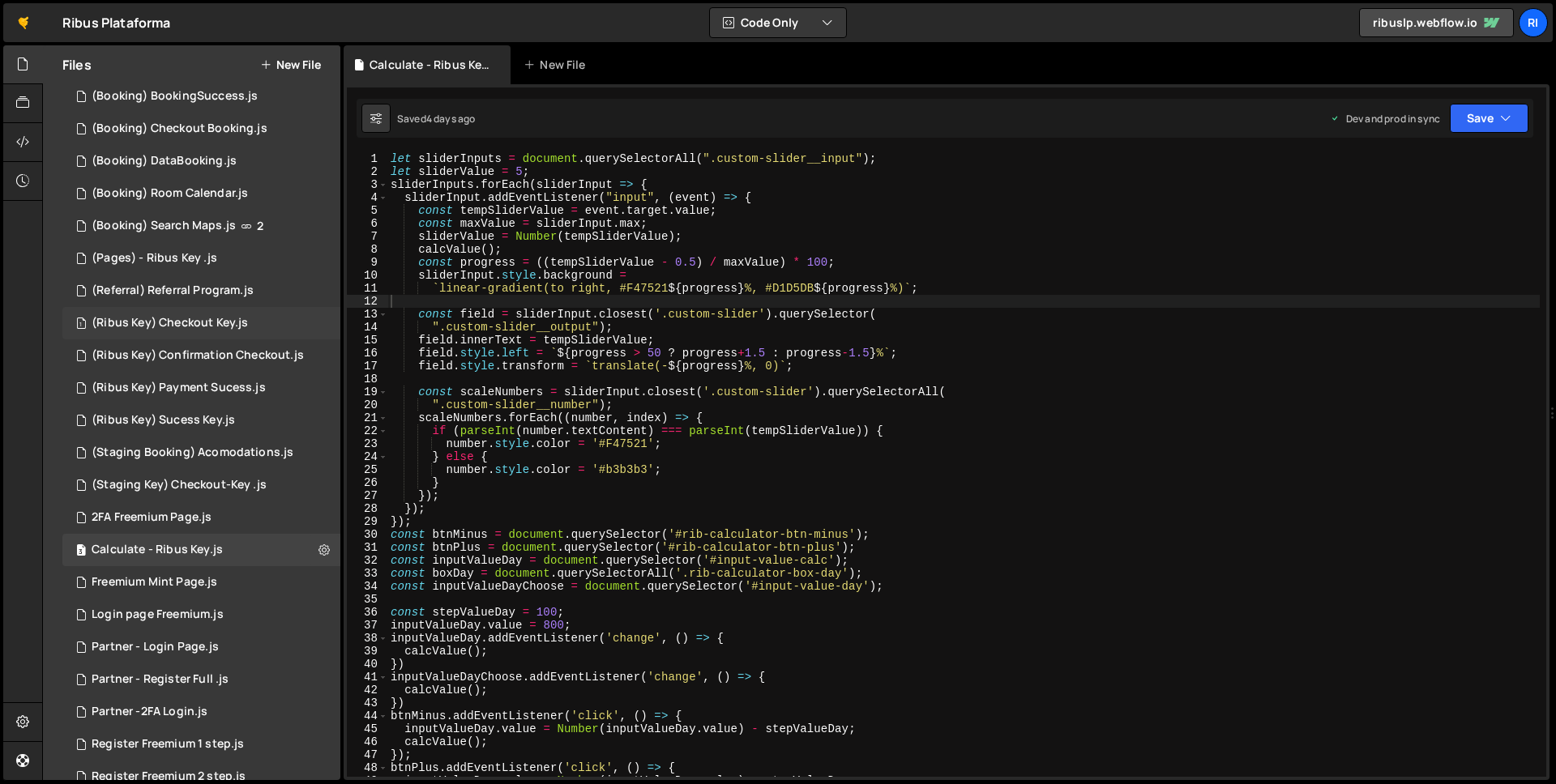 scroll, scrollTop: 0, scrollLeft: 0, axis: both 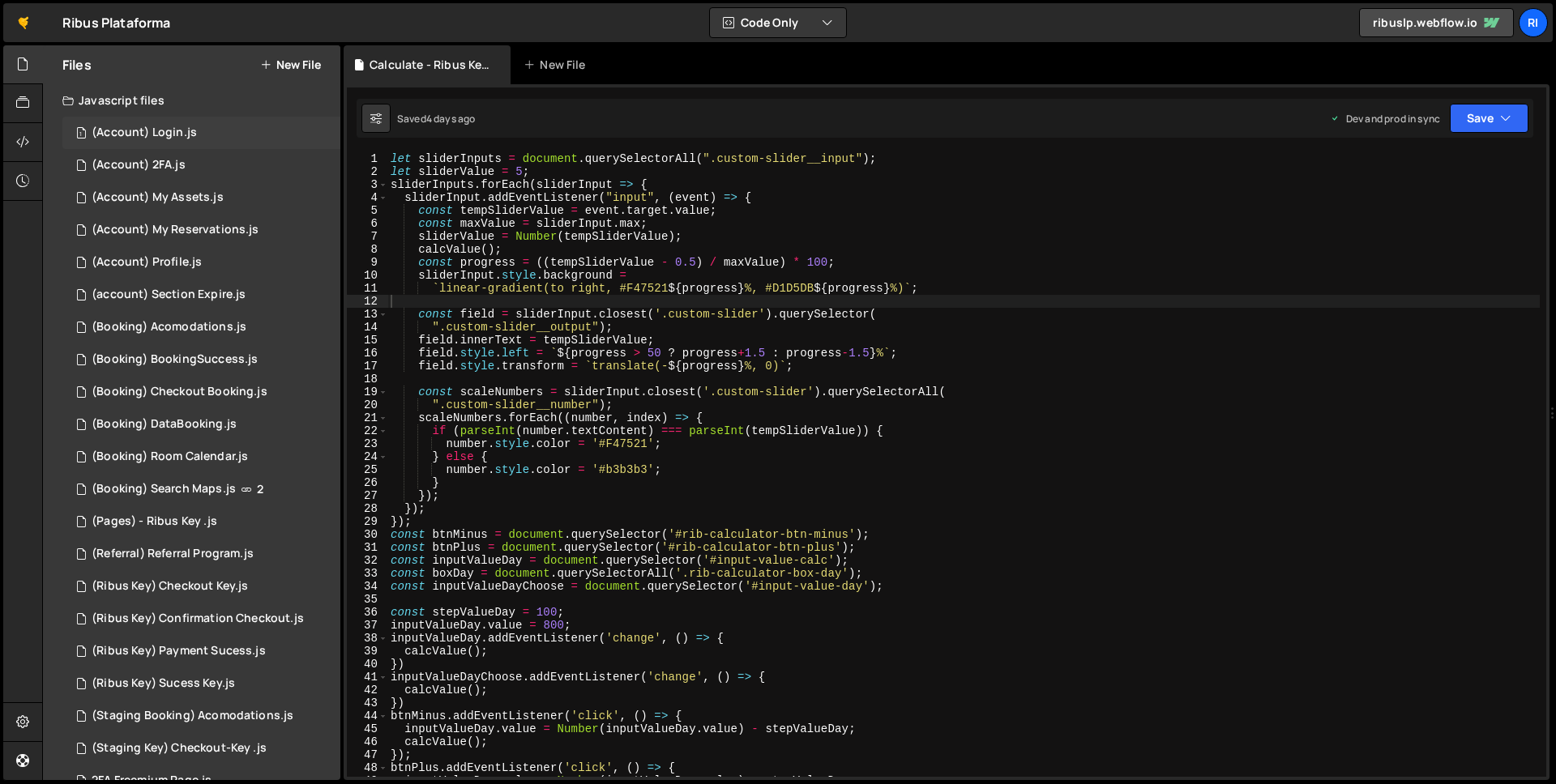 click on "(Account) Login.js" at bounding box center (144, 133) 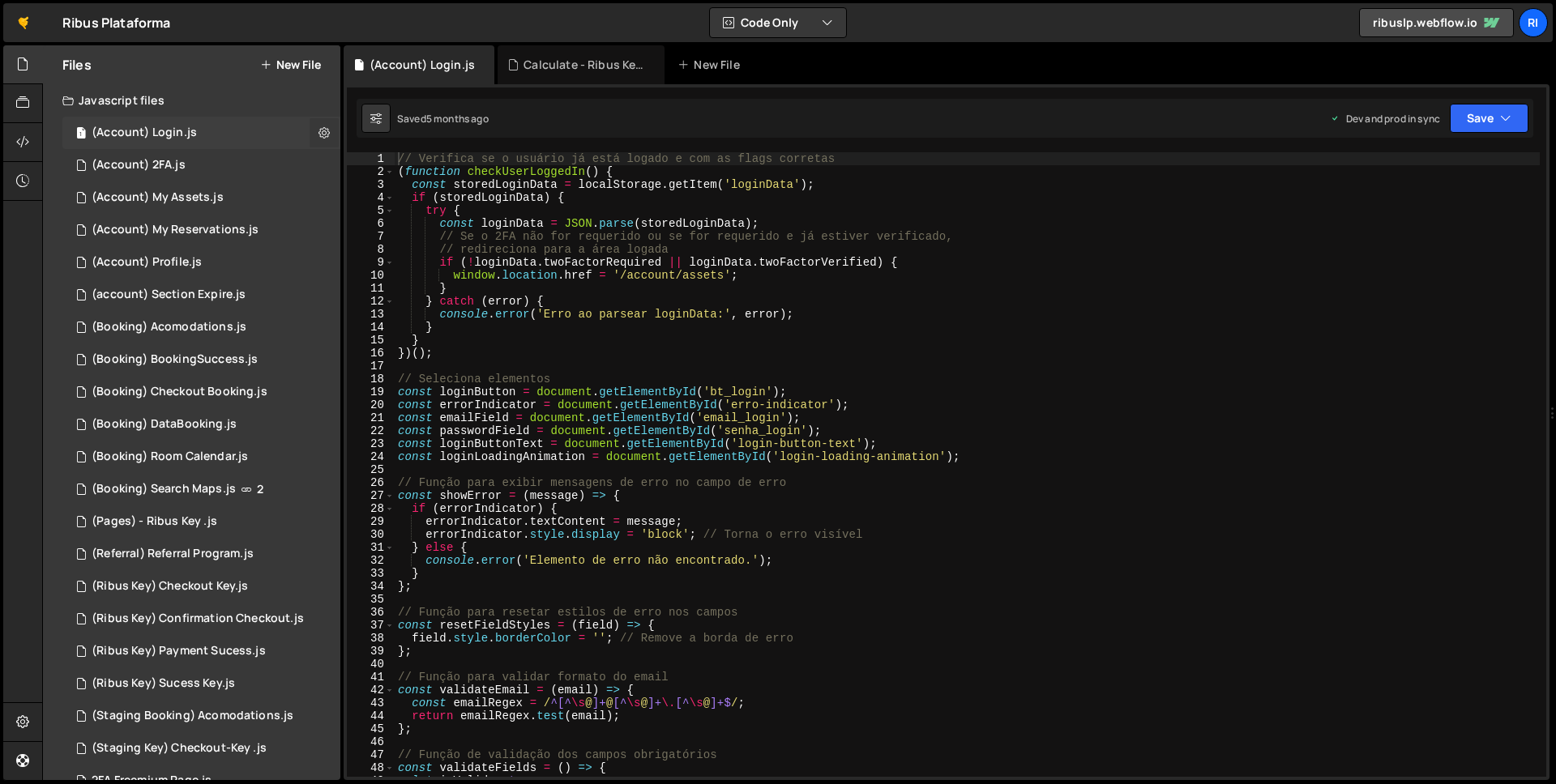 click at bounding box center (324, 132) 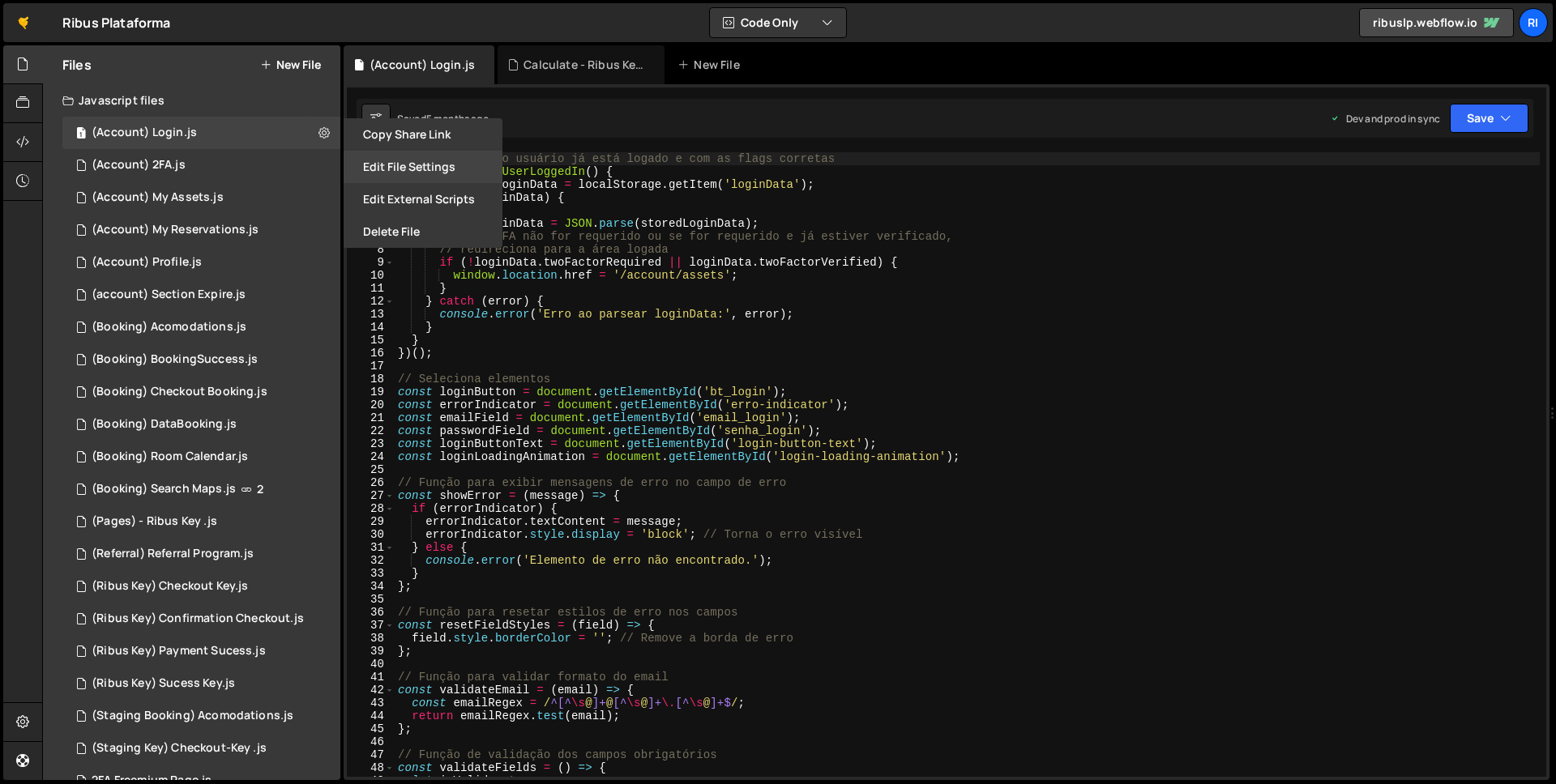 click on "Edit File Settings" at bounding box center (423, 167) 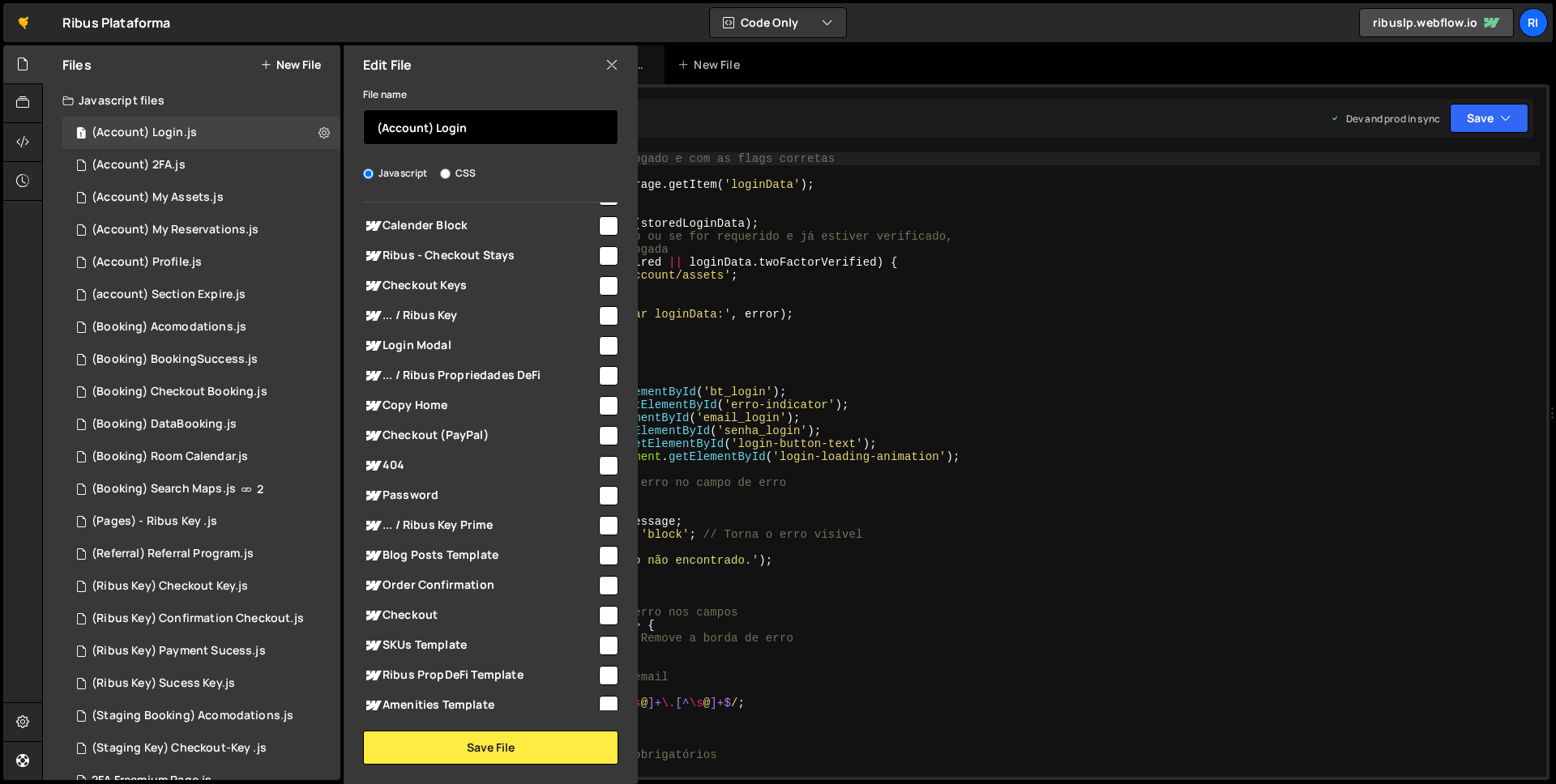 click on "(Account) Login" at bounding box center [490, 127] 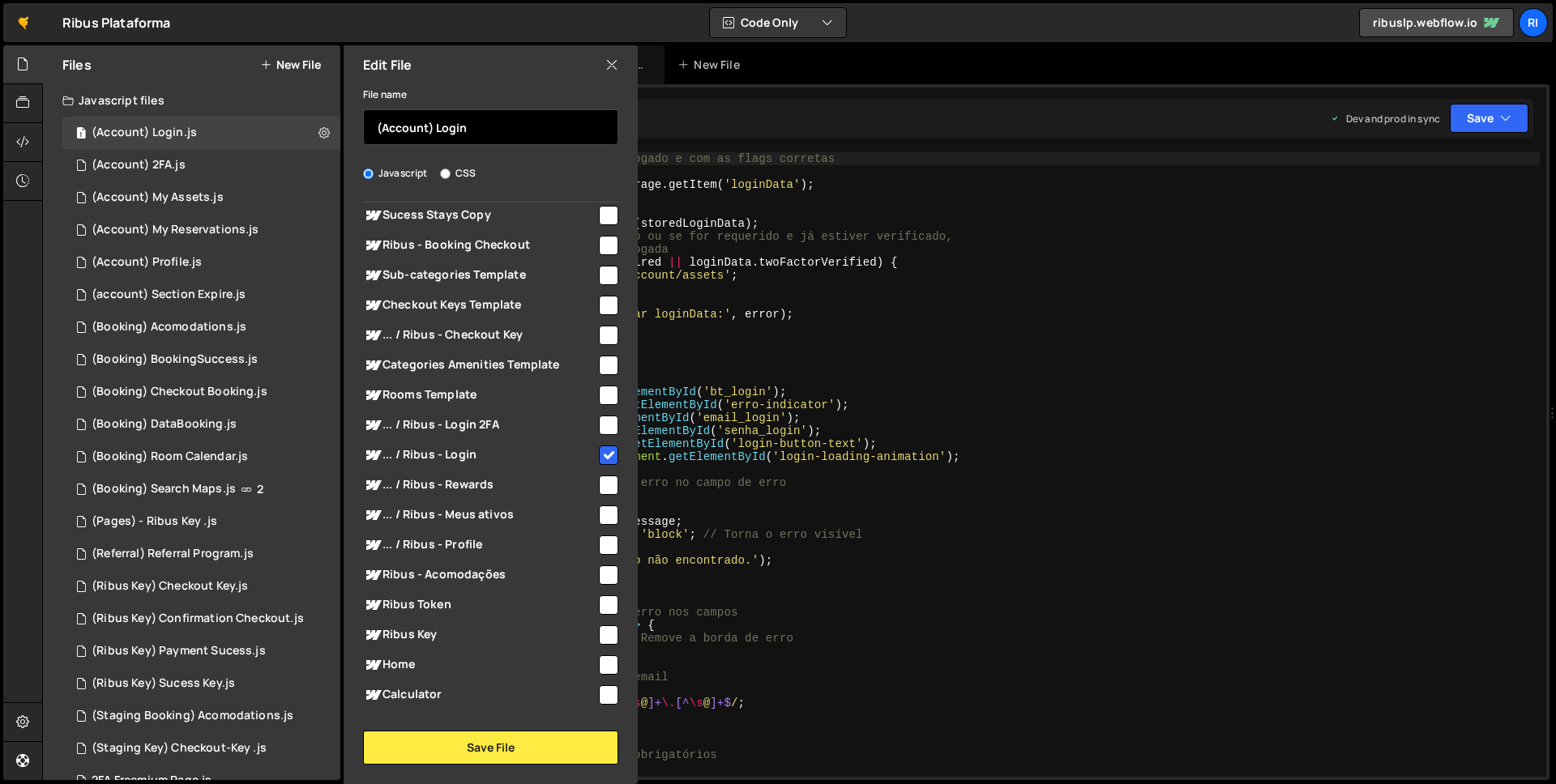 scroll, scrollTop: 635, scrollLeft: 0, axis: vertical 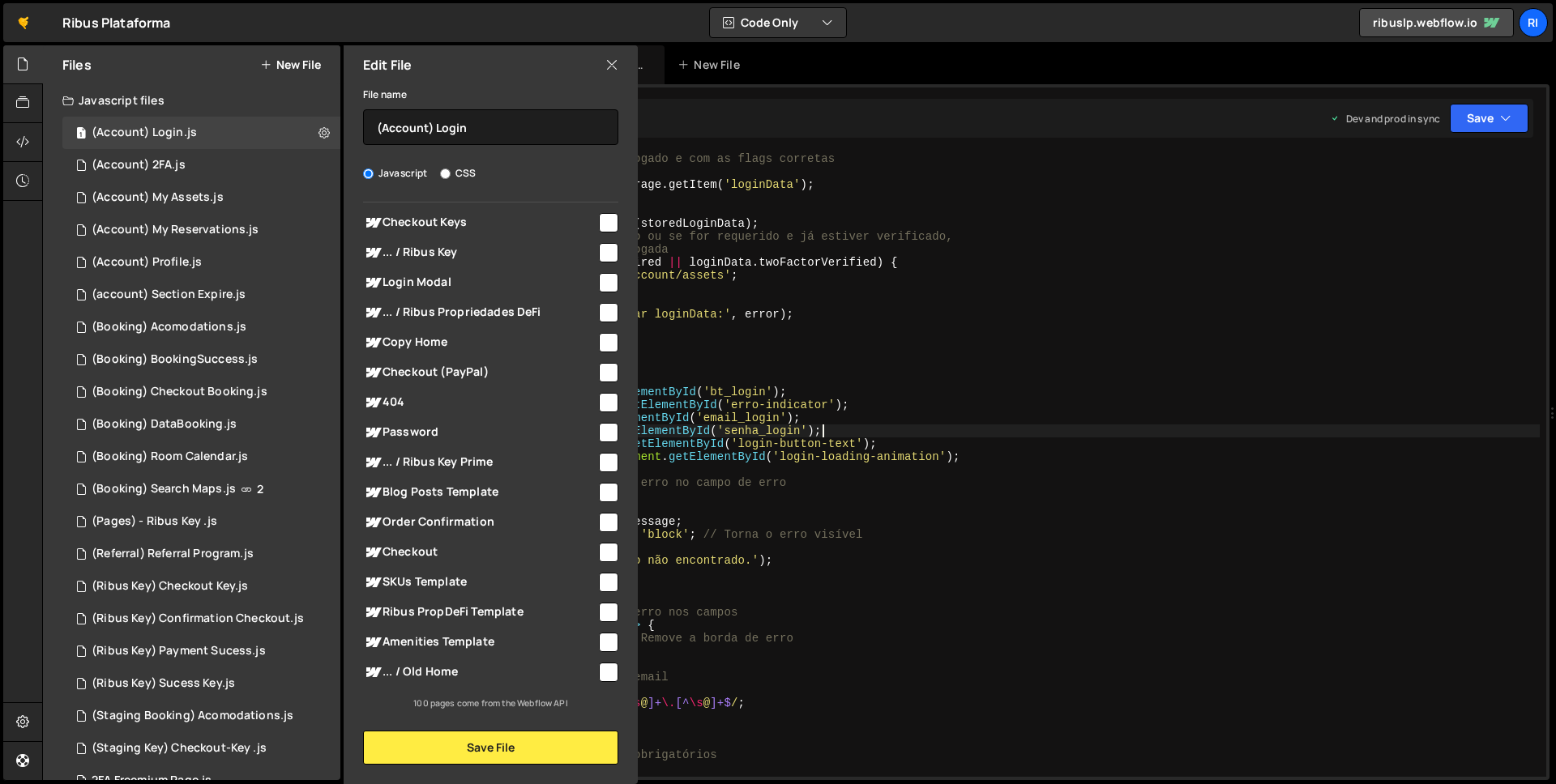 click on "// Verifica se o usuário já está logado e com as flags corretas ( function   checkUserLoggedIn ( )   {    const   storedLoginData   =   localStorage . getItem ( 'loginData' ) ;    if   ( storedLoginData )   {       try   {          const   loginData   =   JSON . parse ( storedLoginData ) ;          // Se o 2FA não for requerido ou se for requerido e já estiver verificado,          // redireciona para a área logada          if   ( ! loginData . twoFactorRequired   ||   loginData . twoFactorVerified )   {             window . location . href   =   '/account/assets' ;          }       }   catch   ( error )   {          console . error ( 'Erro ao parsear loginData:' ,   error ) ;       }    } }) ( ) ; // Seleciona elementos const   loginButton   =   document . getElementById ( 'bt_login' ) ; const   errorIndicator   =   document . getElementById ( 'erro-indicator' ) ; const   emailField   =   document . getElementById ( 'email_login' ) ; const   passwordField   =   document . getElementById ( 'senha_login'" at bounding box center [967, 477] 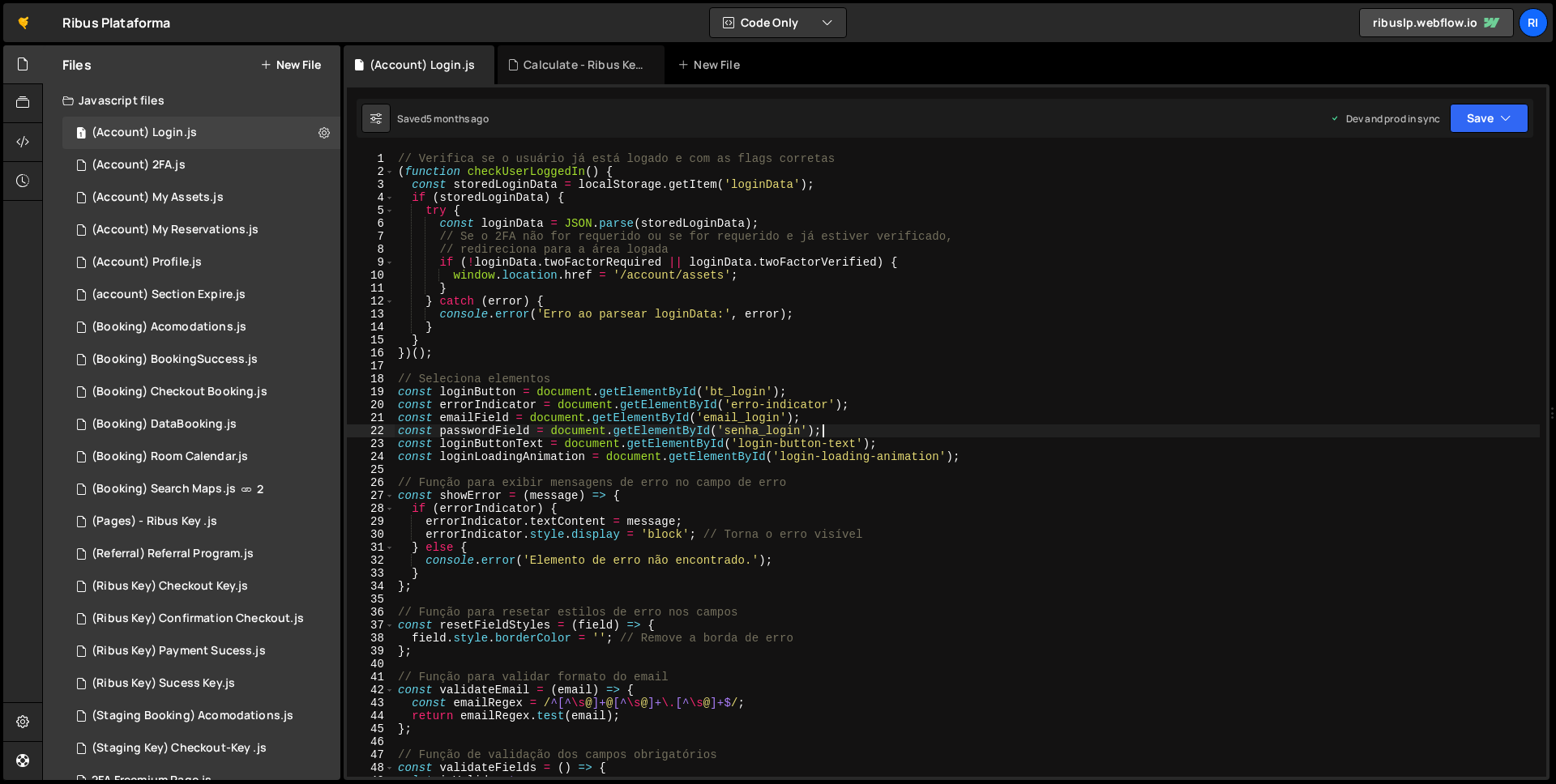 type on "}" 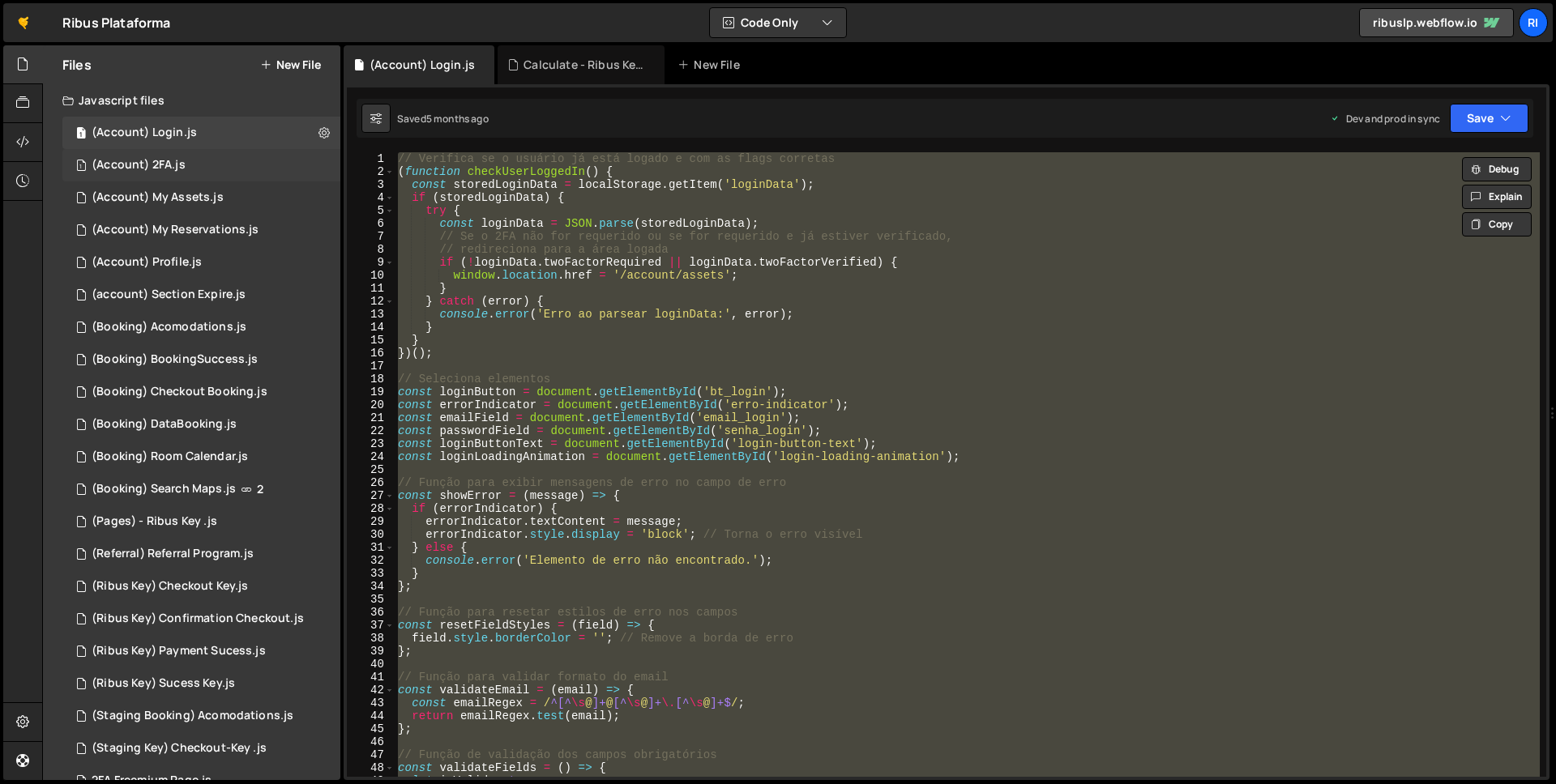 click on "(Account) 2FA.js" at bounding box center (139, 165) 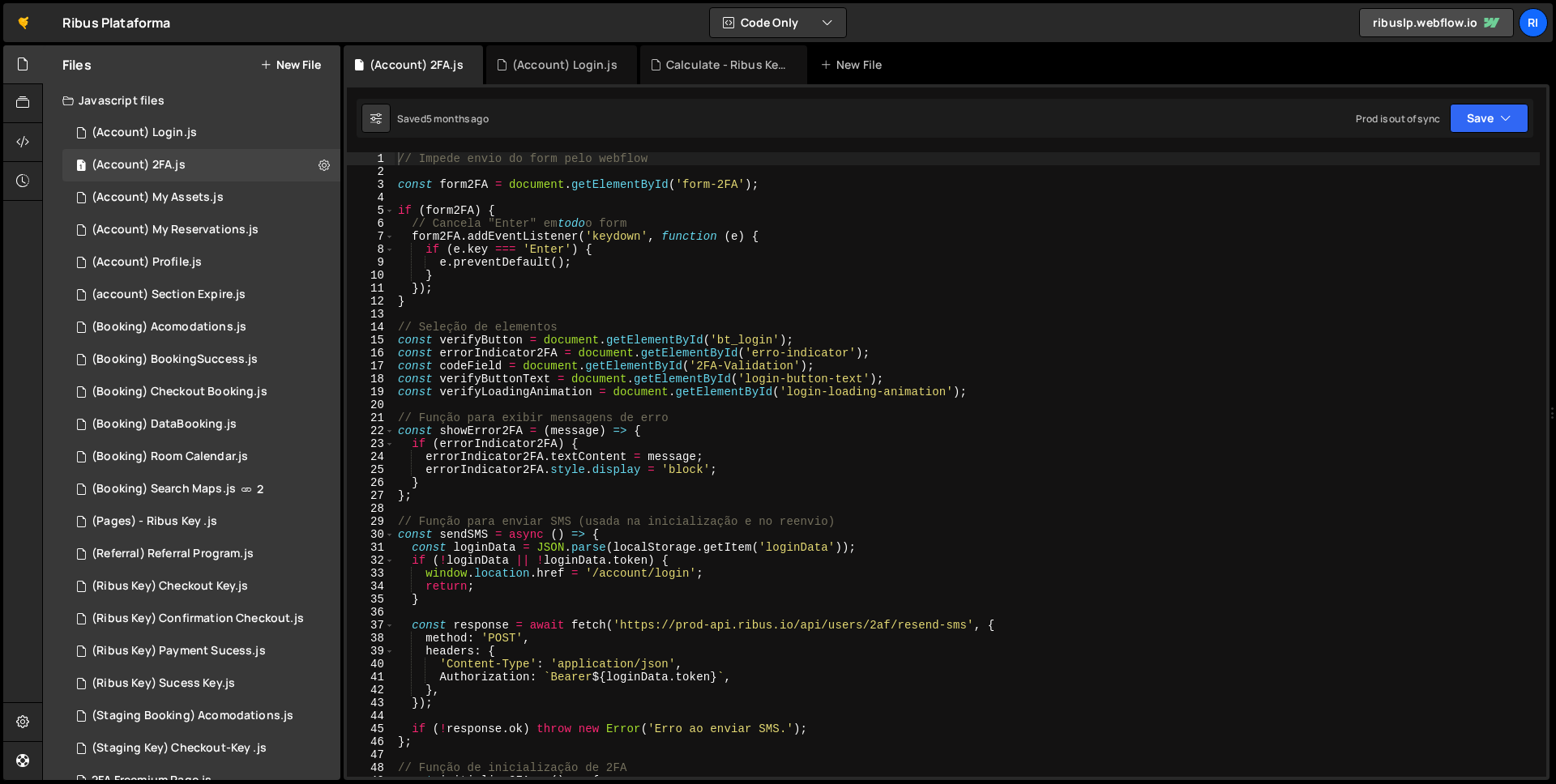 click on "// Impede envio do form pelo webflow const   form2FA   =   document . getElementById ( 'form-2FA' ) ; if   ( form2FA )   {    // Cancela "Enter" em  todo  o form    form2FA . addEventListener ( 'keydown' ,   function   ( e )   {       if   ( e . key   ===   'Enter' )   {          e . preventDefault ( ) ;       }    }) ; } // Seleção de elementos const   verifyButton   =   document . getElementById ( 'bt_login' ) ; const   errorIndicator2FA   =   document . getElementById ( 'erro-indicator' ) ; const   codeField   =   document . getElementById ( '2FA-Validation' ) ; const   verifyButtonText   =   document . getElementById ( 'login-button-text' ) ; const   verifyLoadingAnimation   =   document . getElementById ( 'login-loading-animation' ) ; // Função para exibir mensagens de erro const   showError2FA   =   ( message )   =>   {    if   ( errorIndicator2FA )   {       errorIndicator2FA . textContent   =   message ;       errorIndicator2FA . style . display   =   'block' ;    } } ; const   sendSMS   =   async" at bounding box center [967, 477] 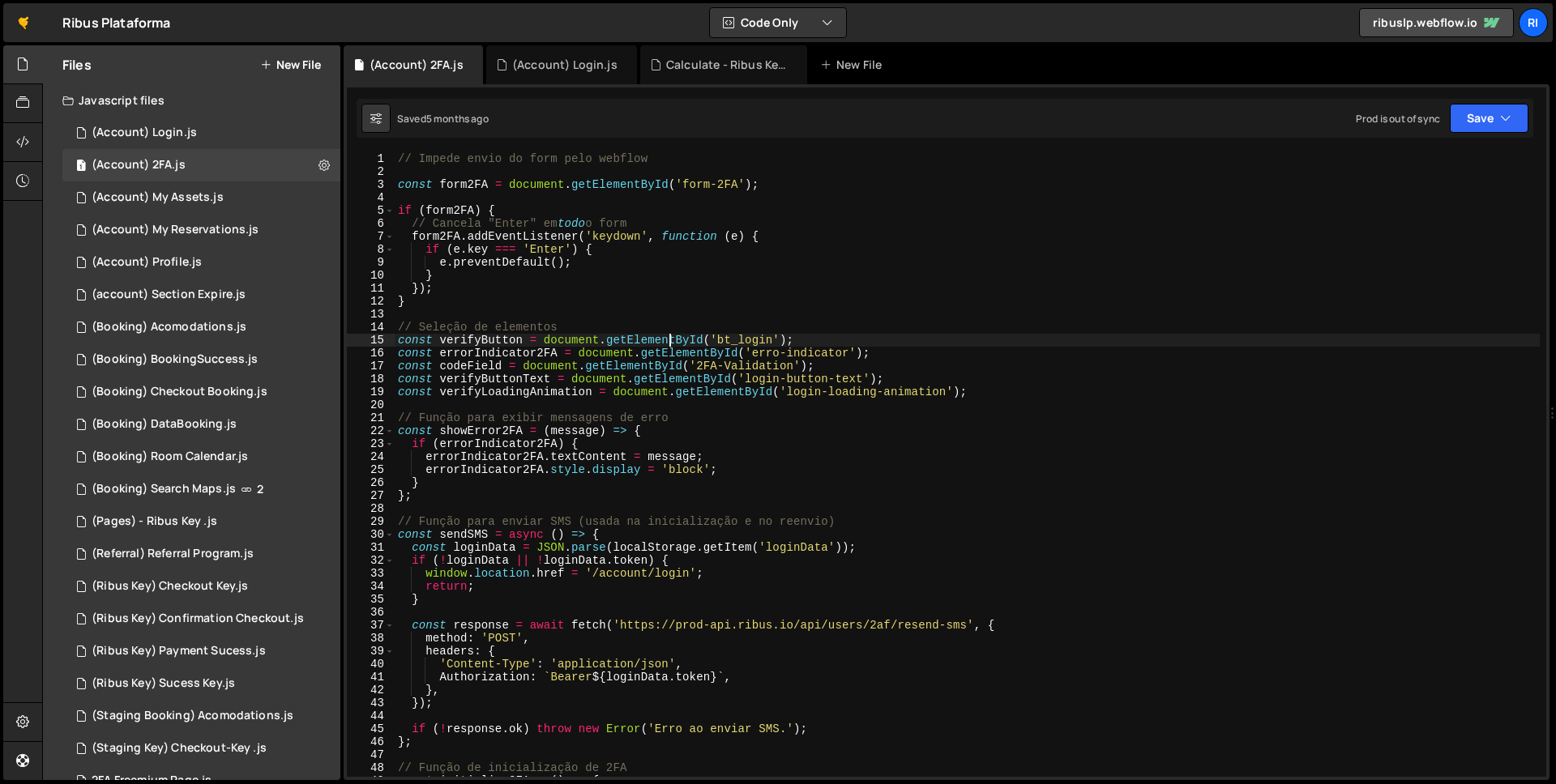 type on "initialize2FA();" 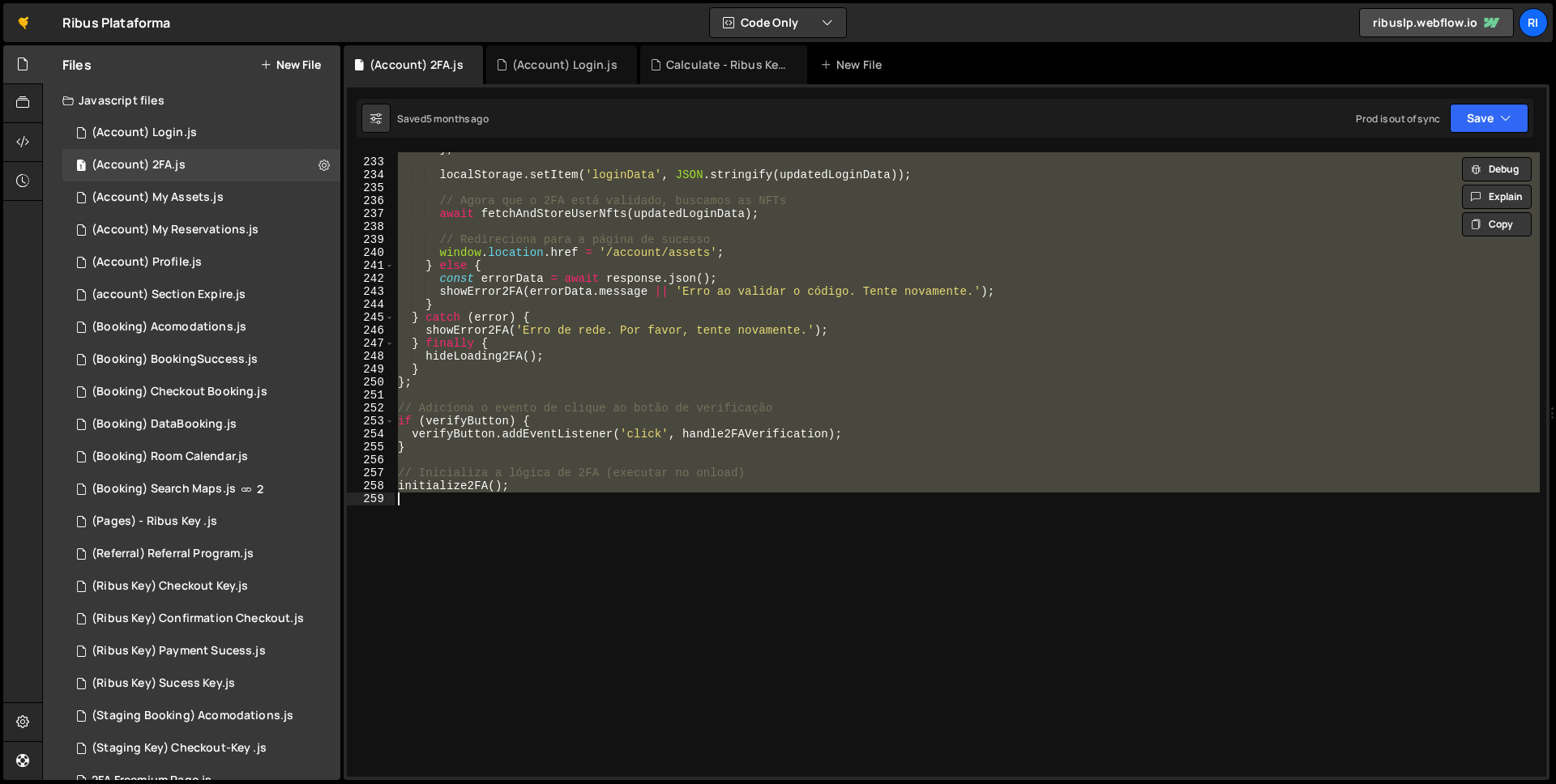 scroll, scrollTop: 3038, scrollLeft: 0, axis: vertical 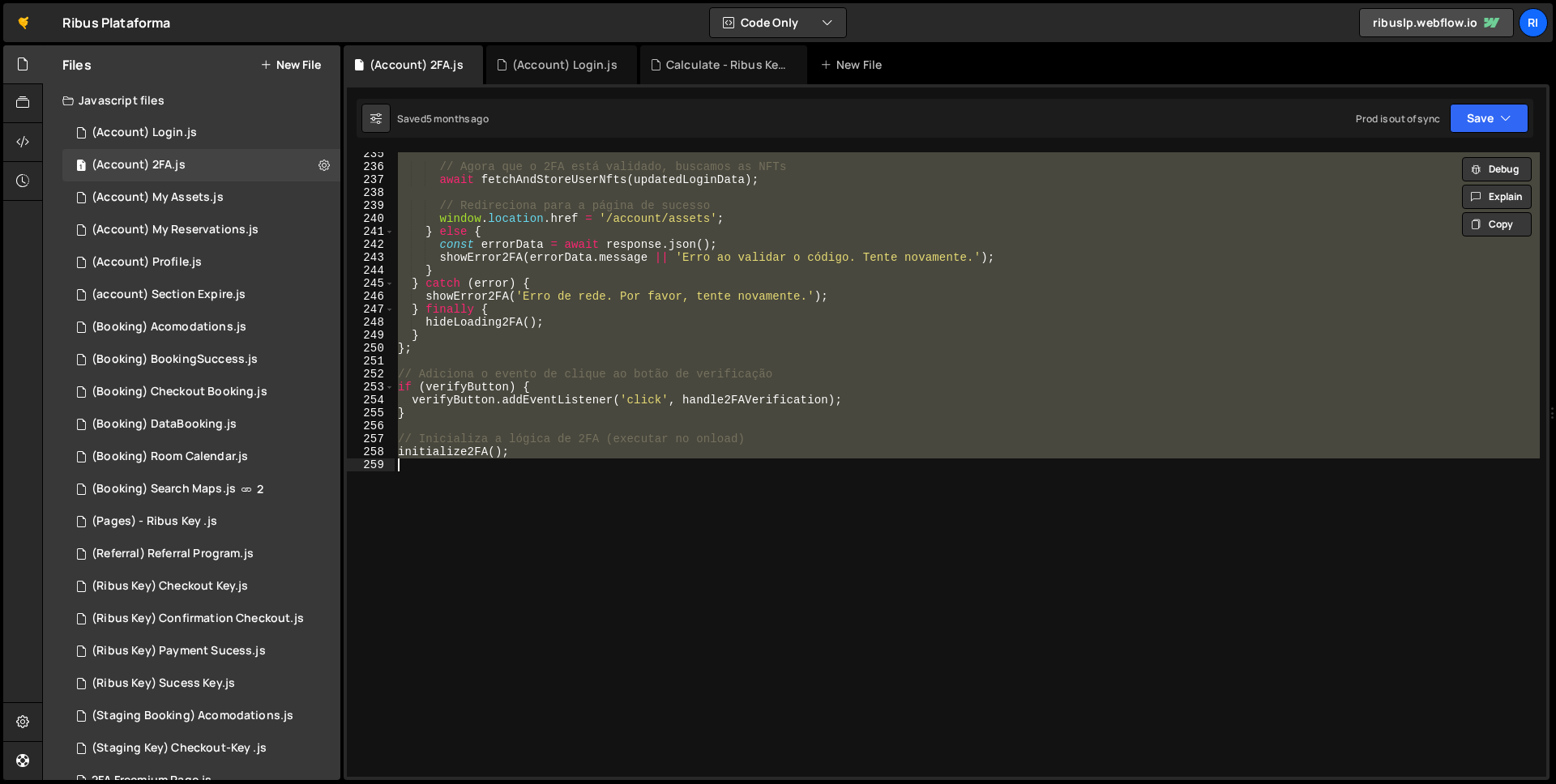 click on "// Agora que o 2FA está validado, buscamos as NFTs          await   fetchAndStoreUserNfts ( updatedLoginData ) ;          // Redireciona para a página de sucesso          window . location . href   =   '/account/assets' ;       }   else   {          const   errorData   =   await   response . json ( ) ;          showError2FA ( errorData . message   ||   'Erro ao validar o código. Tente novamente.' ) ;       }    }   catch   ( error )   {       showError2FA ( 'Erro de rede. Por favor, tente novamente.' ) ;    }   finally   {       hideLoading2FA ( ) ;    } } ; // Adiciona o evento de clique ao botão de verificação if   ( verifyButton )   {    verifyButton . addEventListener ( 'click' ,   handle2FAVerification ) ; } // Inicializa a lógica de 2FA (executar no onload) initialize2FA ( ) ;" at bounding box center [967, 464] 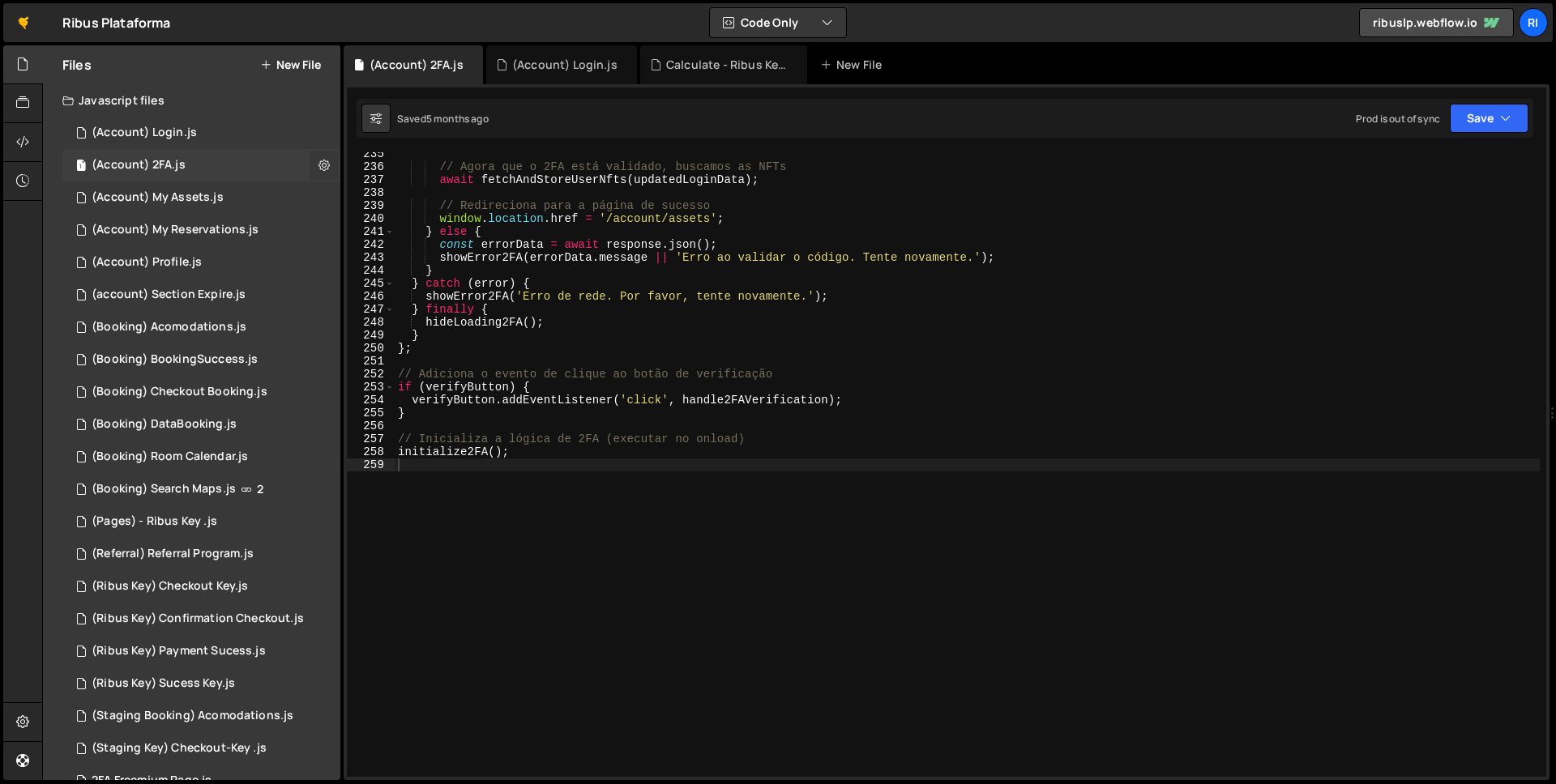 click at bounding box center [324, 164] 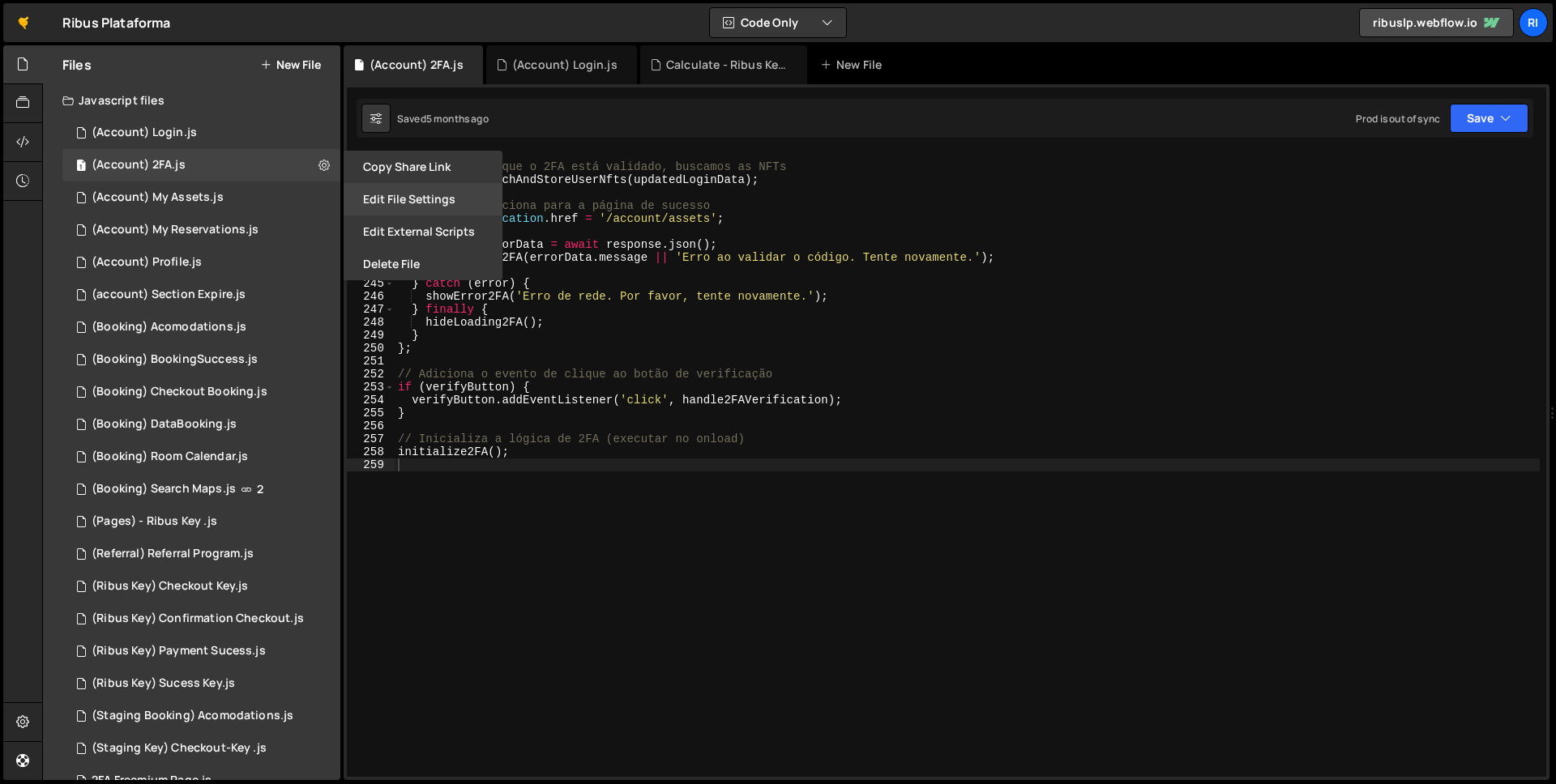 click on "Edit File Settings" at bounding box center (423, 199) 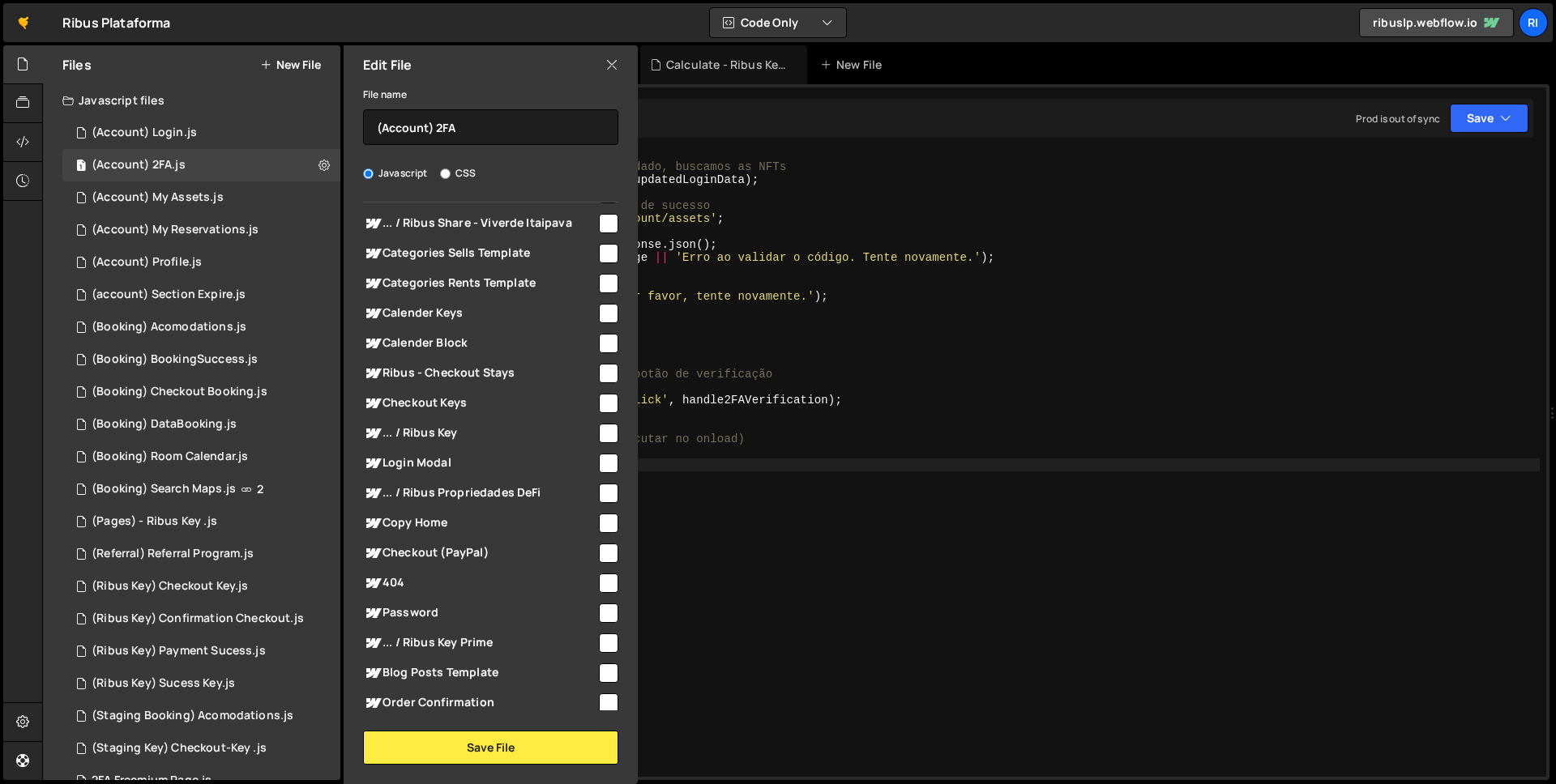 scroll, scrollTop: 2673, scrollLeft: 0, axis: vertical 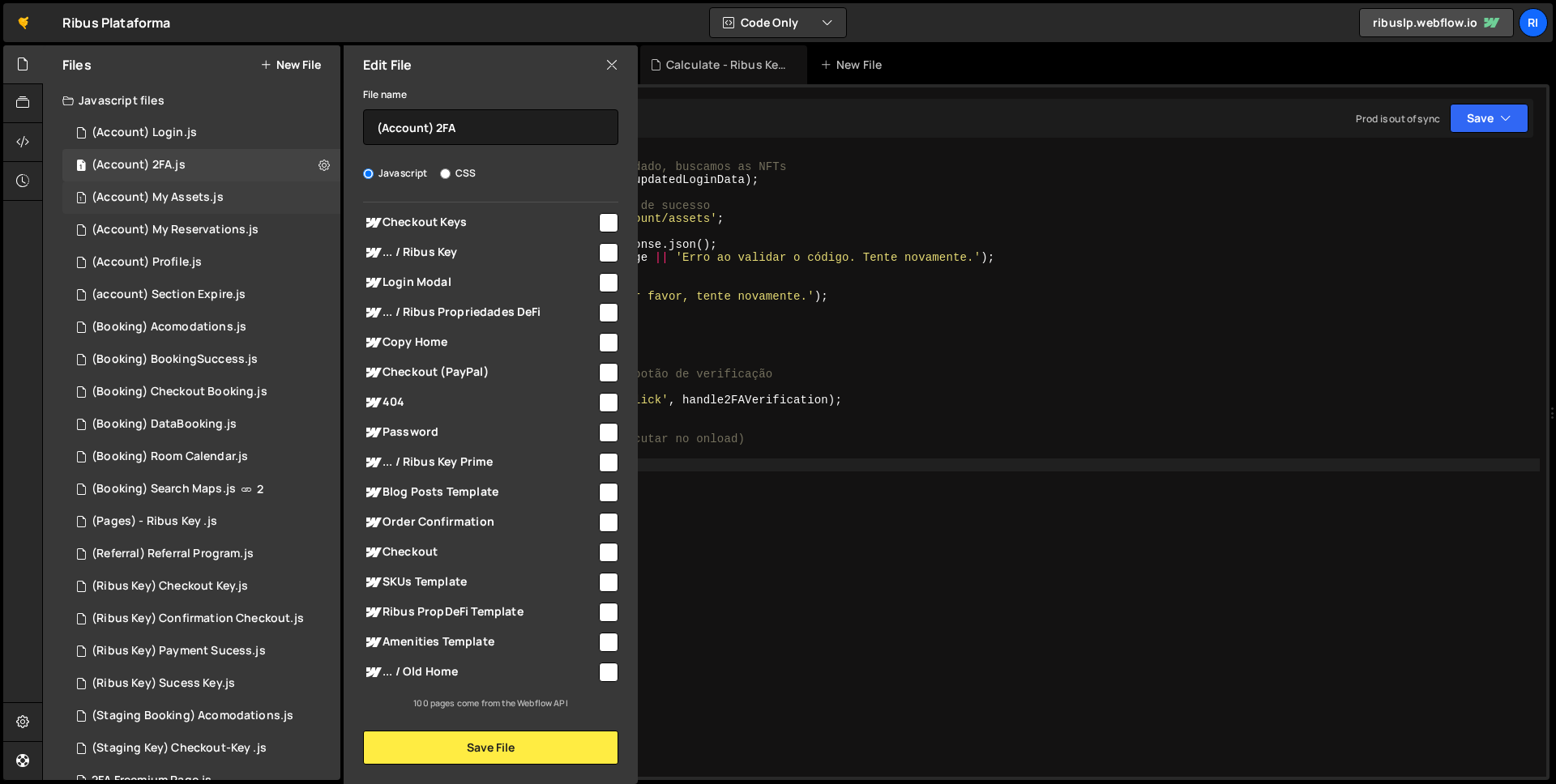 click on "1
(Account) My Assets.js
0" at bounding box center [201, 198] 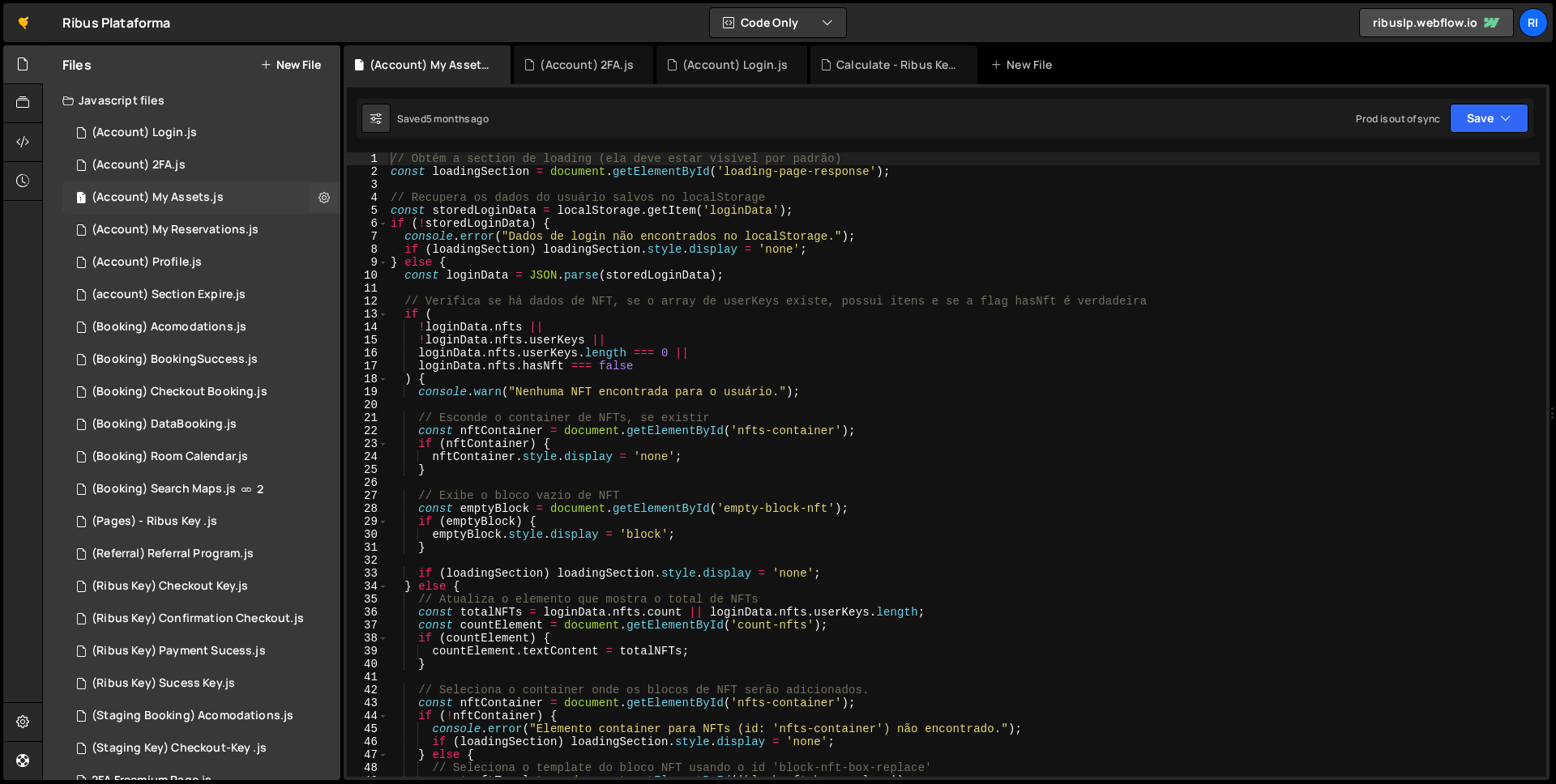 click on "1
(Account) My Assets.js
0" at bounding box center [201, 198] 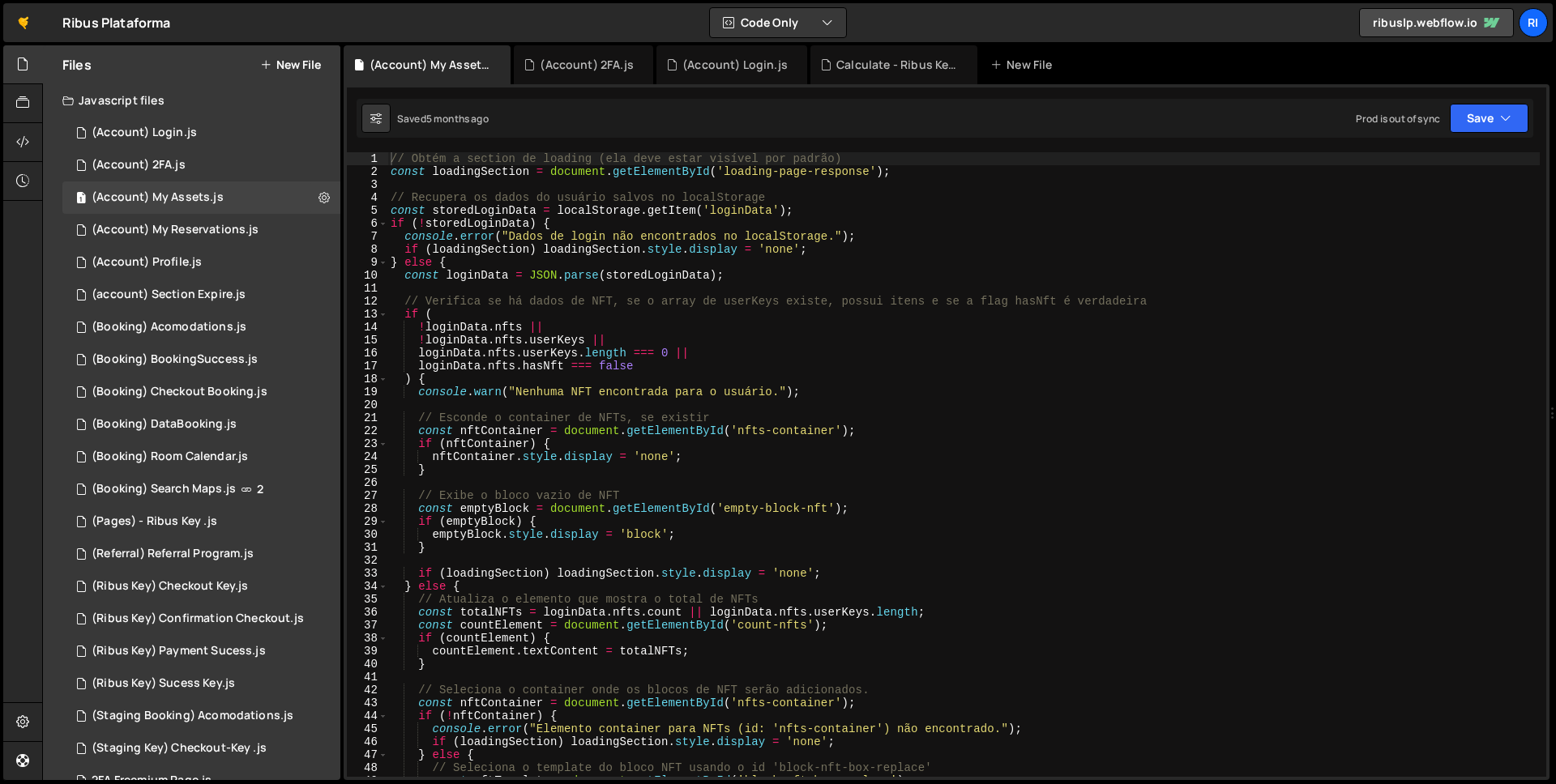 click on "// Obtém a section de loading (ela deve estar visível por padrão) const   loadingSection   =   document . getElementById ( 'loading-page-response' ) ; // Recupera os dados do usuário salvos no localStorage const   storedLoginData   =   localStorage . getItem ( 'loginData' ) ; if   ( ! storedLoginData )   {    console . error ( "Dados de login não encontrados no localStorage." ) ;    if   ( loadingSection )   loadingSection . style . display   =   'none' ; }   else   {    const   loginData   =   JSON . parse ( storedLoginData ) ;    // Verifica se há dados de NFT, se o array de userKeys existe, possui itens e se a flag hasNft é verdadeira    if   (       ! loginData . nfts   ||       ! loginData . nfts . userKeys   ||       loginData . nfts . userKeys . length   ===   0   ||       loginData . nfts . hasNft   ===   false    )   {       console . warn ( "Nenhuma NFT encontrada para o usuário." ) ;       // Esconde o container de NFTs, se existir       const   nftContainer   =   document . getElementById" at bounding box center (964, 477) 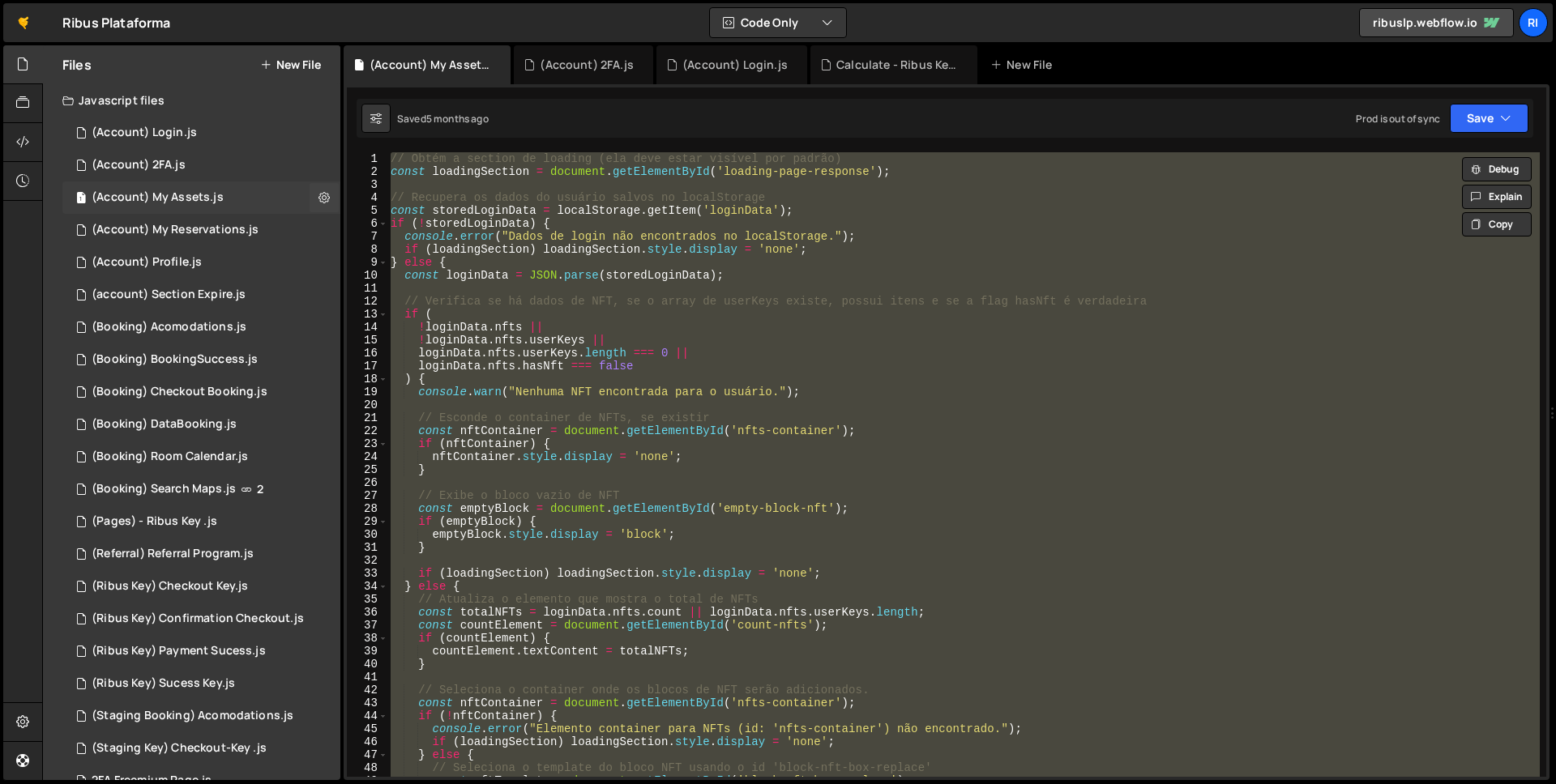 click on "(Account) My Assets.js" at bounding box center [157, 198] 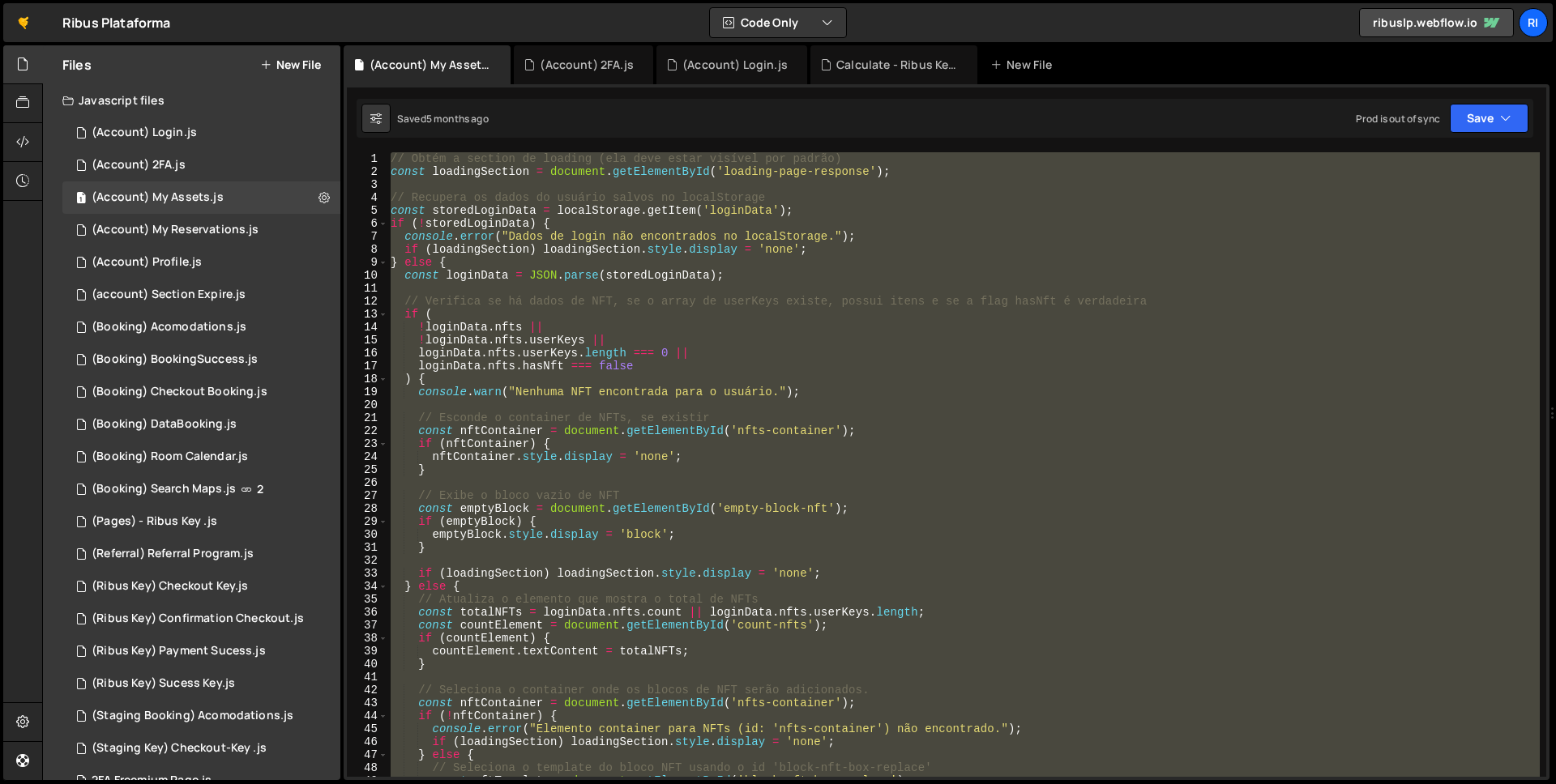 click on "// Obtém a section de loading (ela deve estar visível por padrão) const   loadingSection   =   document . getElementById ( 'loading-page-response' ) ; // Recupera os dados do usuário salvos no localStorage const   storedLoginData   =   localStorage . getItem ( 'loginData' ) ; if   ( ! storedLoginData )   {    console . error ( "Dados de login não encontrados no localStorage." ) ;    if   ( loadingSection )   loadingSection . style . display   =   'none' ; }   else   {    const   loginData   =   JSON . parse ( storedLoginData ) ;    // Verifica se há dados de NFT, se o array de userKeys existe, possui itens e se a flag hasNft é verdadeira    if   (       ! loginData . nfts   ||       ! loginData . nfts . userKeys   ||       loginData . nfts . userKeys . length   ===   0   ||       loginData . nfts . hasNft   ===   false    )   {       console . warn ( "Nenhuma NFT encontrada para o usuário." ) ;       // Esconde o container de NFTs, se existir       const   nftContainer   =   document . getElementById" at bounding box center [964, 464] 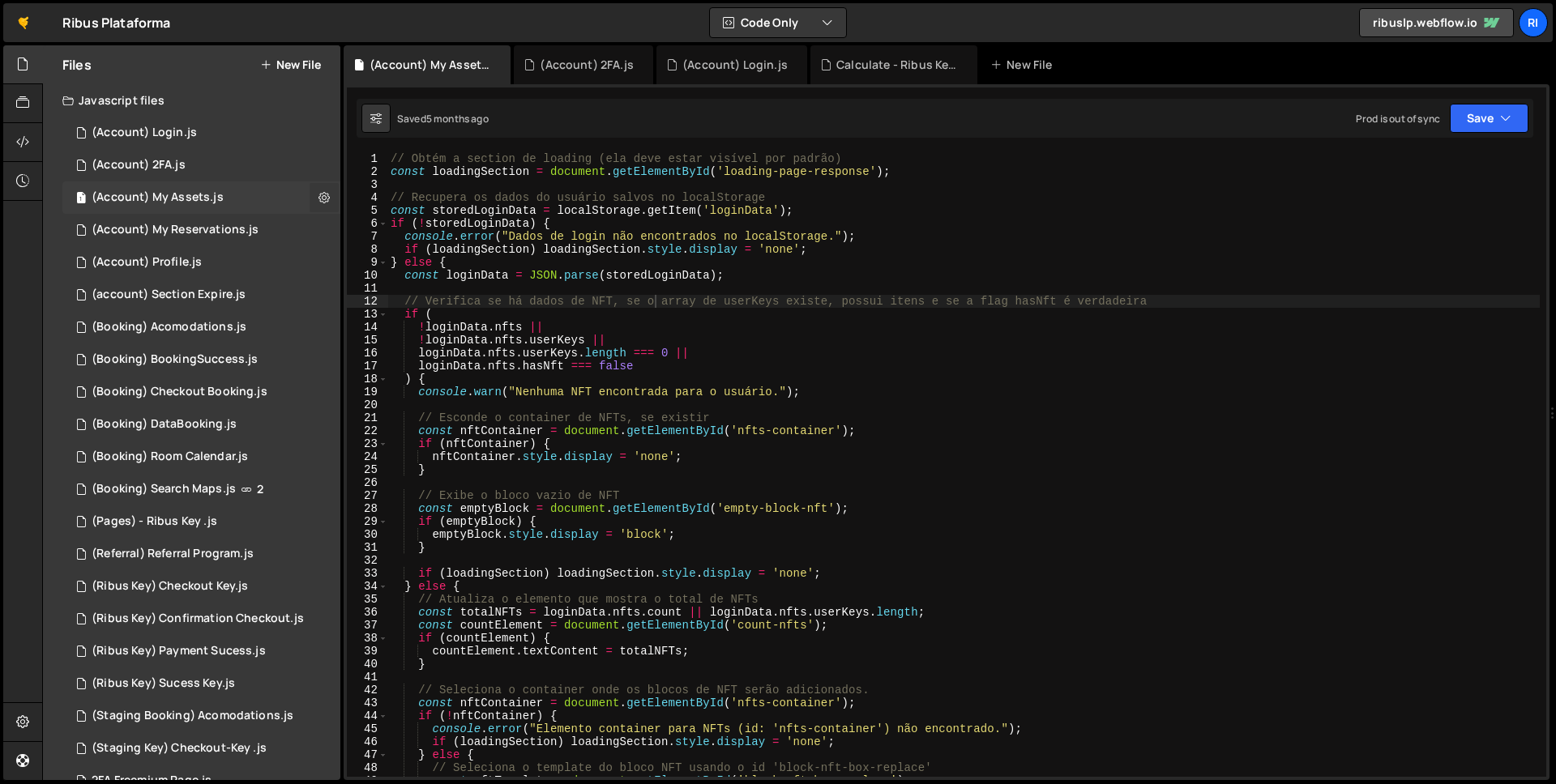 click at bounding box center (324, 197) 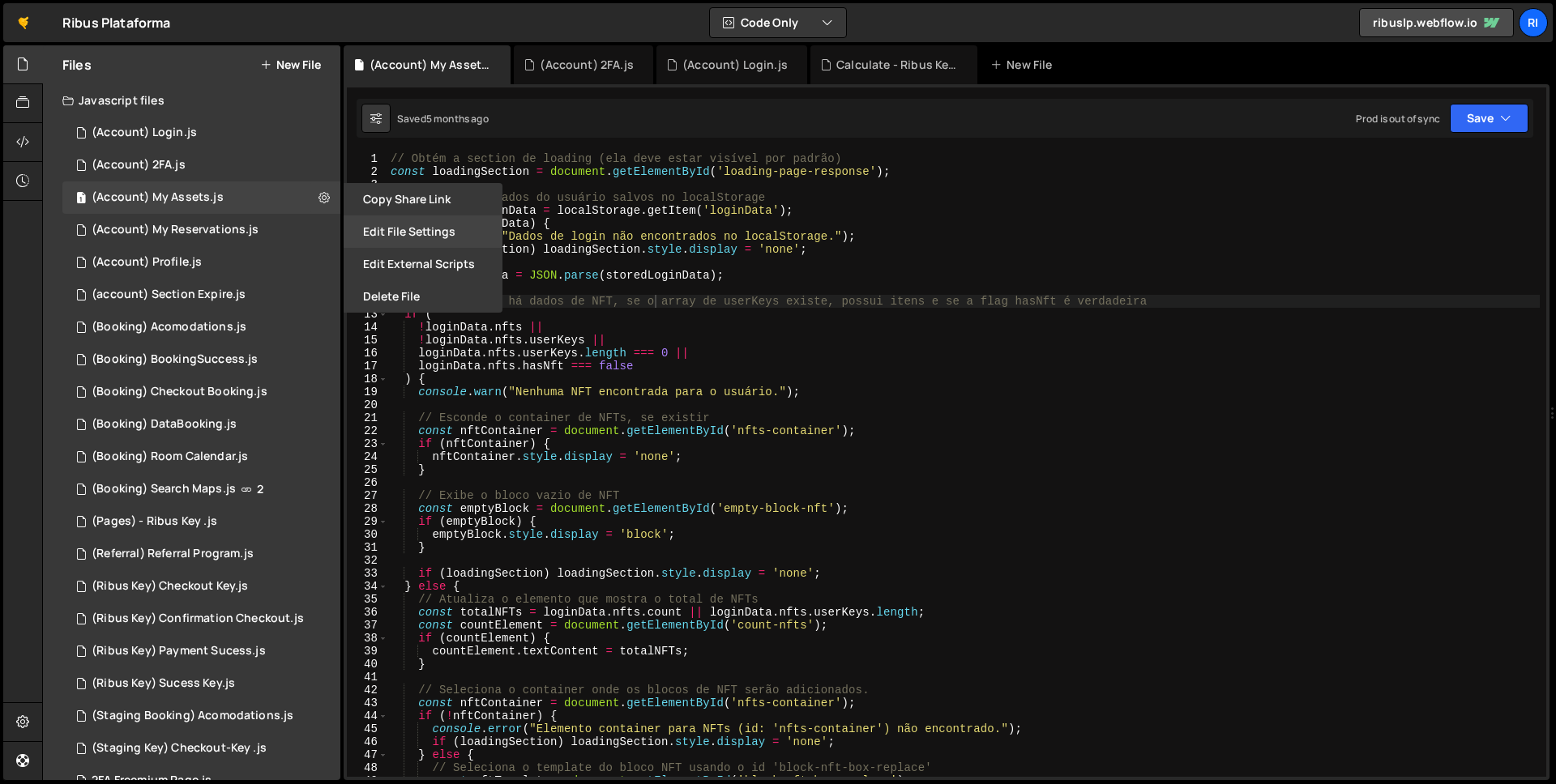 click on "Edit File Settings" at bounding box center (423, 232) 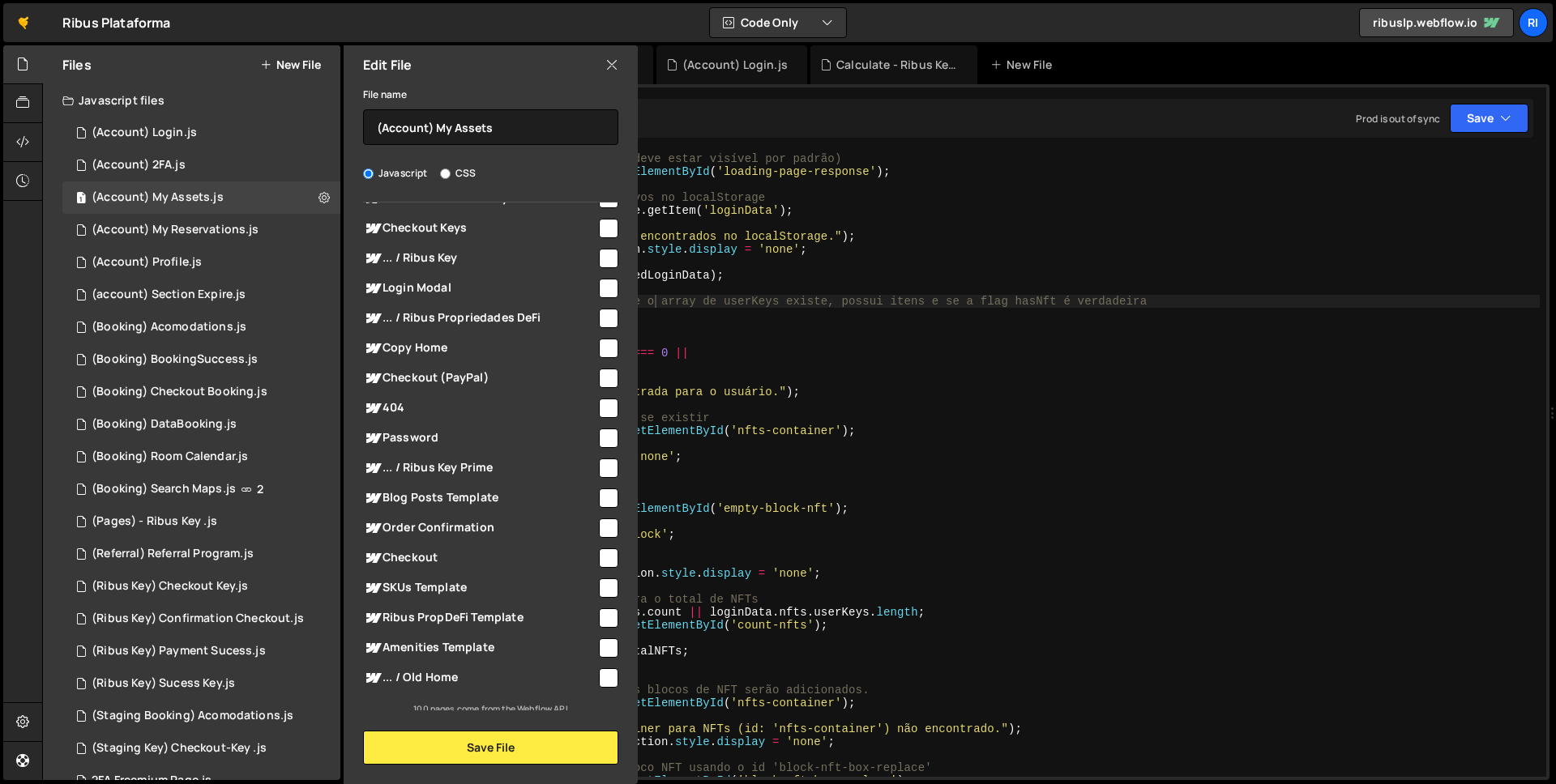 scroll, scrollTop: 2673, scrollLeft: 0, axis: vertical 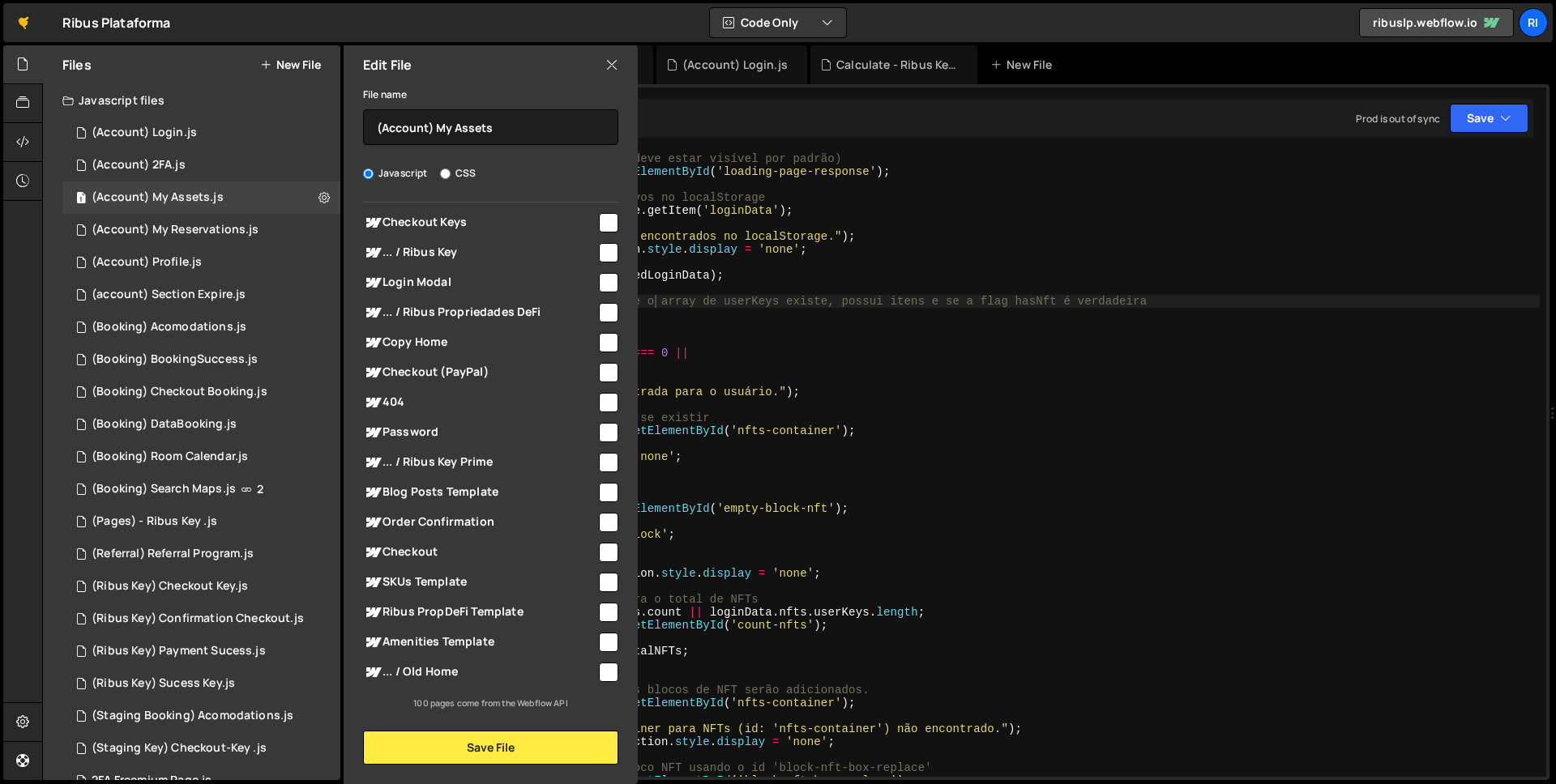 click on "// Obtém a section de loading (ela deve estar visível por padrão) const   loadingSection   =   document . getElementById ( 'loading-page-response' ) ; // Recupera os dados do usuário salvos no localStorage const   storedLoginData   =   localStorage . getItem ( 'loginData' ) ; if   ( ! storedLoginData )   {    console . error ( "Dados de login não encontrados no localStorage." ) ;    if   ( loadingSection )   loadingSection . style . display   =   'none' ; }   else   {    const   loginData   =   JSON . parse ( storedLoginData ) ;    // Verifica se há dados de NFT, se o array de userKeys existe, possui itens e se a flag hasNft é verdadeira    if   (       ! loginData . nfts   ||       ! loginData . nfts . userKeys   ||       loginData . nfts . userKeys . length   ===   0   ||       loginData . nfts . hasNft   ===   false    )   {       console . warn ( "Nenhuma NFT encontrada para o usuário." ) ;       // Esconde o container de NFTs, se existir       const   nftContainer   =   document . getElementById" at bounding box center (964, 477) 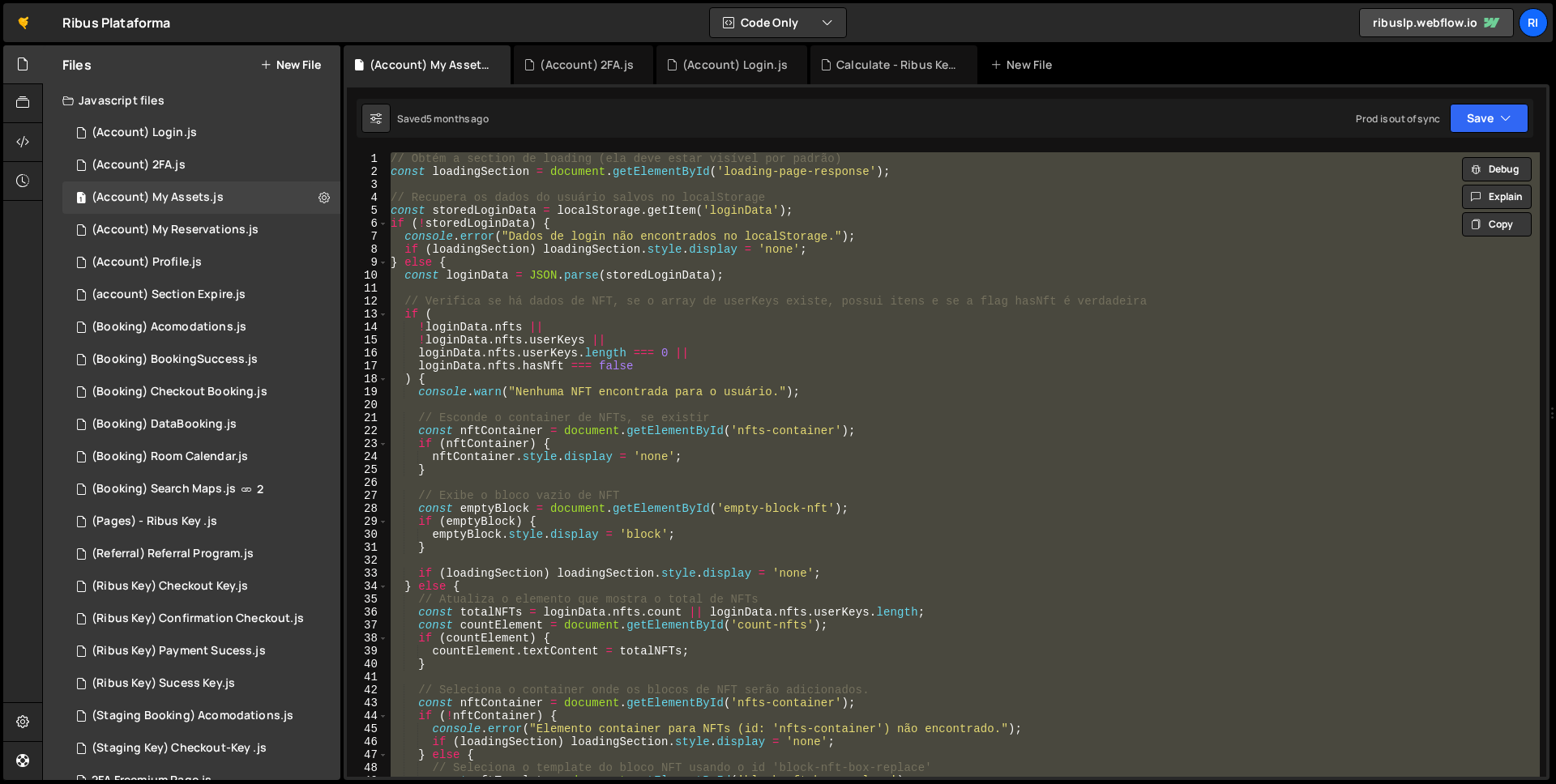 click on "// Obtém a section de loading (ela deve estar visível por padrão) const   loadingSection   =   document . getElementById ( 'loading-page-response' ) ; // Recupera os dados do usuário salvos no localStorage const   storedLoginData   =   localStorage . getItem ( 'loginData' ) ; if   ( ! storedLoginData )   {    console . error ( "Dados de login não encontrados no localStorage." ) ;    if   ( loadingSection )   loadingSection . style . display   =   'none' ; }   else   {    const   loginData   =   JSON . parse ( storedLoginData ) ;    // Verifica se há dados de NFT, se o array de userKeys existe, possui itens e se a flag hasNft é verdadeira    if   (       ! loginData . nfts   ||       ! loginData . nfts . userKeys   ||       loginData . nfts . userKeys . length   ===   0   ||       loginData . nfts . hasNft   ===   false    )   {       console . warn ( "Nenhuma NFT encontrada para o usuário." ) ;       // Esconde o container de NFTs, se existir       const   nftContainer   =   document . getElementById" at bounding box center (964, 464) 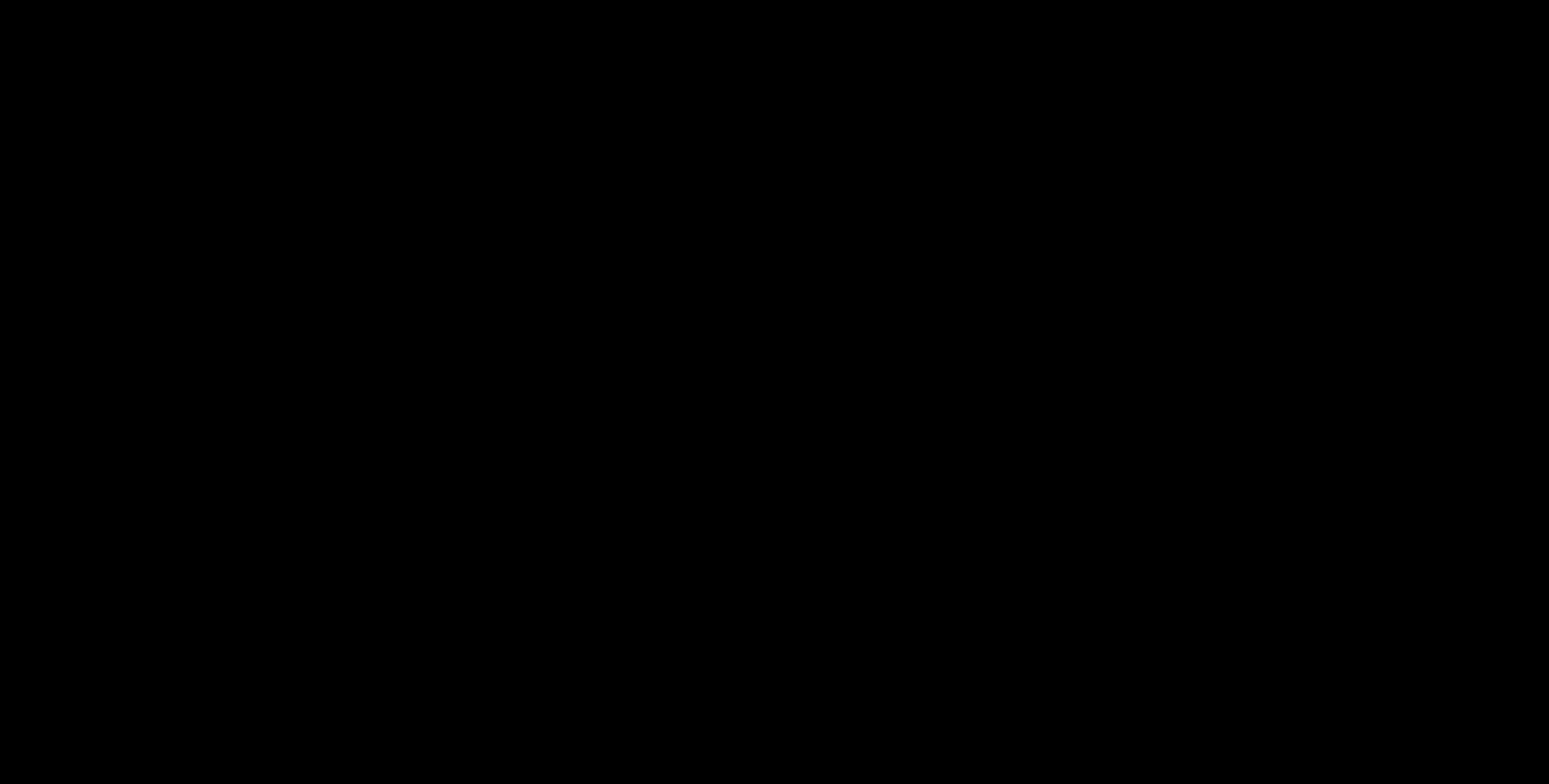 scroll, scrollTop: 0, scrollLeft: 0, axis: both 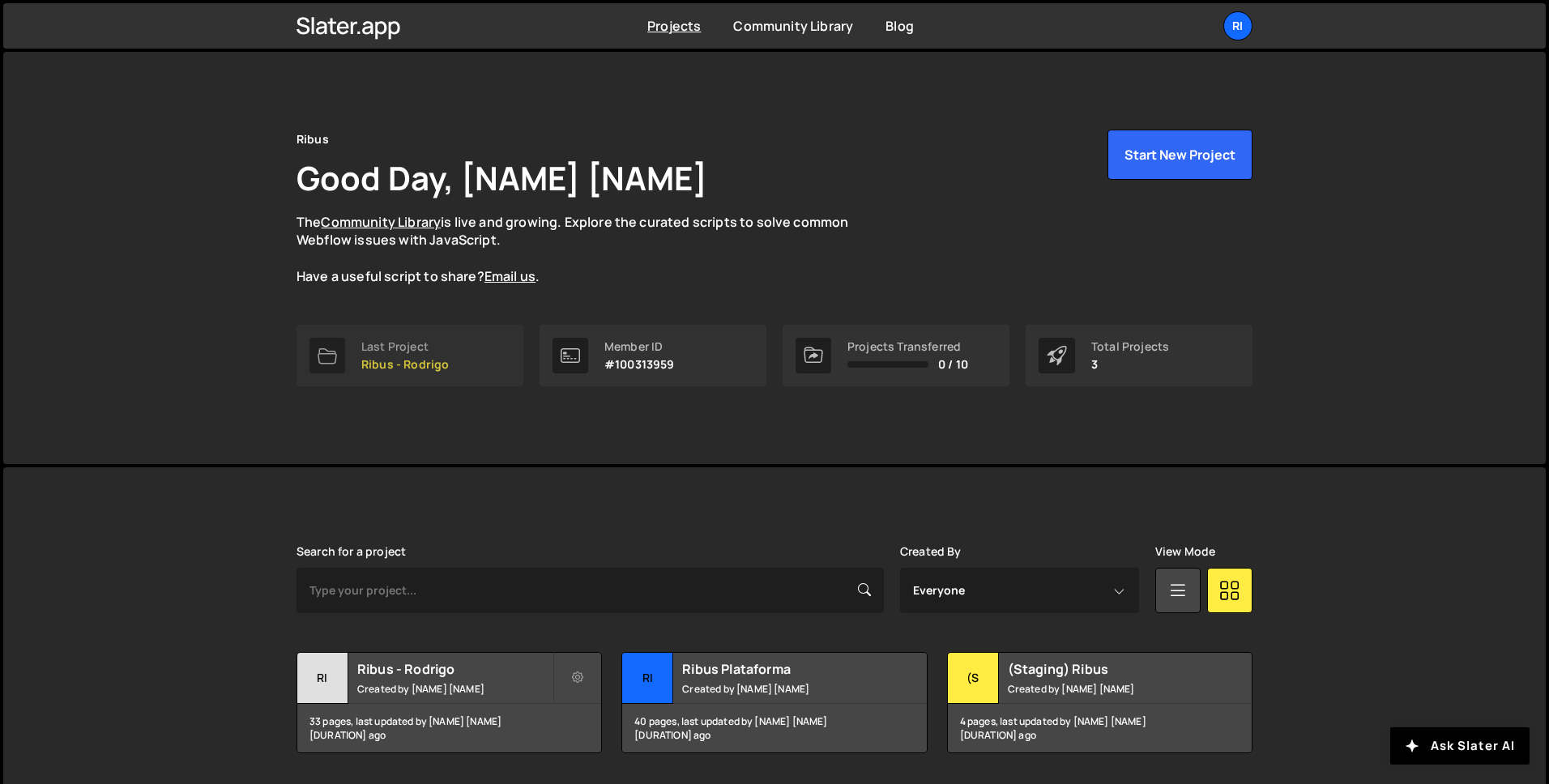 click on "Ribus - Rodrigo" at bounding box center [405, 364] 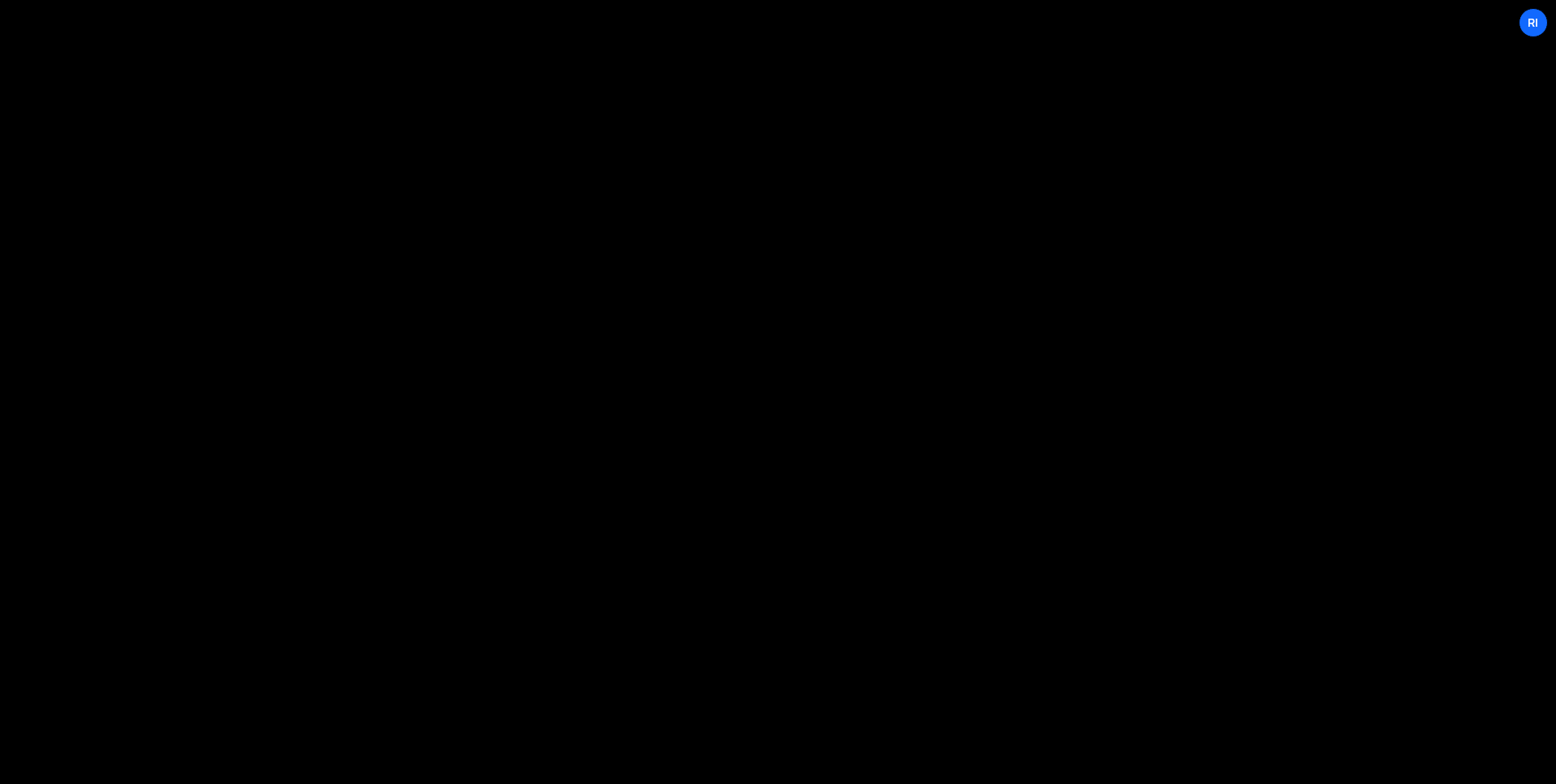 scroll, scrollTop: 0, scrollLeft: 0, axis: both 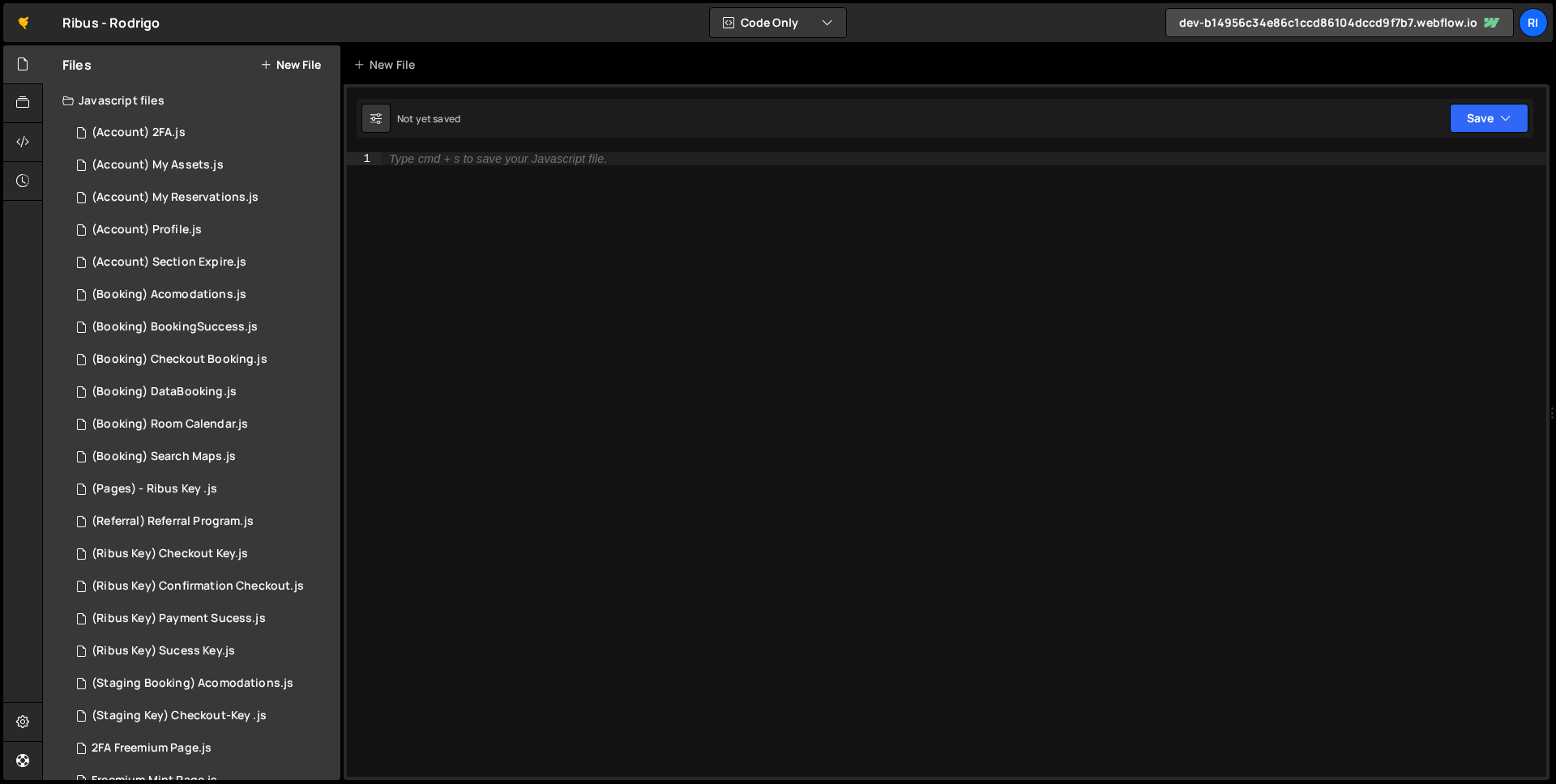 click on "Files
New File" at bounding box center (191, 65) 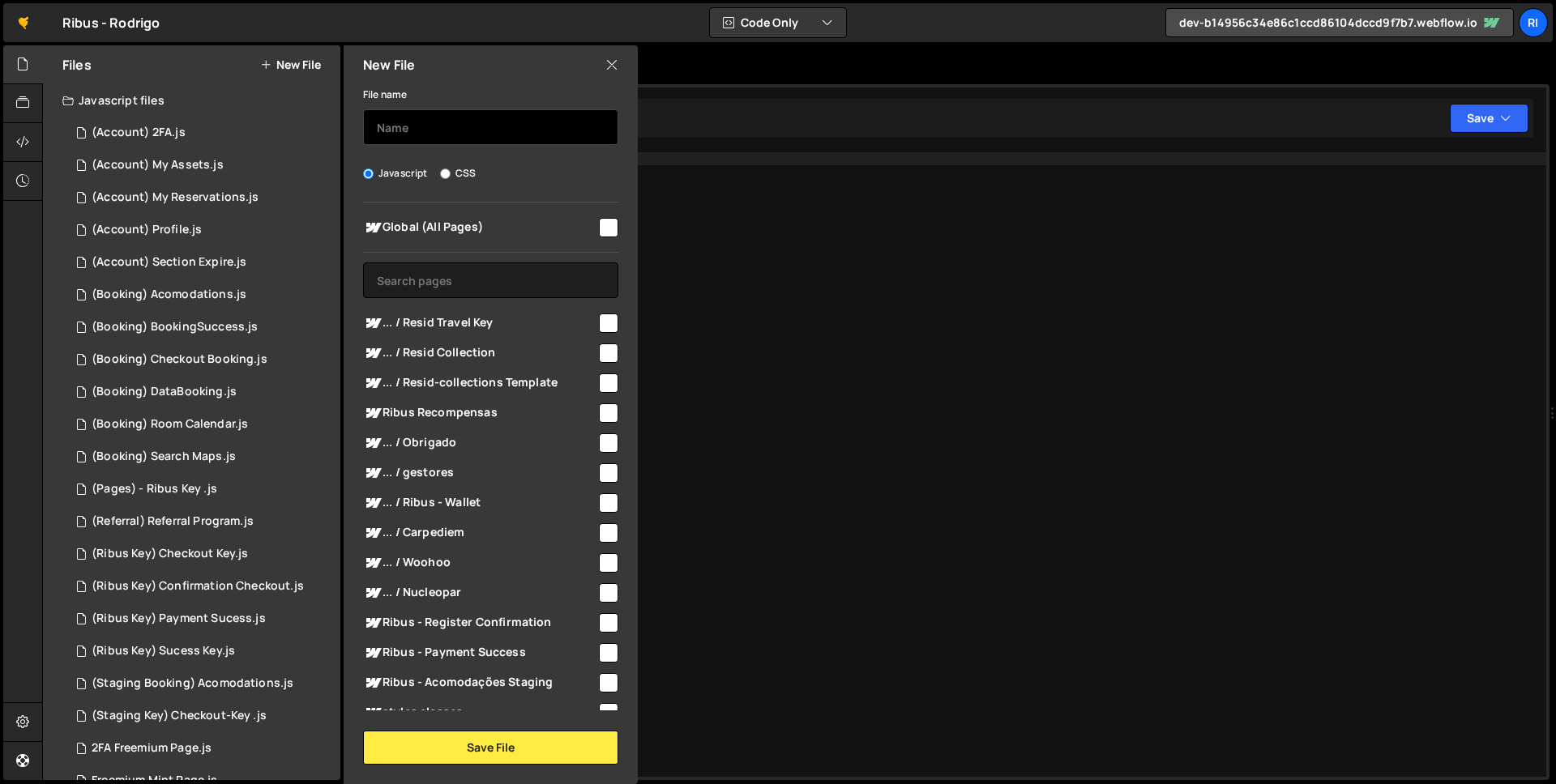 click at bounding box center (490, 127) 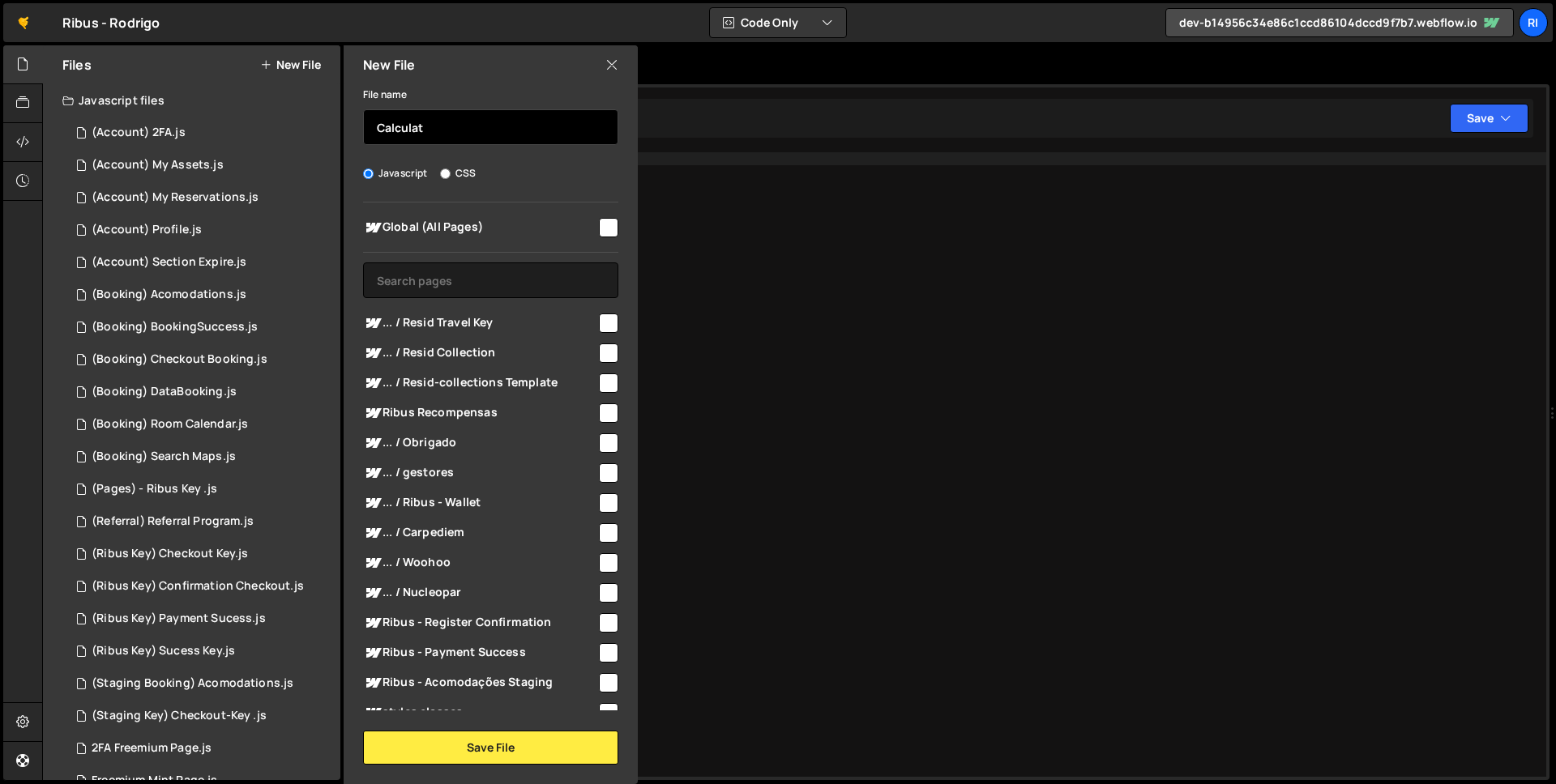 type on "Calculate" 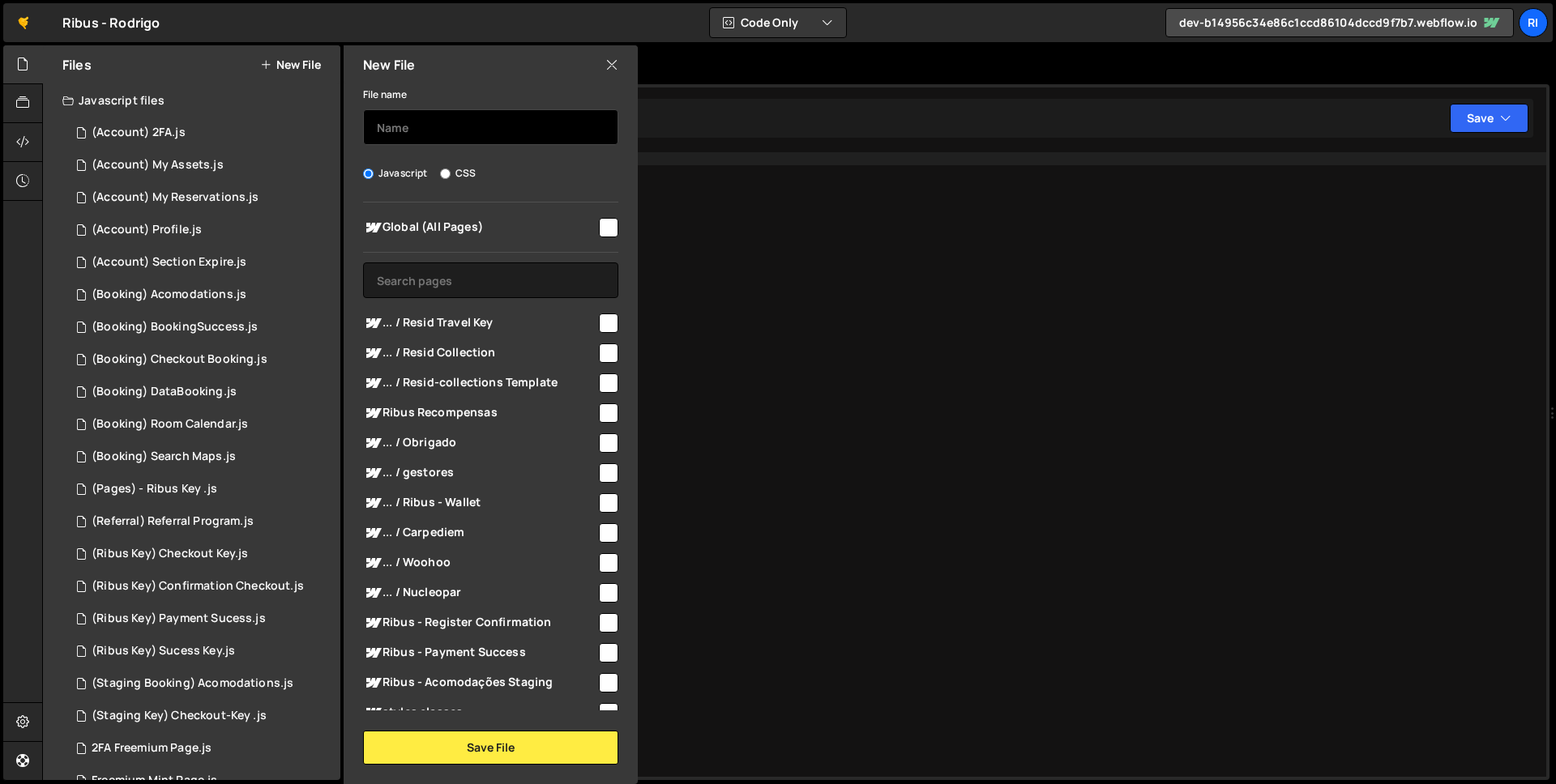 click at bounding box center [490, 127] 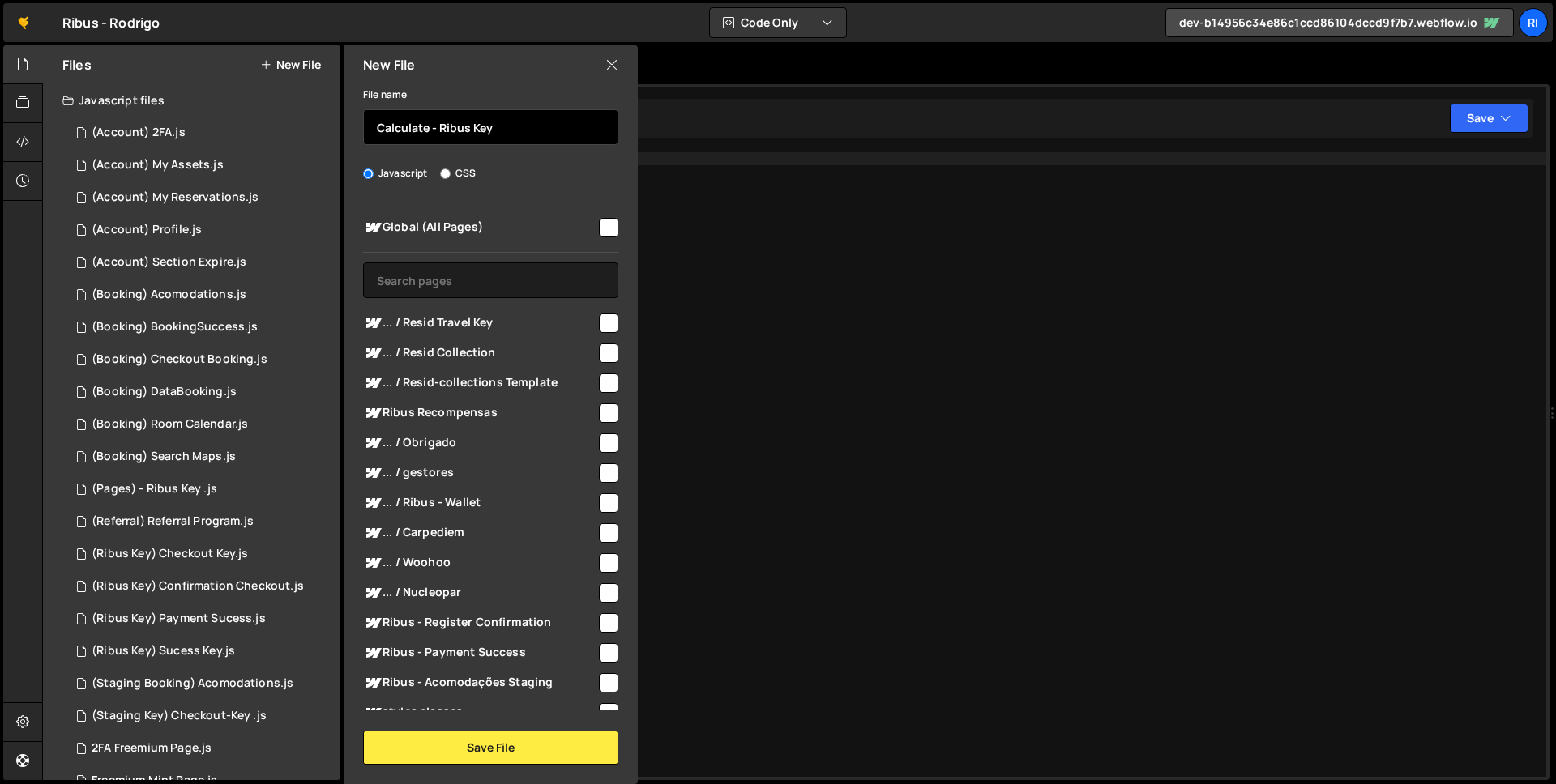 type on "Calculate - Ribus Key" 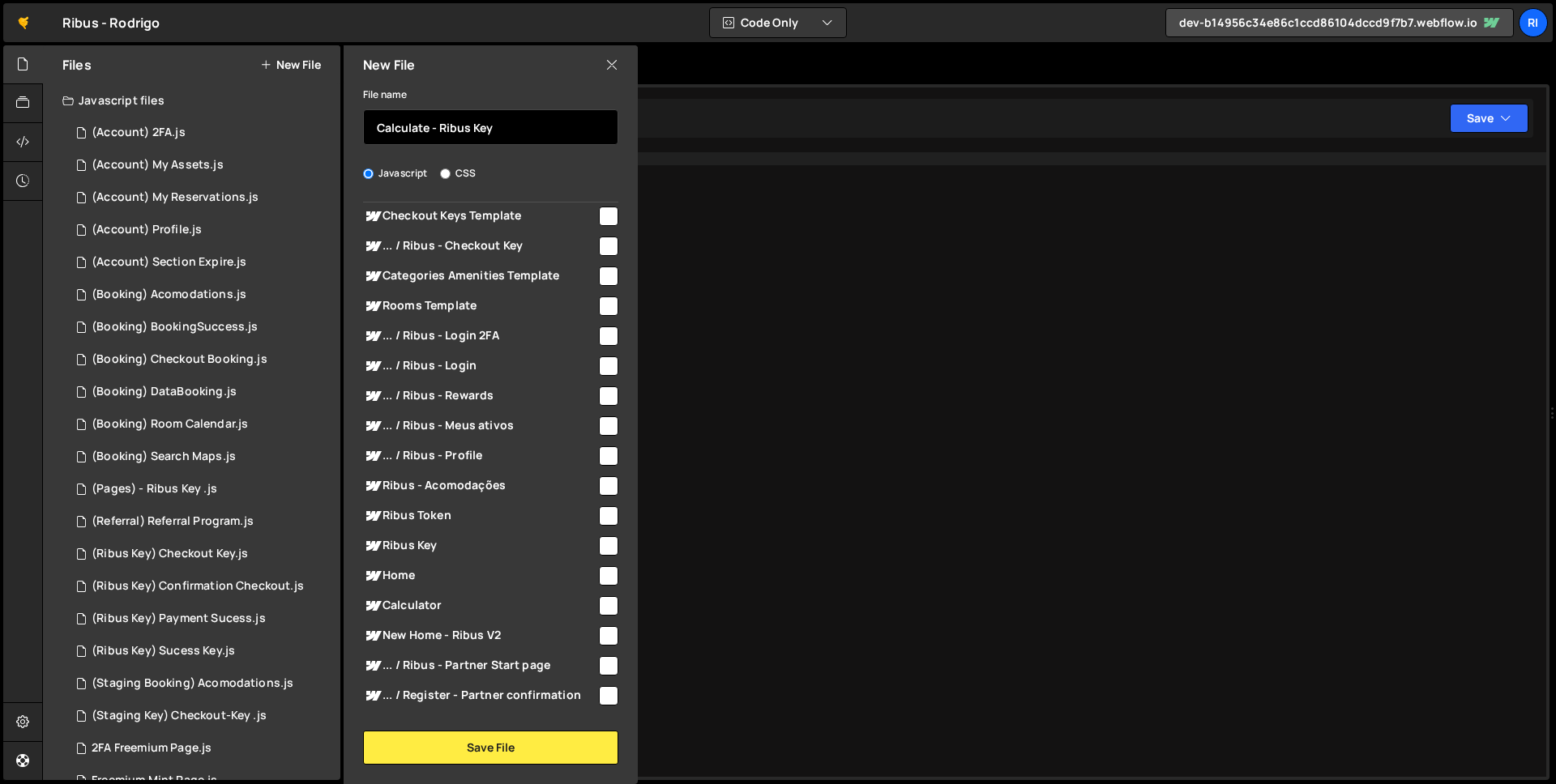 scroll, scrollTop: 711, scrollLeft: 0, axis: vertical 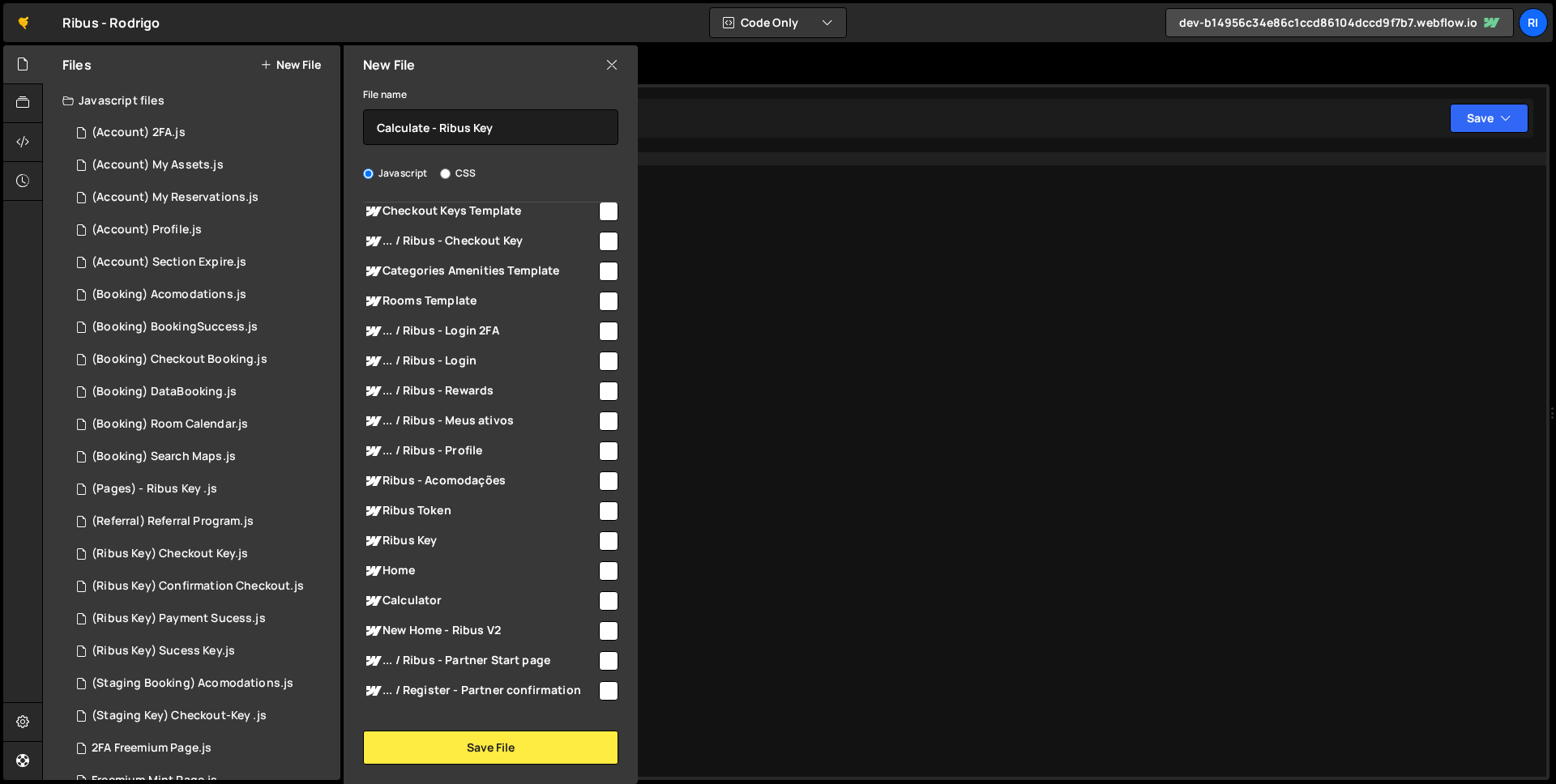 click on "Ribus Key" at bounding box center [480, 541] 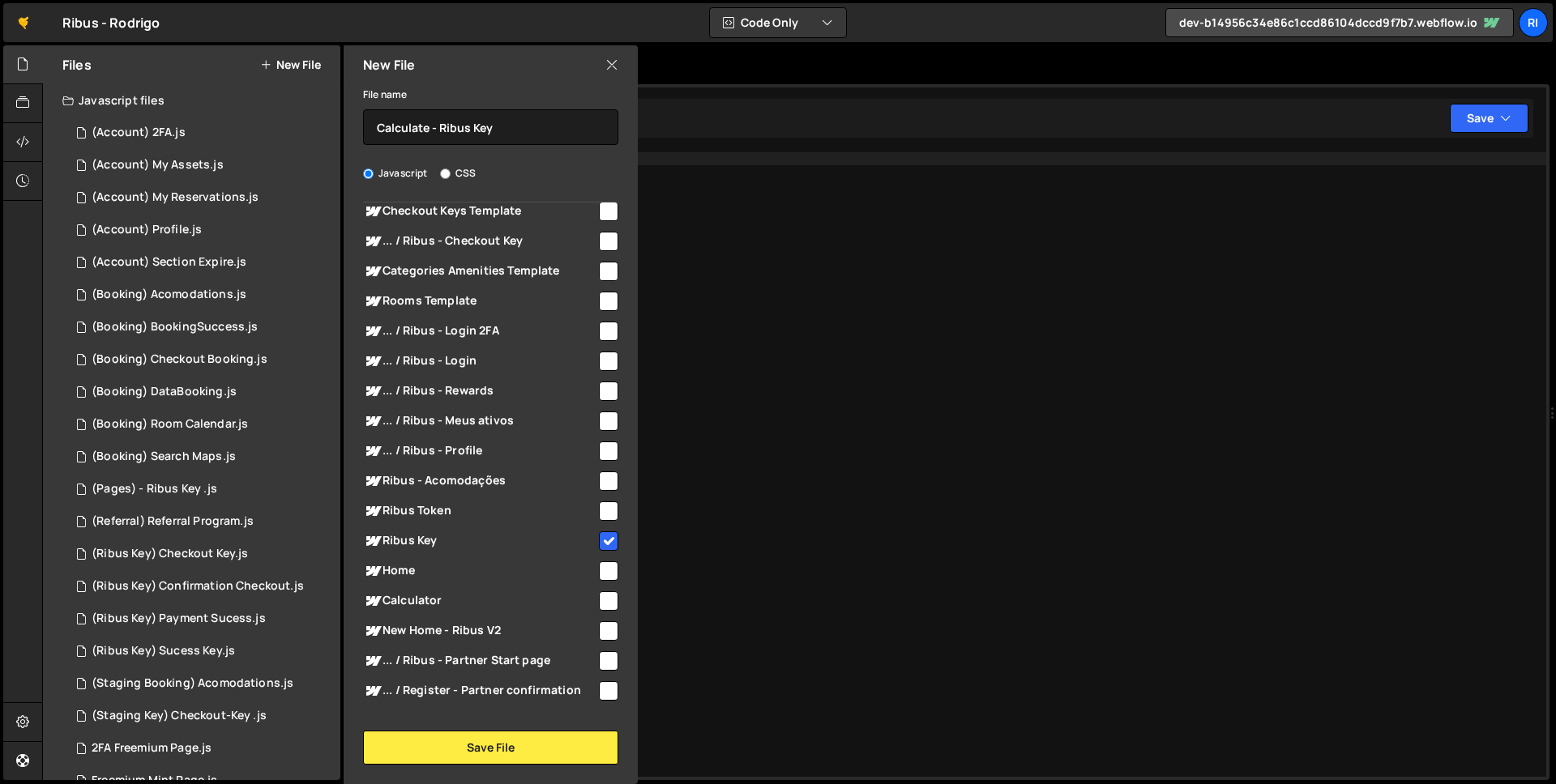 click on "Home" at bounding box center [480, 571] 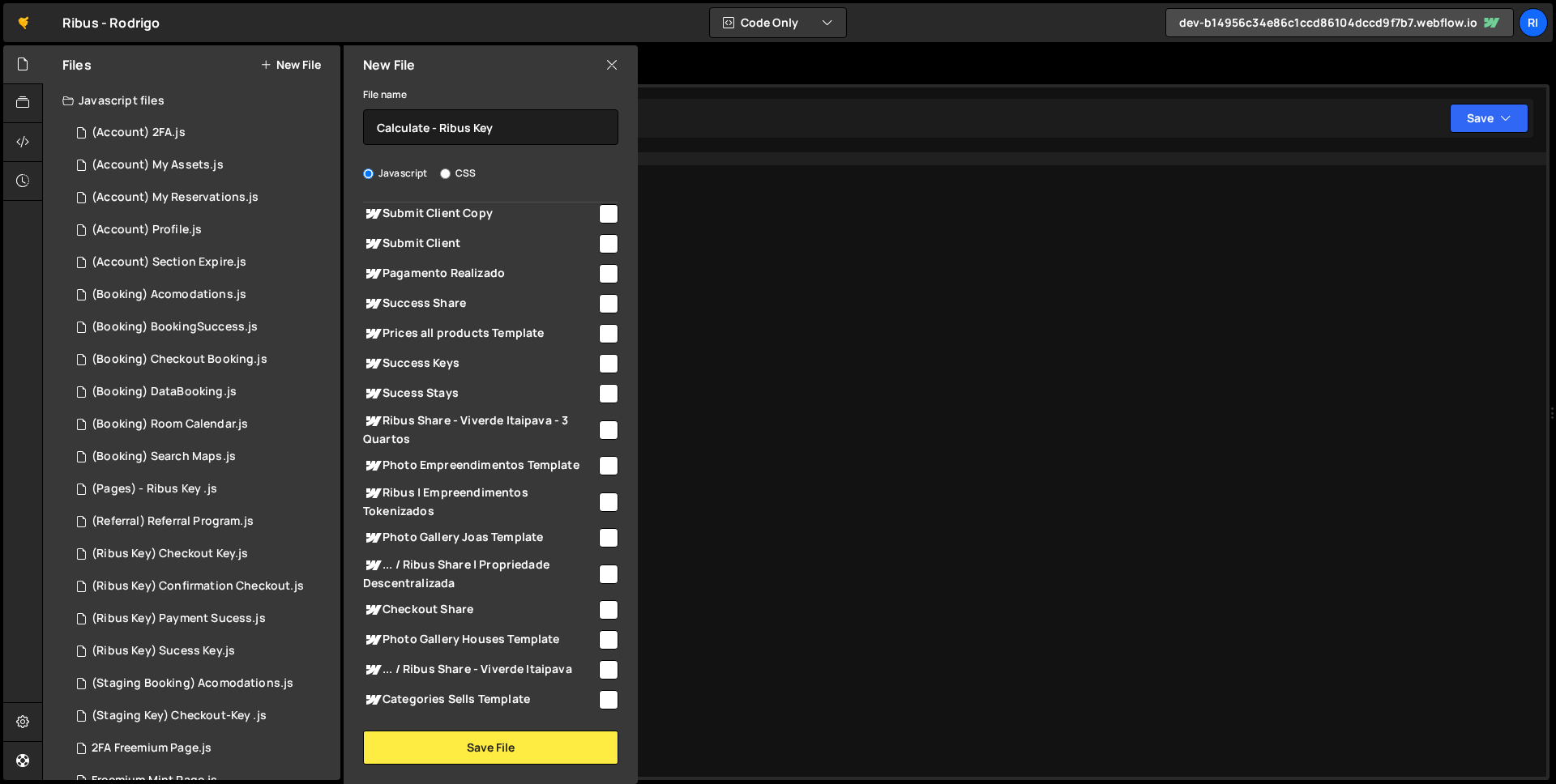 scroll, scrollTop: 2402, scrollLeft: 0, axis: vertical 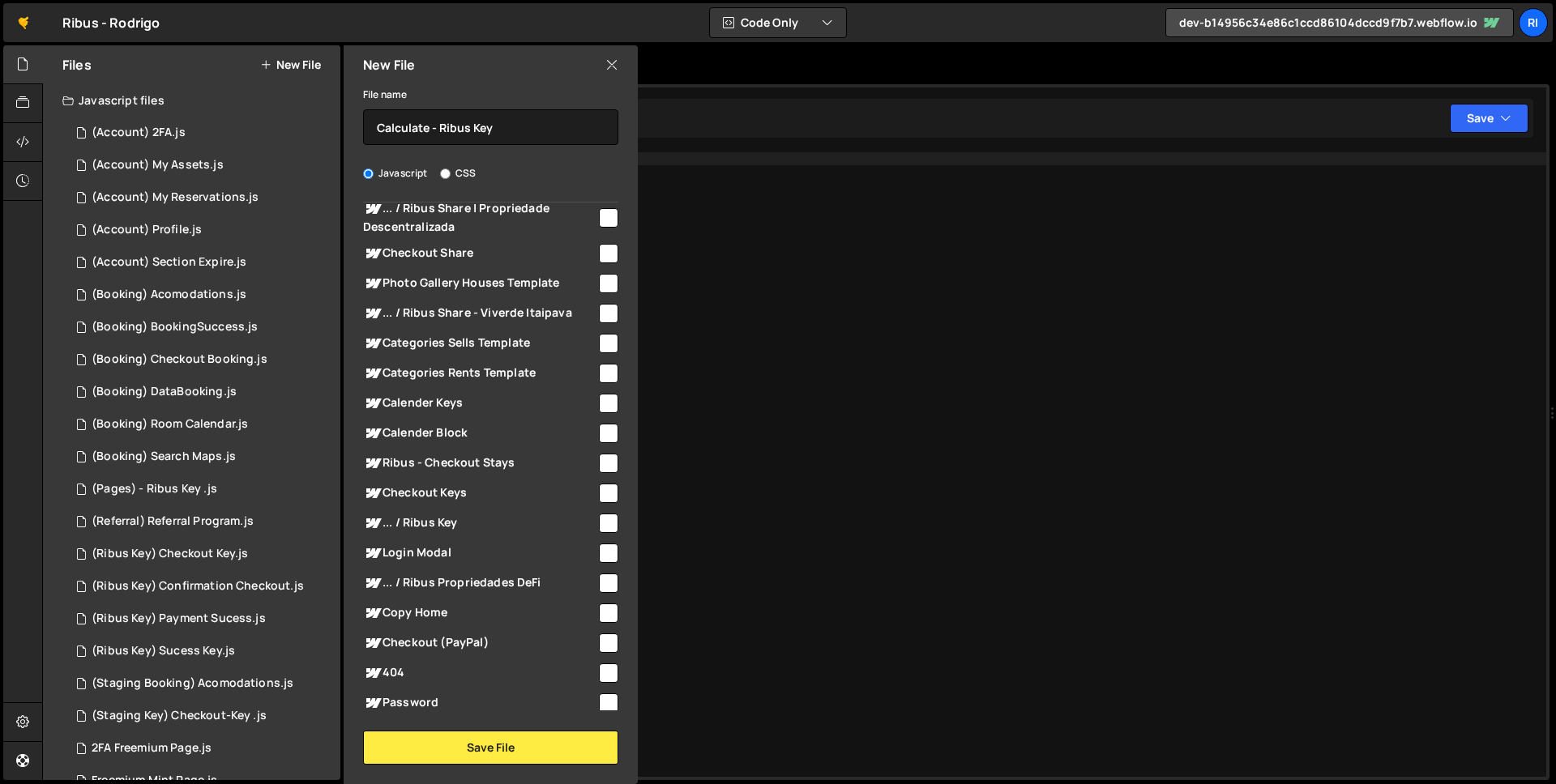 click at bounding box center (609, 523) 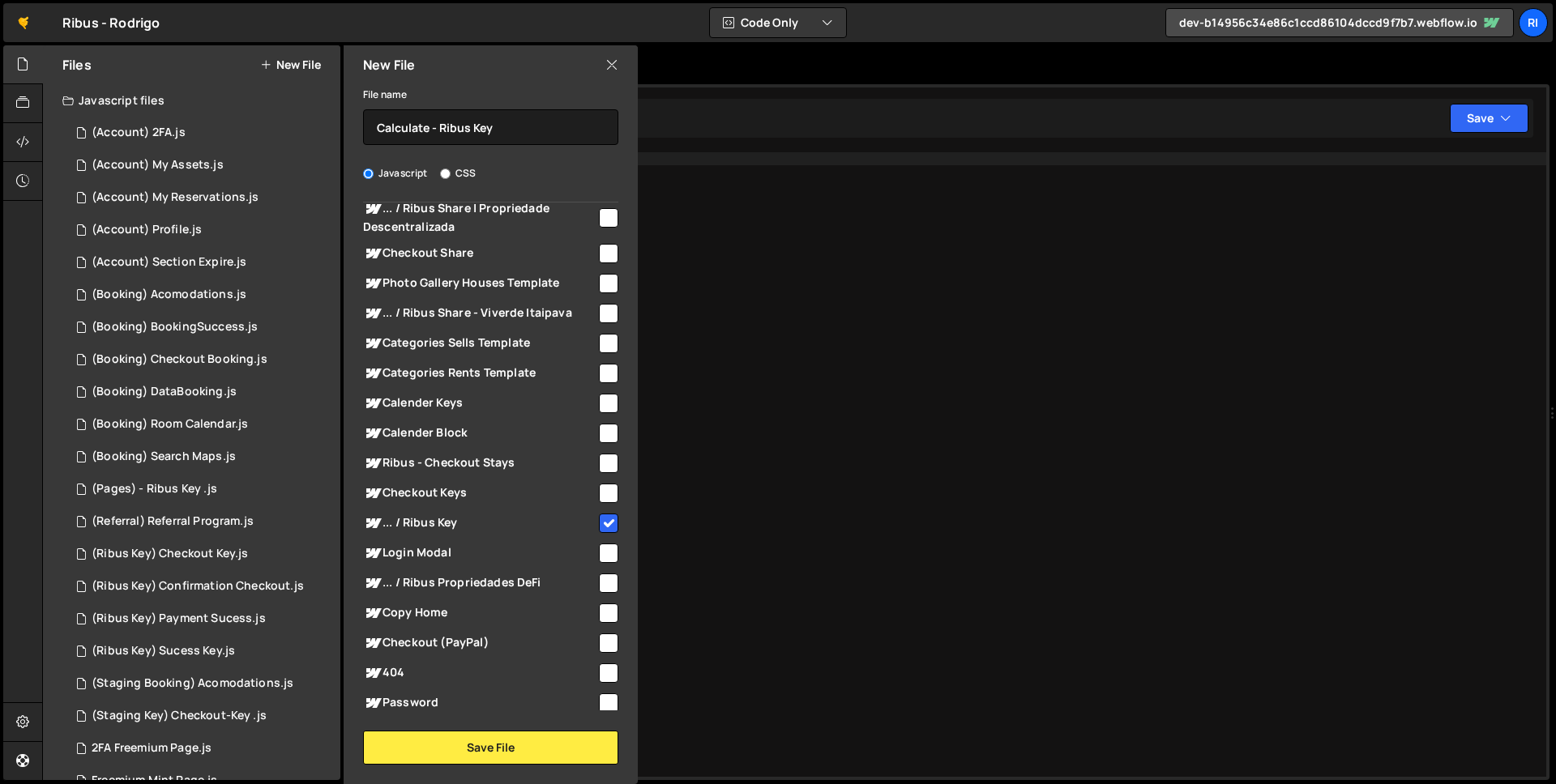 click on "New File
File name
Calculate - Ribus Key
Javascript
CSS
Global (All Pages)" at bounding box center (489, 415) 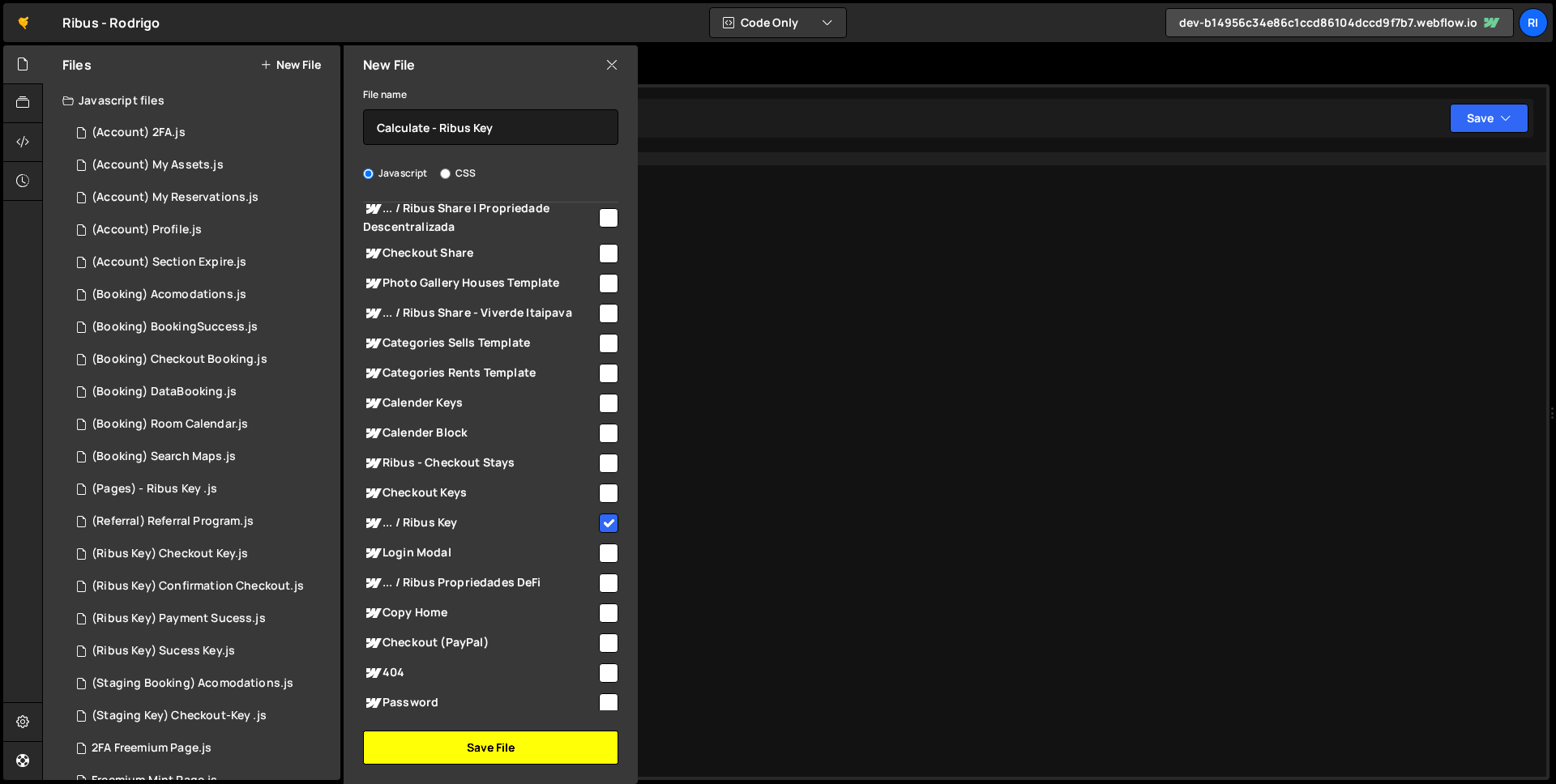 click on "Save File" at bounding box center [490, 748] 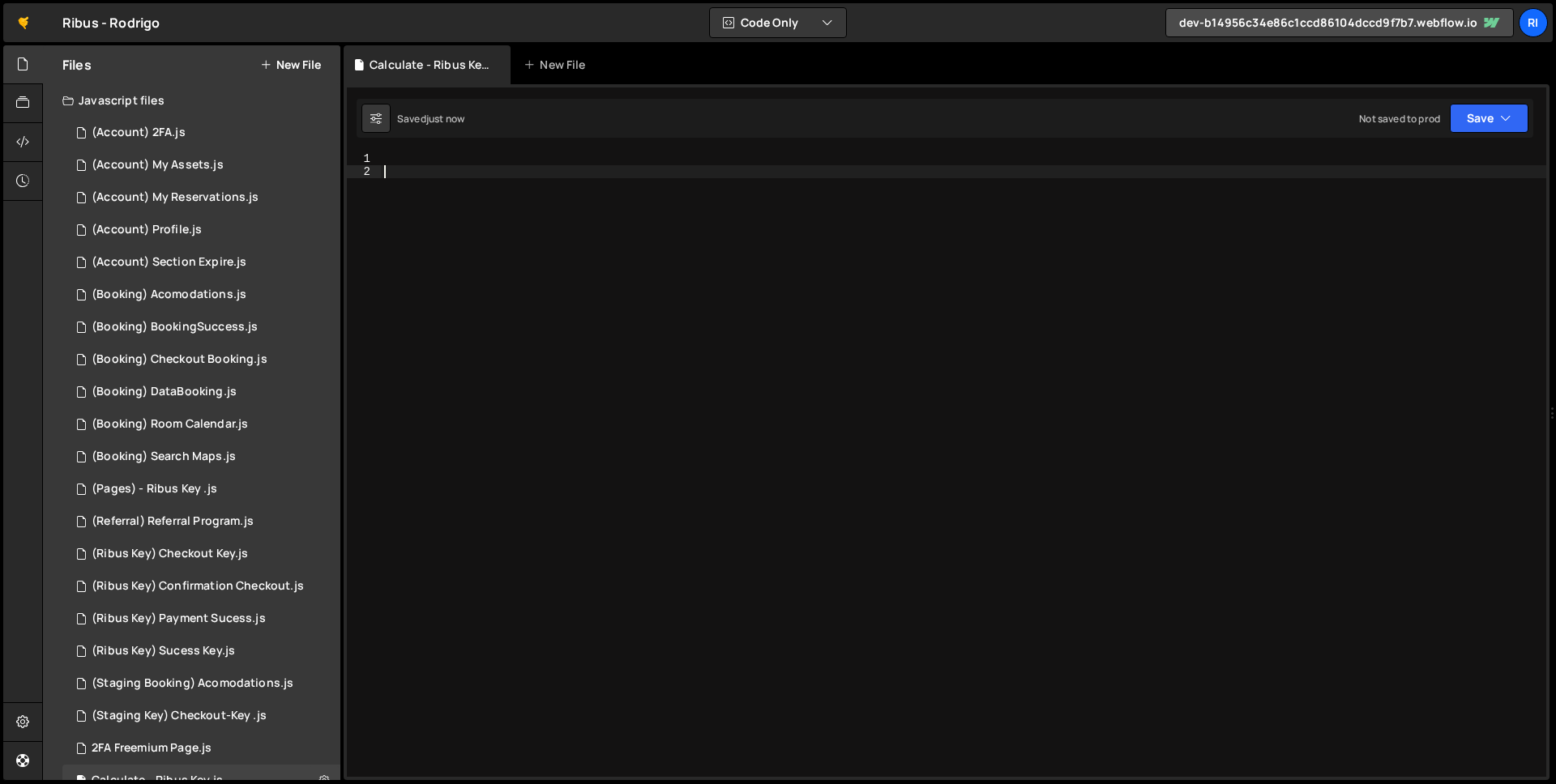click at bounding box center (964, 477) 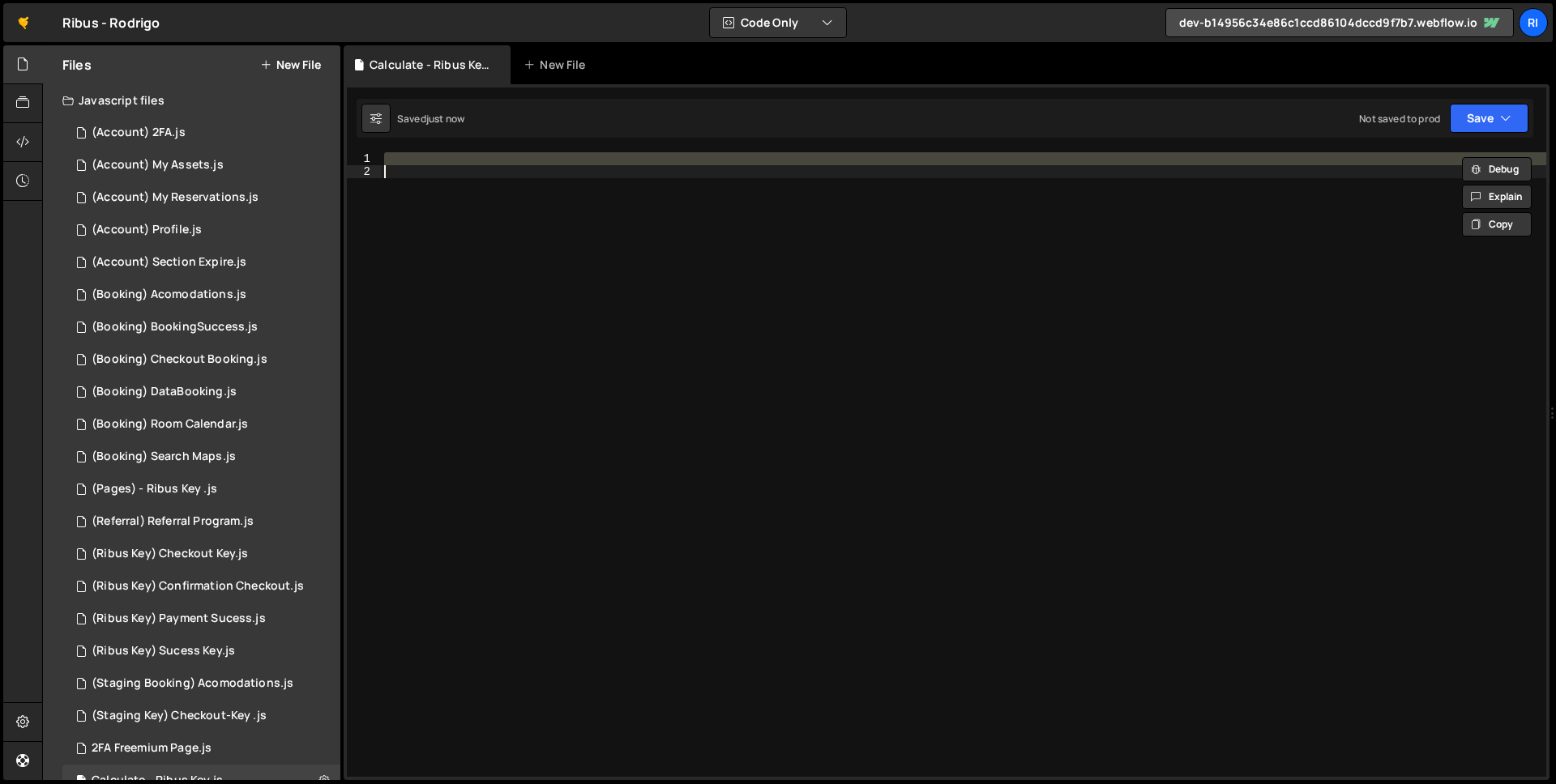 paste 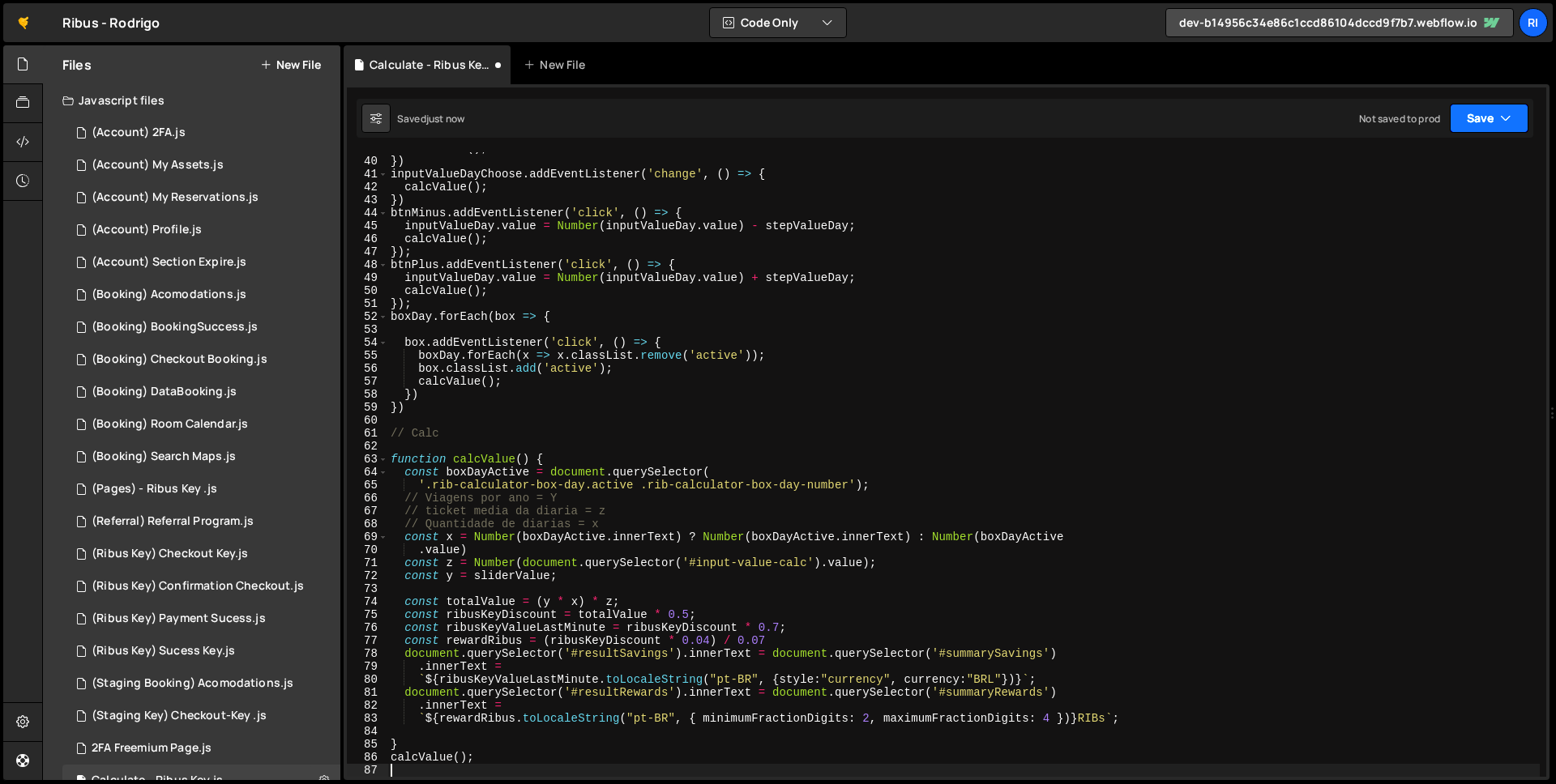 click on "Save" at bounding box center (1489, 118) 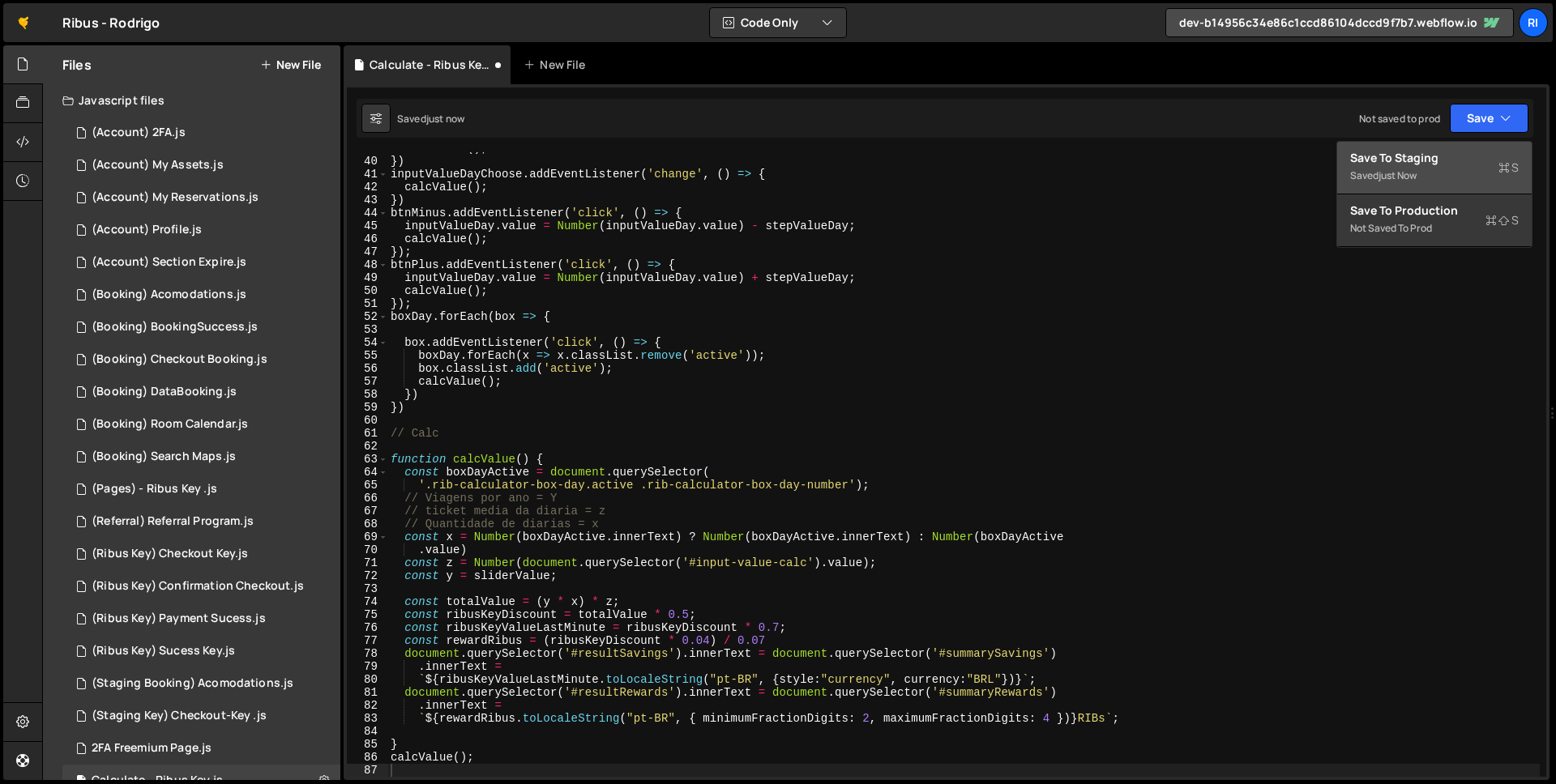 click on "just now" at bounding box center (1397, 175) 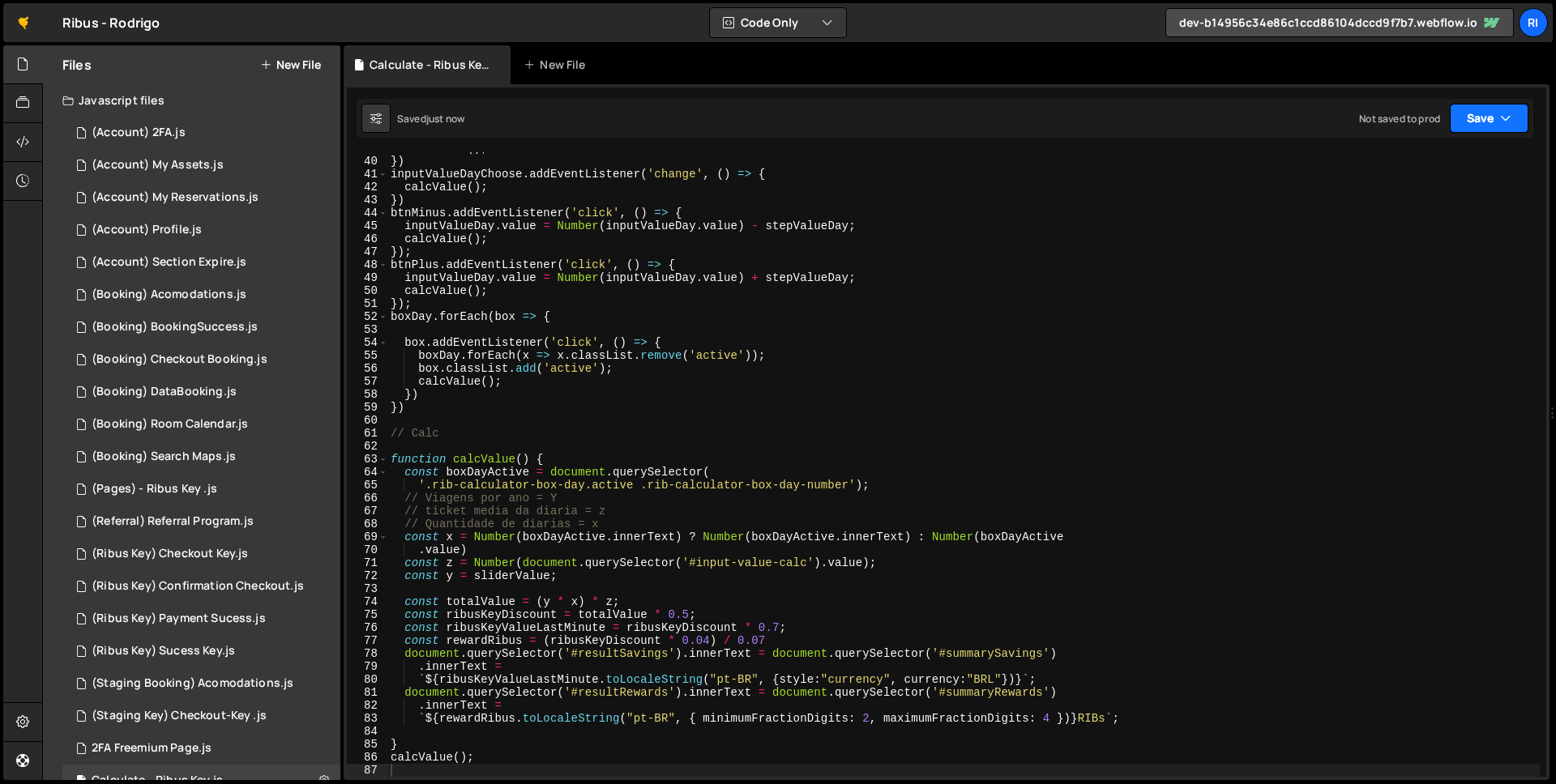 click at bounding box center [1506, 118] 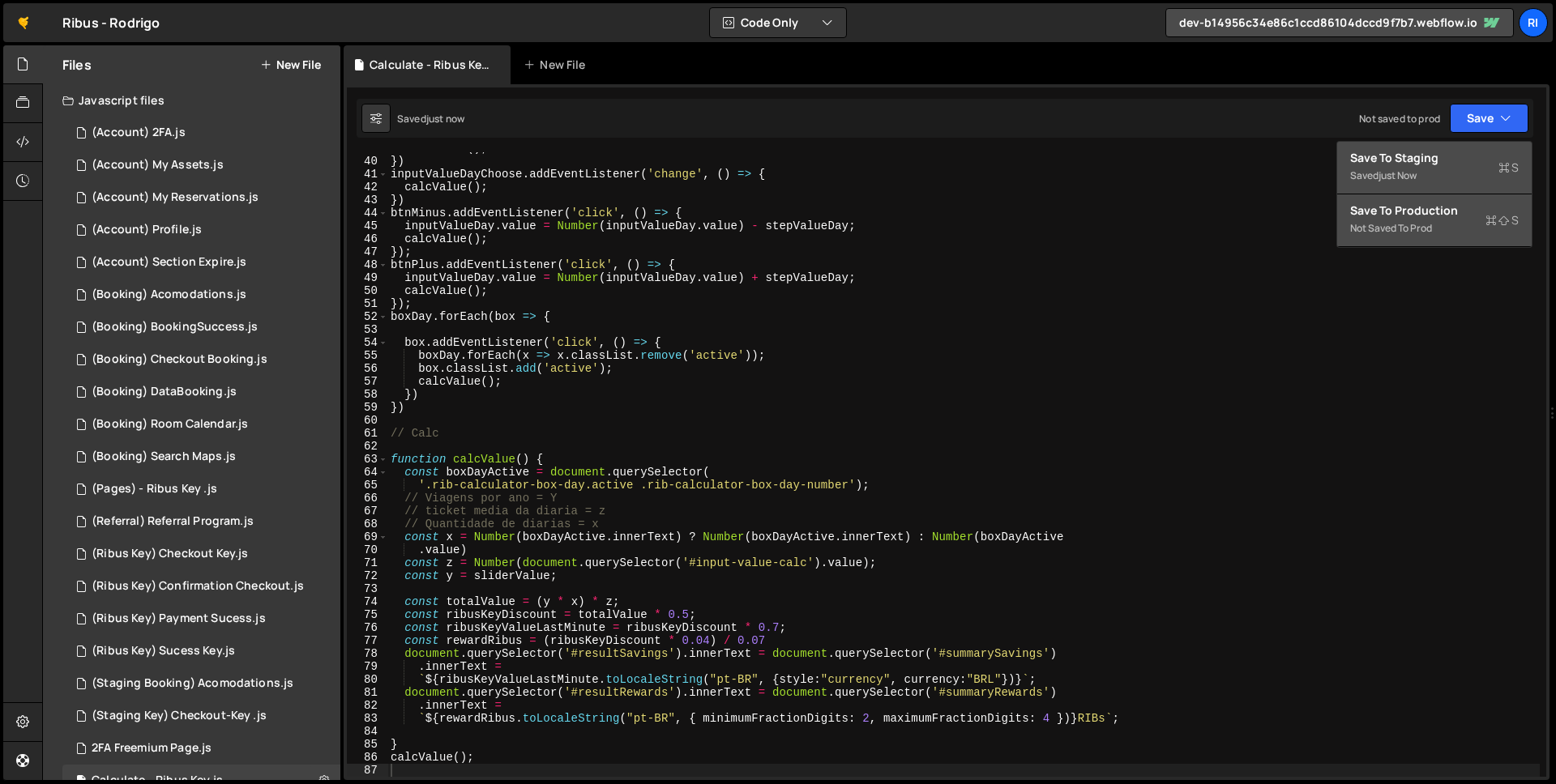 click on "Not saved to prod" at bounding box center [1434, 228] 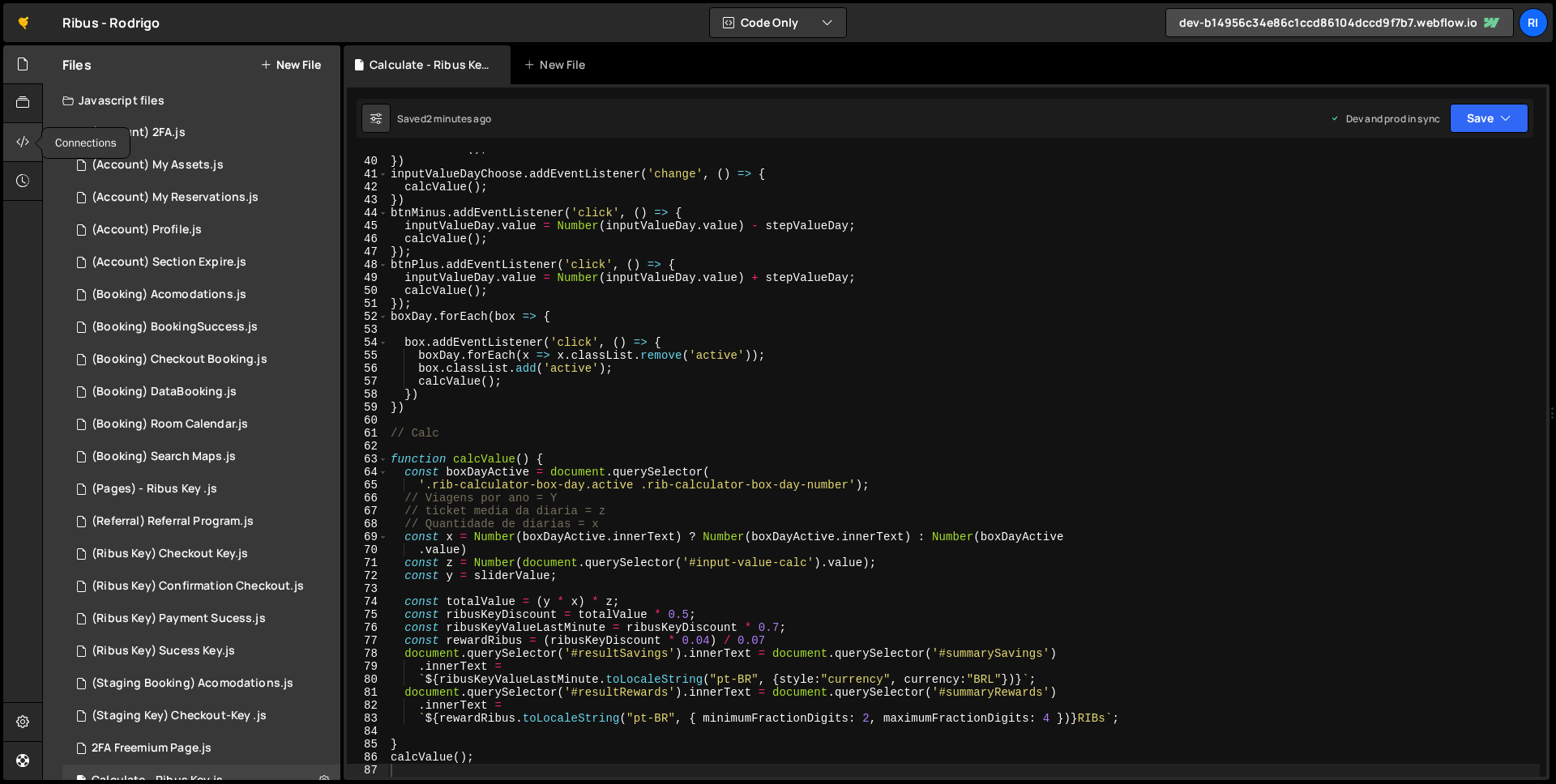 click at bounding box center [23, 142] 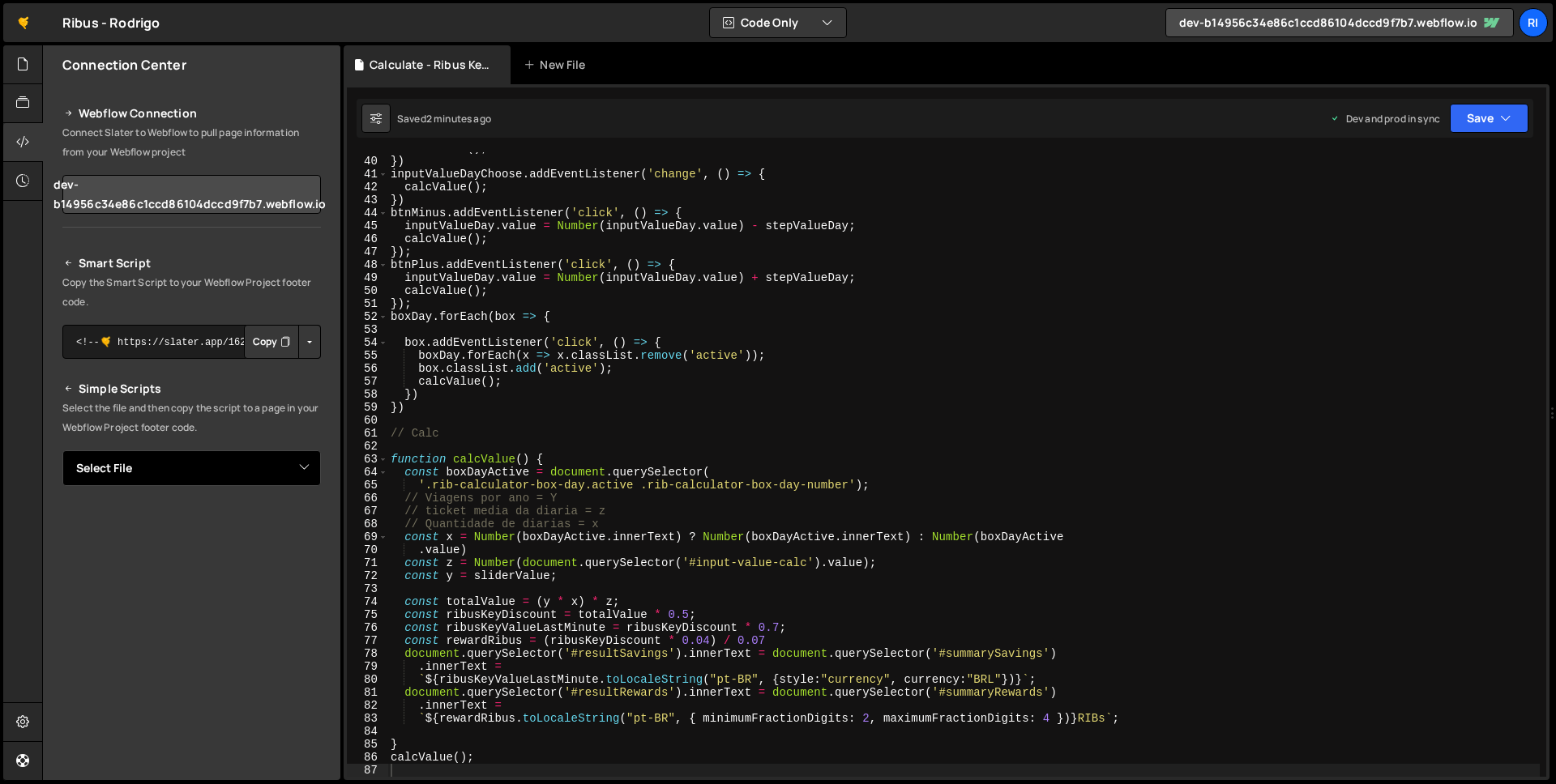 click on "Select File
(Account) 2FA.js
(Account) My Assets.js
(Account) My Reservations.js
(Account) Profile.js
(Account) Section Expire.js
(Booking)  Acomodations.js
(Booking) BookingSuccess.js
(Booking) Checkout Booking.js
(Booking) DataBooking.js
(Booking) Room Calendar.js
(Booking) Search Maps.js
(Pages) -  Ribus Key .js
(Referral) Referral Program.js
(Ribus Key) Checkout Key.js
(Ribus Key) Confirmation Checkout.js
(Ribus Key) Payment Sucess.js
(Ribus Key) Sucess Key.js
(Staging Booking) Acomodations.js" at bounding box center (191, 468) 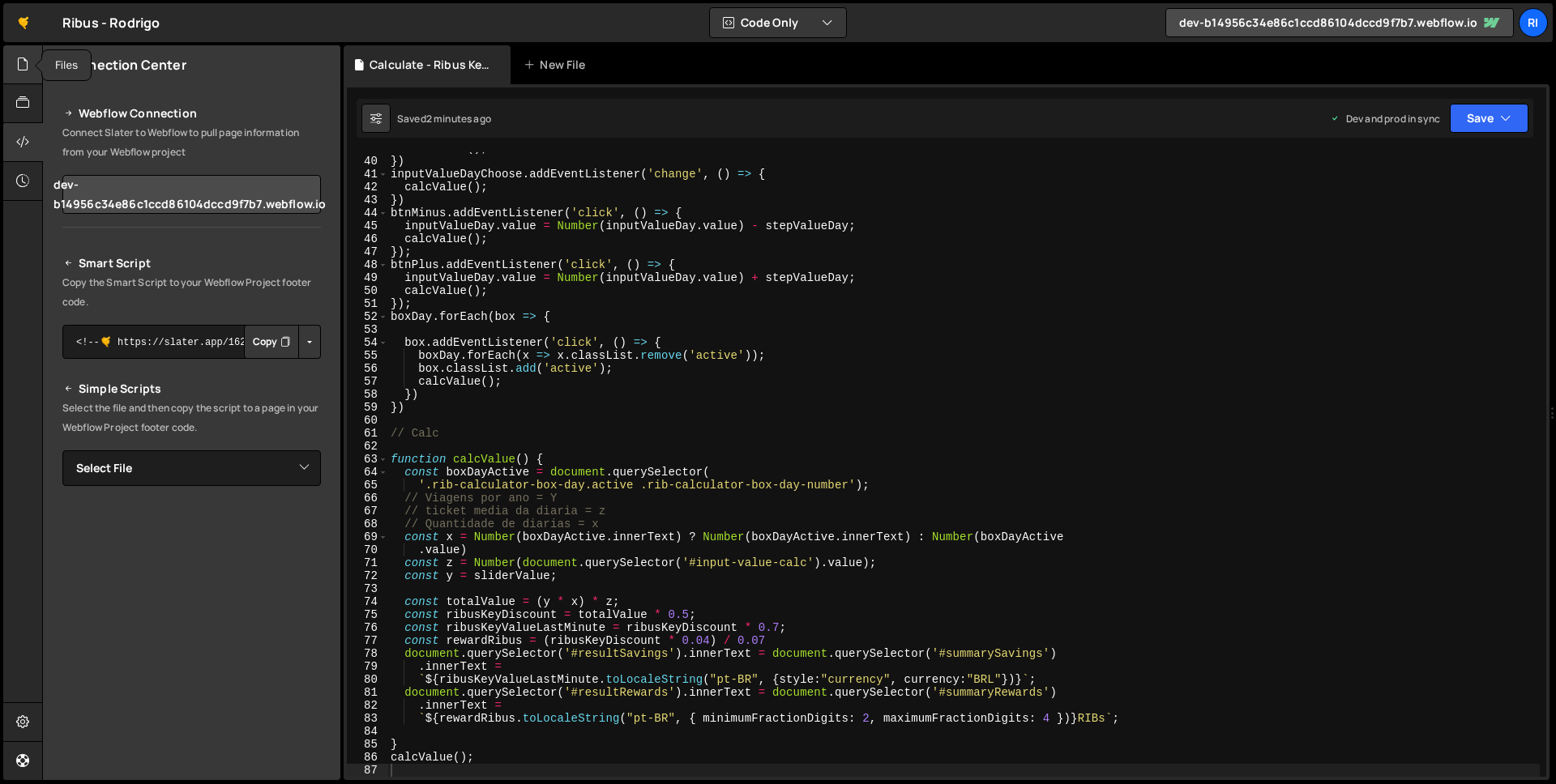 click at bounding box center [23, 65] 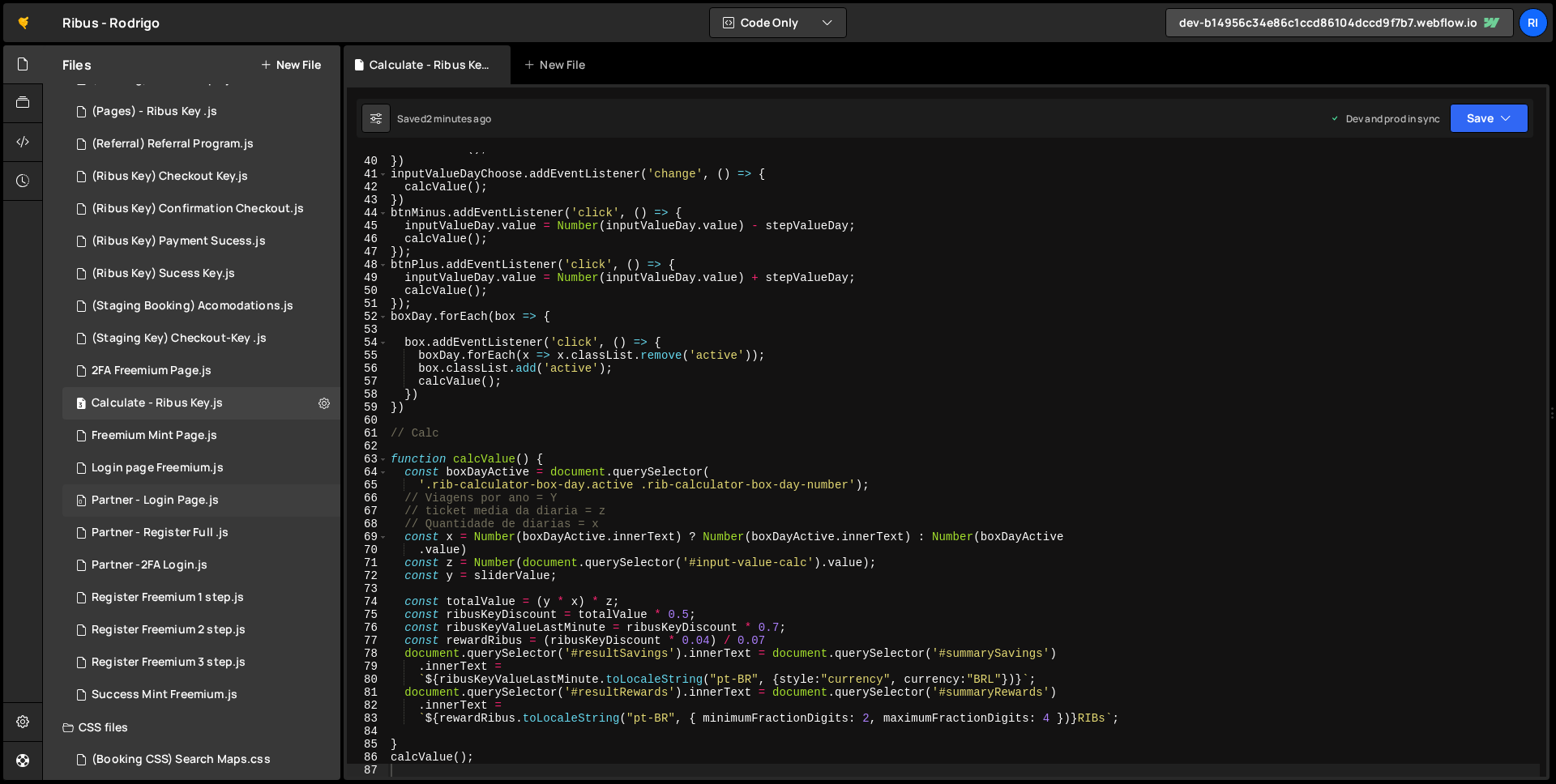 scroll, scrollTop: 390, scrollLeft: 0, axis: vertical 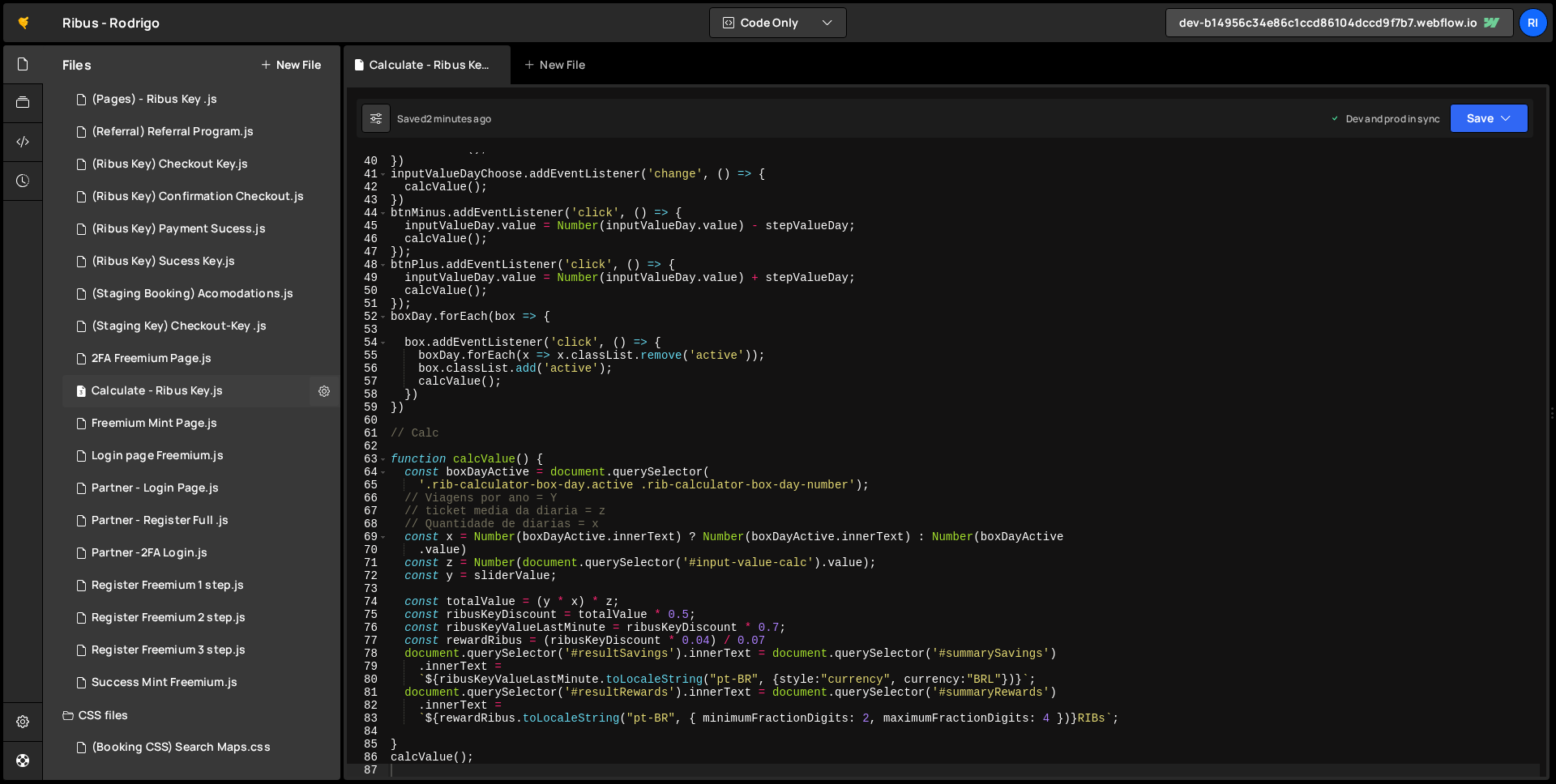 type 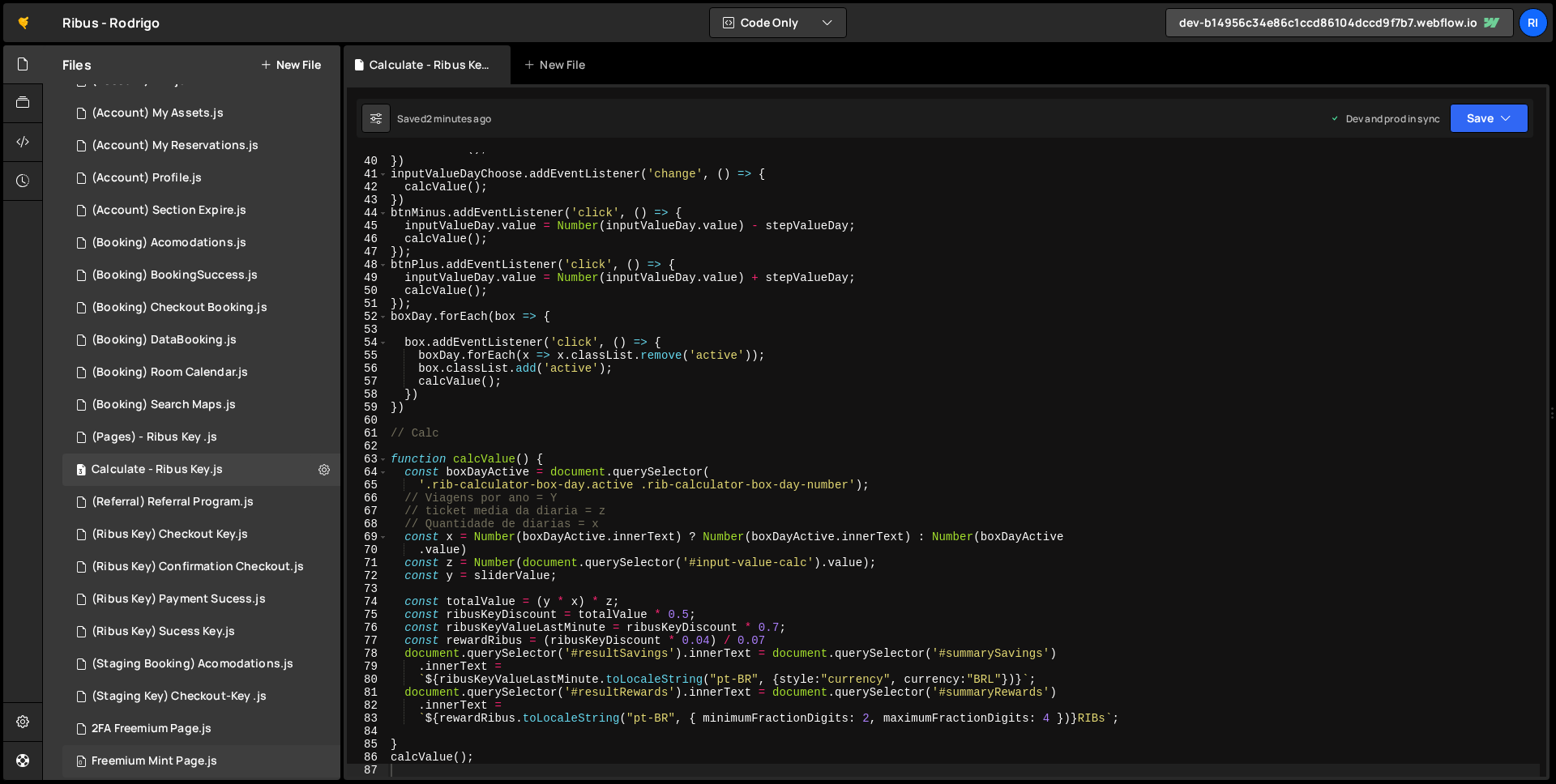 scroll, scrollTop: 0, scrollLeft: 0, axis: both 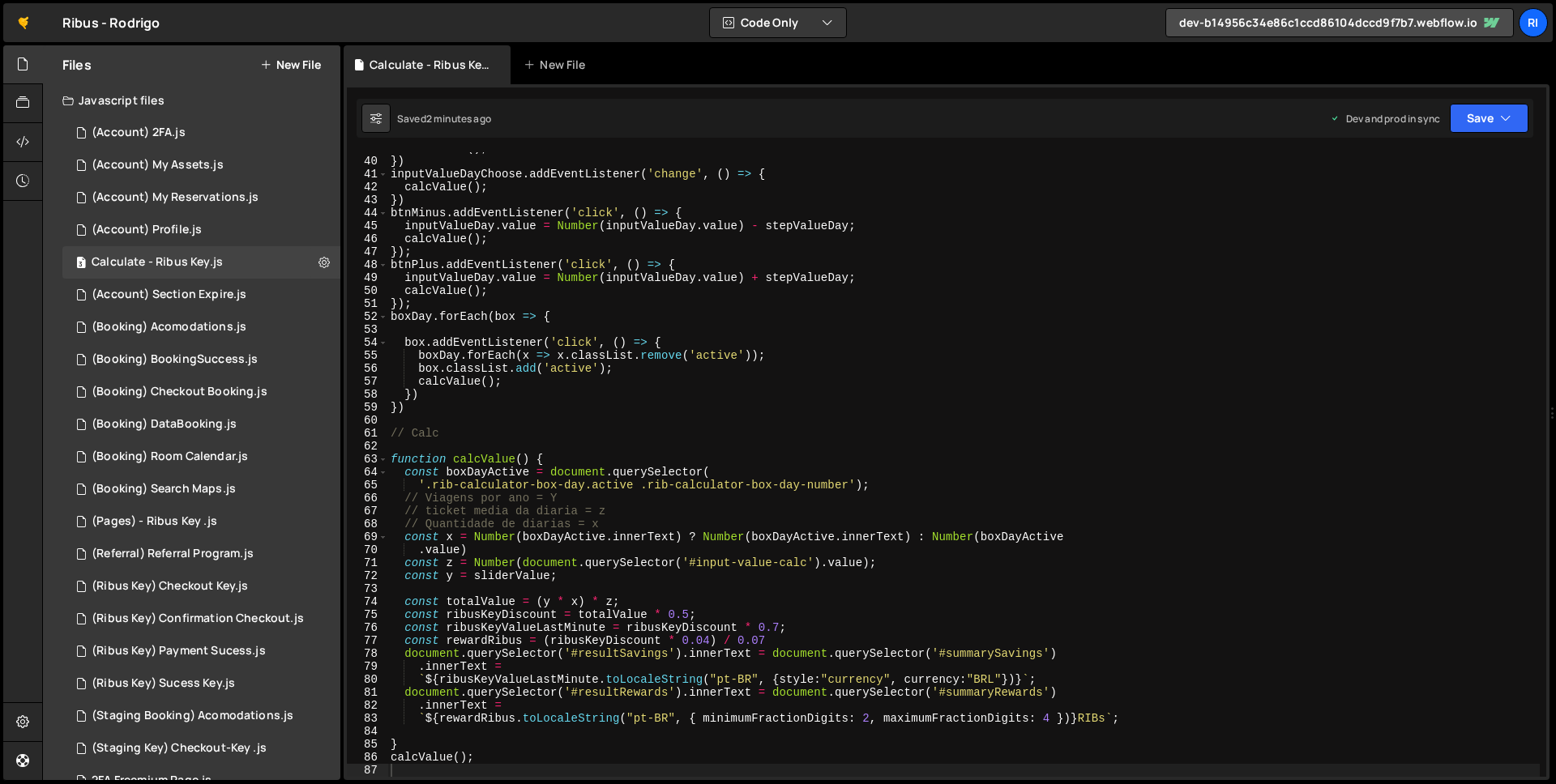 drag, startPoint x: 159, startPoint y: 516, endPoint x: 1055, endPoint y: 6, distance: 1030.9782 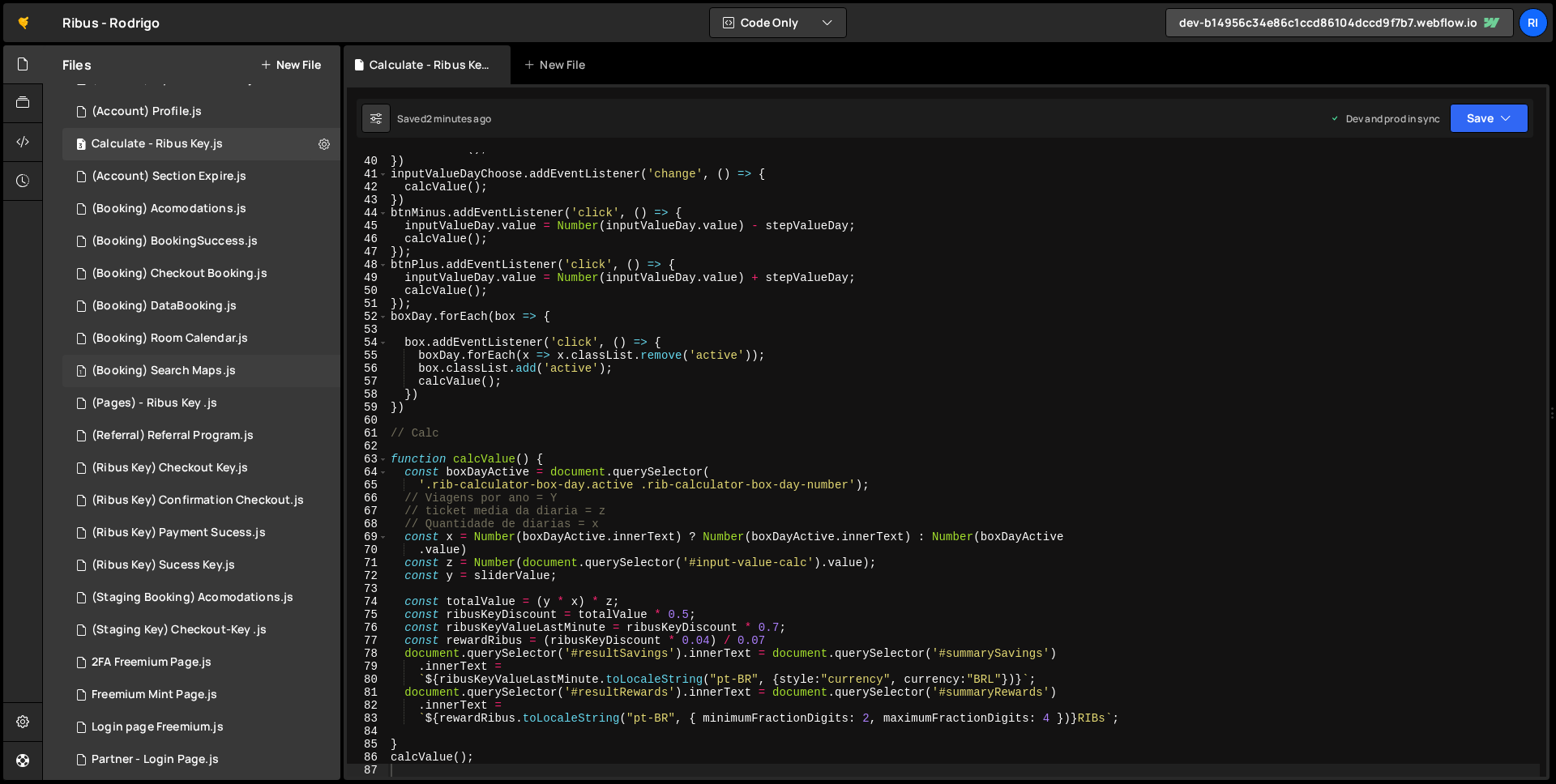 scroll, scrollTop: 144, scrollLeft: 0, axis: vertical 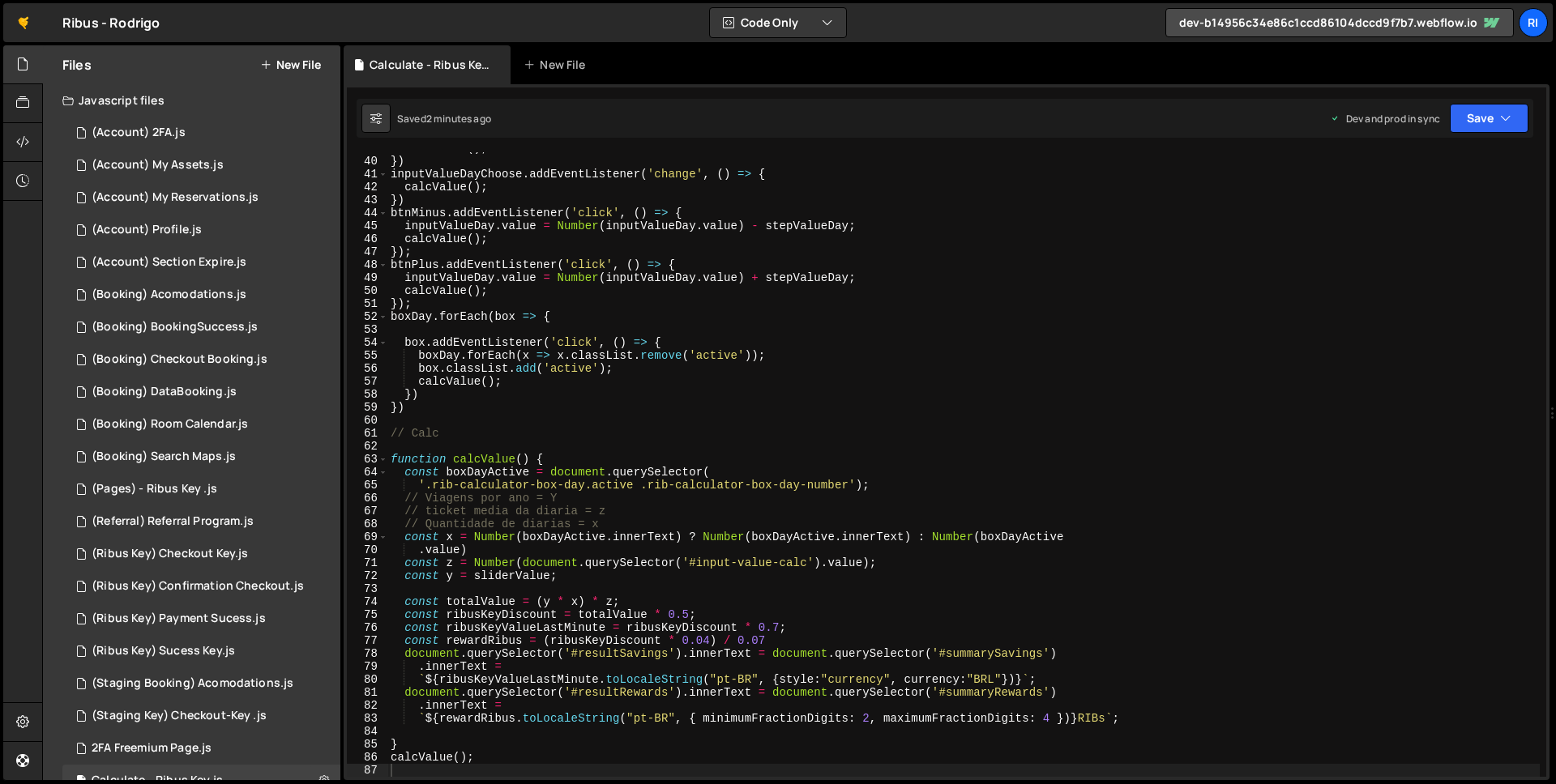 drag, startPoint x: 161, startPoint y: 117, endPoint x: 908, endPoint y: 1, distance: 755.95304 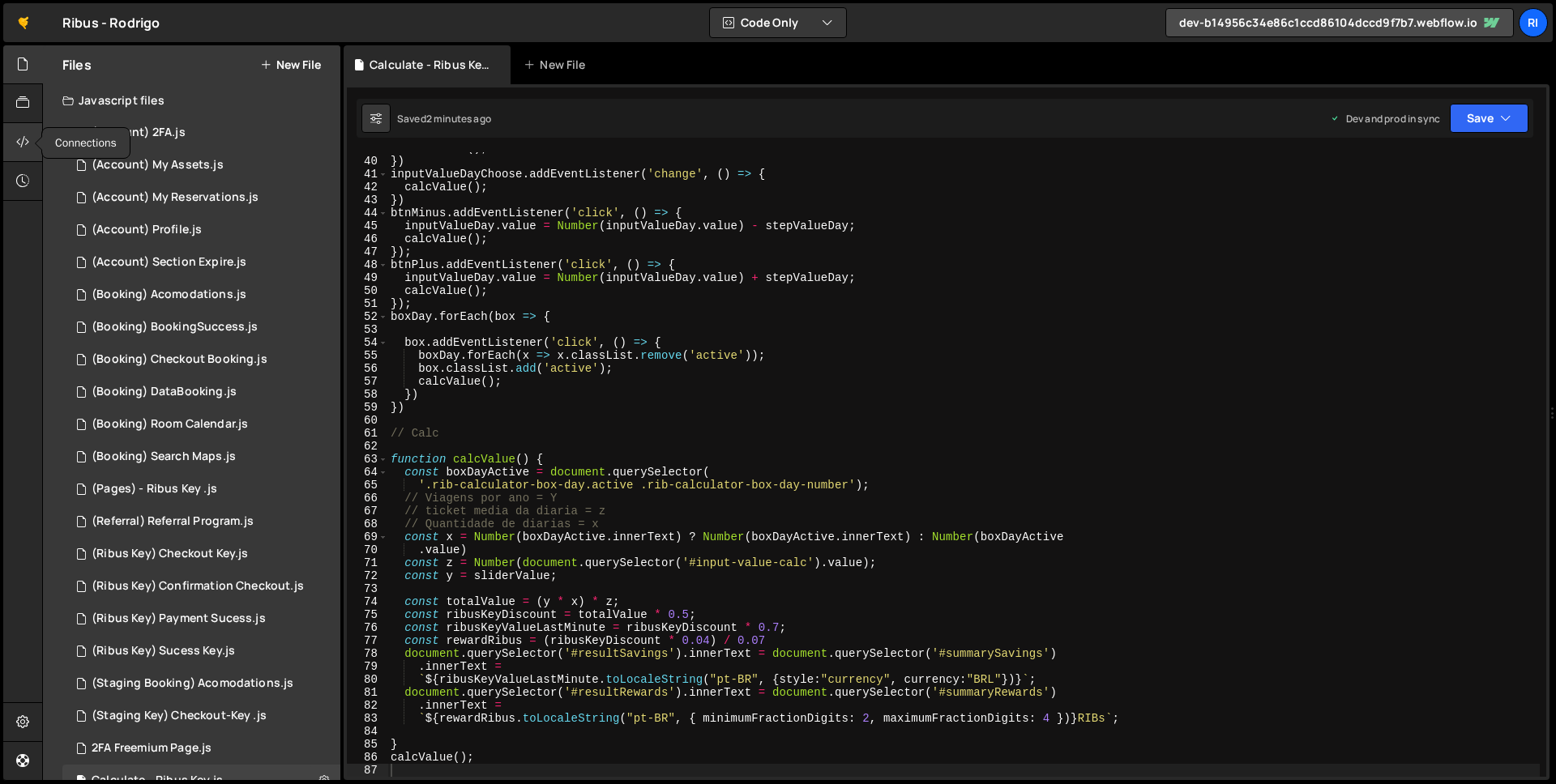 click at bounding box center (23, 143) 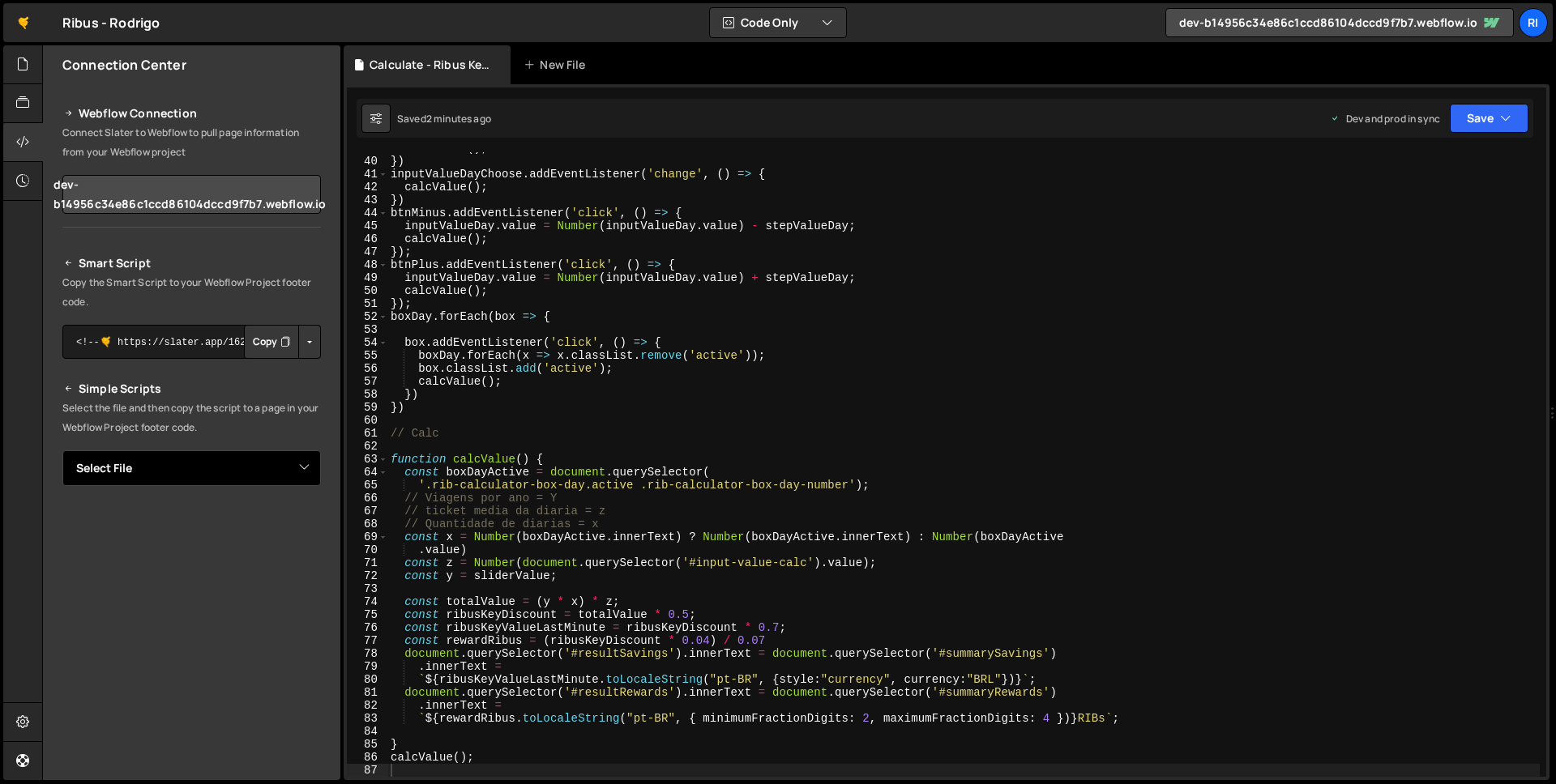 click on "Select File
(Account) 2FA.js
(Account) My Assets.js
(Account) My Reservations.js
(Account) Profile.js
(Account) Section Expire.js
(Booking)  Acomodations.js
(Booking) BookingSuccess.js
(Booking) Checkout Booking.js
(Booking) DataBooking.js
(Booking) Room Calendar.js
(Booking) Search Maps.js
(Pages) -  Ribus Key .js
(Referral) Referral Program.js
(Ribus Key) Checkout Key.js
(Ribus Key) Confirmation Checkout.js
(Ribus Key) Payment Sucess.js
(Ribus Key) Sucess Key.js
(Staging Booking) Acomodations.js" at bounding box center [191, 468] 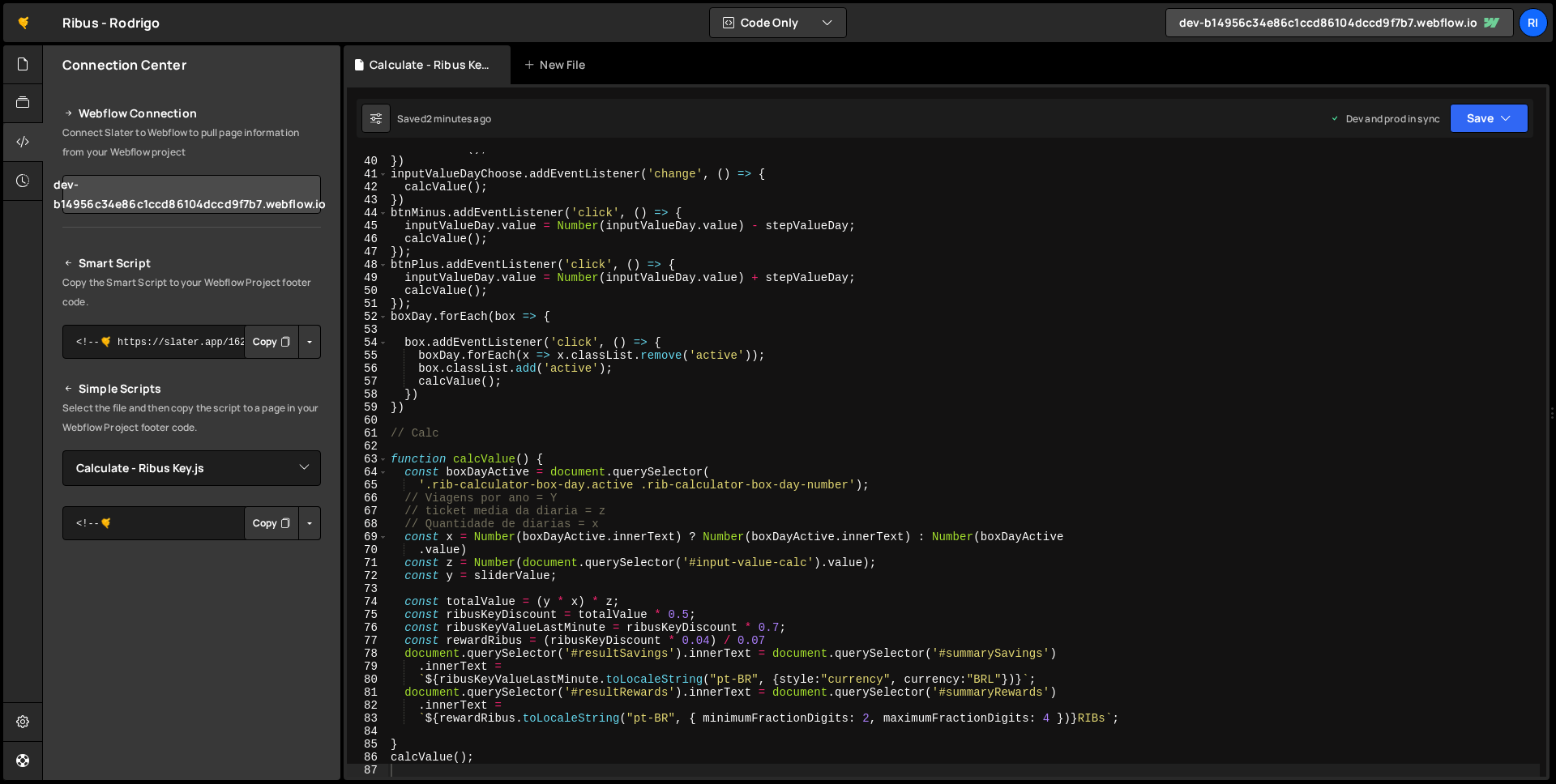 click on "Copy" at bounding box center [271, 523] 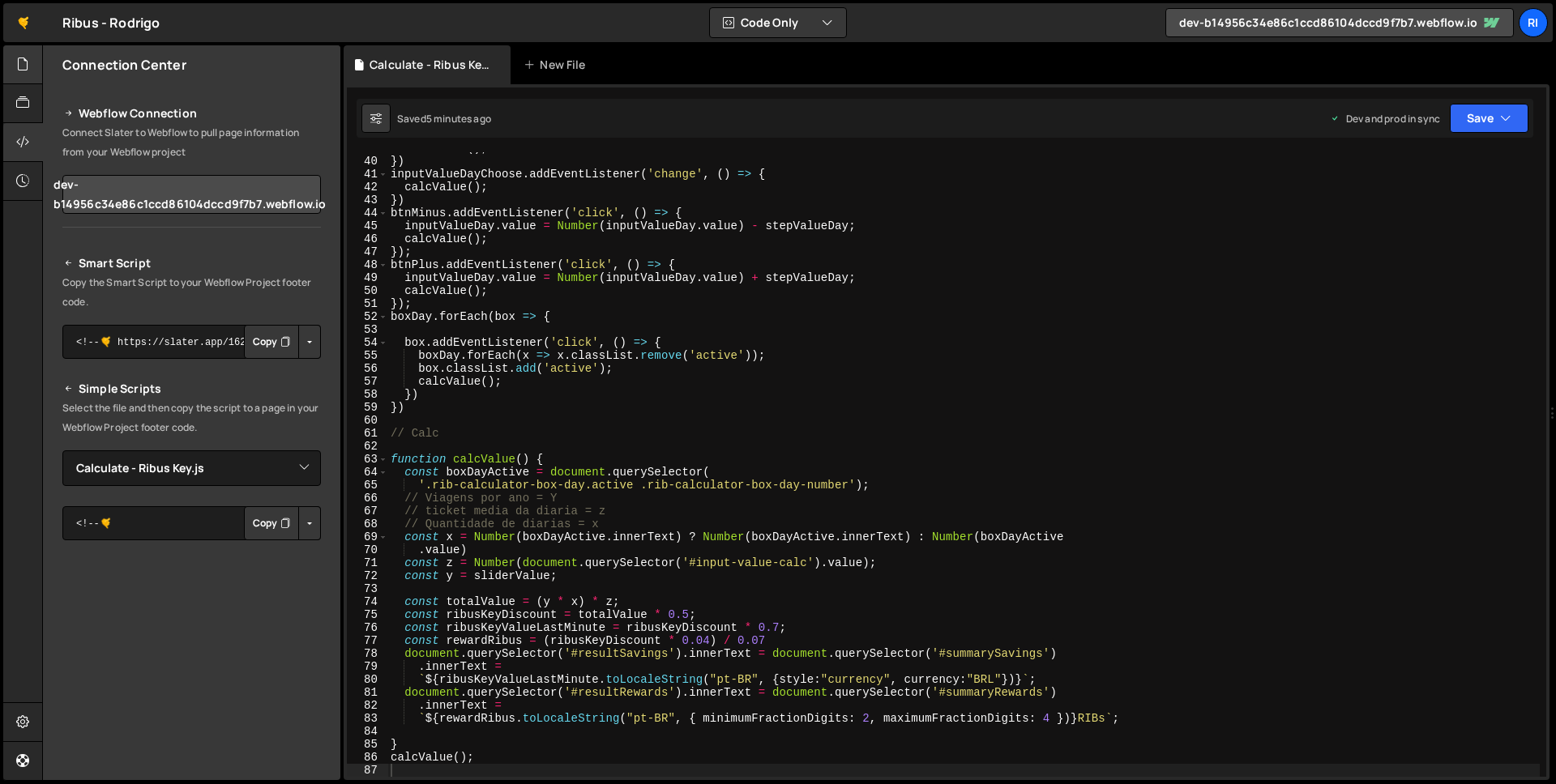 click at bounding box center (23, 65) 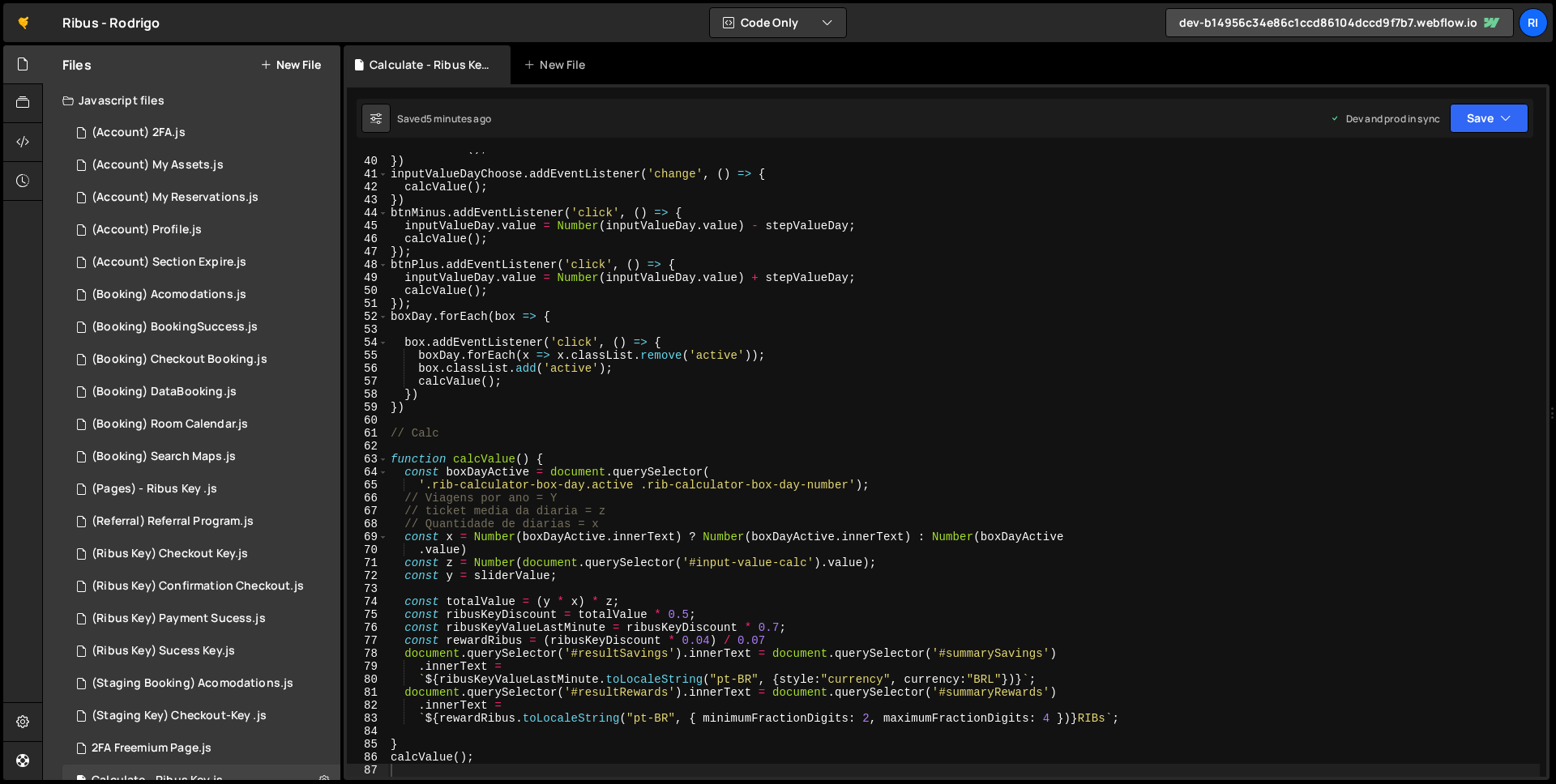 click on "New File" at bounding box center (290, 65) 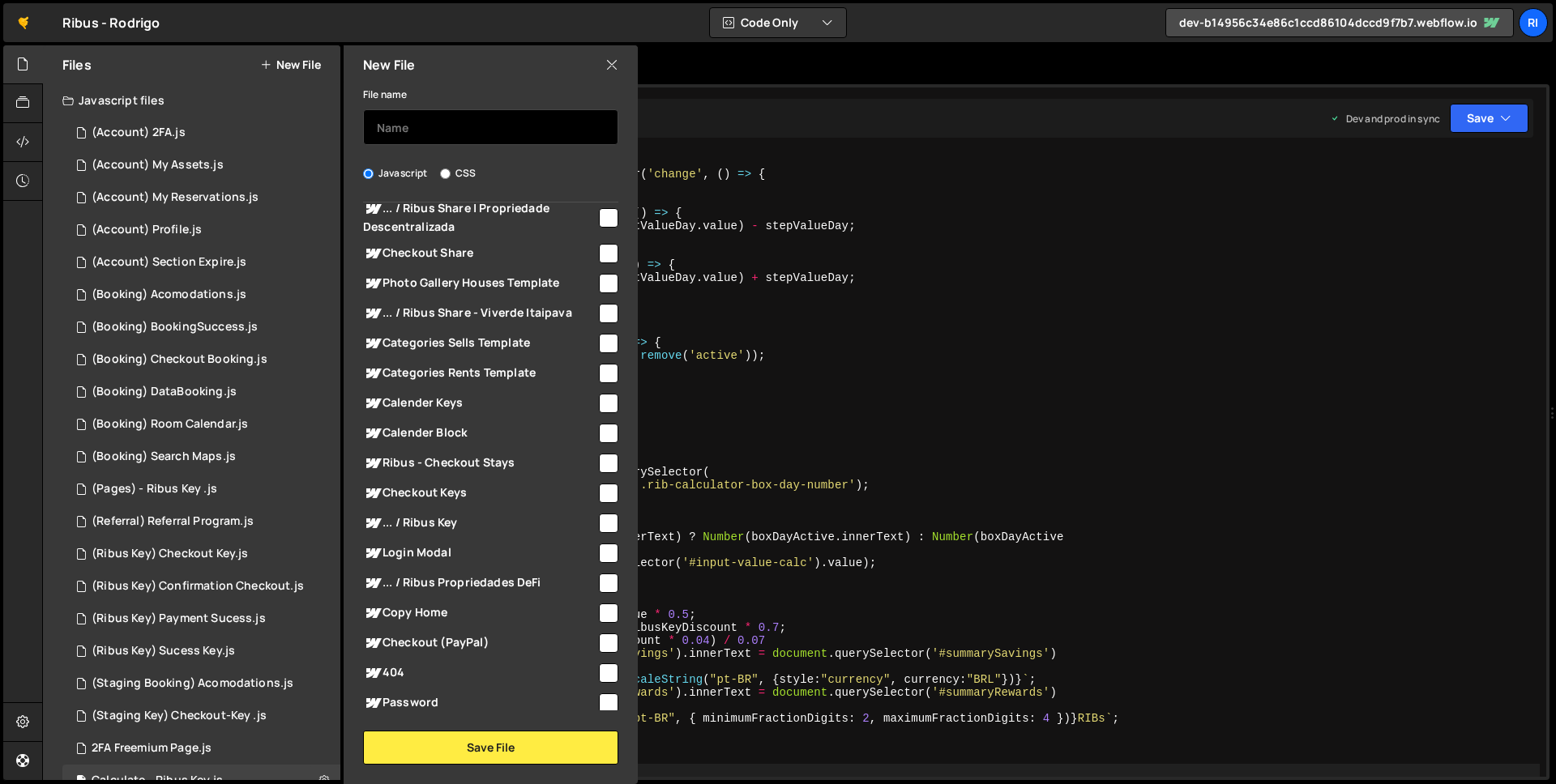 click at bounding box center [490, 127] 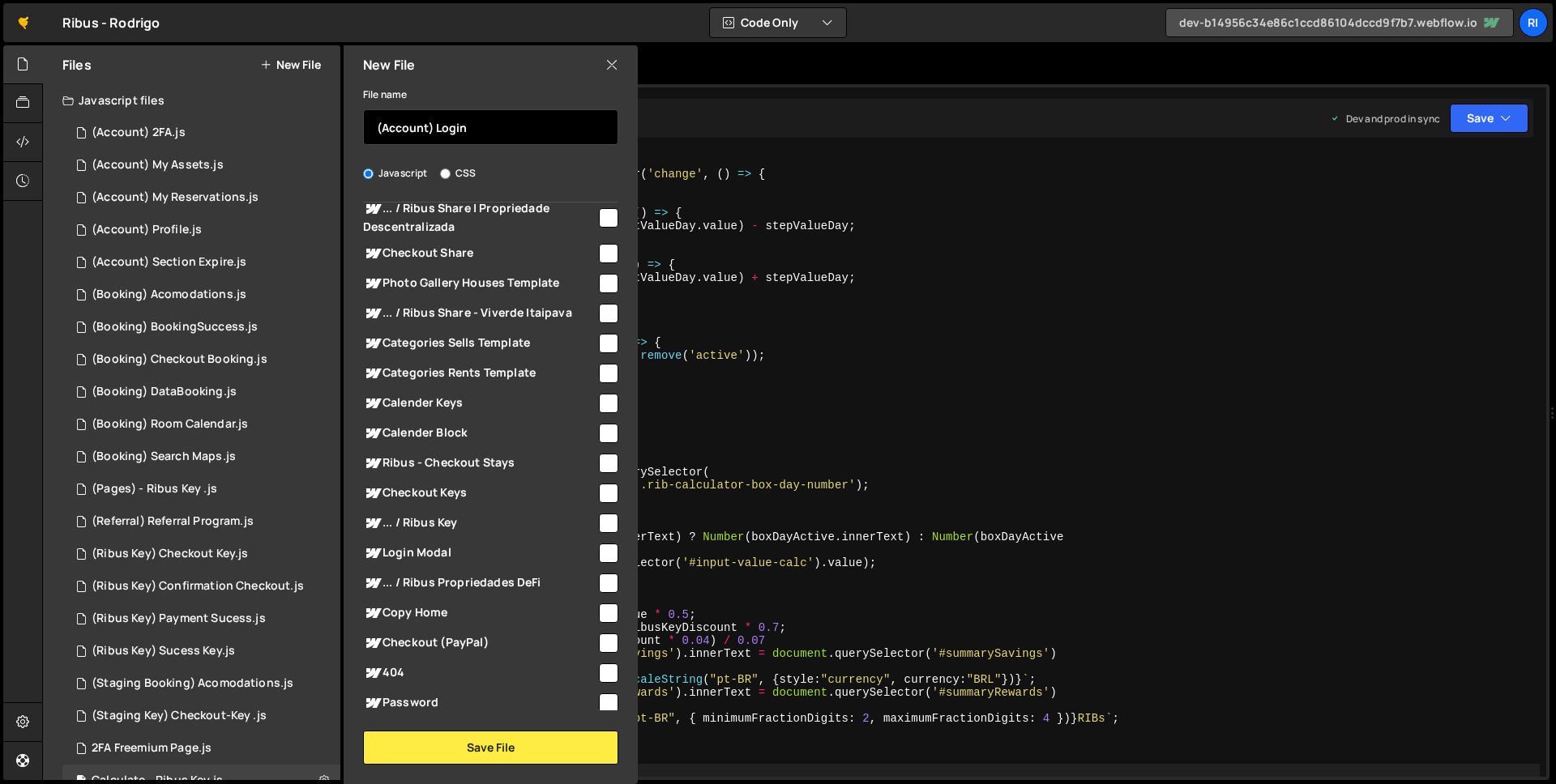 type on "(Account) Login" 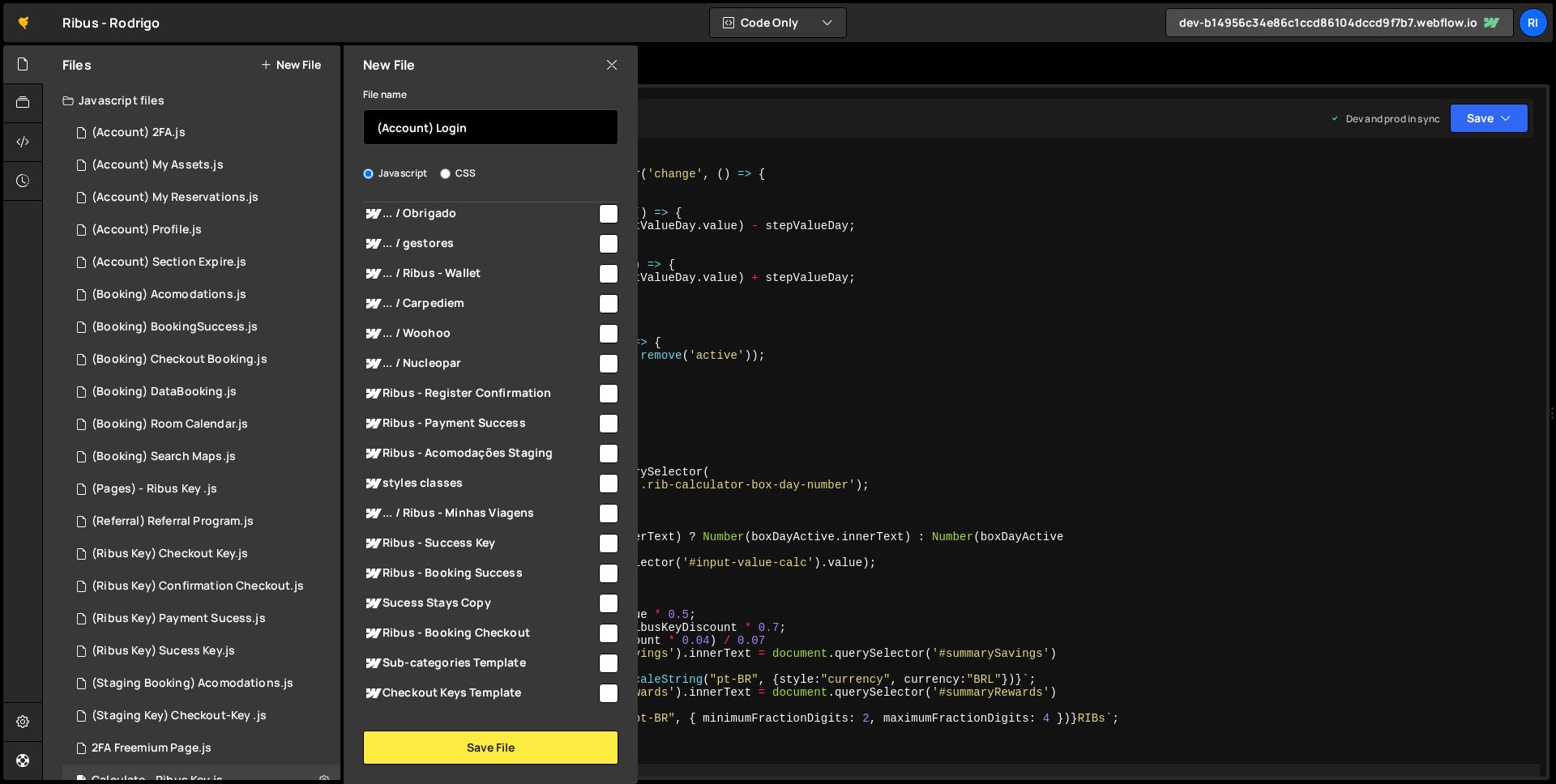 scroll, scrollTop: 0, scrollLeft: 0, axis: both 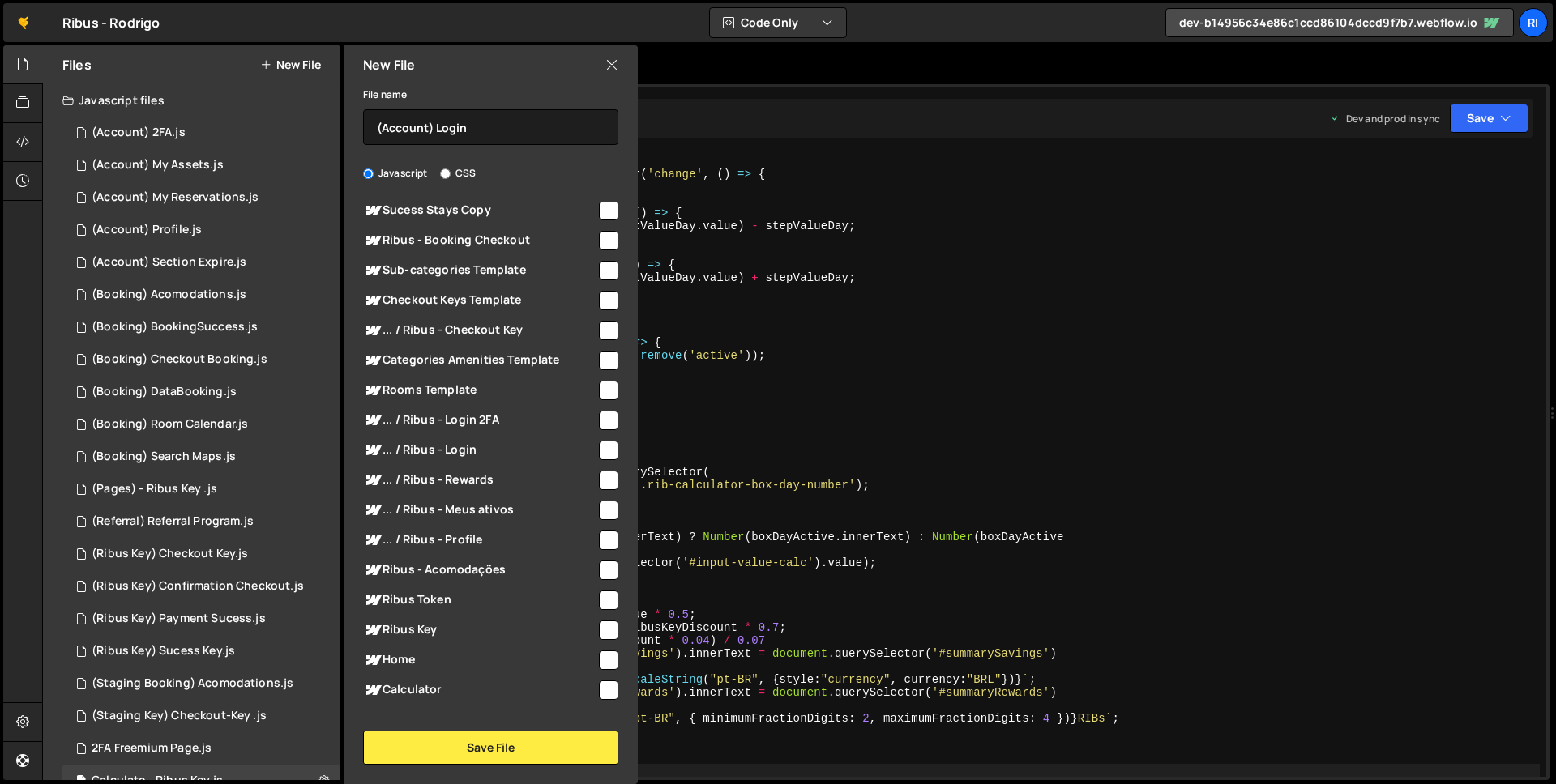 click at bounding box center [609, 450] 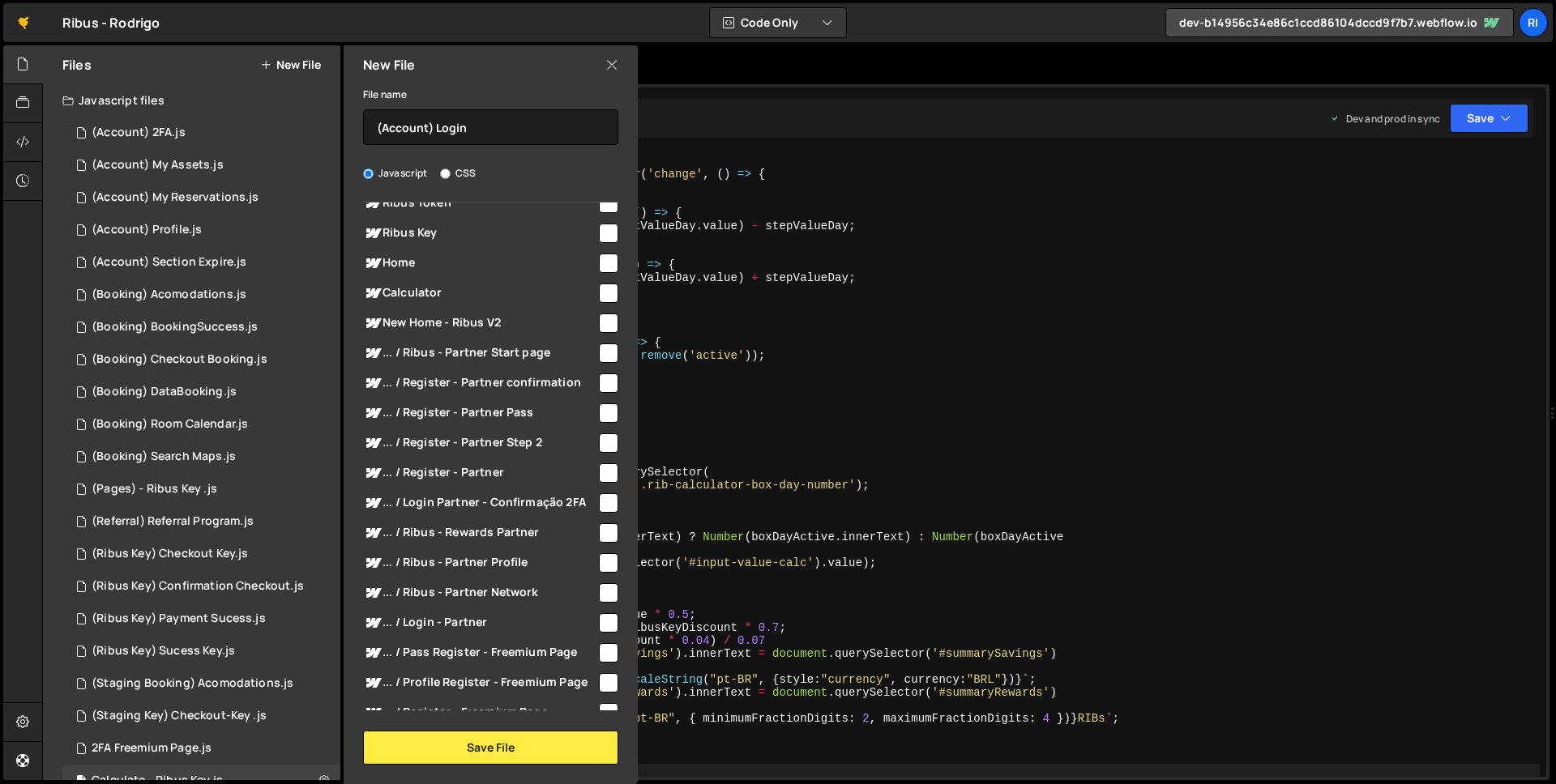 scroll, scrollTop: 1039, scrollLeft: 0, axis: vertical 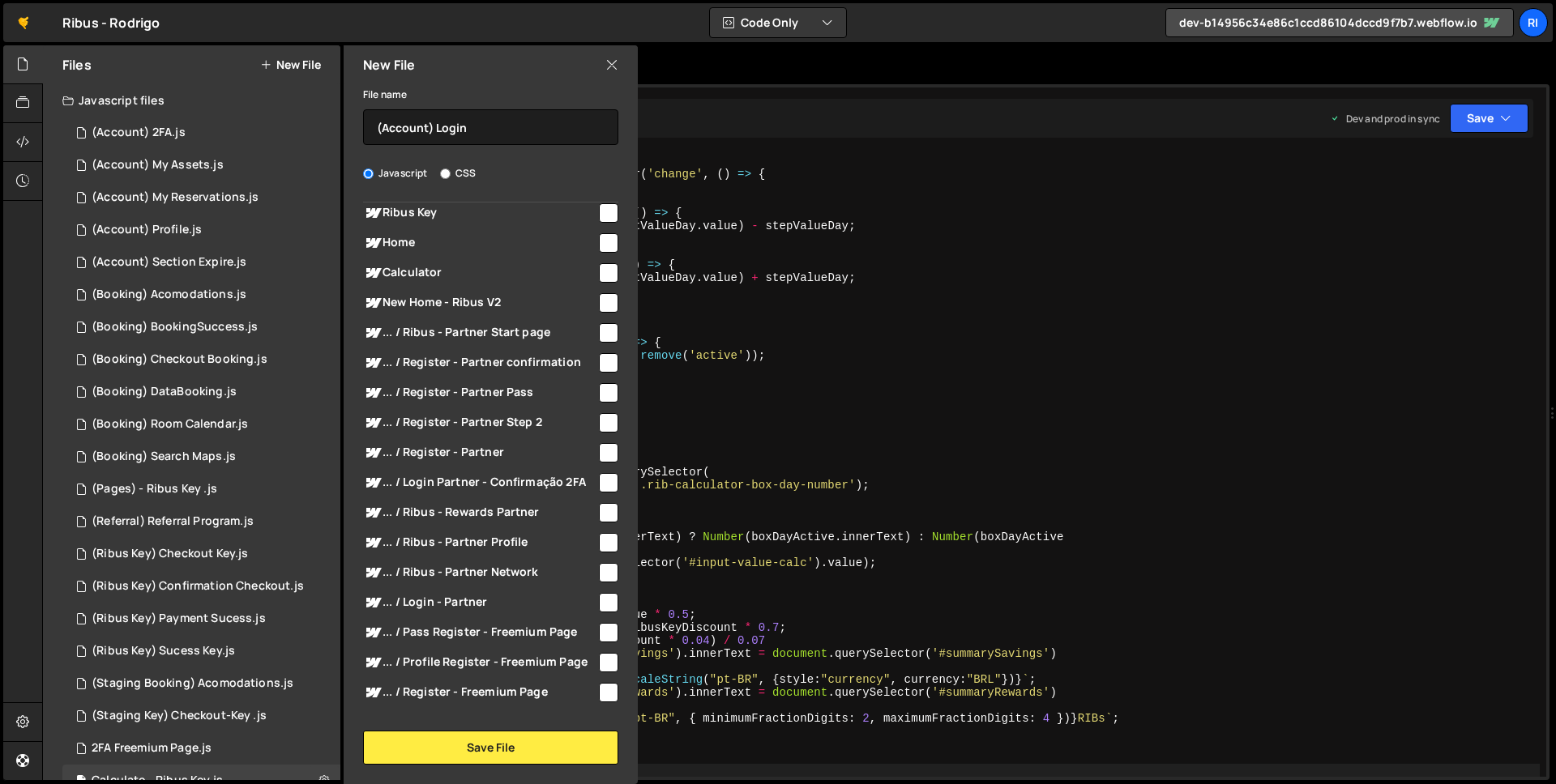 click at bounding box center (609, 603) 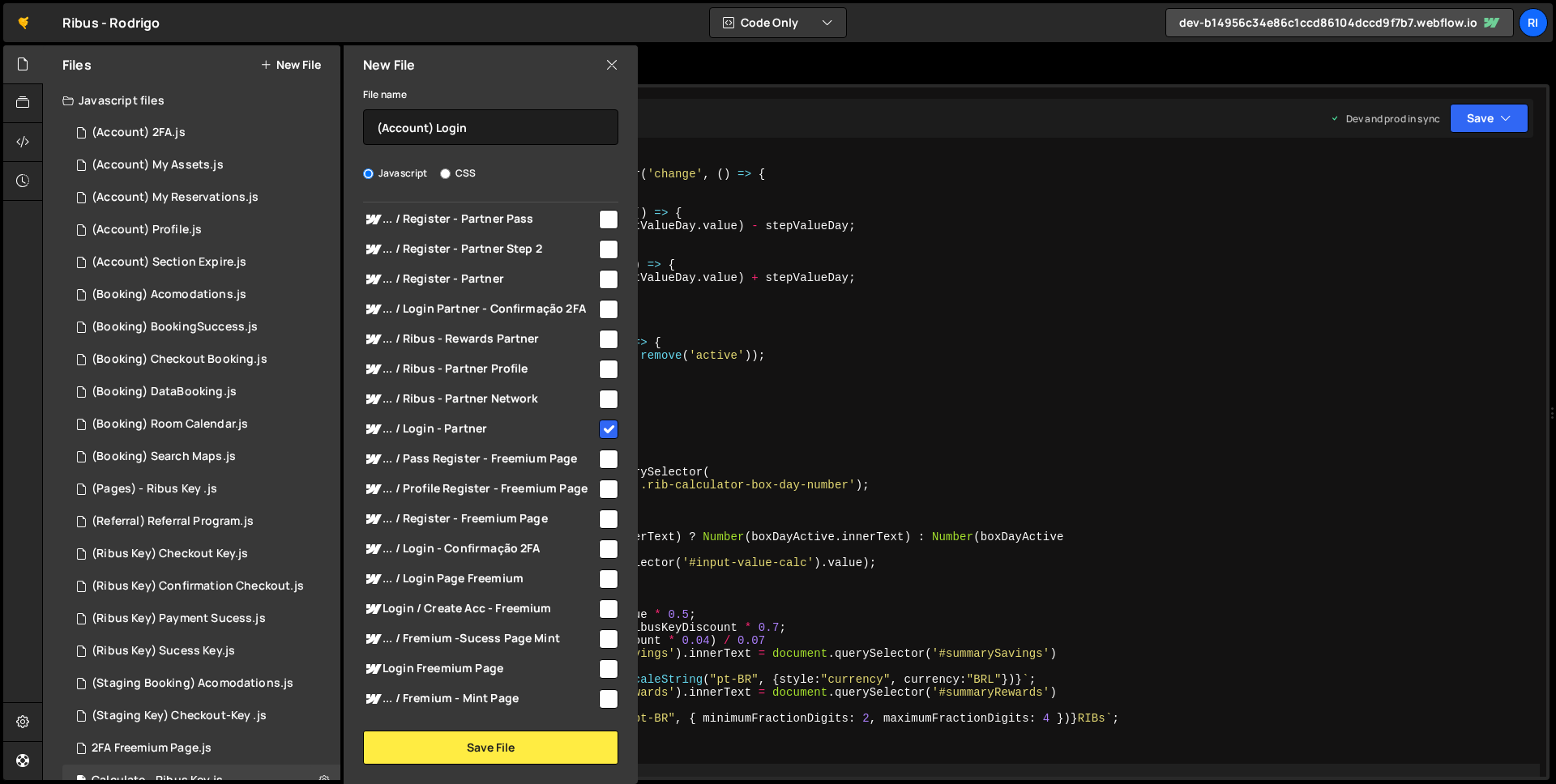 scroll, scrollTop: 1216, scrollLeft: 0, axis: vertical 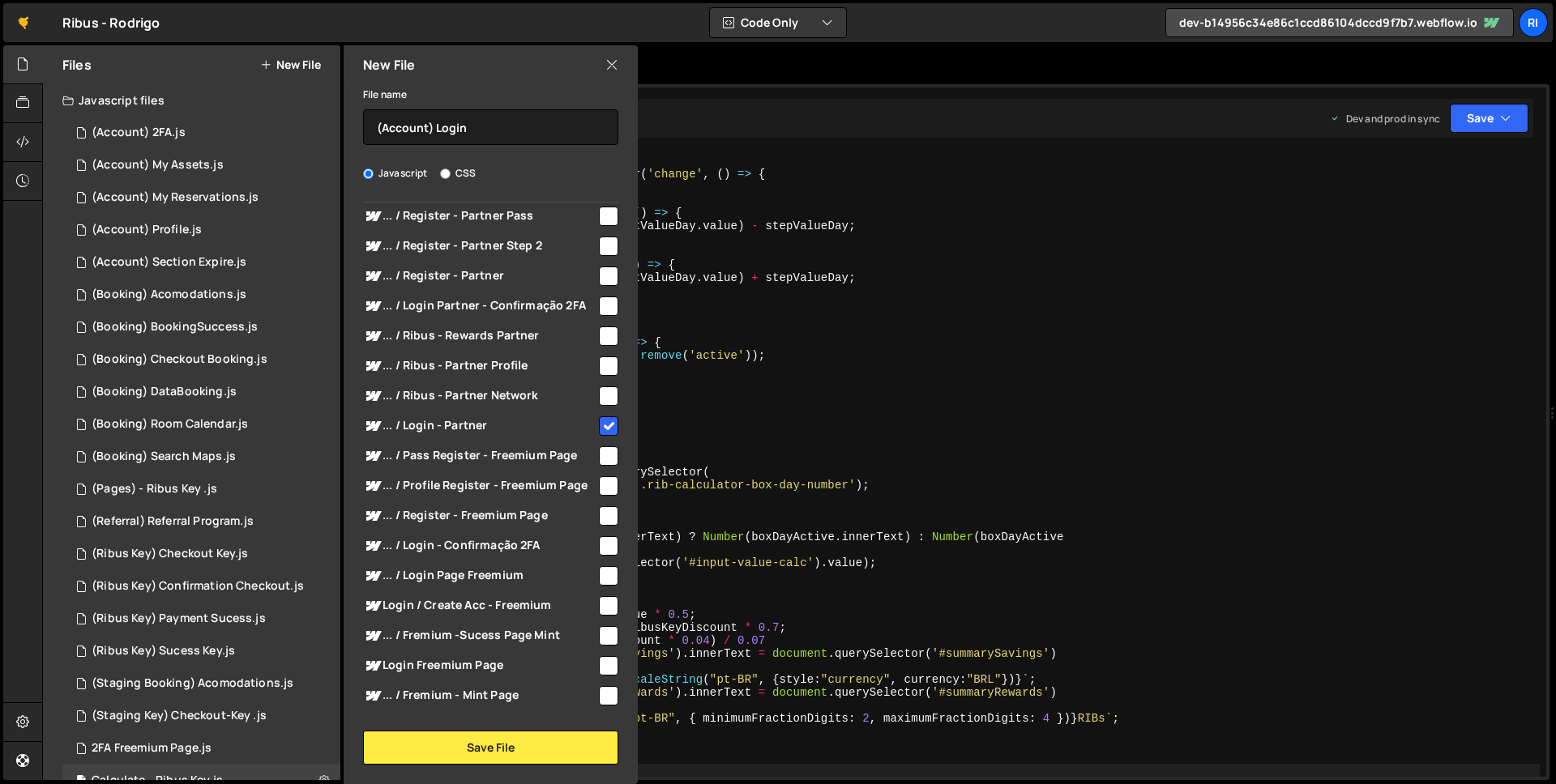 click at bounding box center [609, 576] 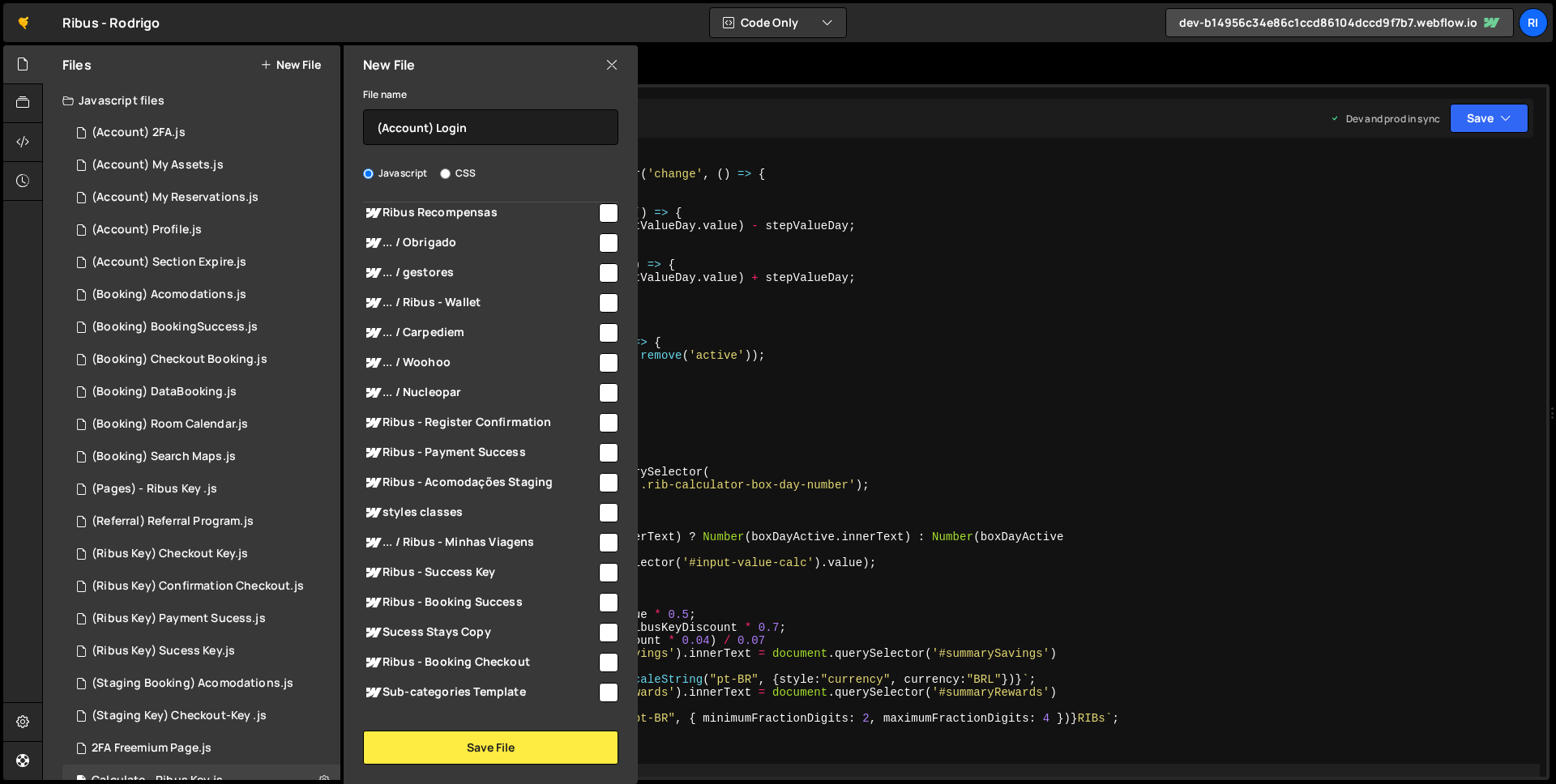 scroll, scrollTop: 556, scrollLeft: 0, axis: vertical 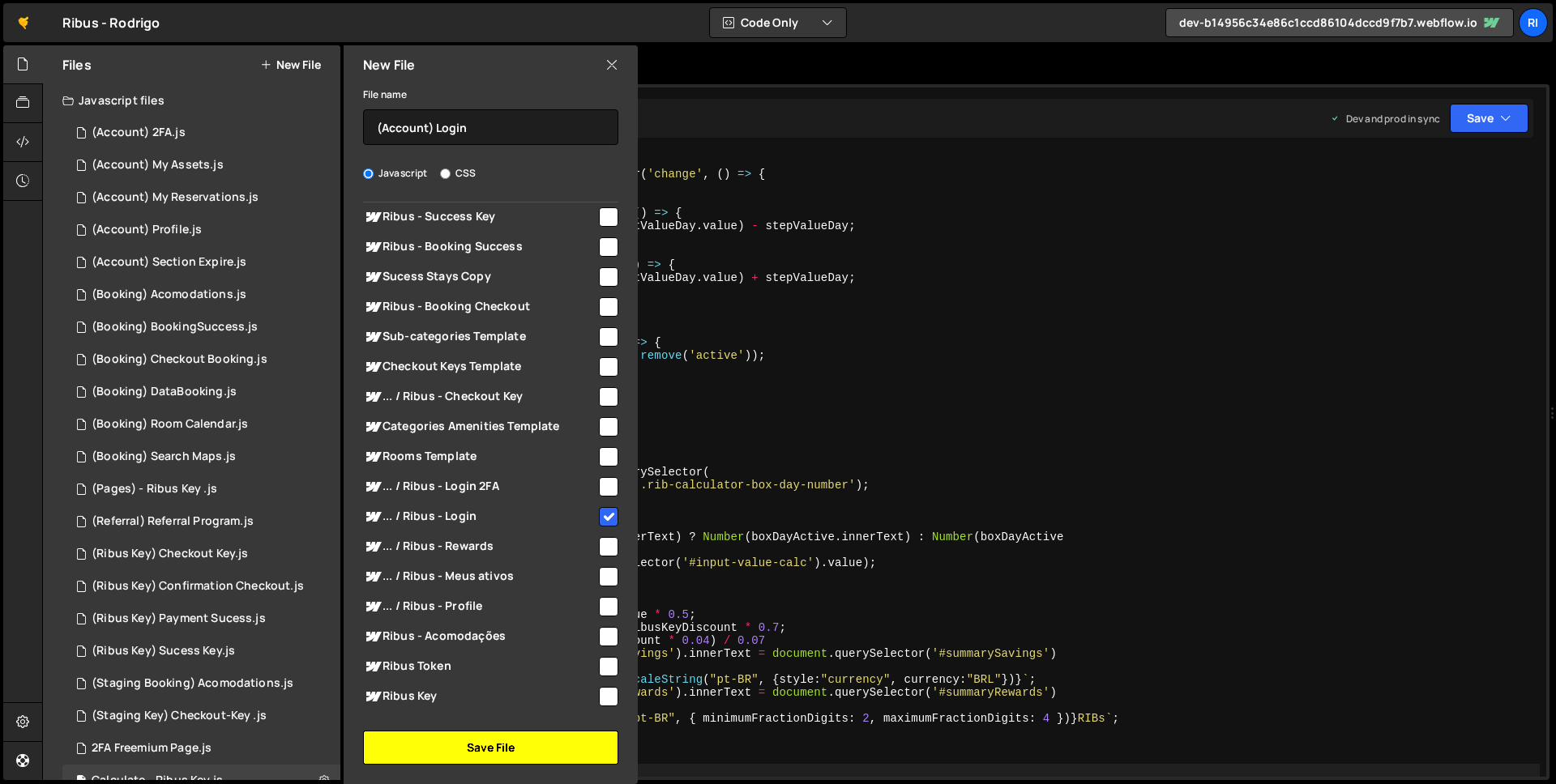 click on "Save File" at bounding box center [490, 748] 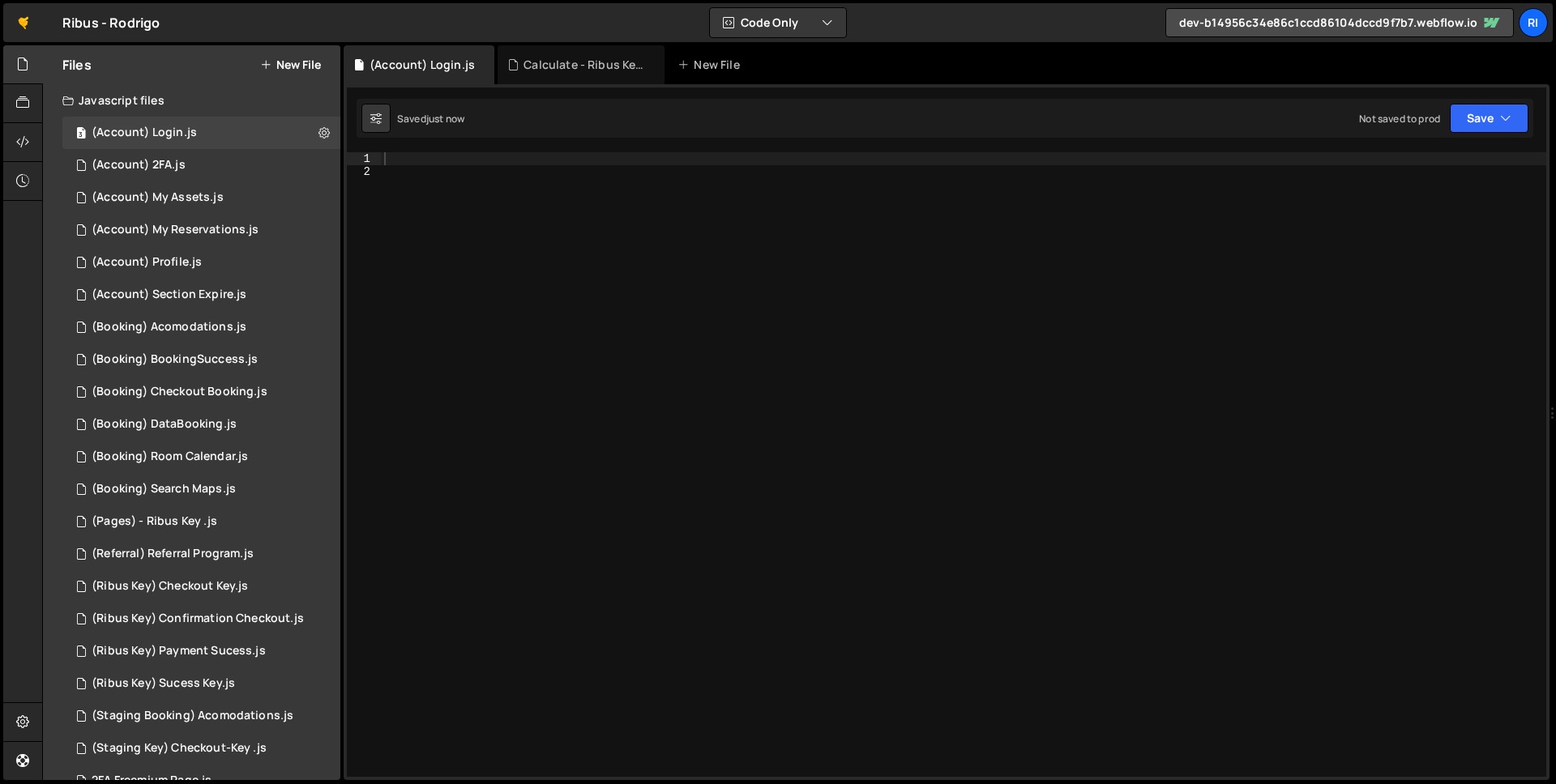 click at bounding box center (964, 477) 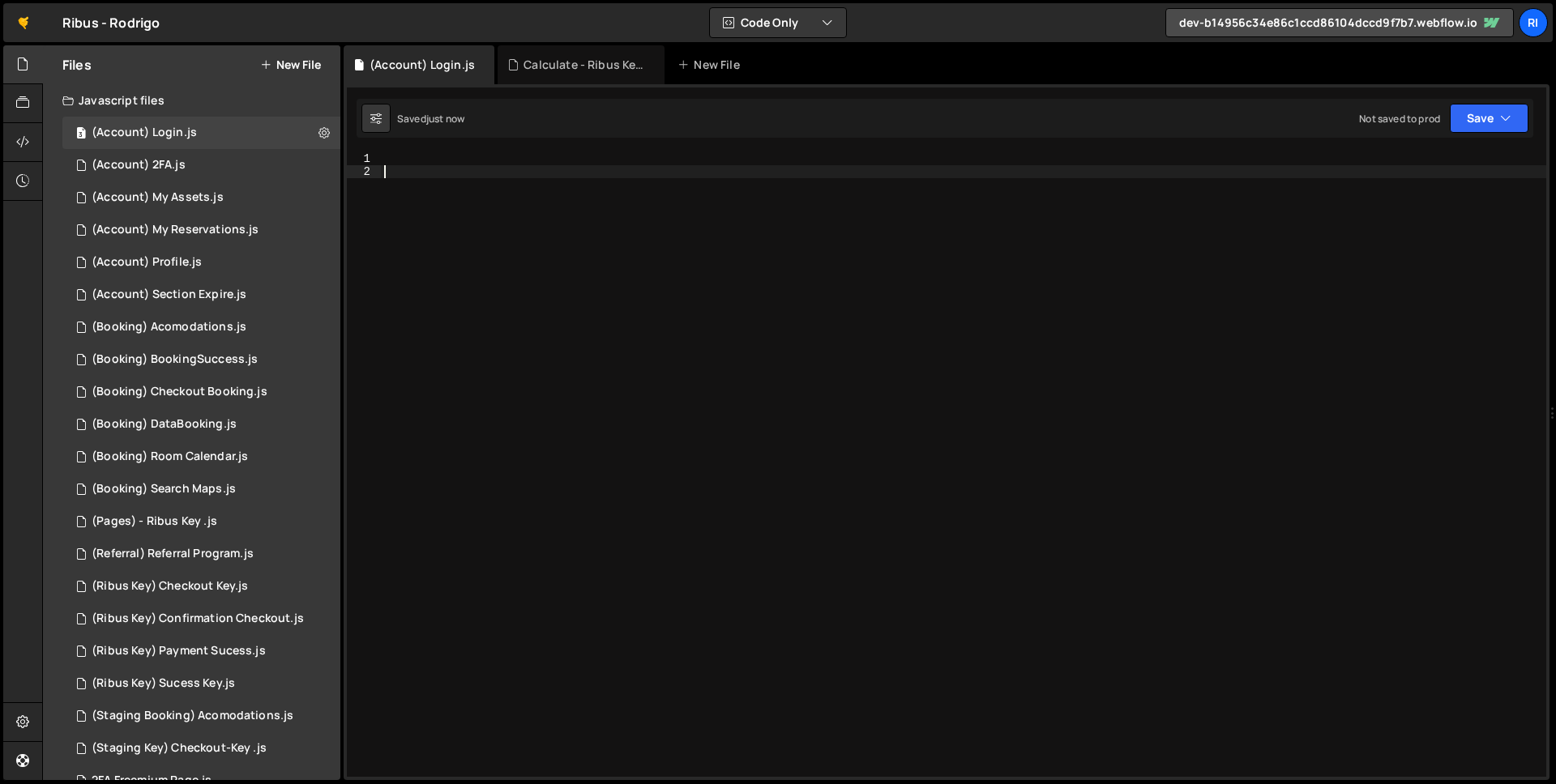paste 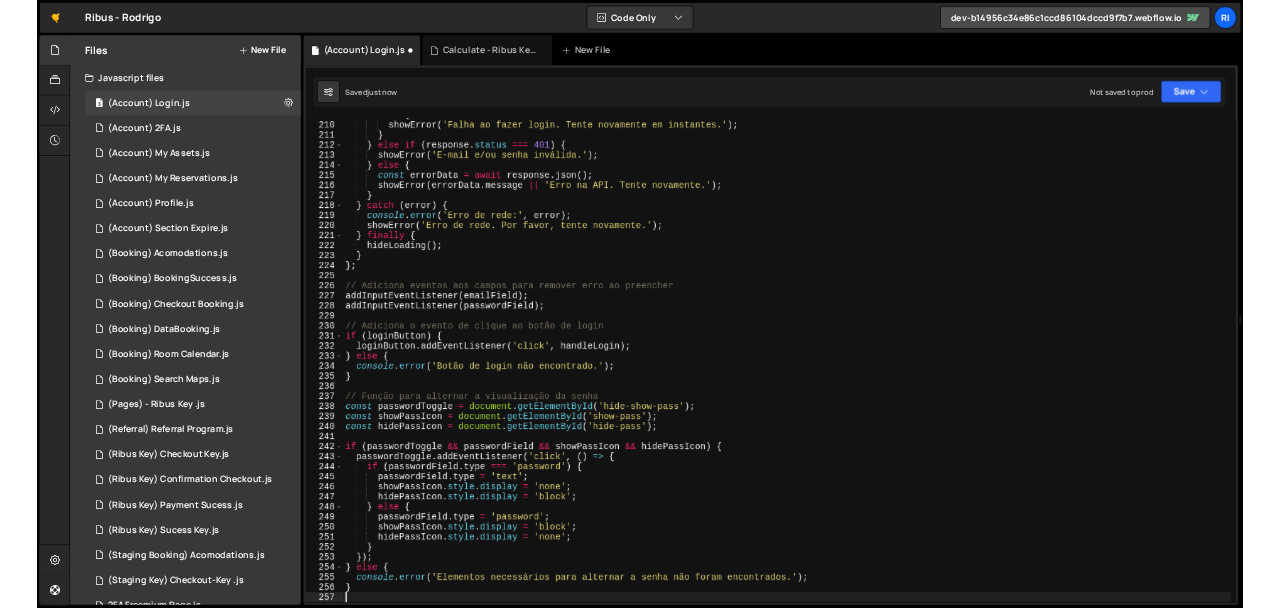 scroll, scrollTop: 3341, scrollLeft: 0, axis: vertical 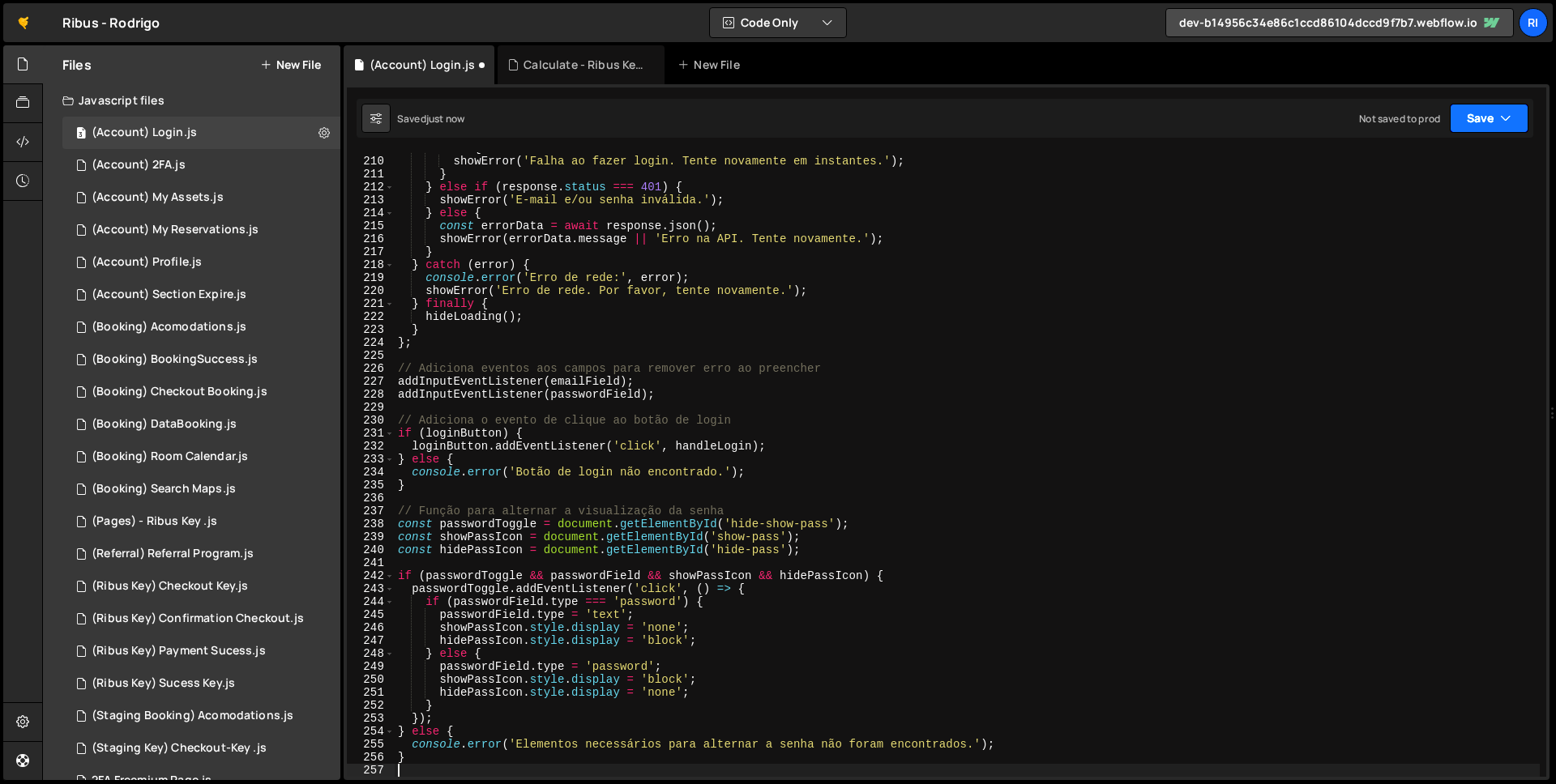click on "Save" at bounding box center (1489, 118) 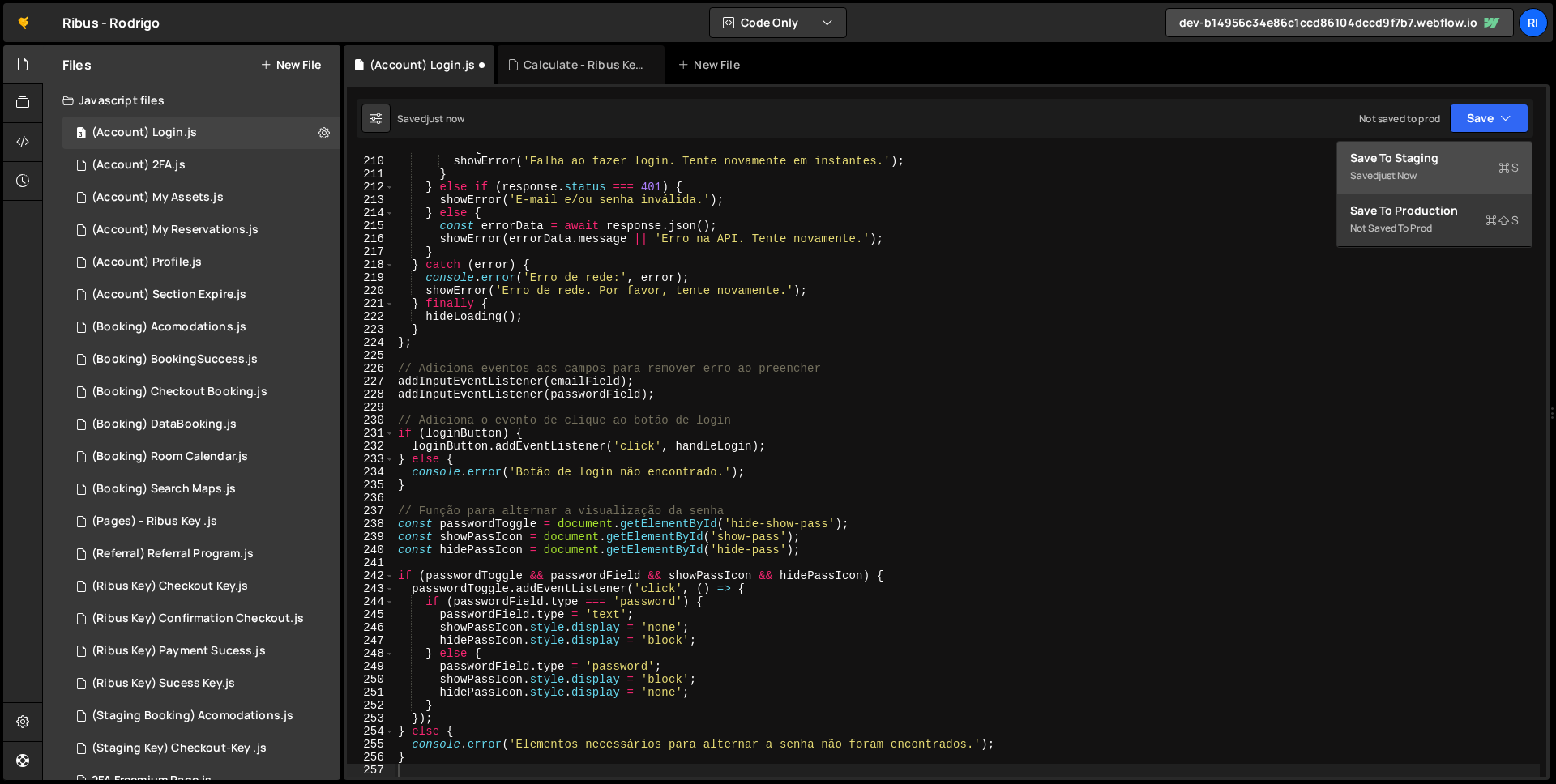 click on "Save to Staging
S" at bounding box center [1434, 158] 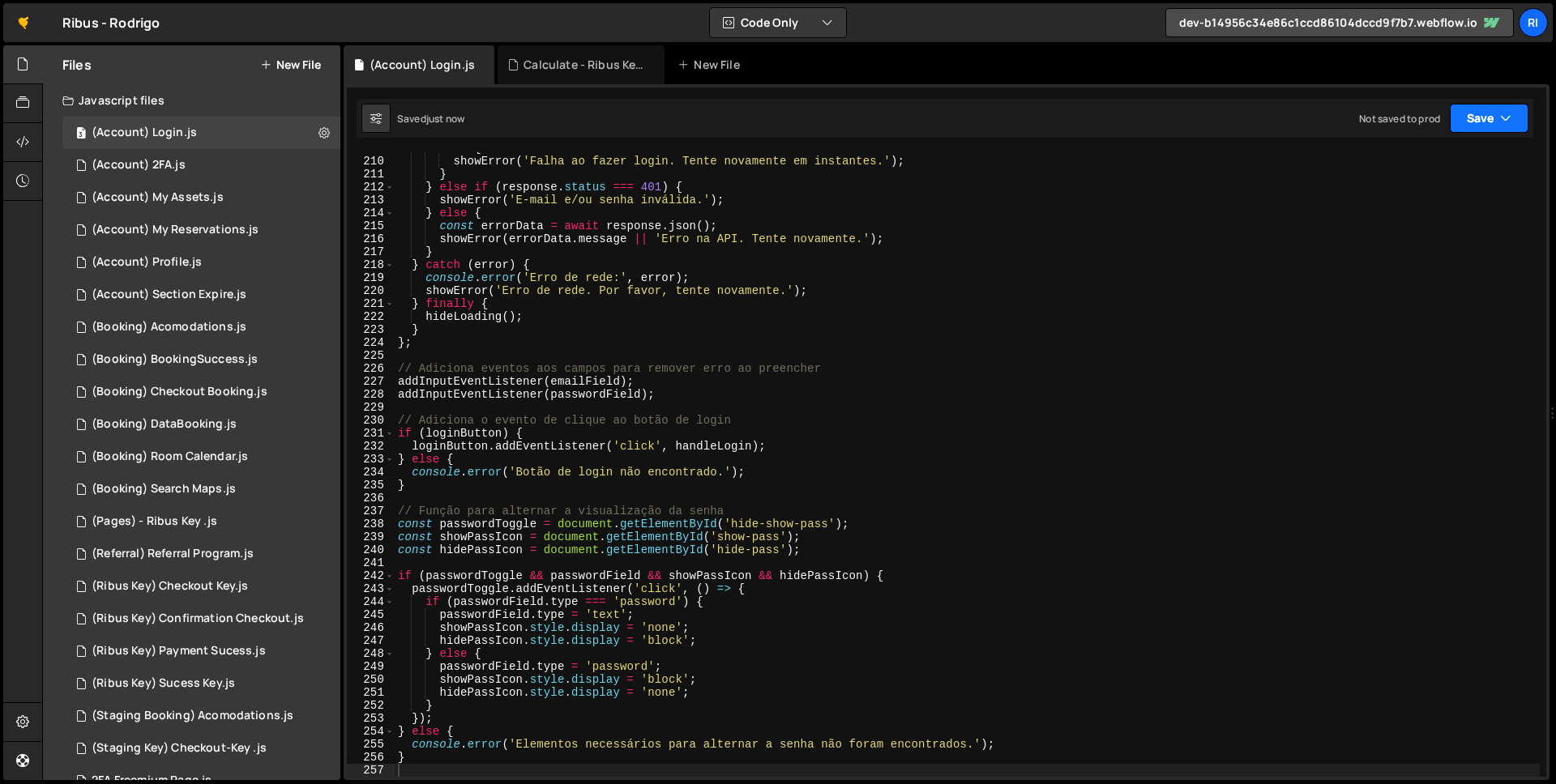 click at bounding box center (1506, 118) 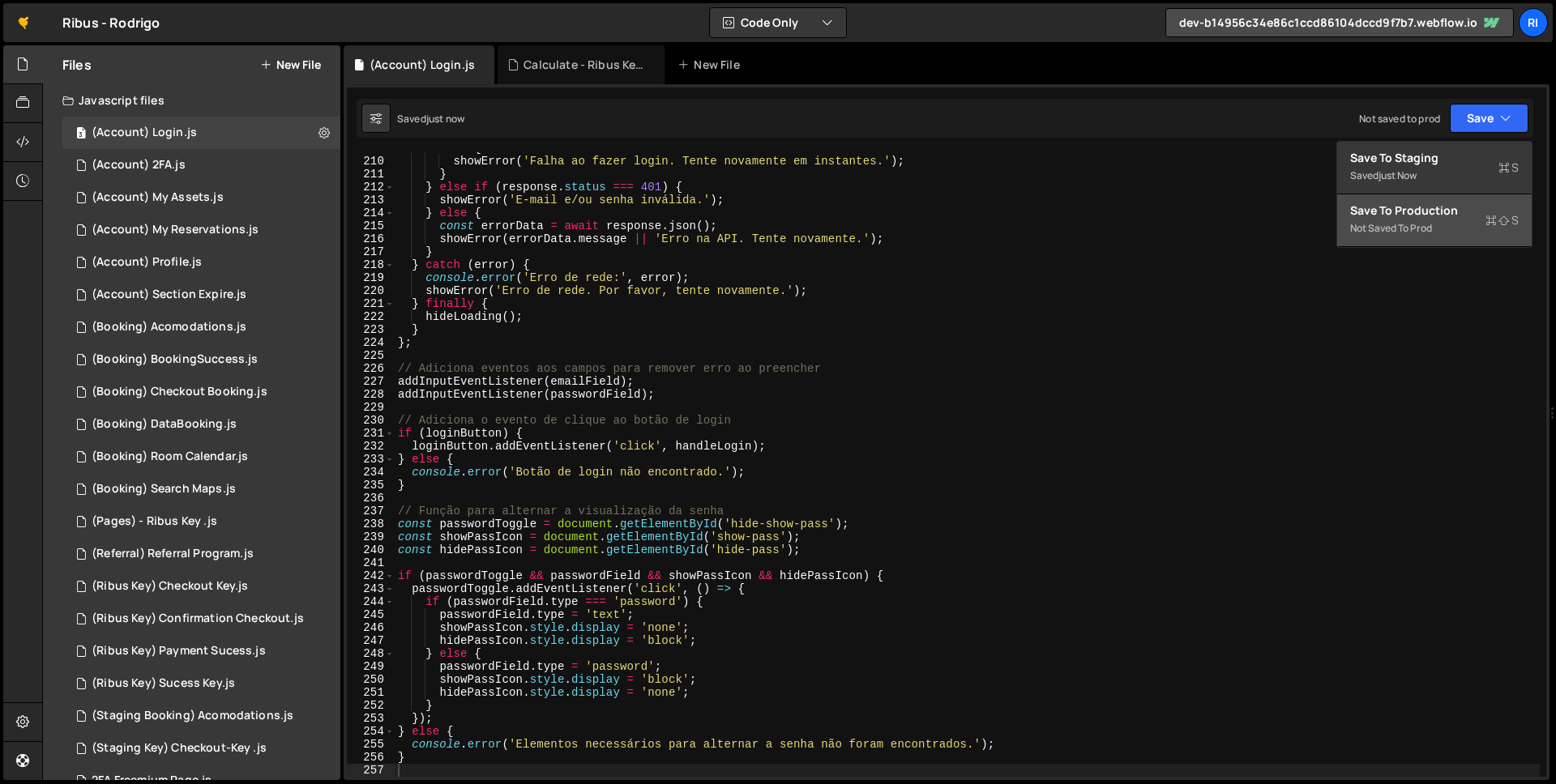 click on "Not saved to prod" at bounding box center (1434, 228) 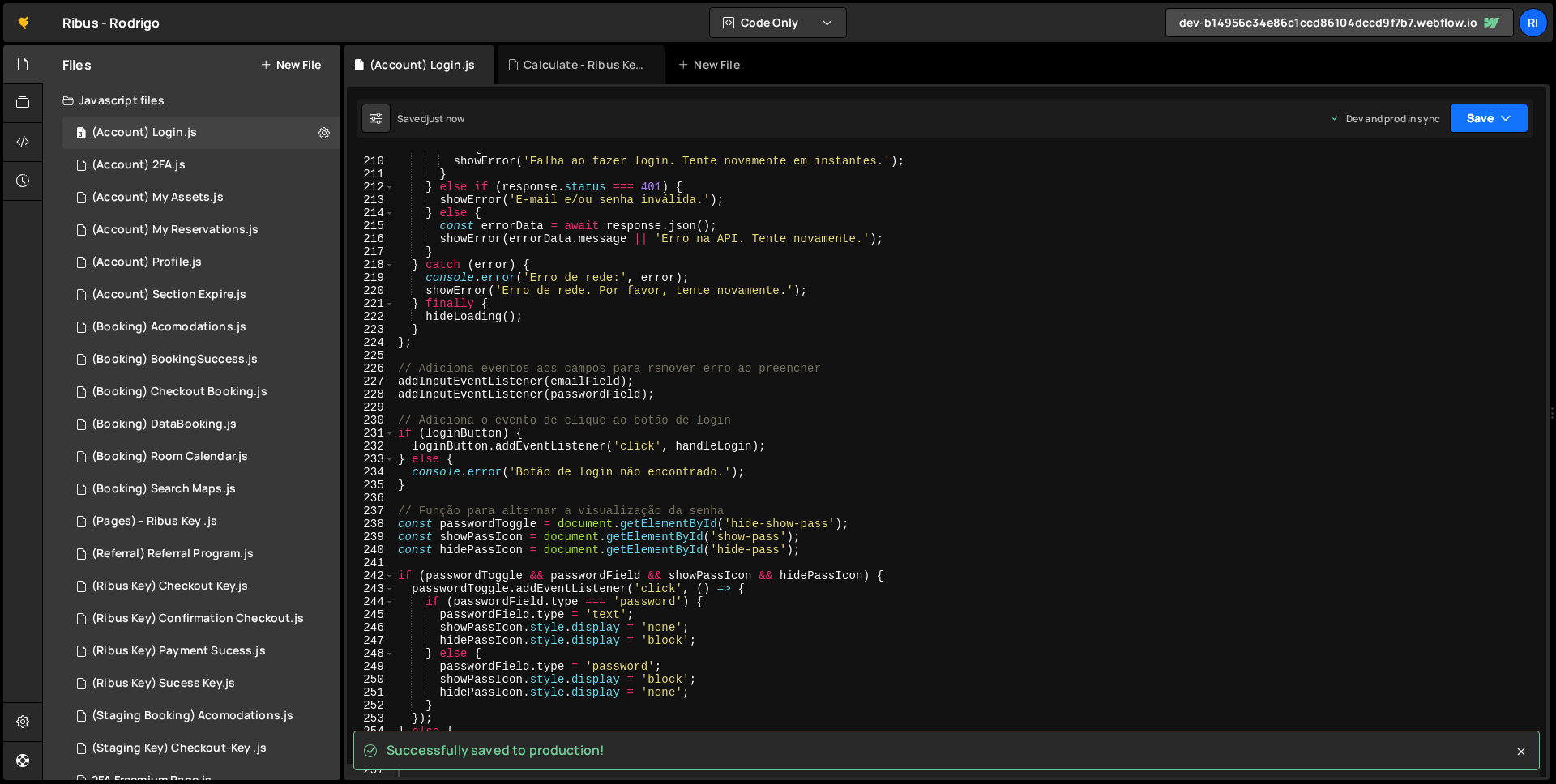click on "Save" at bounding box center [1489, 118] 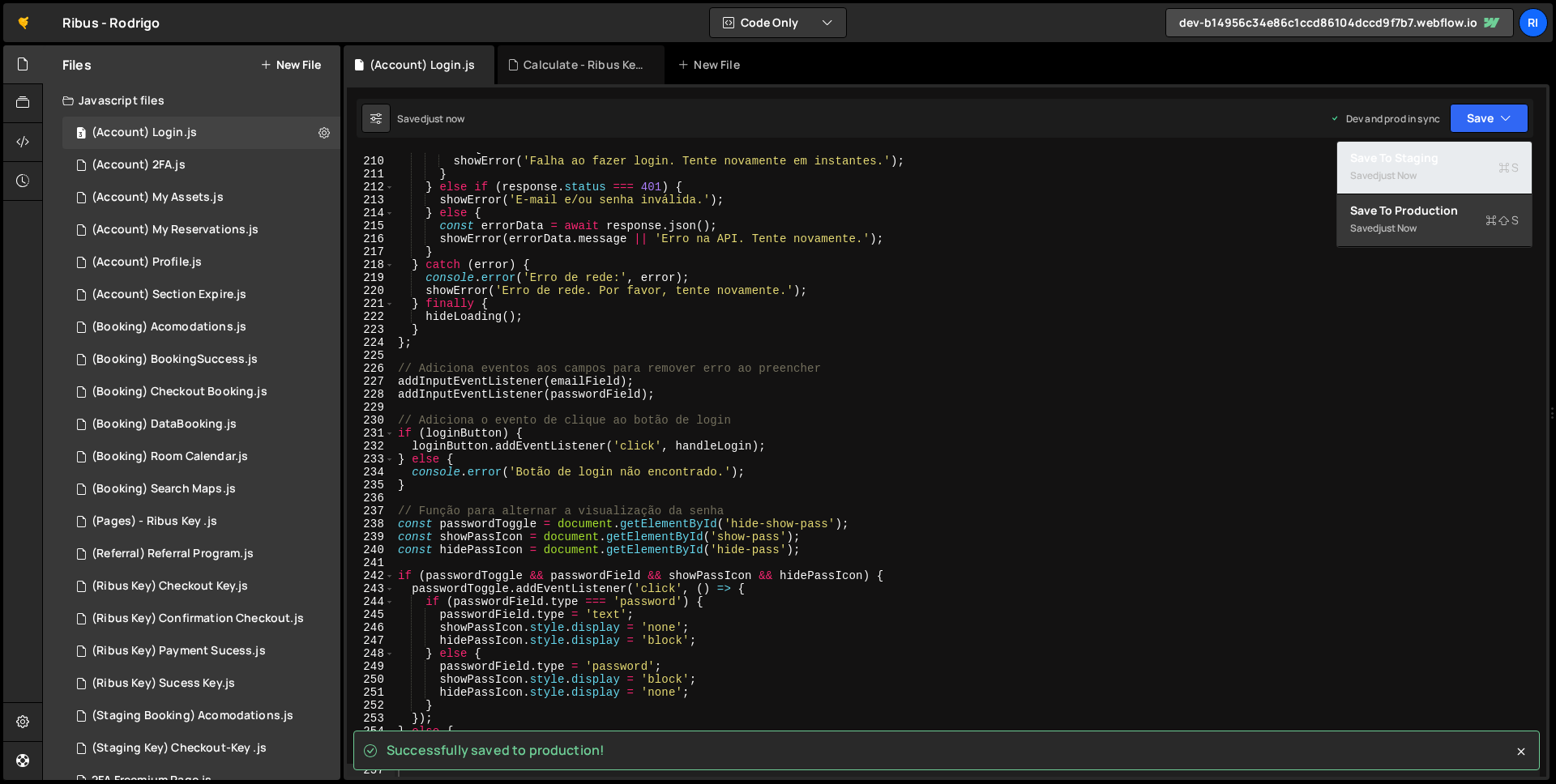 click on "just now" at bounding box center (1397, 175) 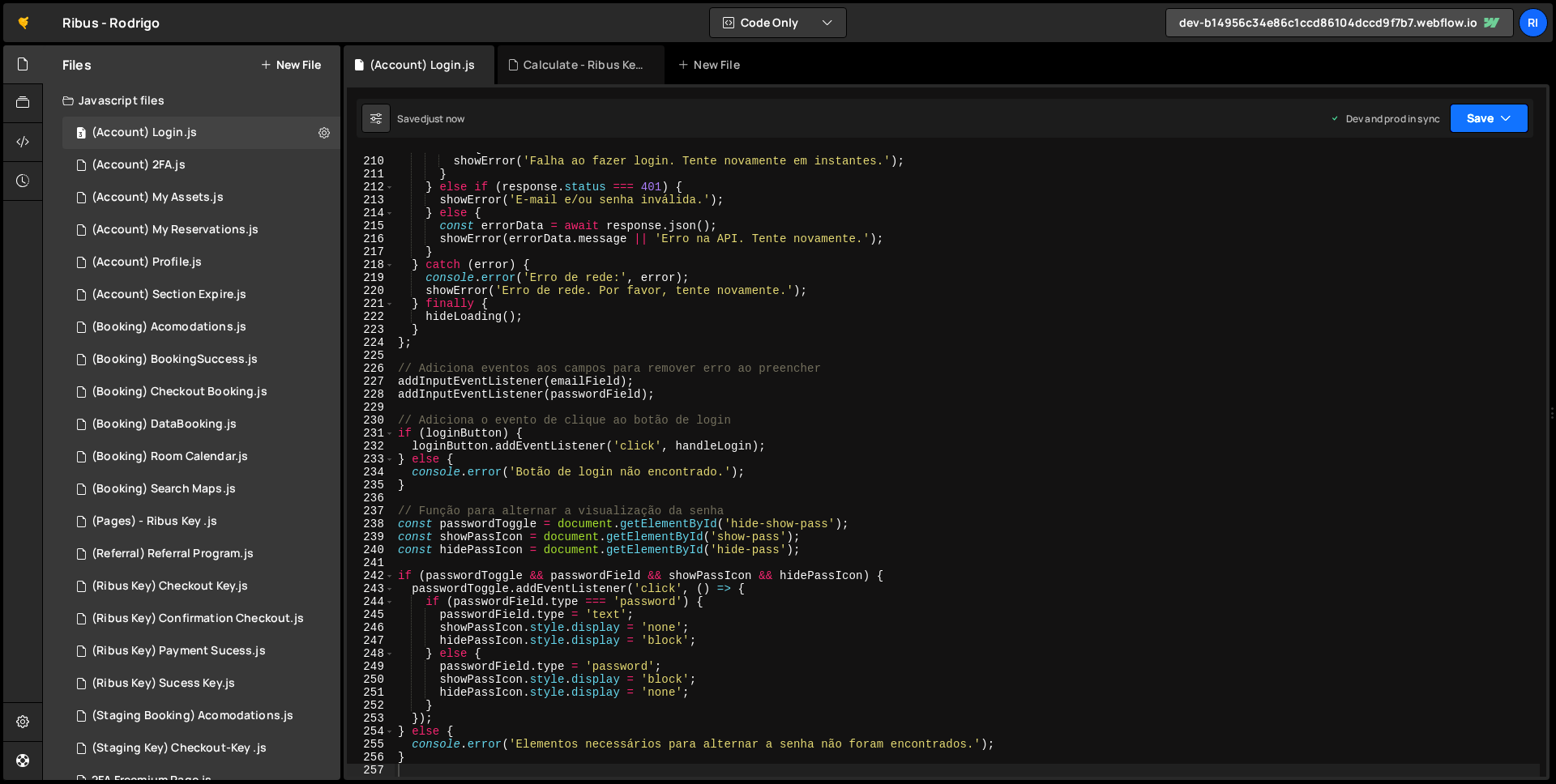 click on "Save" at bounding box center [1489, 118] 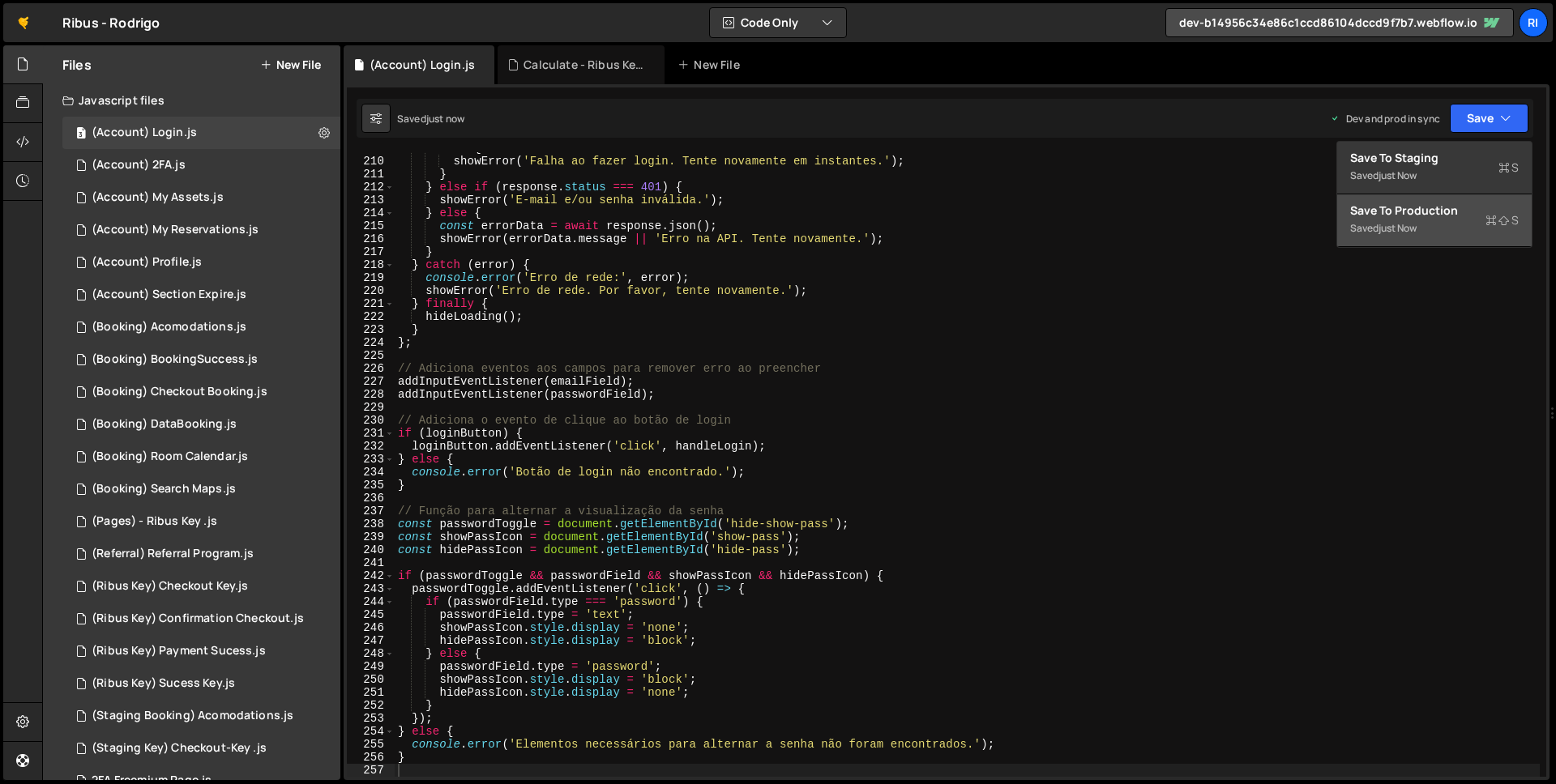 click on "just now" at bounding box center (1397, 228) 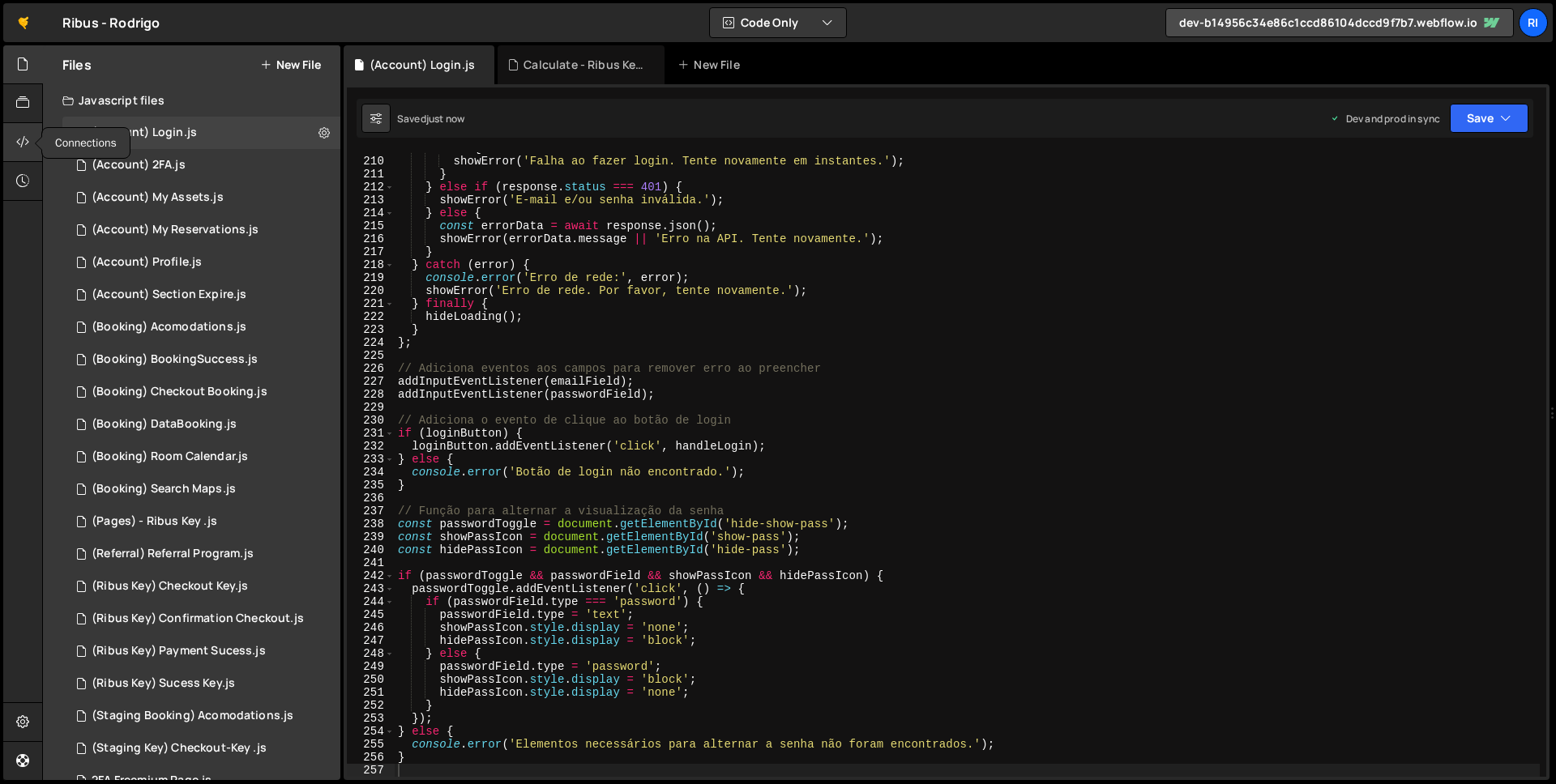 click at bounding box center (23, 142) 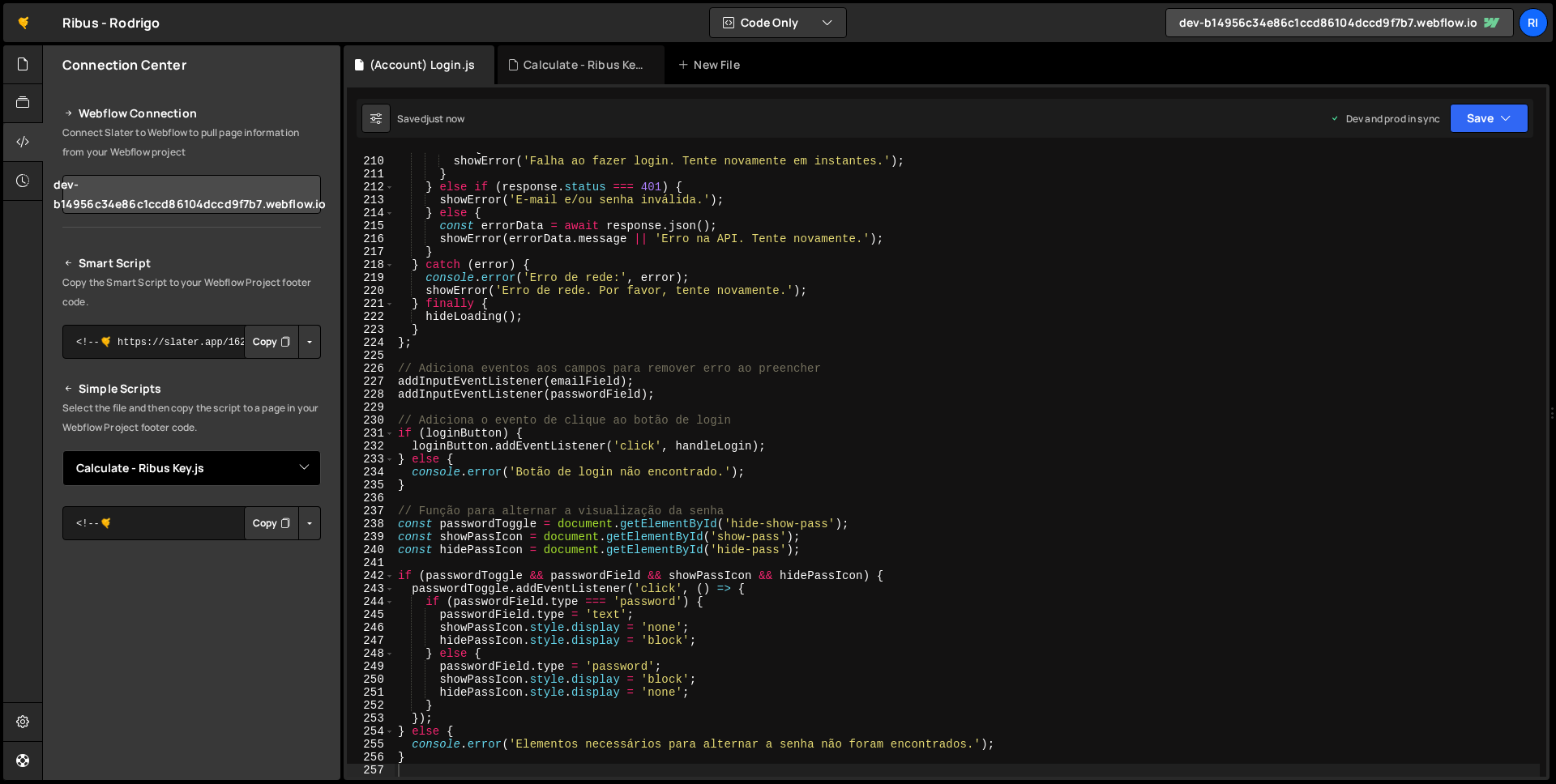 click on "Select File
(Account) 2FA.js
(Account) My Assets.js
(Account) My Reservations.js
(Account) Profile.js
(Account) Section Expire.js
(Booking)  Acomodations.js
(Booking) BookingSuccess.js
(Booking) Checkout Booking.js
(Booking) DataBooking.js
(Booking) Room Calendar.js
(Booking) Search Maps.js
(Pages) -  Ribus Key .js
(Referral) Referral Program.js
(Ribus Key) Checkout Key.js
(Ribus Key) Confirmation Checkout.js
(Ribus Key) Payment Sucess.js
(Ribus Key) Sucess Key.js
(Staging Booking) Acomodations.js" at bounding box center (191, 468) 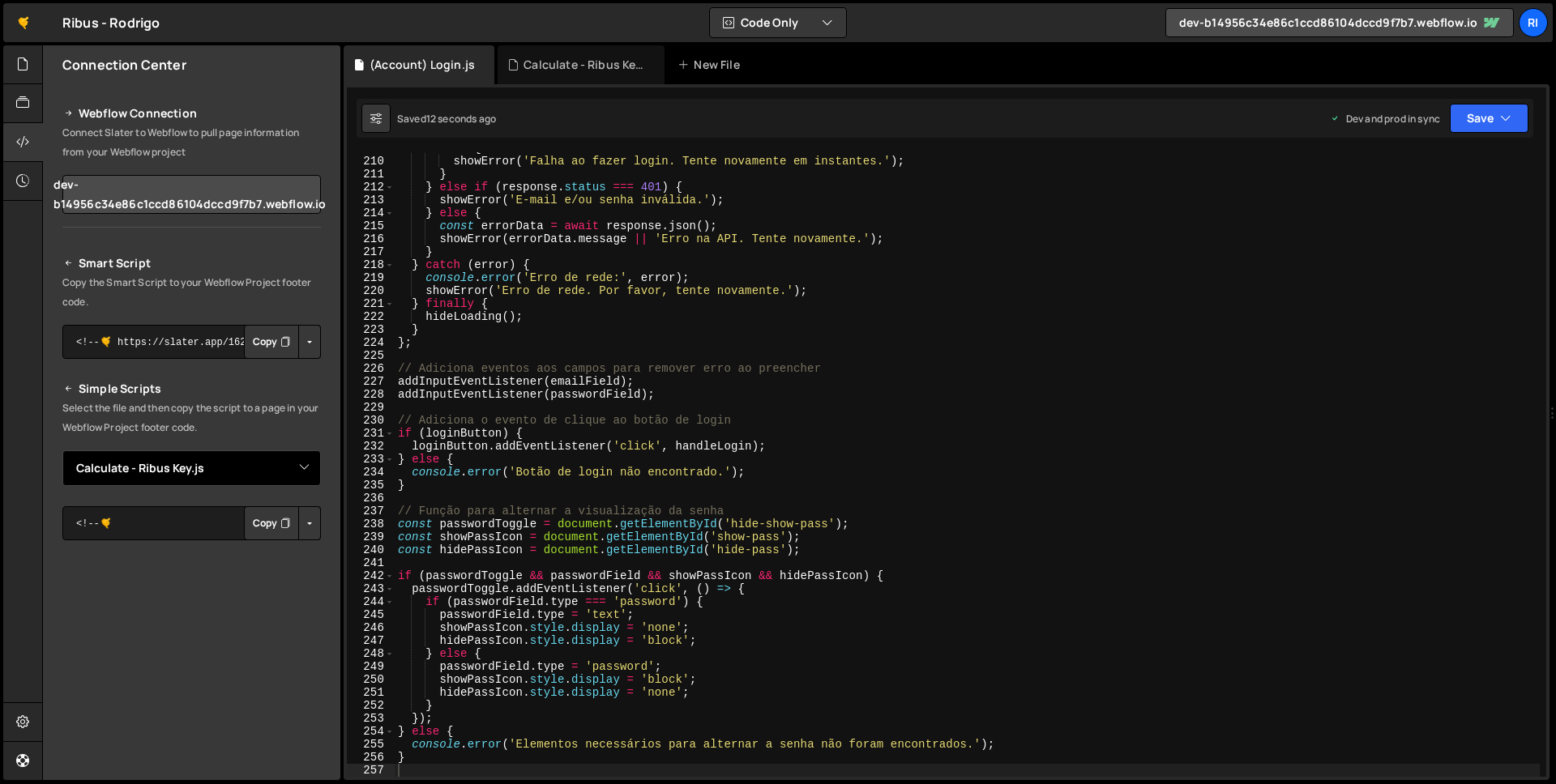 select on "44358" 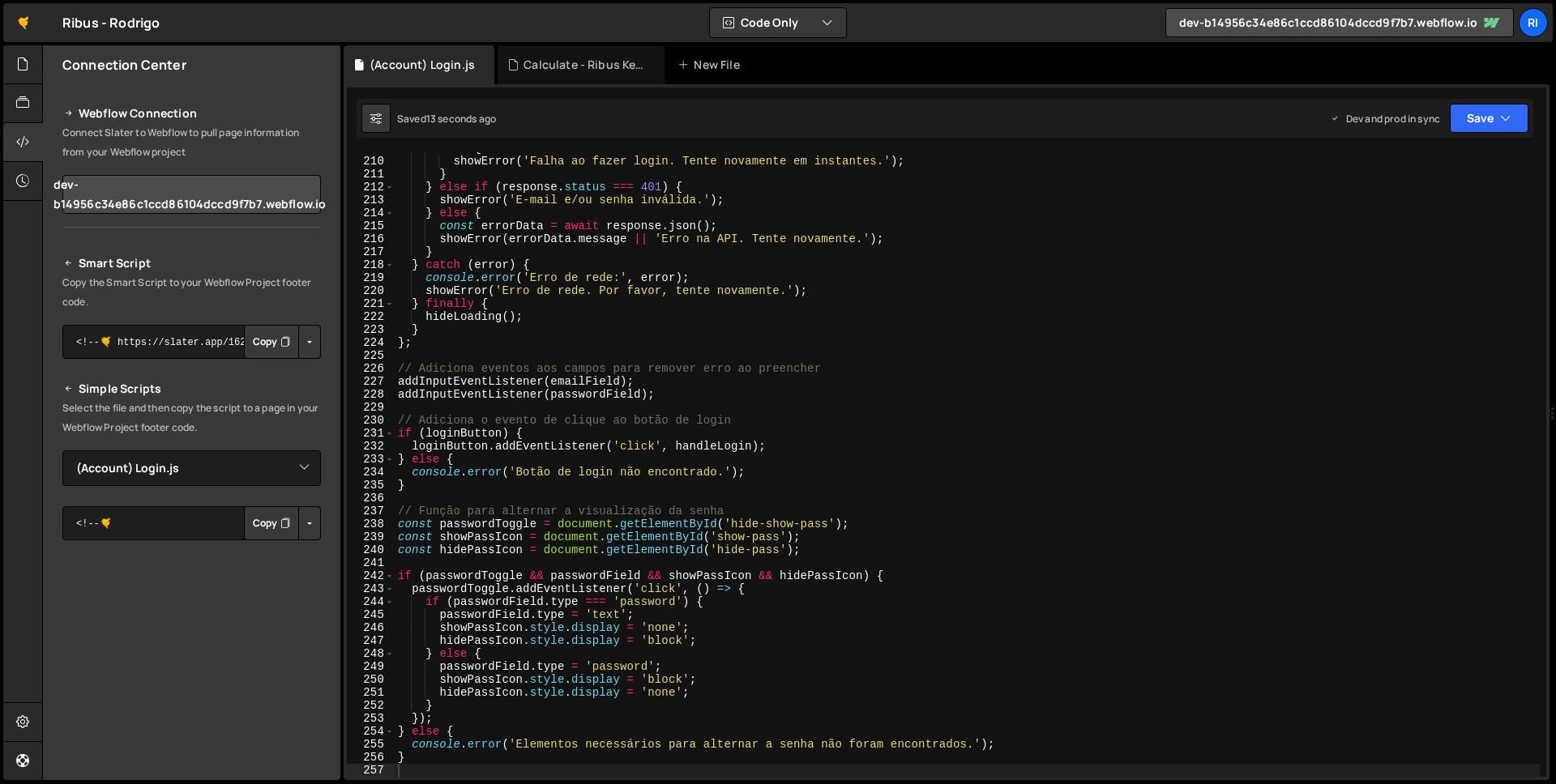 click on "Copy" at bounding box center (271, 523) 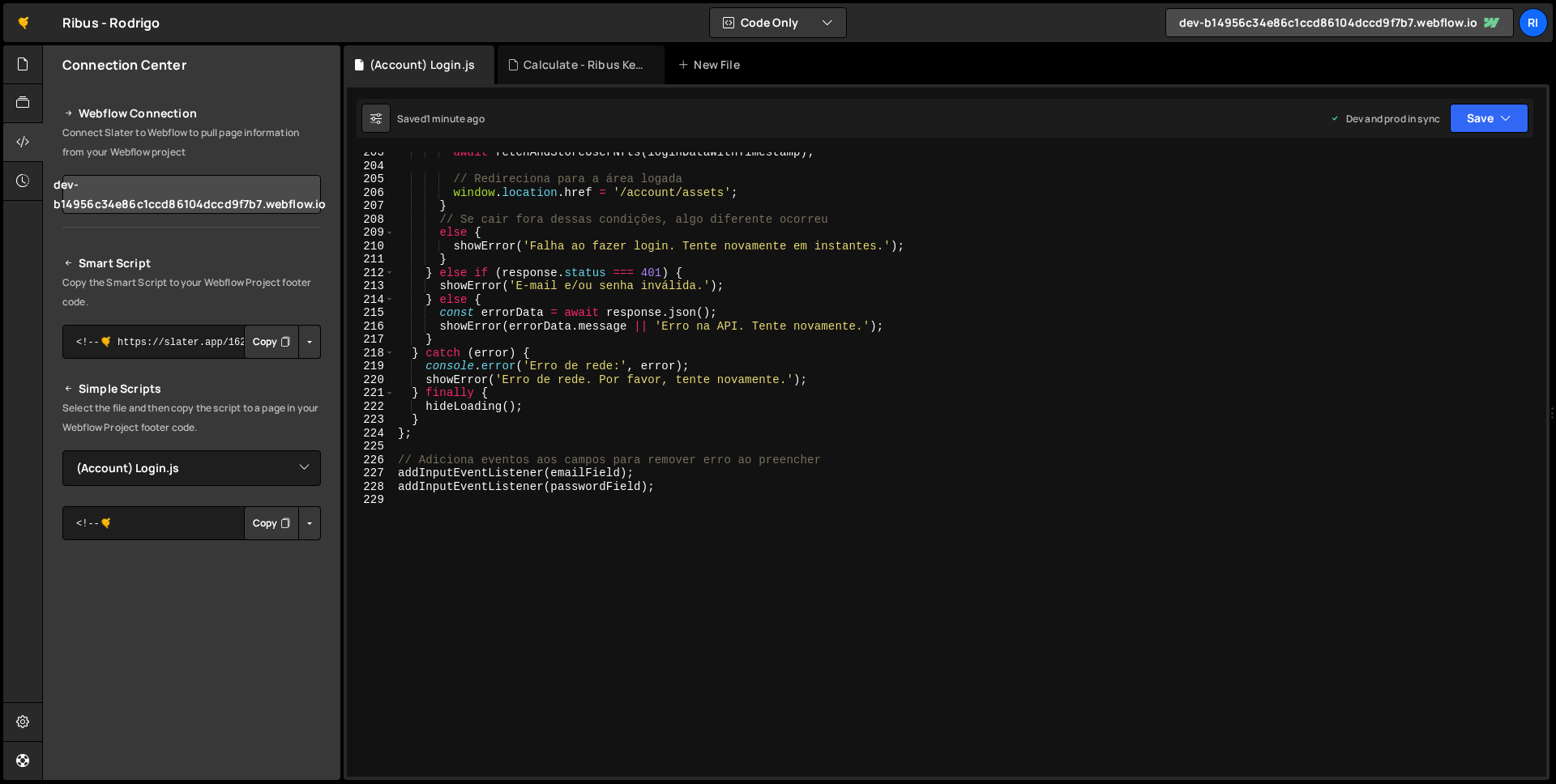 scroll, scrollTop: 2706, scrollLeft: 0, axis: vertical 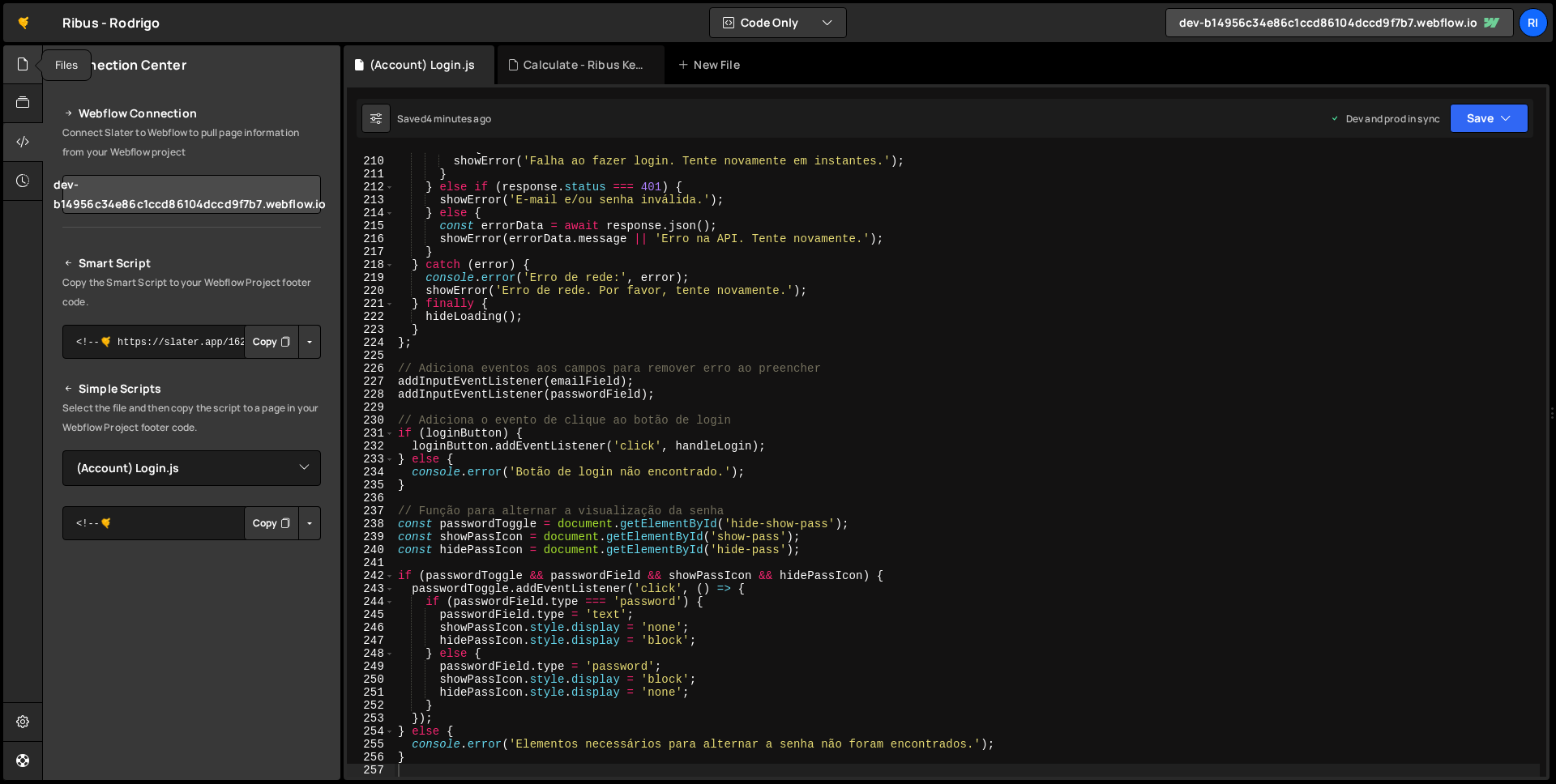 click at bounding box center (23, 65) 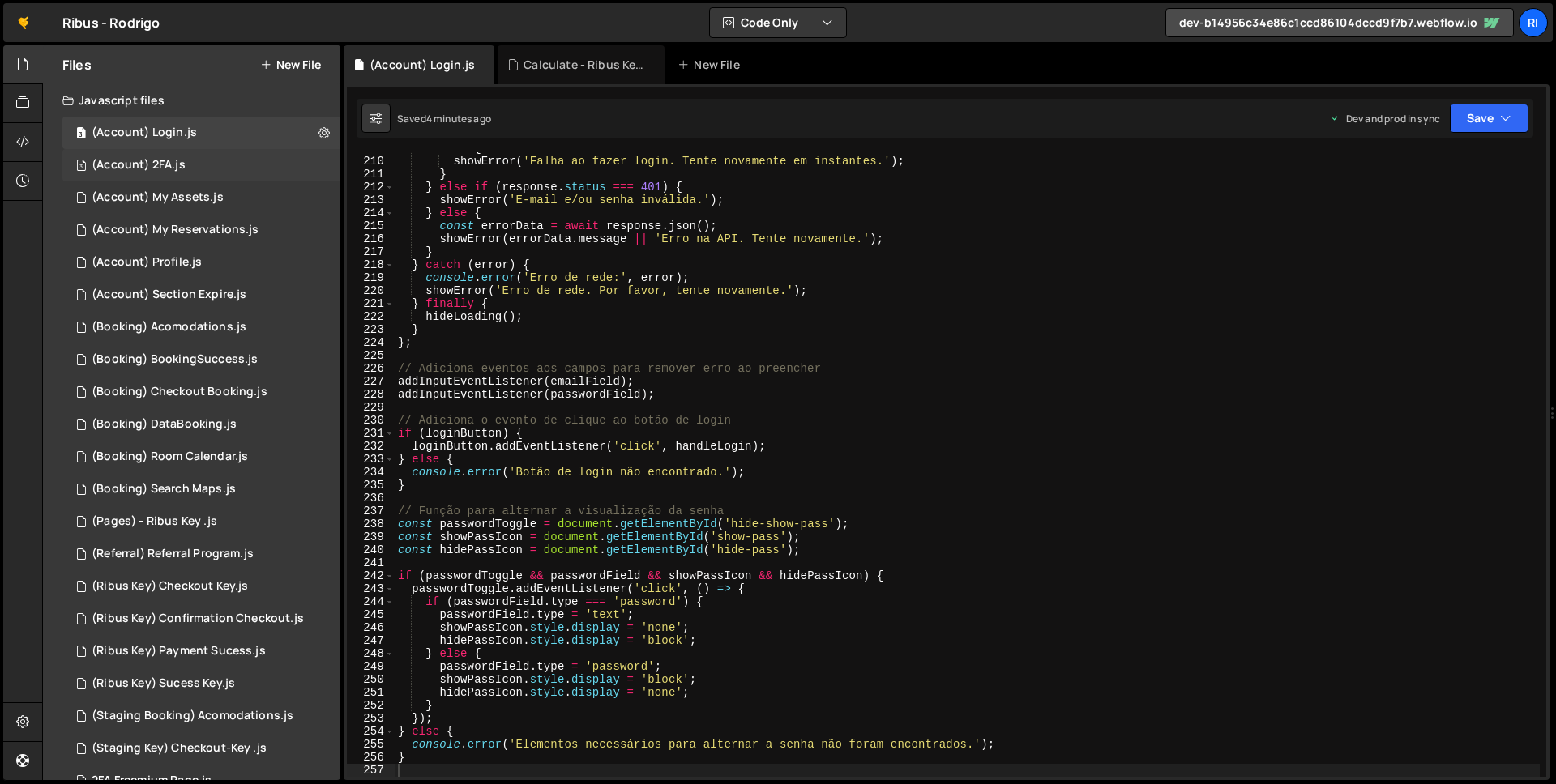 click on "3
(Account) 2FA.js
0" at bounding box center [201, 165] 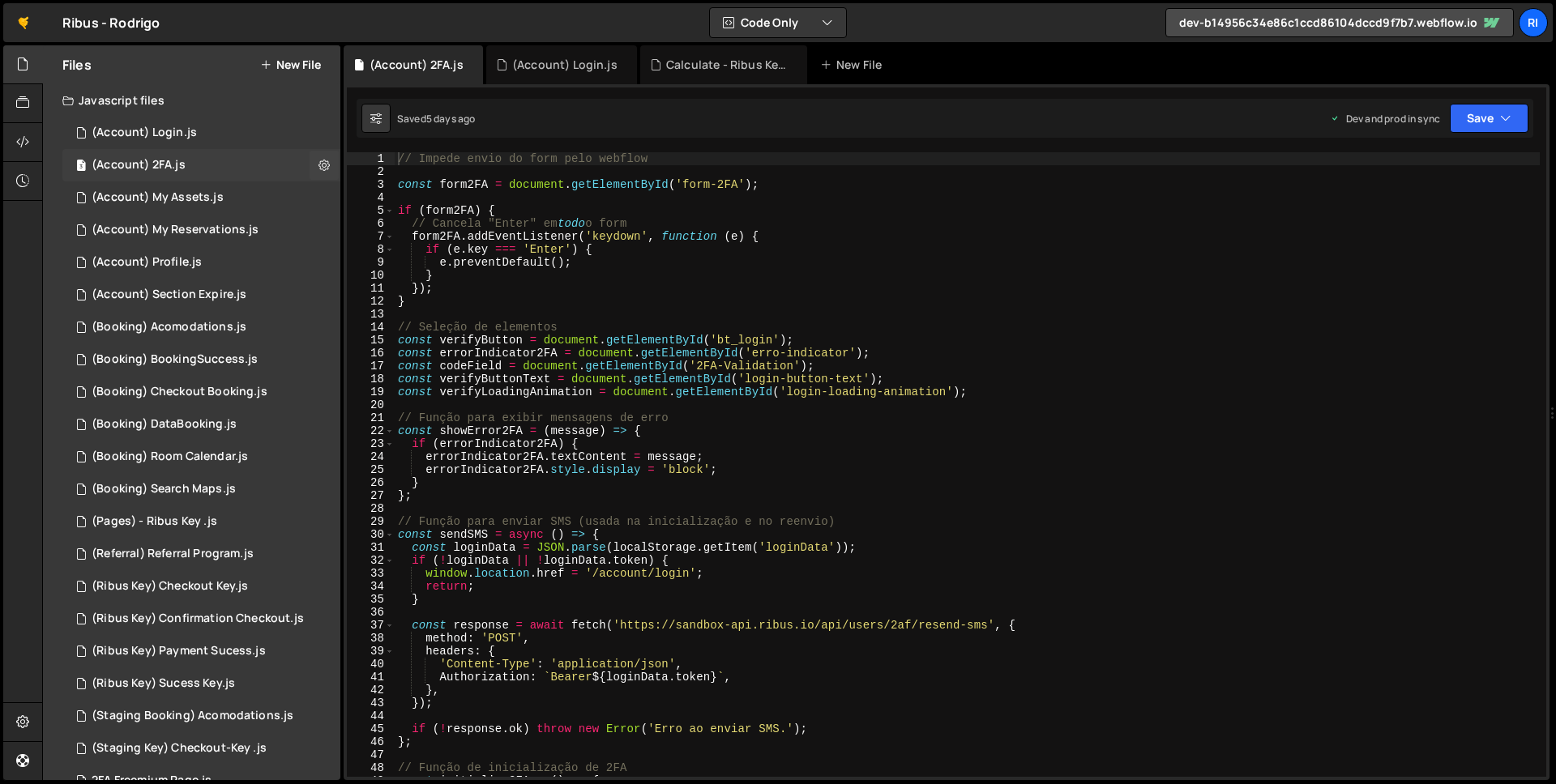scroll, scrollTop: 6196, scrollLeft: 0, axis: vertical 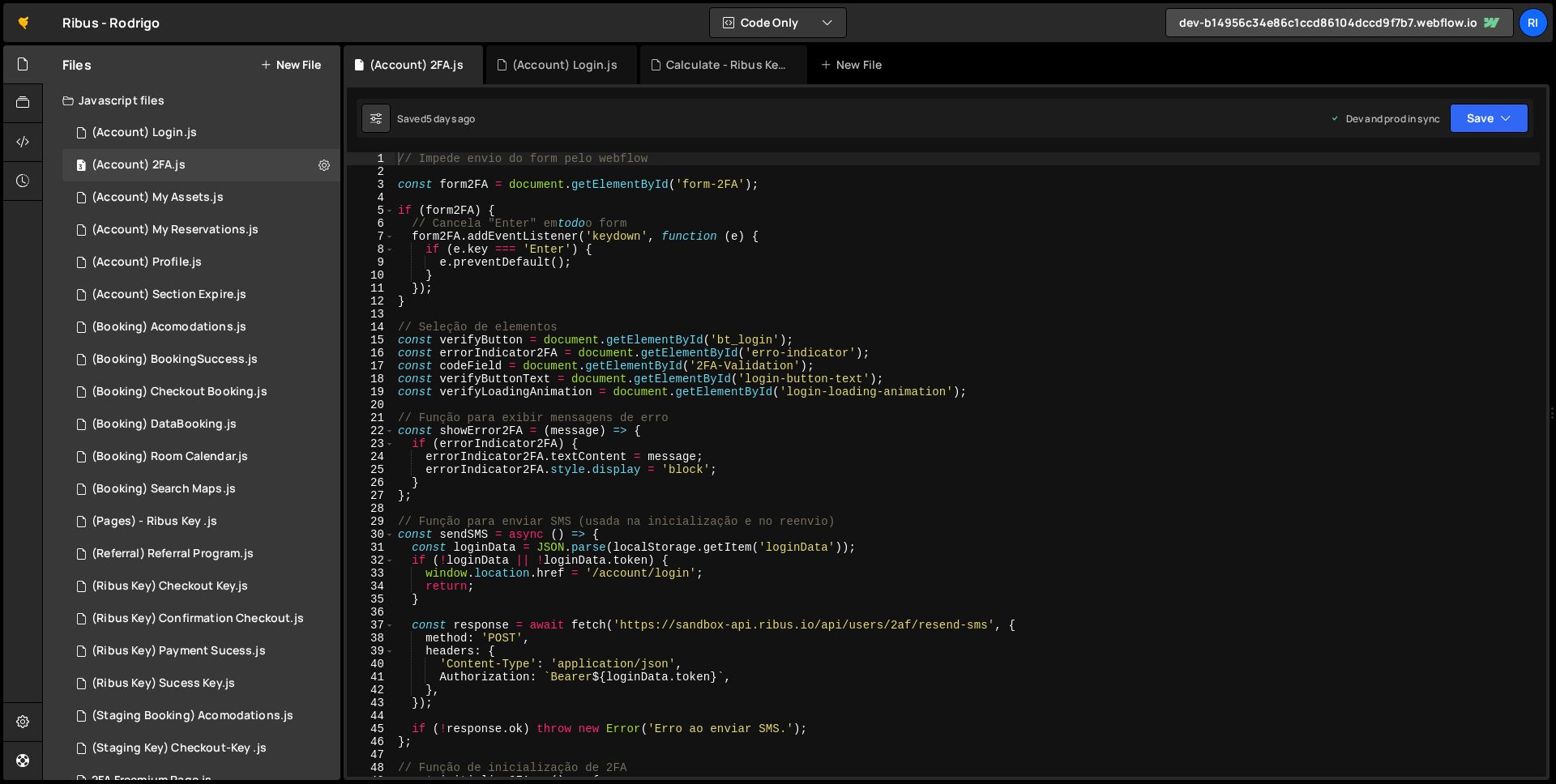 click on "// Impede envio do form pelo webflow const   form2FA   =   document . getElementById ( 'form-2FA' ) ; if   ( form2FA )   {    // Cancela "Enter" em  todo  o form    form2FA . addEventListener ( 'keydown' ,   function   ( e )   {       if   ( e . key   ===   'Enter' )   {          e . preventDefault ( ) ;       }    }) ; } // Seleção de elementos const   verifyButton   =   document . getElementById ( 'bt_login' ) ; const   errorIndicator2FA   =   document . getElementById ( 'erro-indicator' ) ; const   codeField   =   document . getElementById ( '2FA-Validation' ) ; const   verifyButtonText   =   document . getElementById ( 'login-button-text' ) ; const   verifyLoadingAnimation   =   document . getElementById ( 'login-loading-animation' ) ; // Função para exibir mensagens de erro const   showError2FA   =   ( message )   =>   {    if   ( errorIndicator2FA )   {       errorIndicator2FA . textContent   =   message ;       errorIndicator2FA . style . display   =   'block' ;    } } ; const   sendSMS   =   async" at bounding box center [967, 477] 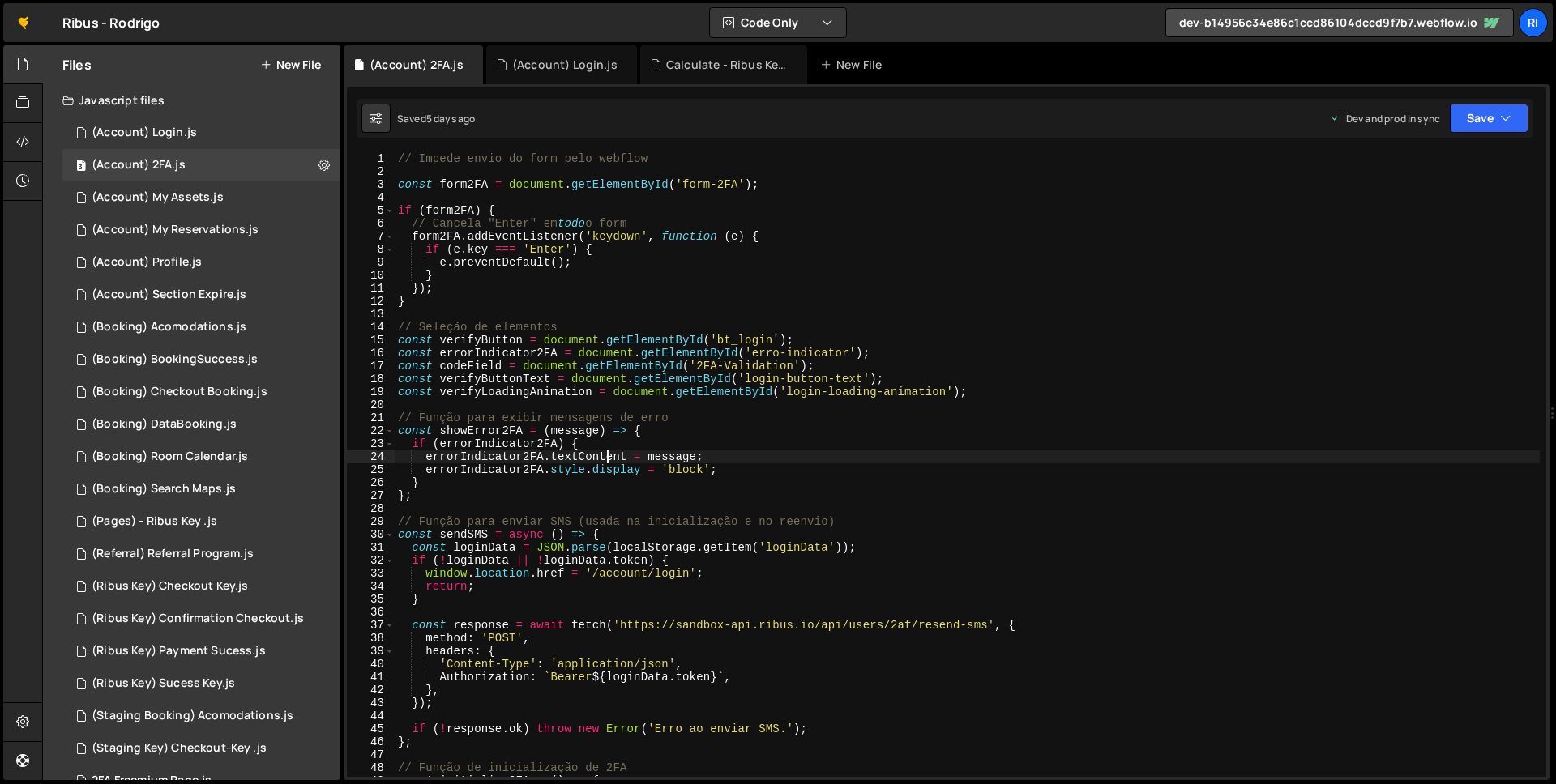 type on "initialize2FA();" 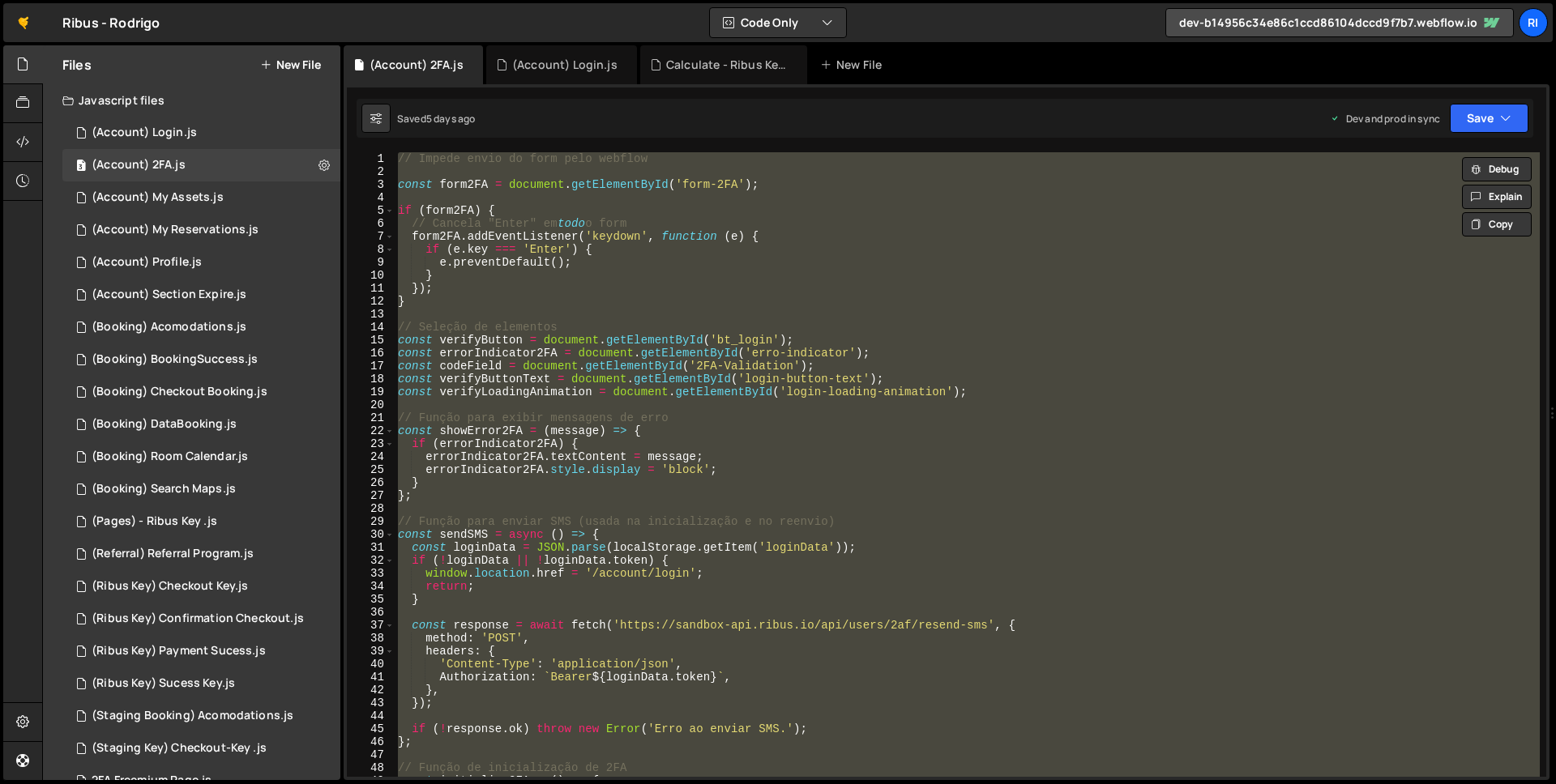paste 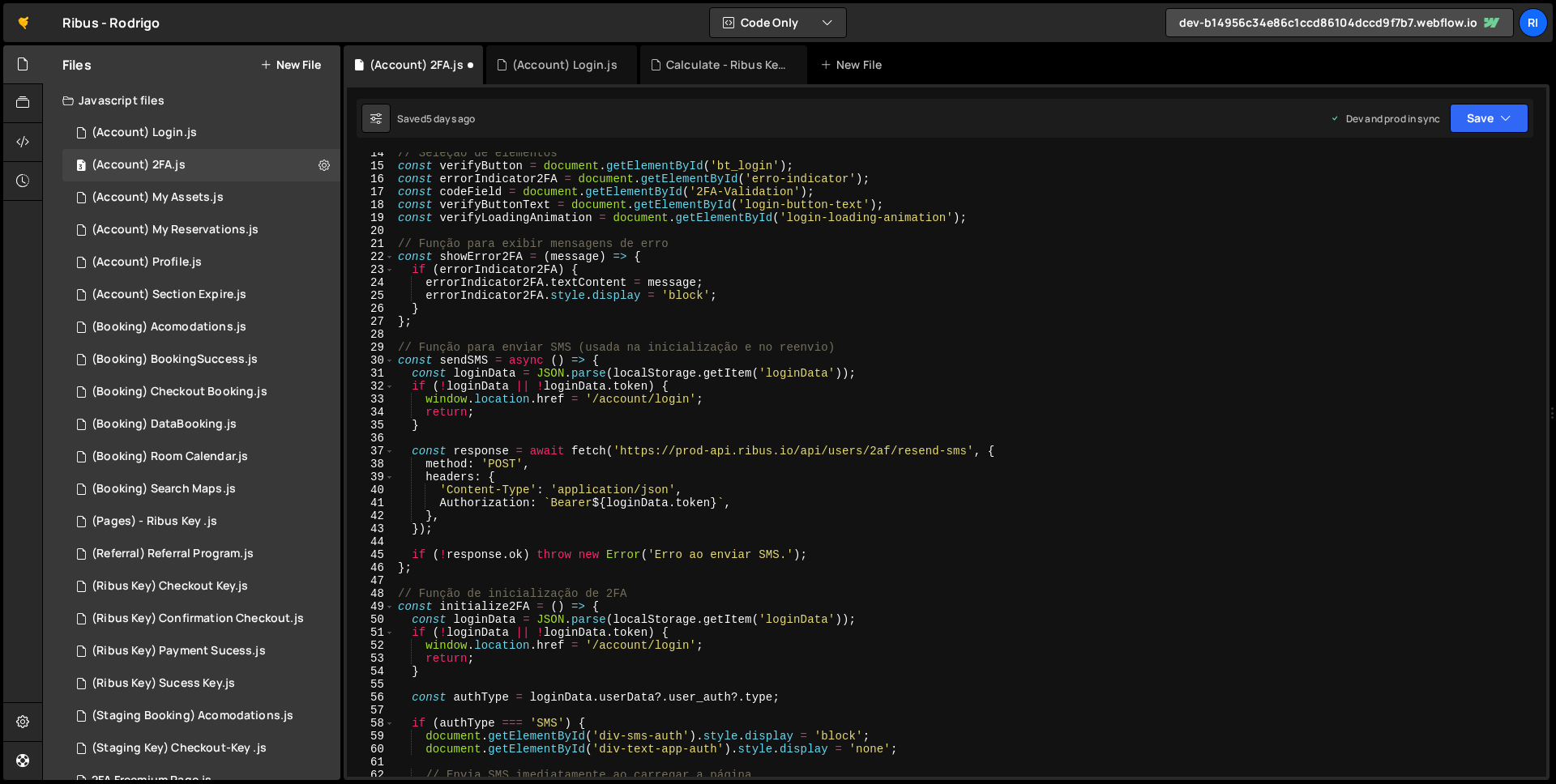 scroll, scrollTop: 0, scrollLeft: 0, axis: both 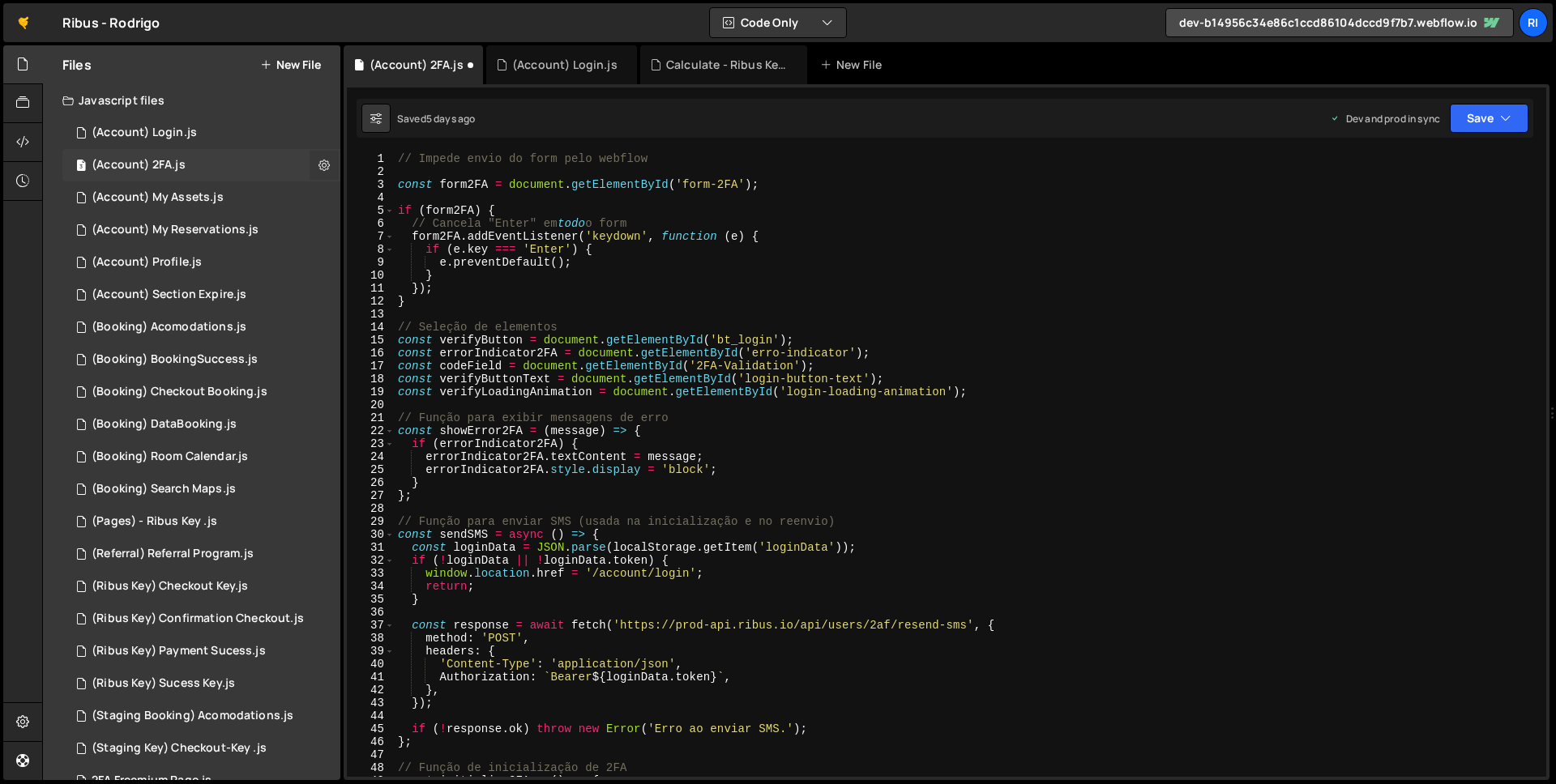 click at bounding box center (324, 164) 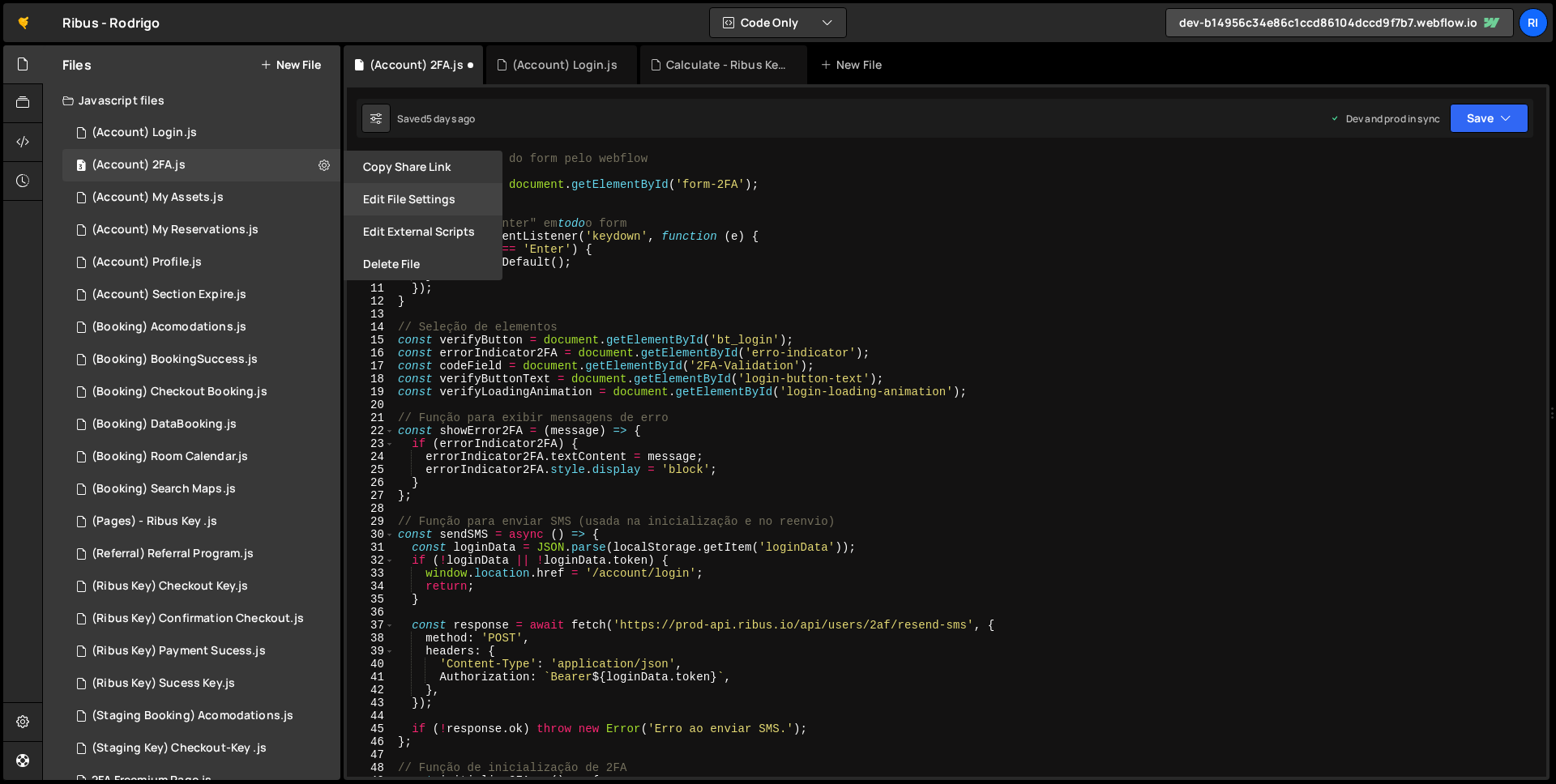 click on "Edit File Settings" at bounding box center [423, 199] 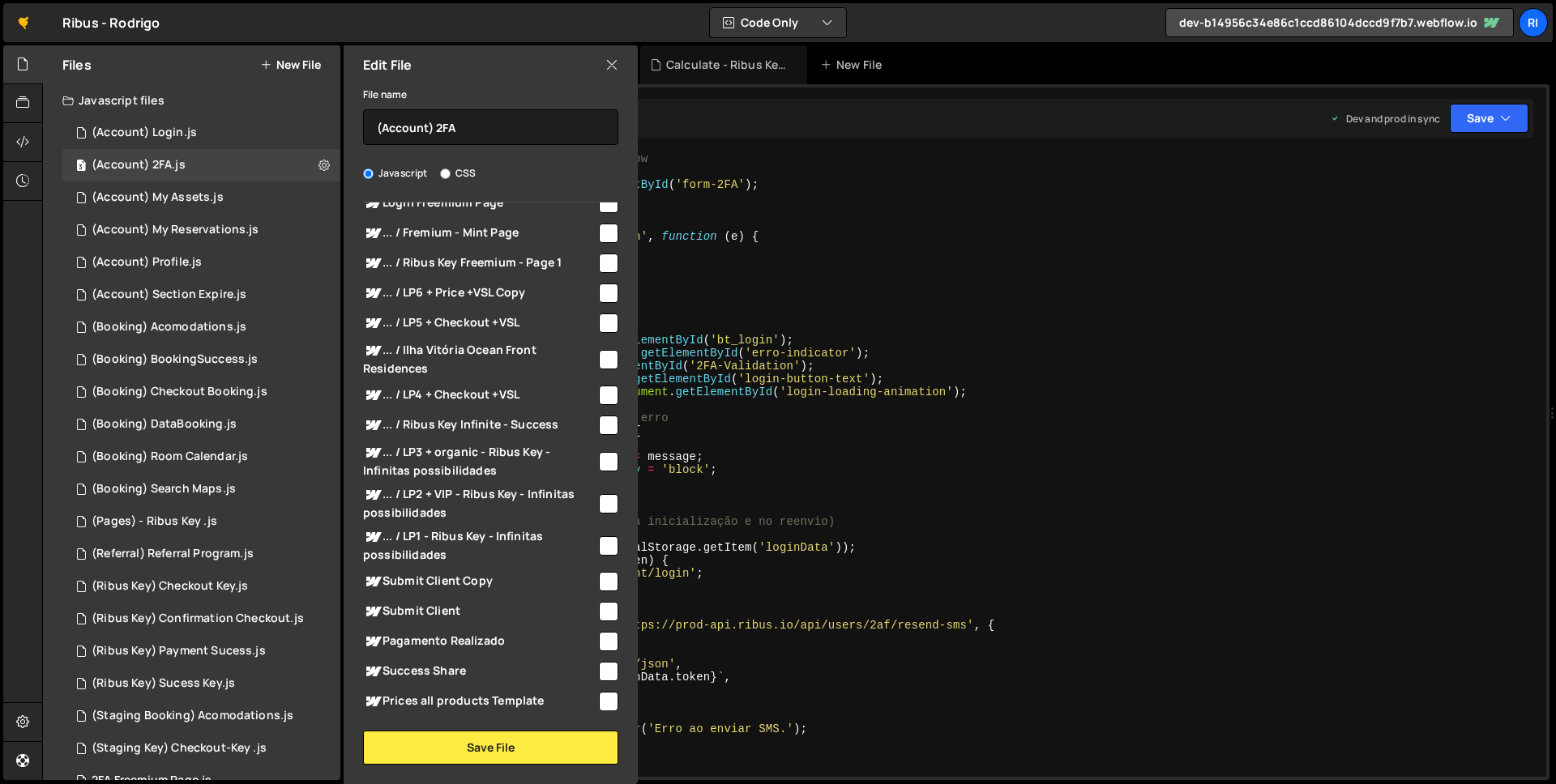 scroll, scrollTop: 1720, scrollLeft: 0, axis: vertical 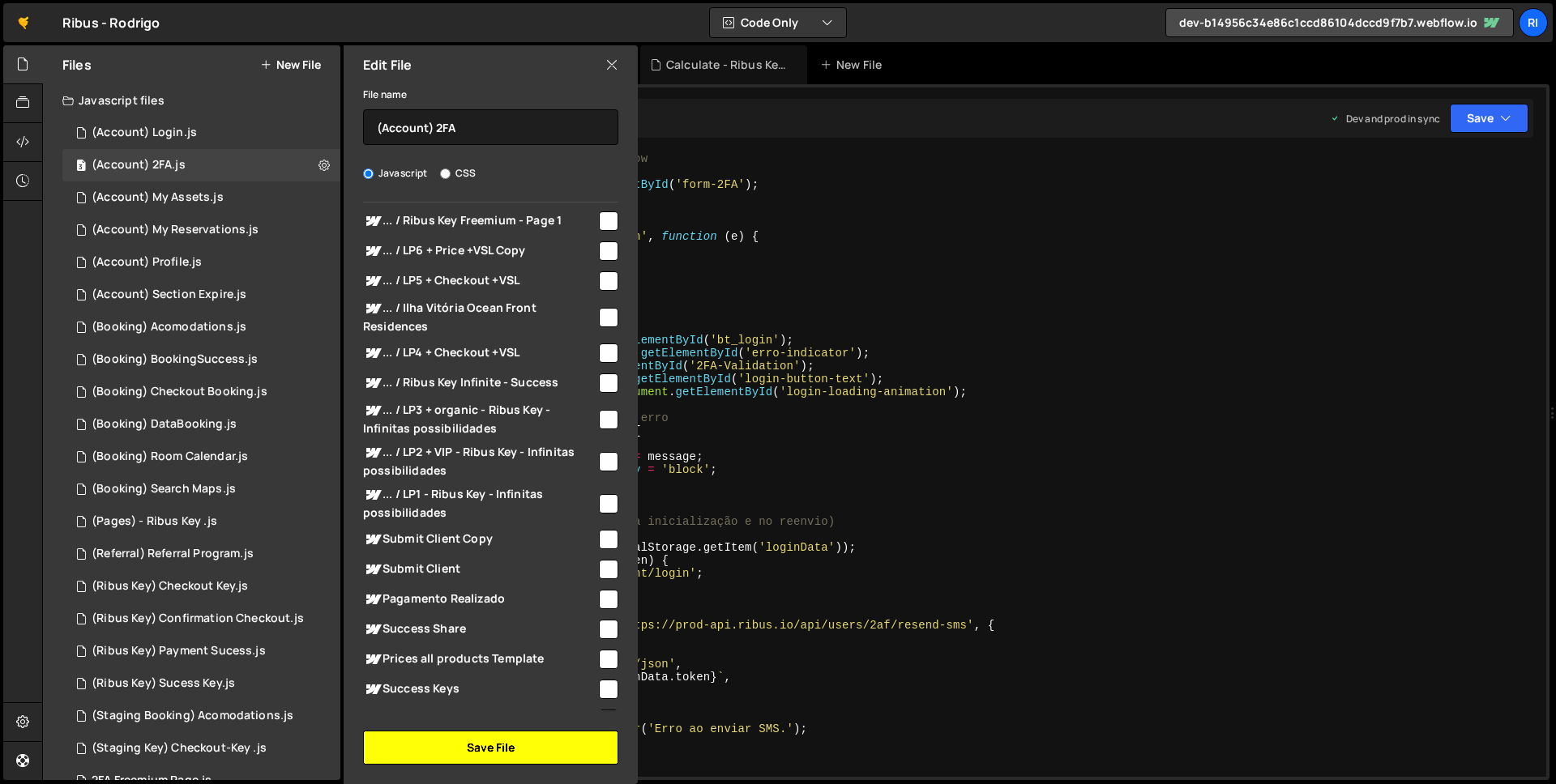 click on "Save File" at bounding box center [490, 748] 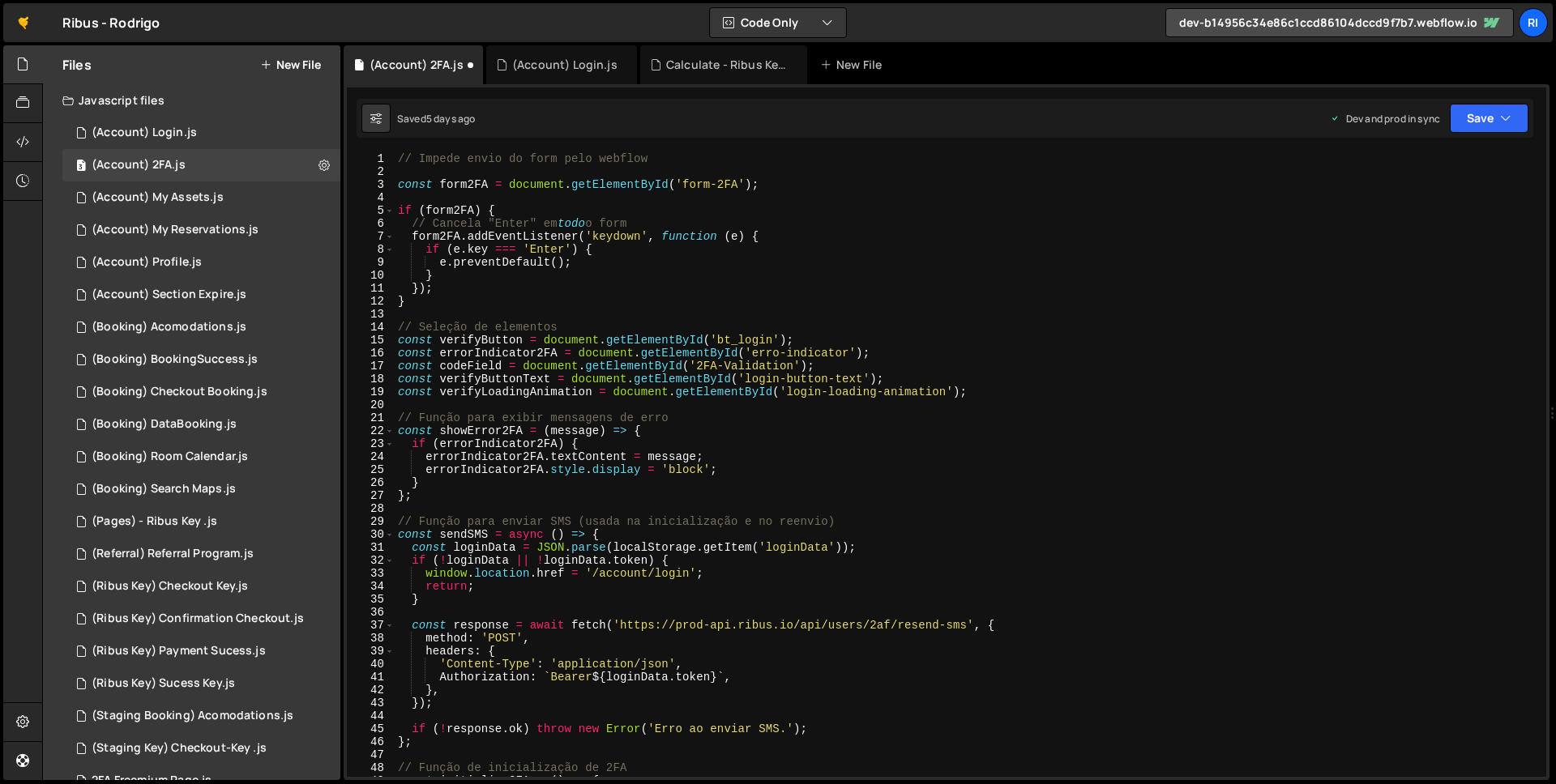 click on "1 Type cmd + s to save your Javascript file.     הההההההההההההההההההההההההההההההההההההההההההההההההההההההההההההההההההההההההההההההההההההההההההההההההההההההההההההההההההההההההההההההההההההההההההההההההההההההההההההההההההההההההההההההההההההההההההההההההההההההההההההההההההההההההההההההההההההההההההההההההההההההההה XXXXXXXXXXXXXXXXXXXXXXXXXXXXXXXXXXXXXXXXXXXXXXXXXXXXXXXXXXXXXXXXXXXXXXXXXXXXXXXXXXXXXXXXXXXXXXXXXXXXXXXXXXXXXXXXXXXXXXXXXXXXXXXXXXXXXXXXXXXXXXXXXXXXXXXXXXXXXXXXXXXXXXXXXXXXXXXXXXXXXXXXXXXXXXXXXXXXXXXXXXXXXXXXXXXXXXXXXXXXXXXXXXXXXXXXXXXXXXXXXXXXXXXXXX
39 40 41 42 43 44 45 46 47 48 49 50 51 52 53 54 55 56 57 58 59 60 61 62 63 64 65 66 67 68 69 70 71 72 73 74 75 76 77 78 79 80 81 82 83 84 85 86 87    calcValue ( ) ; }) . ( ," at bounding box center (947, 432) 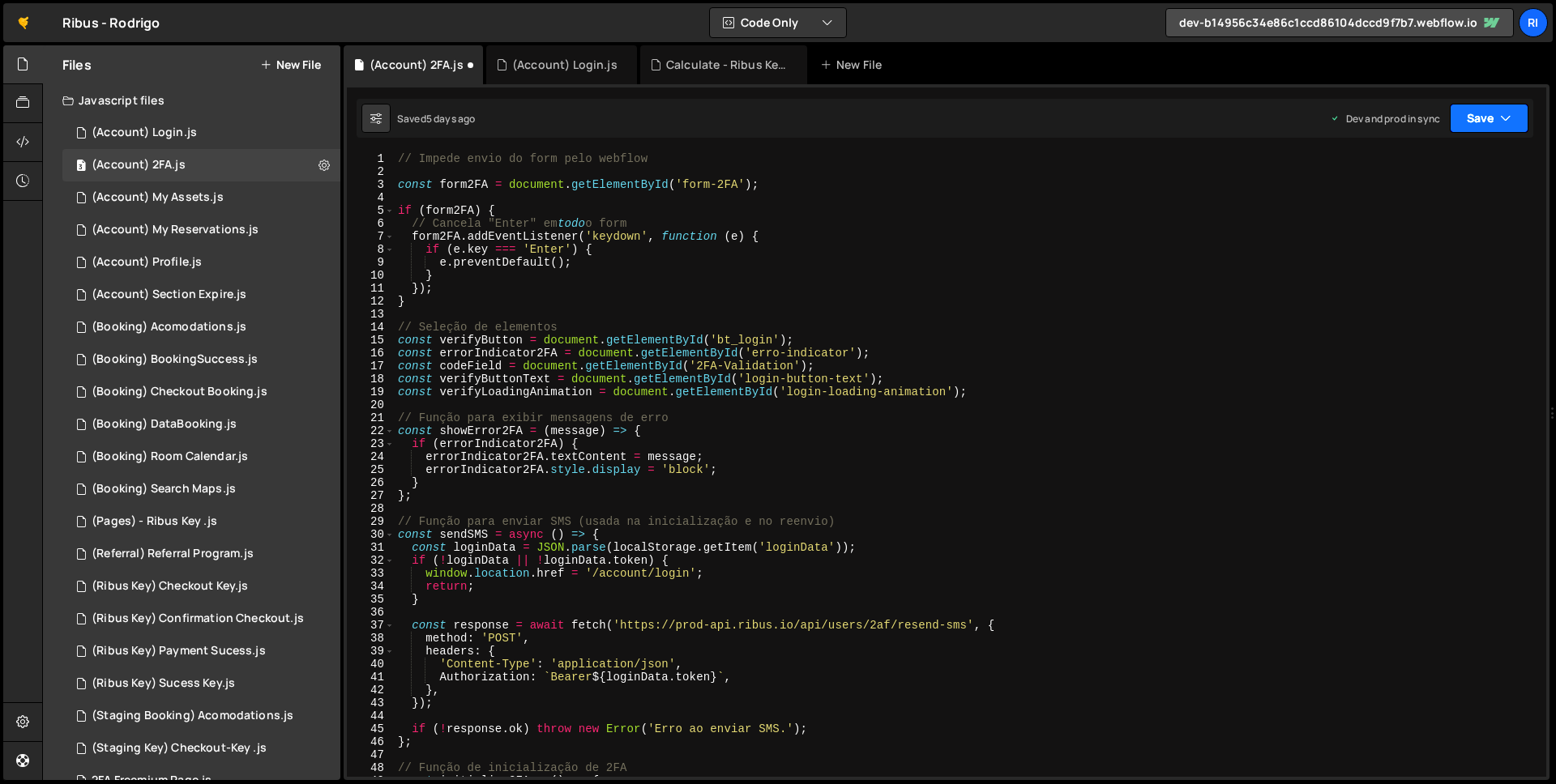 click at bounding box center [1506, 118] 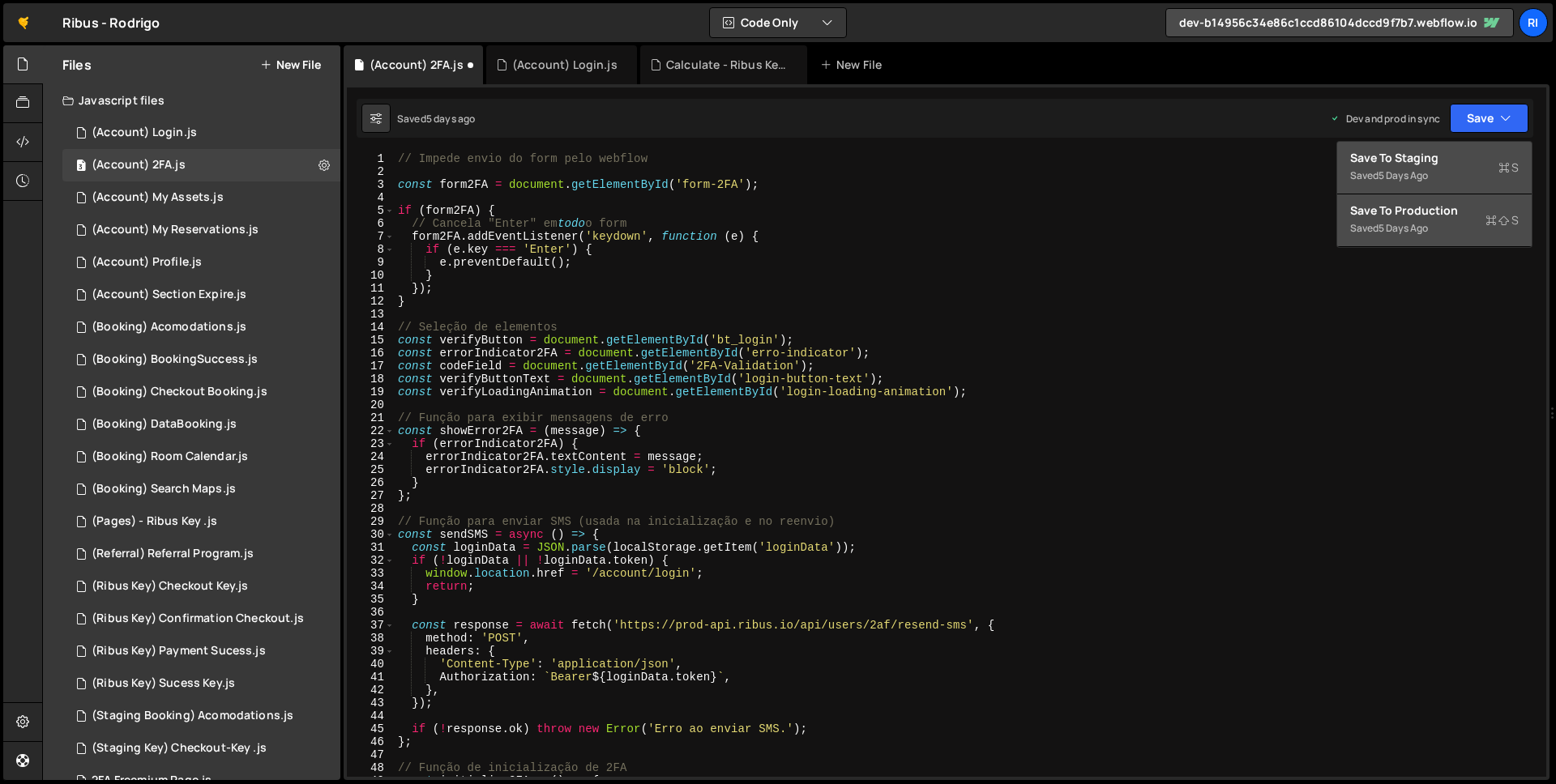 click on "Save to Staging
S" at bounding box center [1434, 158] 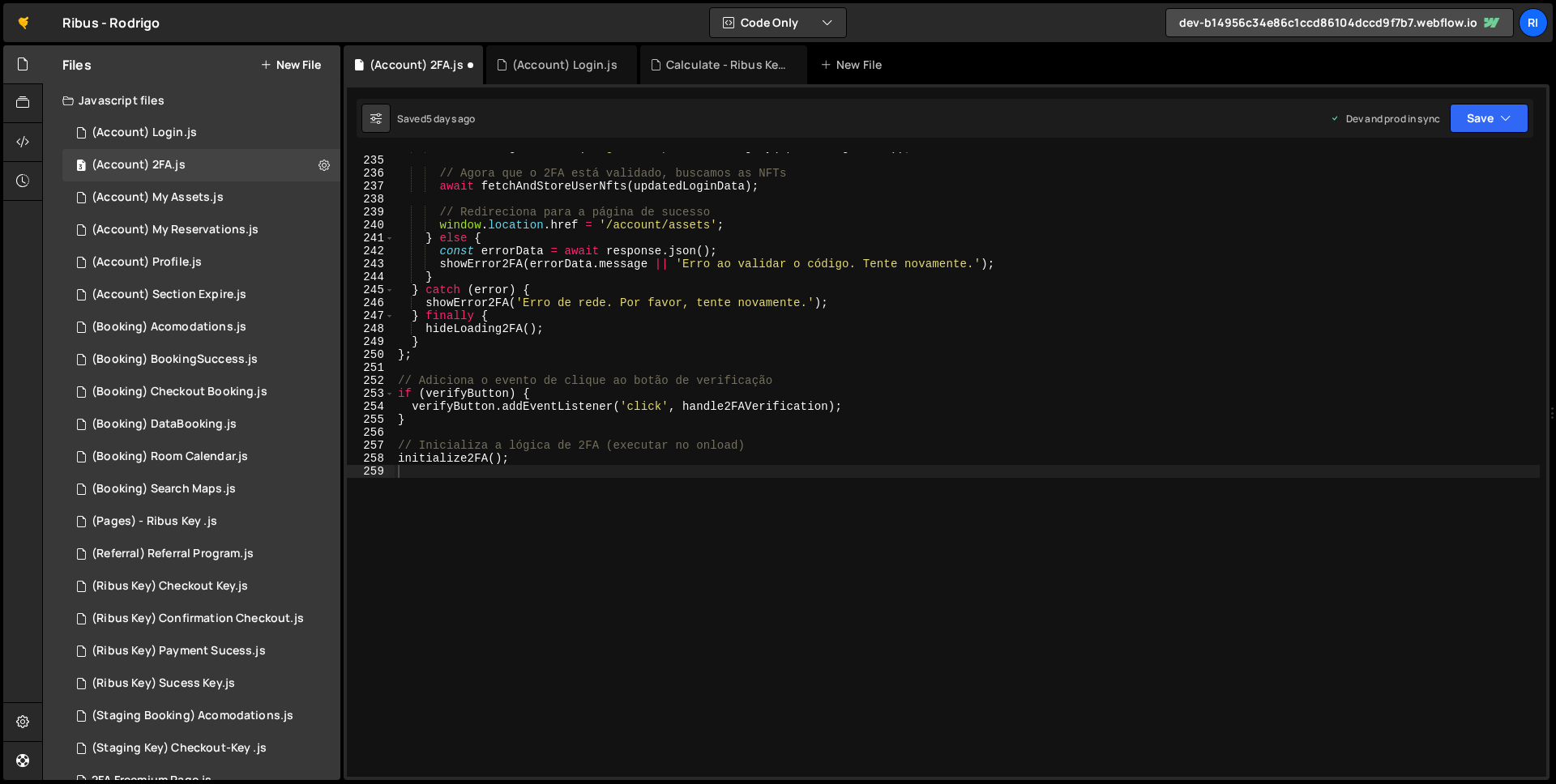 scroll, scrollTop: 3032, scrollLeft: 0, axis: vertical 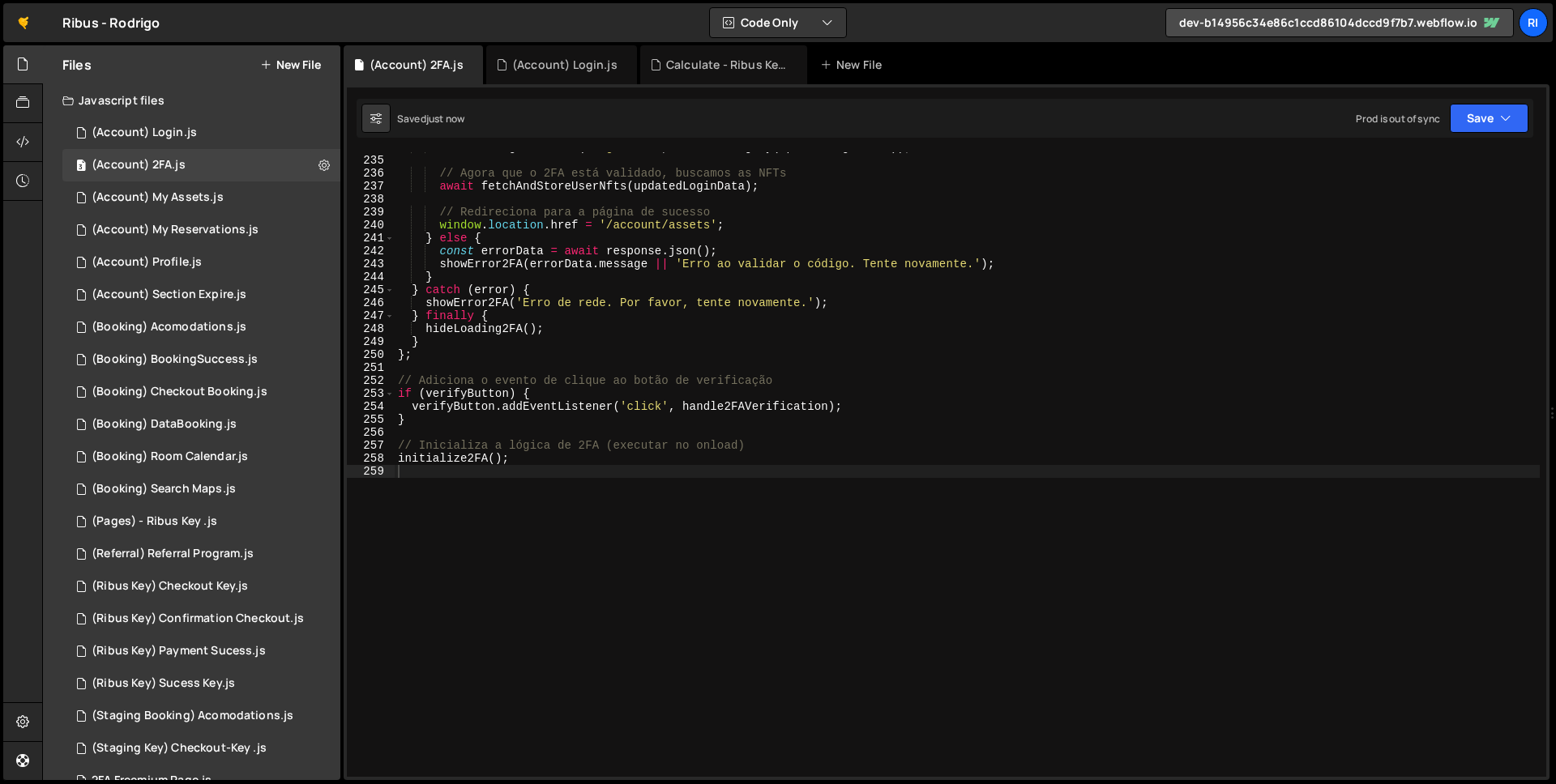 click on "localStorage . setItem ( 'loginData' ,   JSON . stringify ( updatedLoginData )) ;          // Agora que o 2FA está validado, buscamos as NFTs          await   fetchAndStoreUserNfts ( updatedLoginData ) ;          // Redireciona para a página de sucesso          window . location . href   =   '/account/assets' ;       }   else   {          const   errorData   =   await   response . json ( ) ;          showError2FA ( errorData . message   ||   'Erro ao validar o código. Tente novamente.' ) ;       }    }   catch   ( error )   {       showError2FA ( 'Erro de rede. Por favor, tente novamente.' ) ;    }   finally   {       hideLoading2FA ( ) ;    } } ; // Adiciona o evento de clique ao botão de verificação if   ( verifyButton )   {    verifyButton . addEventListener ( 'click' ,   handle2FAVerification ) ; } // Inicializa a lógica de 2FA (executar no onload) initialize2FA ( ) ;" at bounding box center (967, 466) 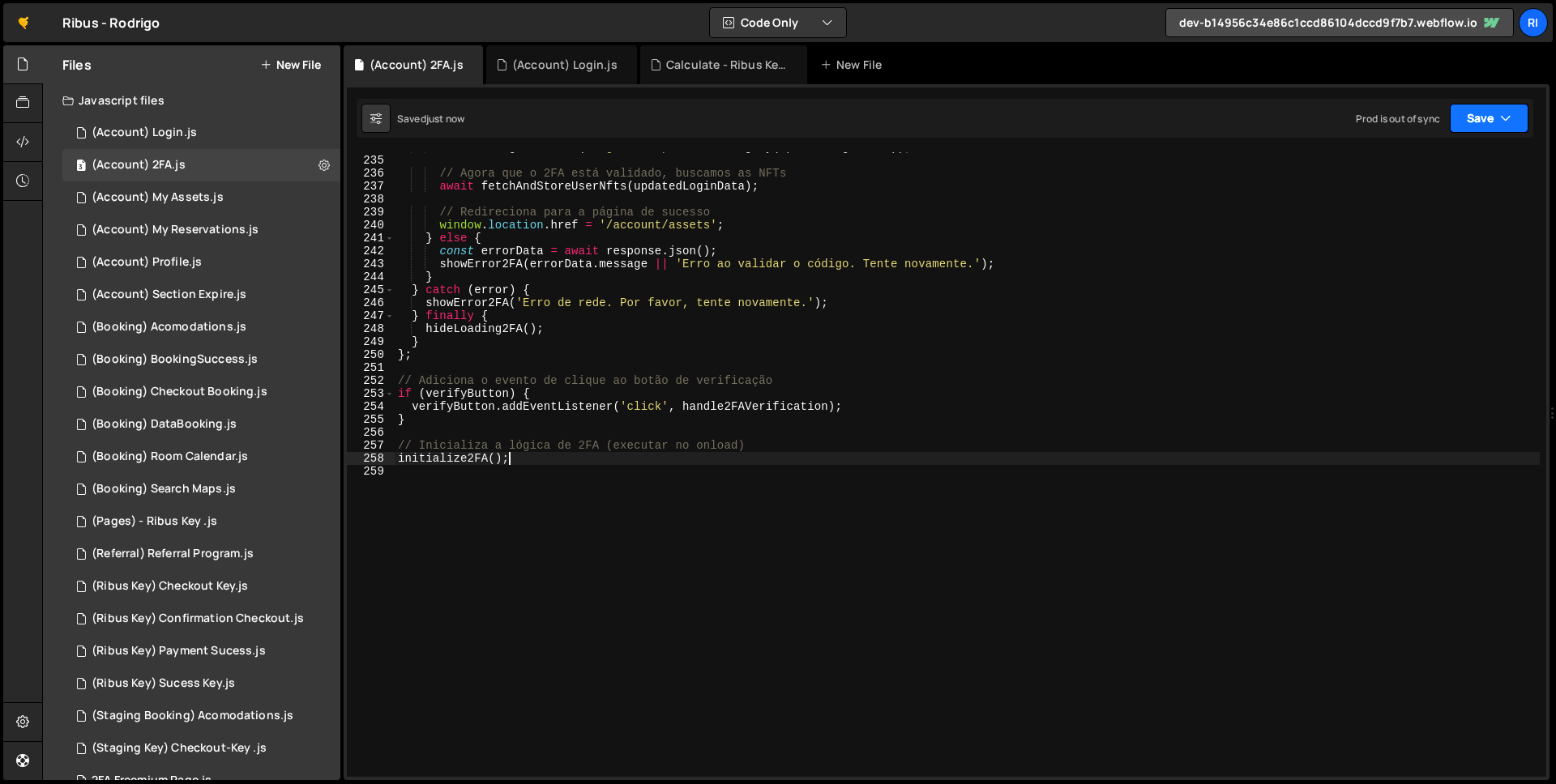 click on "Save" at bounding box center [1489, 118] 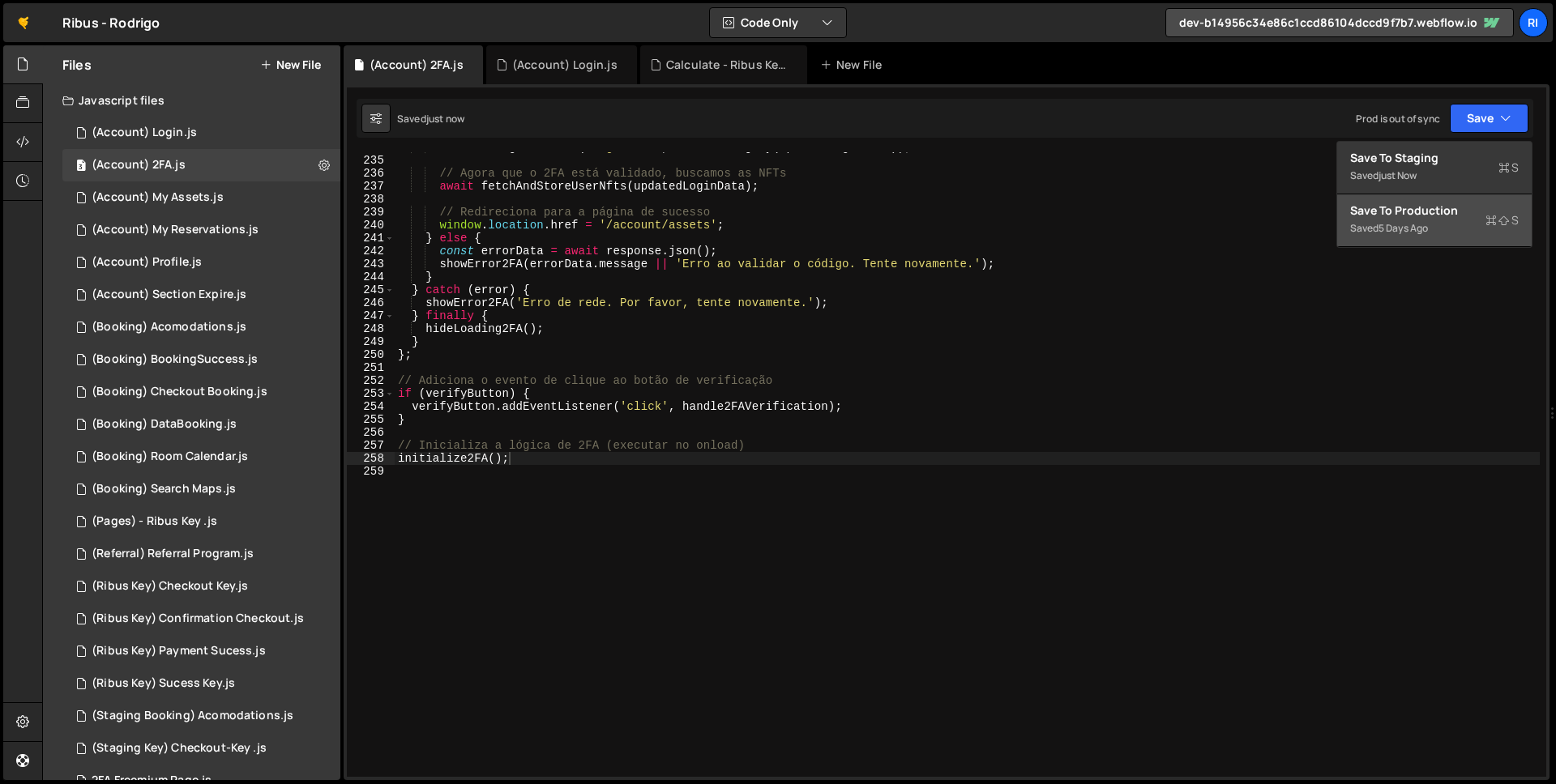 click on "Save to Production
S" at bounding box center (1434, 211) 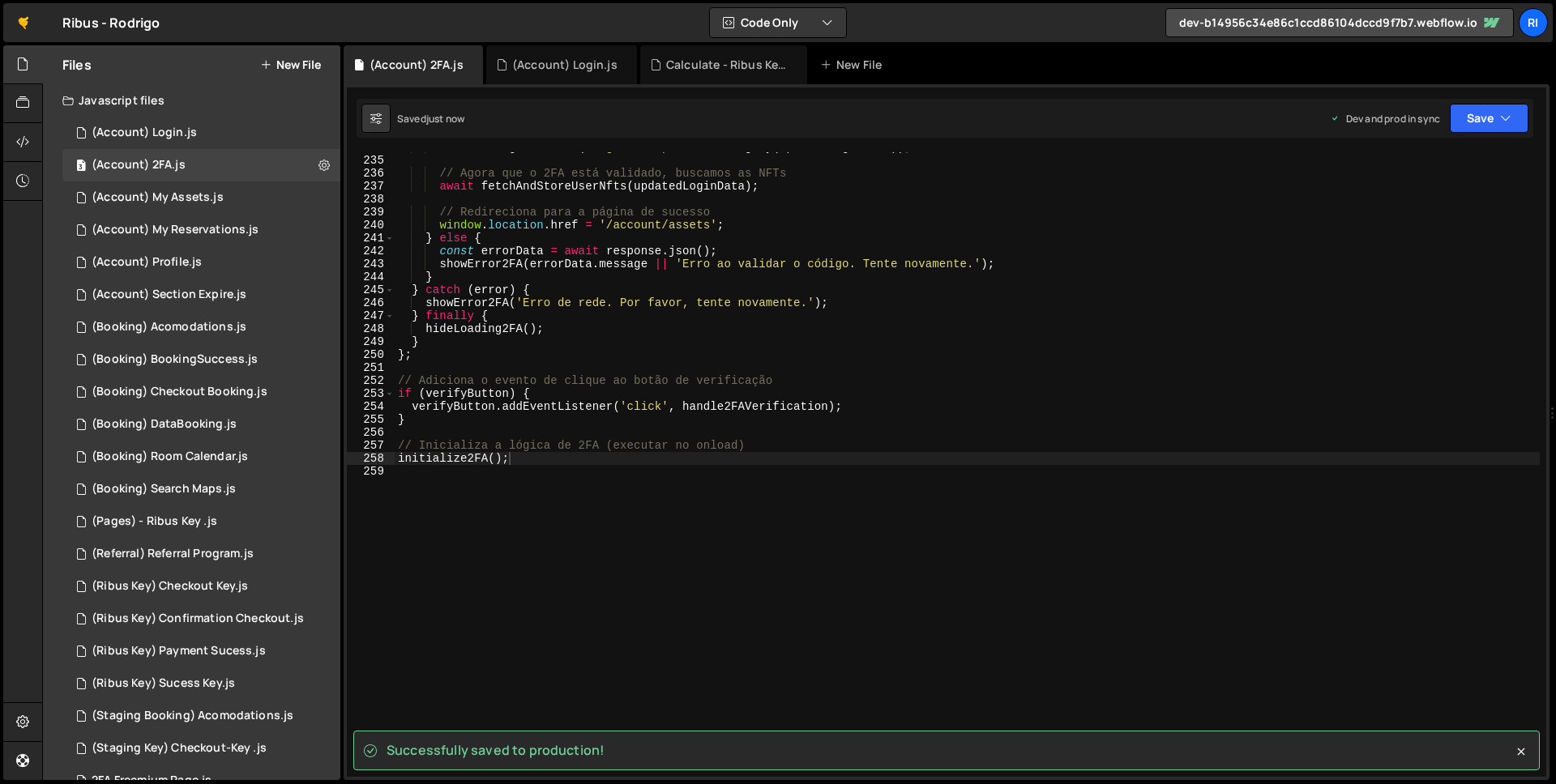 type on "}" 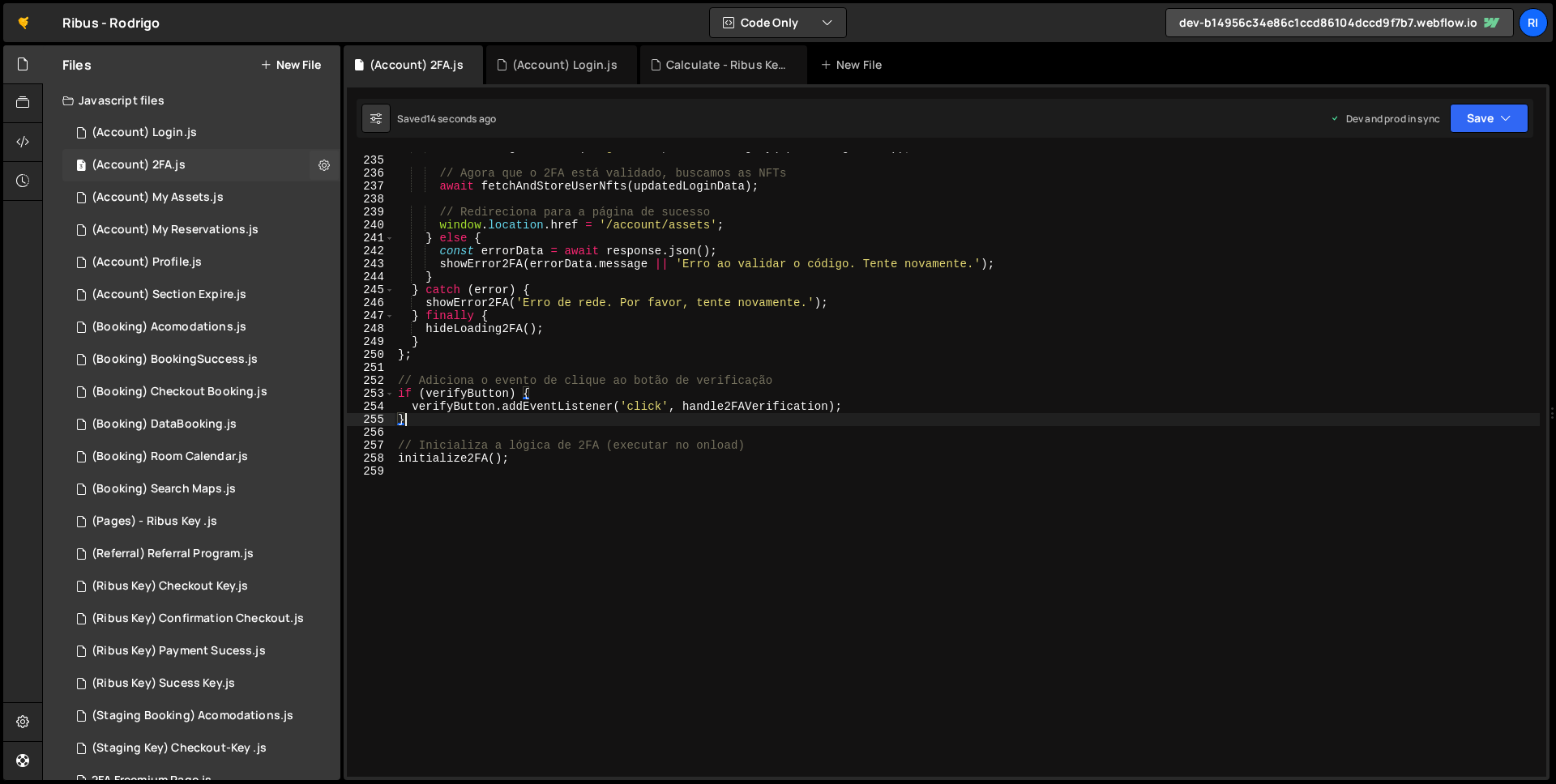 click on "(Account) 2FA.js" at bounding box center (139, 165) 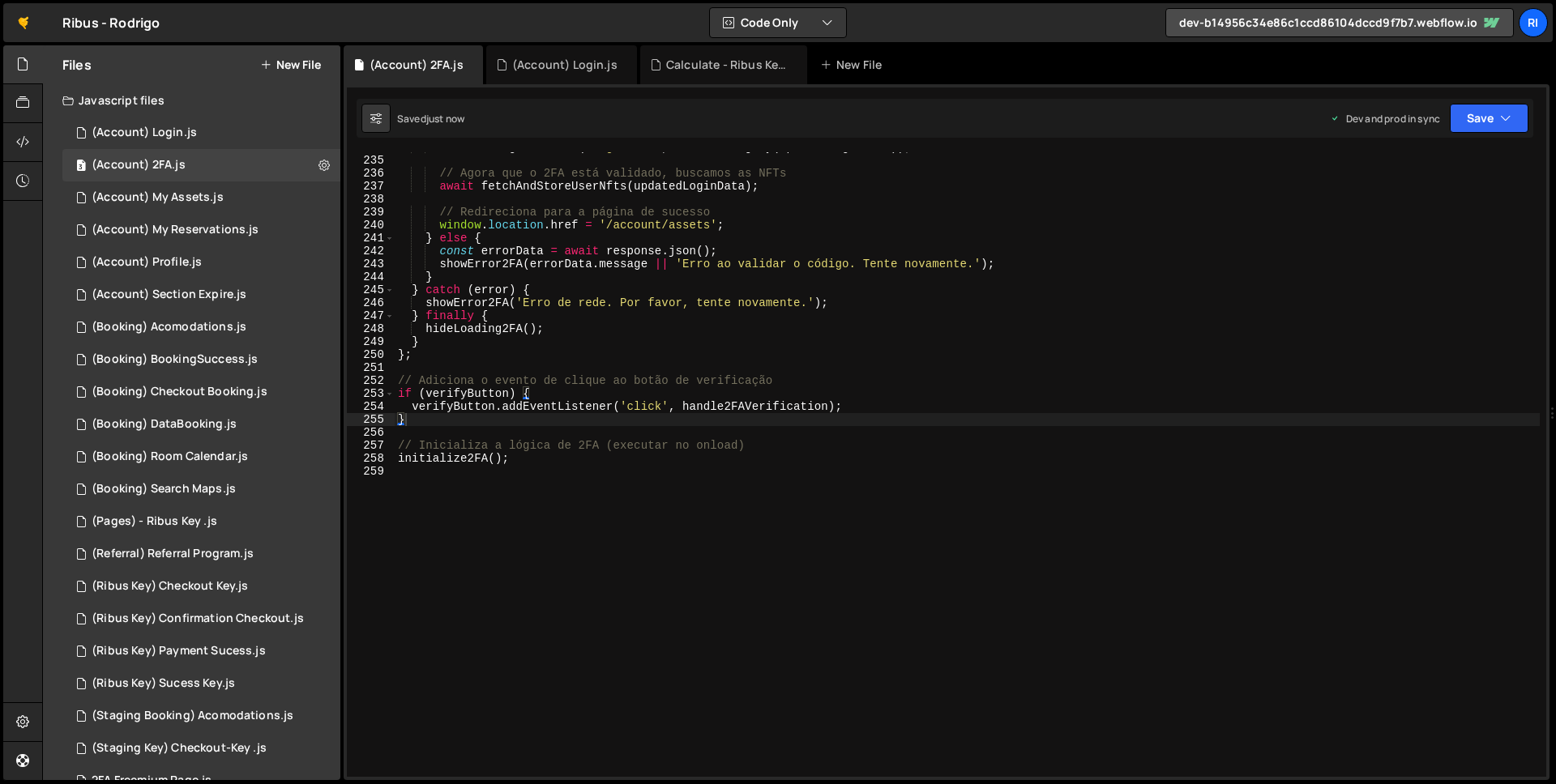 scroll, scrollTop: 5860, scrollLeft: 0, axis: vertical 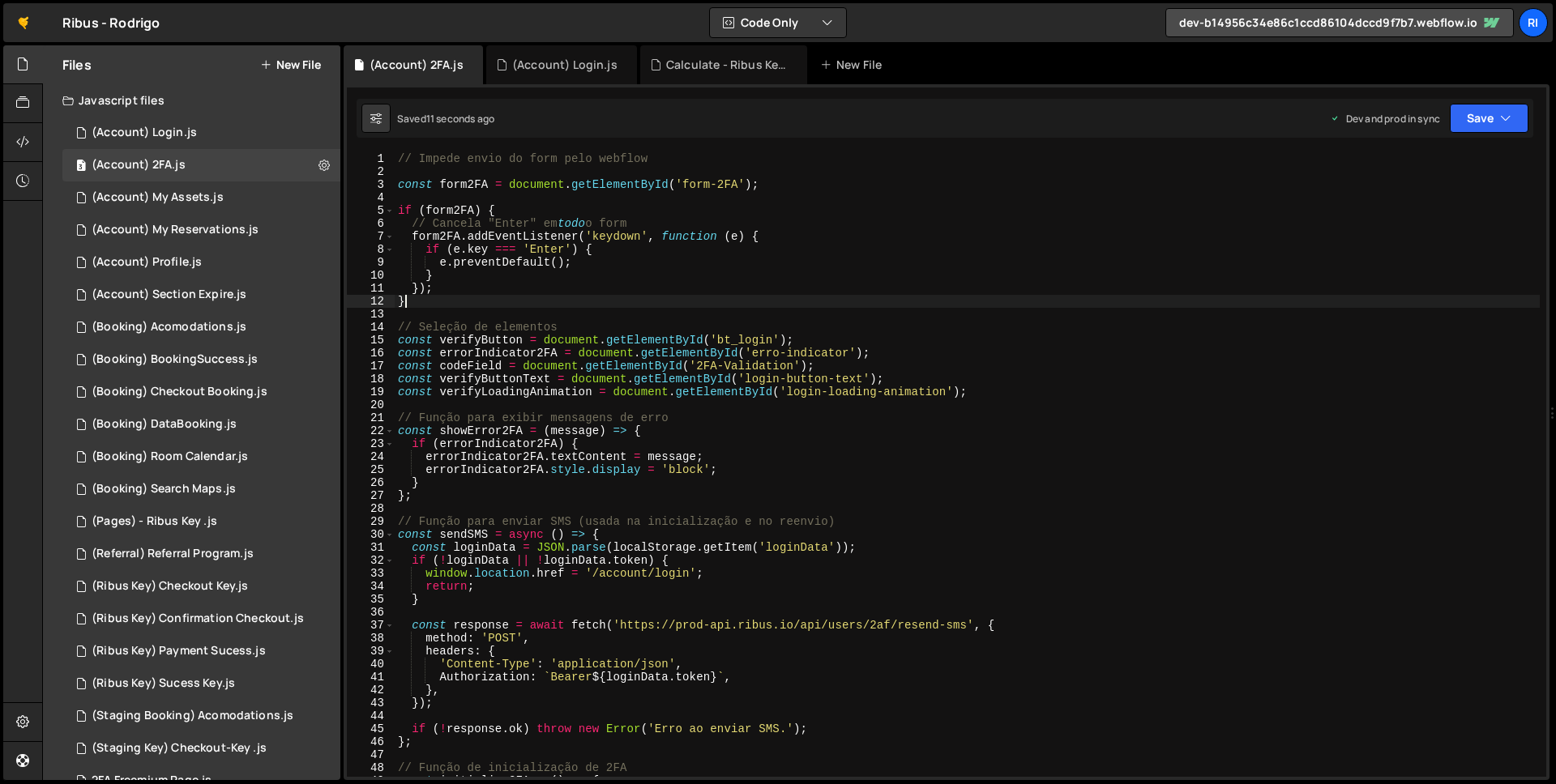 click on "// Impede envio do form pelo webflow const   form2FA   =   document . getElementById ( 'form-2FA' ) ; if   ( form2FA )   {    // Cancela "Enter" em  todo  o form    form2FA . addEventListener ( 'keydown' ,   function   ( e )   {       if   ( e . key   ===   'Enter' )   {          e . preventDefault ( ) ;       }    }) ; } // Seleção de elementos const   verifyButton   =   document . getElementById ( 'bt_login' ) ; const   errorIndicator2FA   =   document . getElementById ( 'erro-indicator' ) ; const   codeField   =   document . getElementById ( '2FA-Validation' ) ; const   verifyButtonText   =   document . getElementById ( 'login-button-text' ) ; const   verifyLoadingAnimation   =   document . getElementById ( 'login-loading-animation' ) ; // Função para exibir mensagens de erro const   showError2FA   =   ( message )   =>   {    if   ( errorIndicator2FA )   {       errorIndicator2FA . textContent   =   message ;       errorIndicator2FA . style . display   =   'block' ;    } } ; const   sendSMS   =   async" at bounding box center (967, 477) 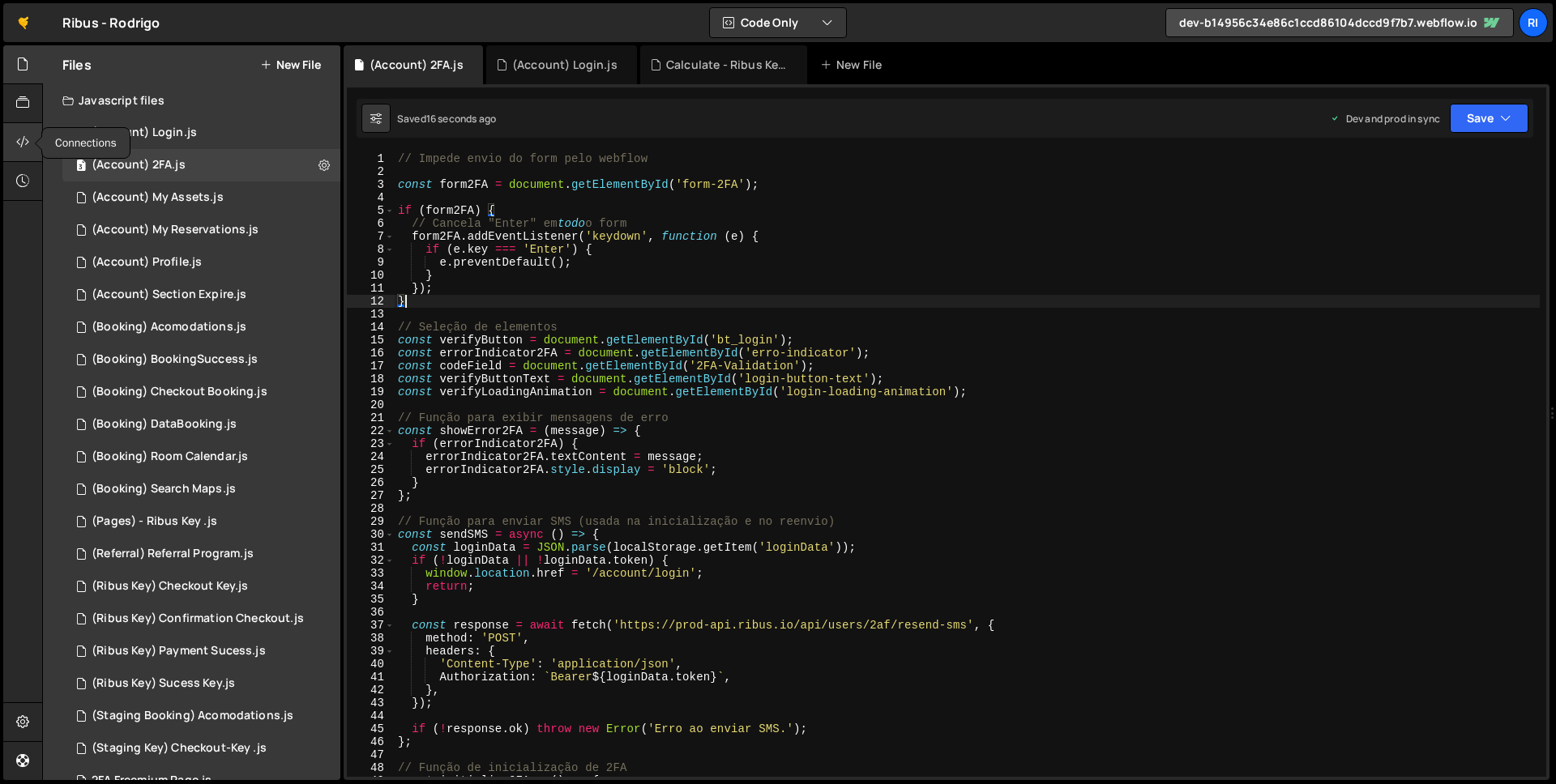 click at bounding box center (23, 142) 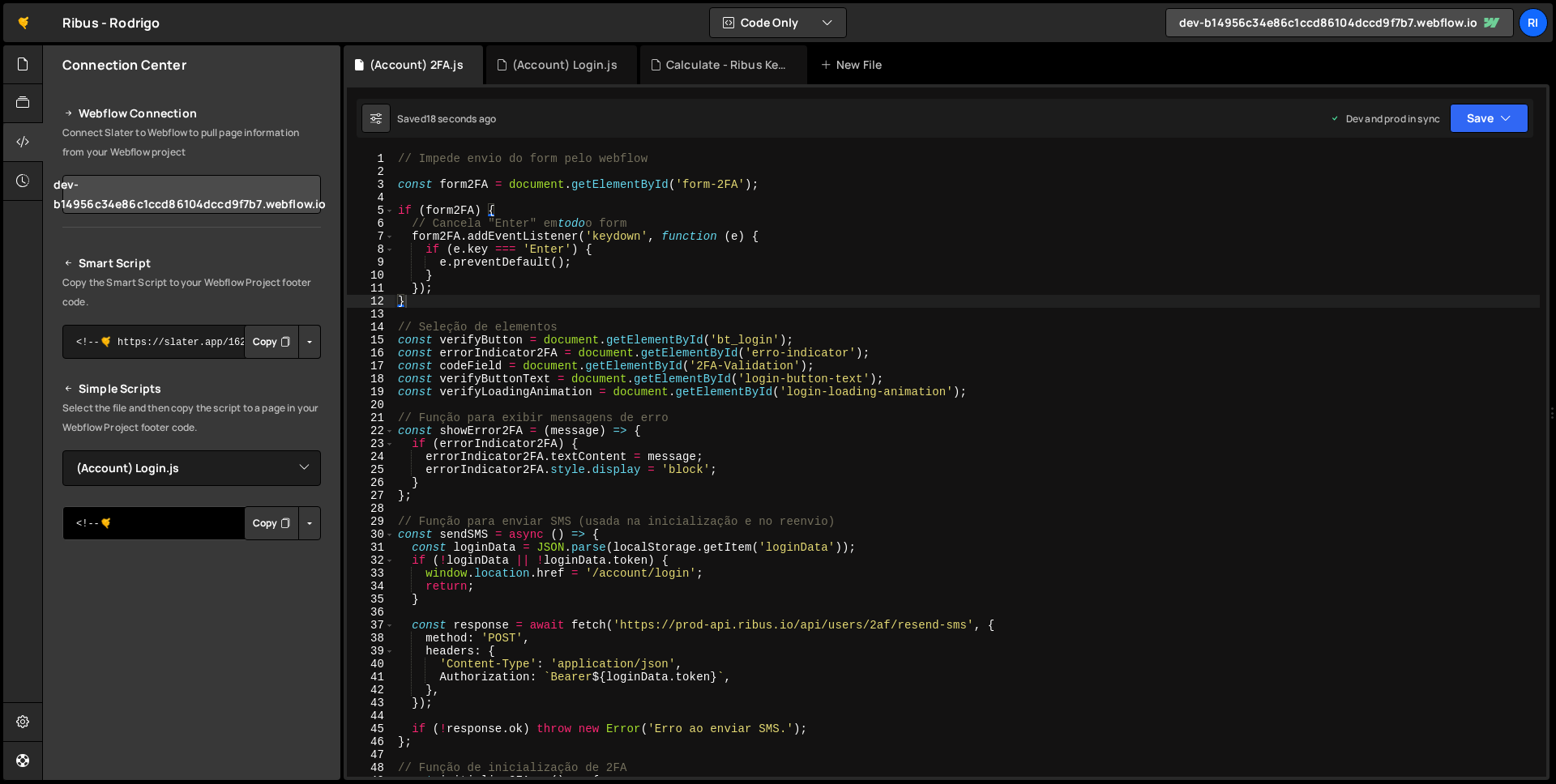 click on "<!--🤙 https://slater.app/16291/44358.js-->
<script>document.addEventListener("DOMContentLoaded", function() {function loadaccountloginfd9a8485b4694c3c971e6c3da539d437(e){let t=document.createElement("script");t.setAttribute("src",e),t.setAttribute("type","text/javascript"),document.body.appendChild(t),t.addEventListener("load",()=>{console.log("Slater loaded  (Account) Login.js: https://slater.app/16291/44358.js 🤙")}),t.addEventListener("error",e=>{console.log("Error loading file",e)})}let src=window.location.host.includes("webflow.io")?"https://slater.app/16291/44358.js":"https://assets.slater.app/slater/16291/44358.js?v=1.0";loadaccountloginfd9a8485b4694c3c971e6c3da539d437(src);})</script>" at bounding box center [191, 523] 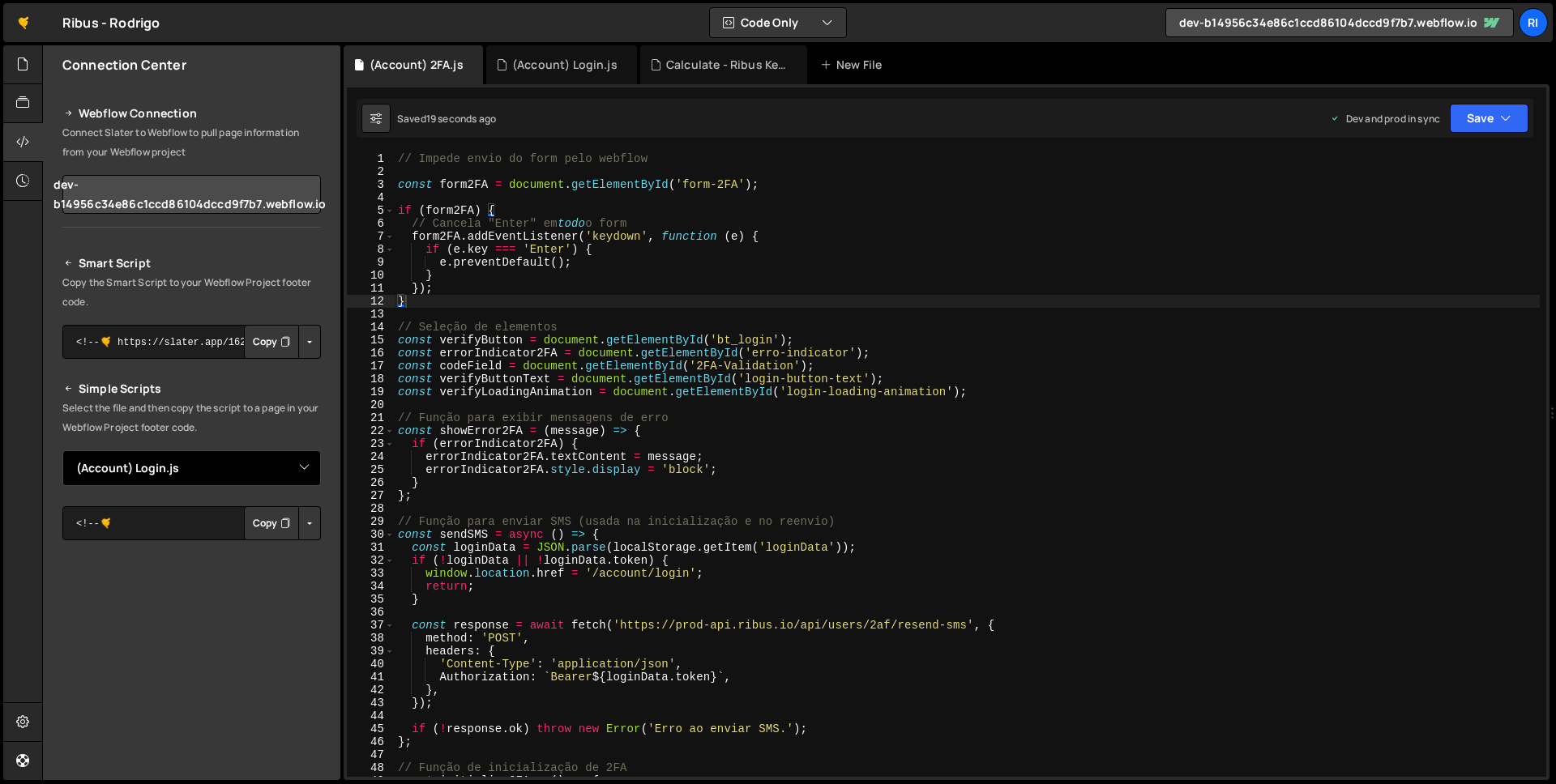 click on "Select File
(Account) 2FA.js
(Account) My Assets.js
(Account) My Reservations.js
(Account) Profile.js
(Account) Section Expire.js
(Booking)  Acomodations.js
(Booking) BookingSuccess.js
(Booking) Checkout Booking.js
(Booking) DataBooking.js
(Booking) Room Calendar.js
(Booking) Search Maps.js
(Pages) -  Ribus Key .js
(Referral) Referral Program.js
(Ribus Key) Checkout Key.js
(Ribus Key) Confirmation Checkout.js
(Ribus Key) Payment Sucess.js
(Ribus Key) Sucess Key.js
(Staging Booking) Acomodations.js" at bounding box center [191, 468] 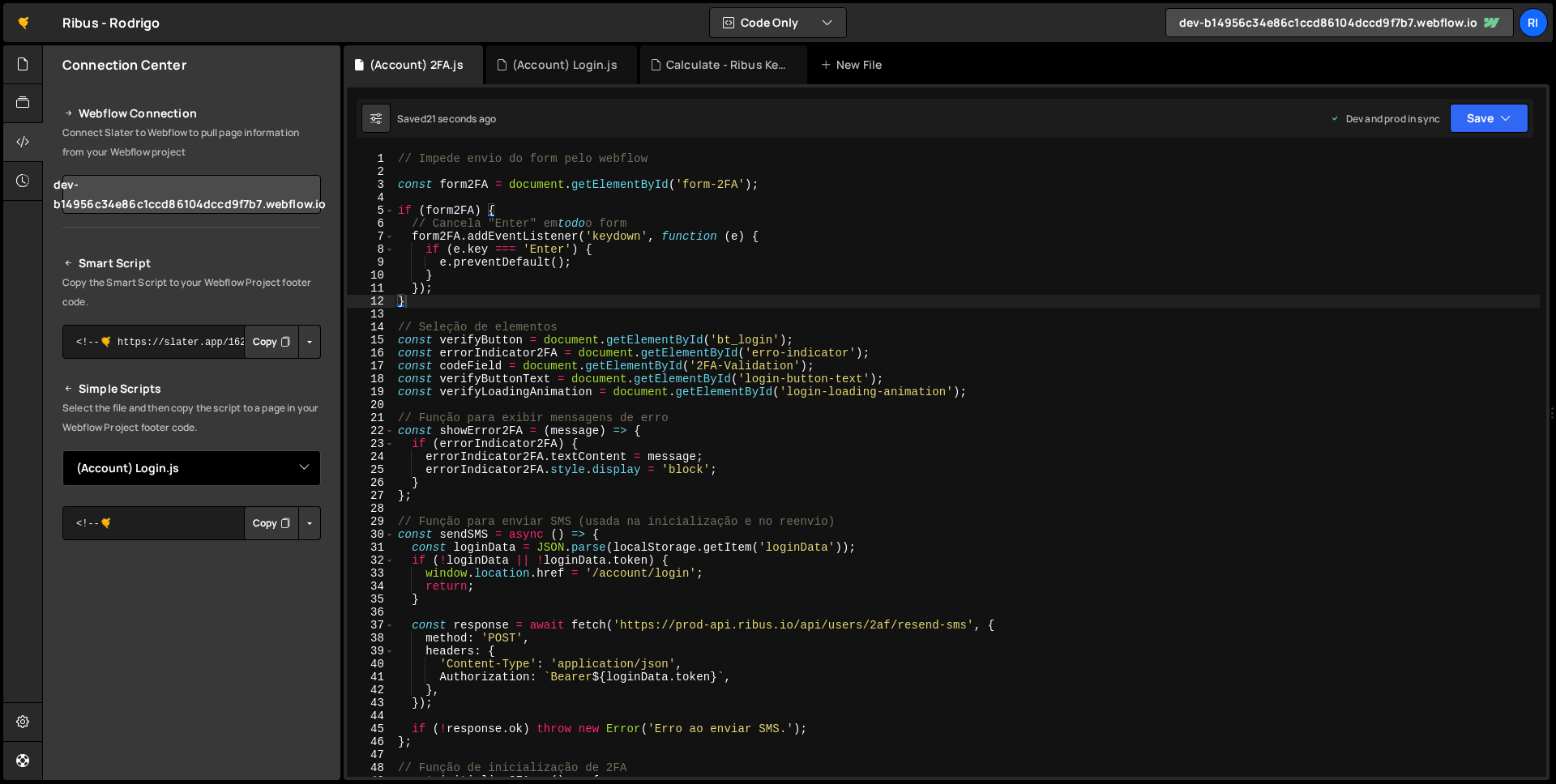 select on "44034" 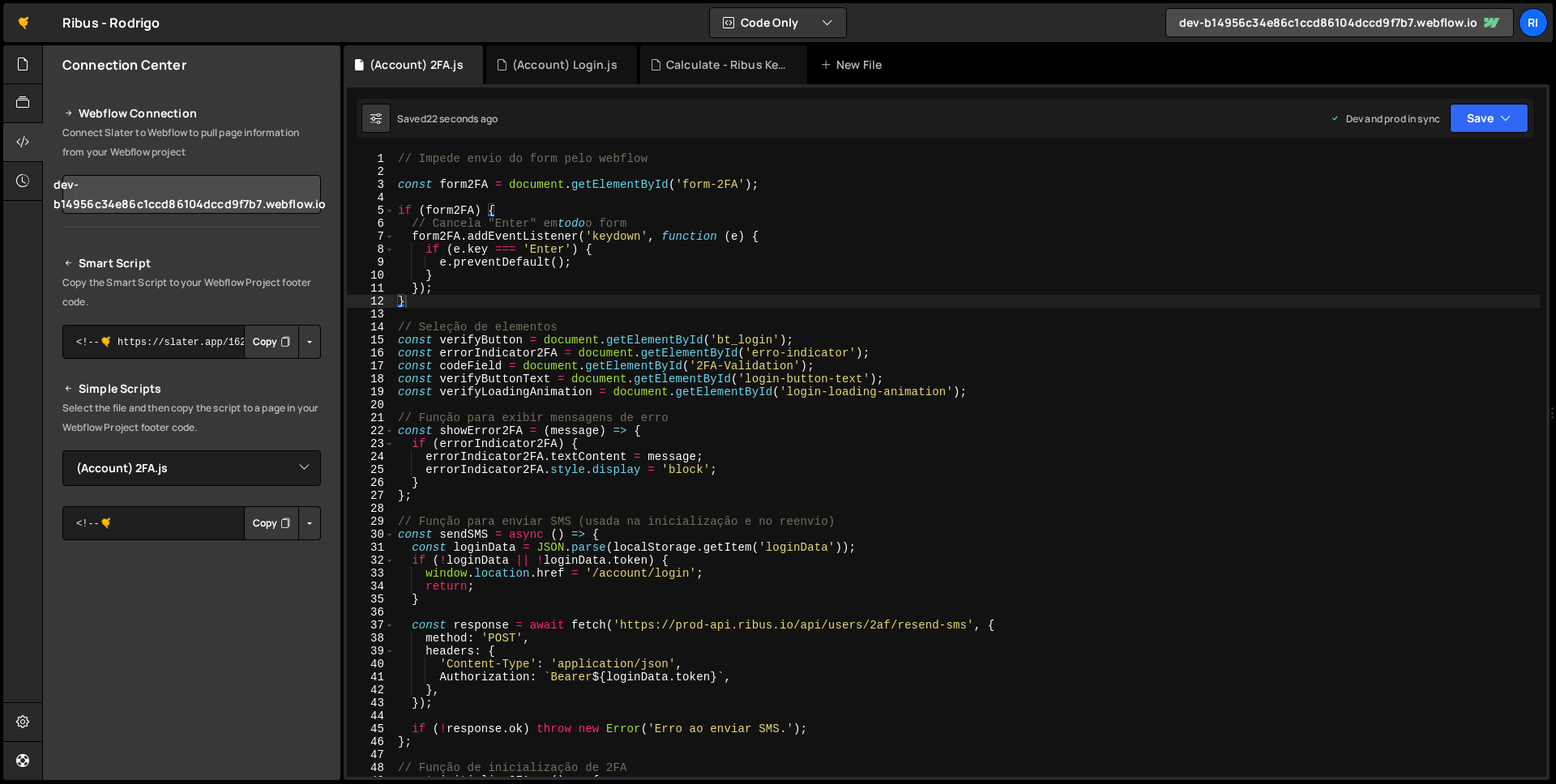 click on "Copy" at bounding box center (271, 523) 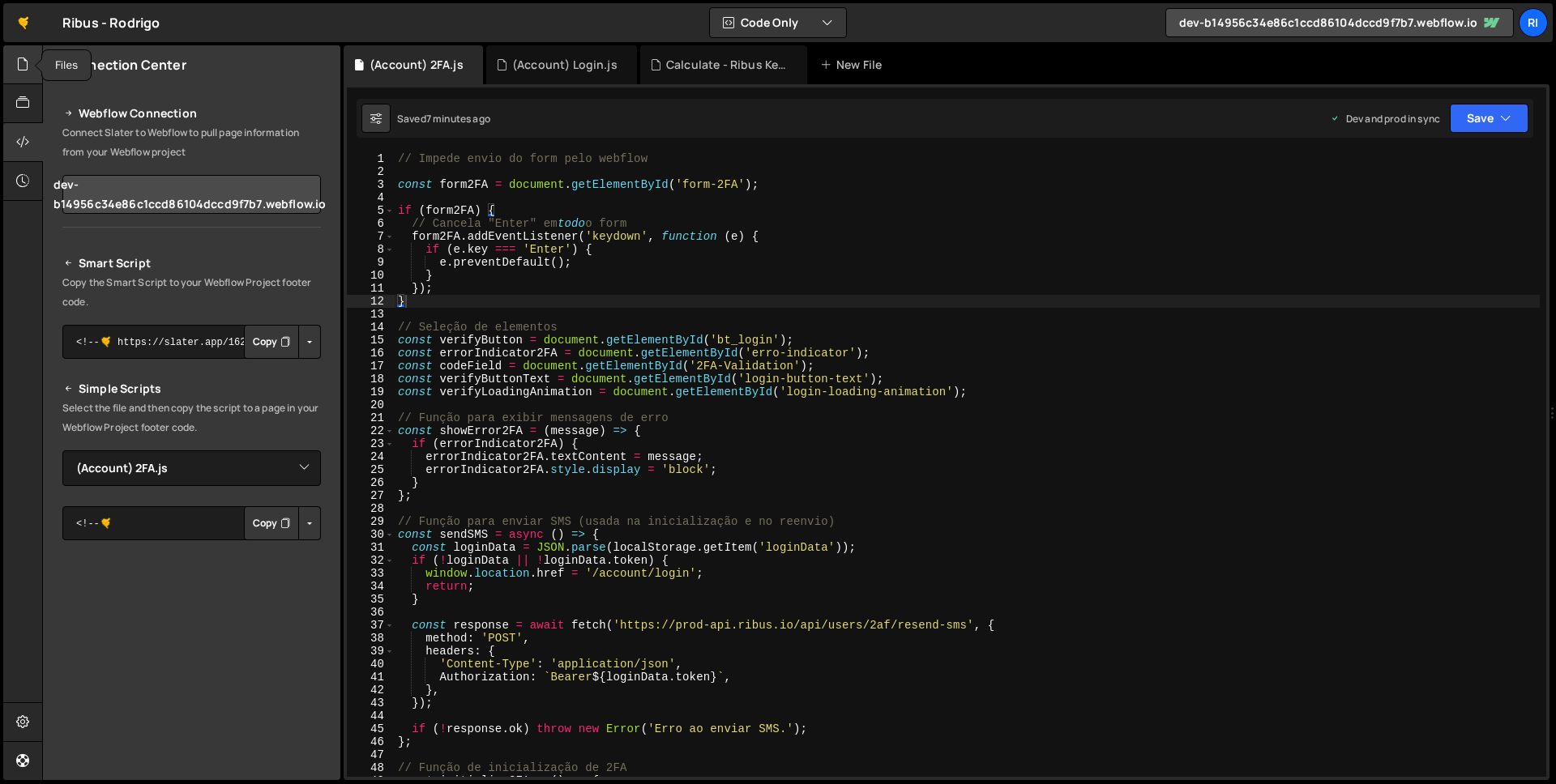 click at bounding box center (23, 65) 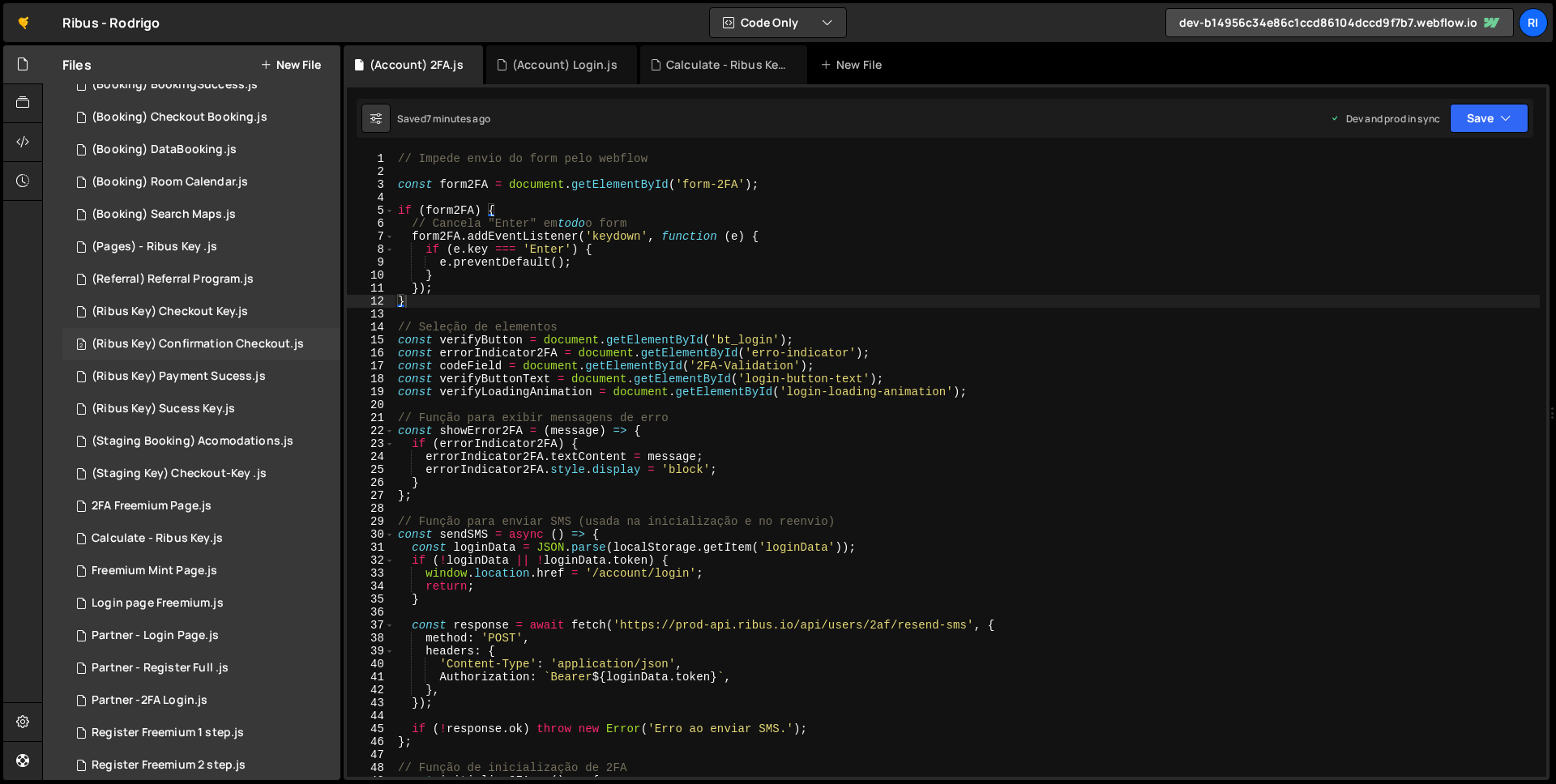 scroll, scrollTop: 293, scrollLeft: 0, axis: vertical 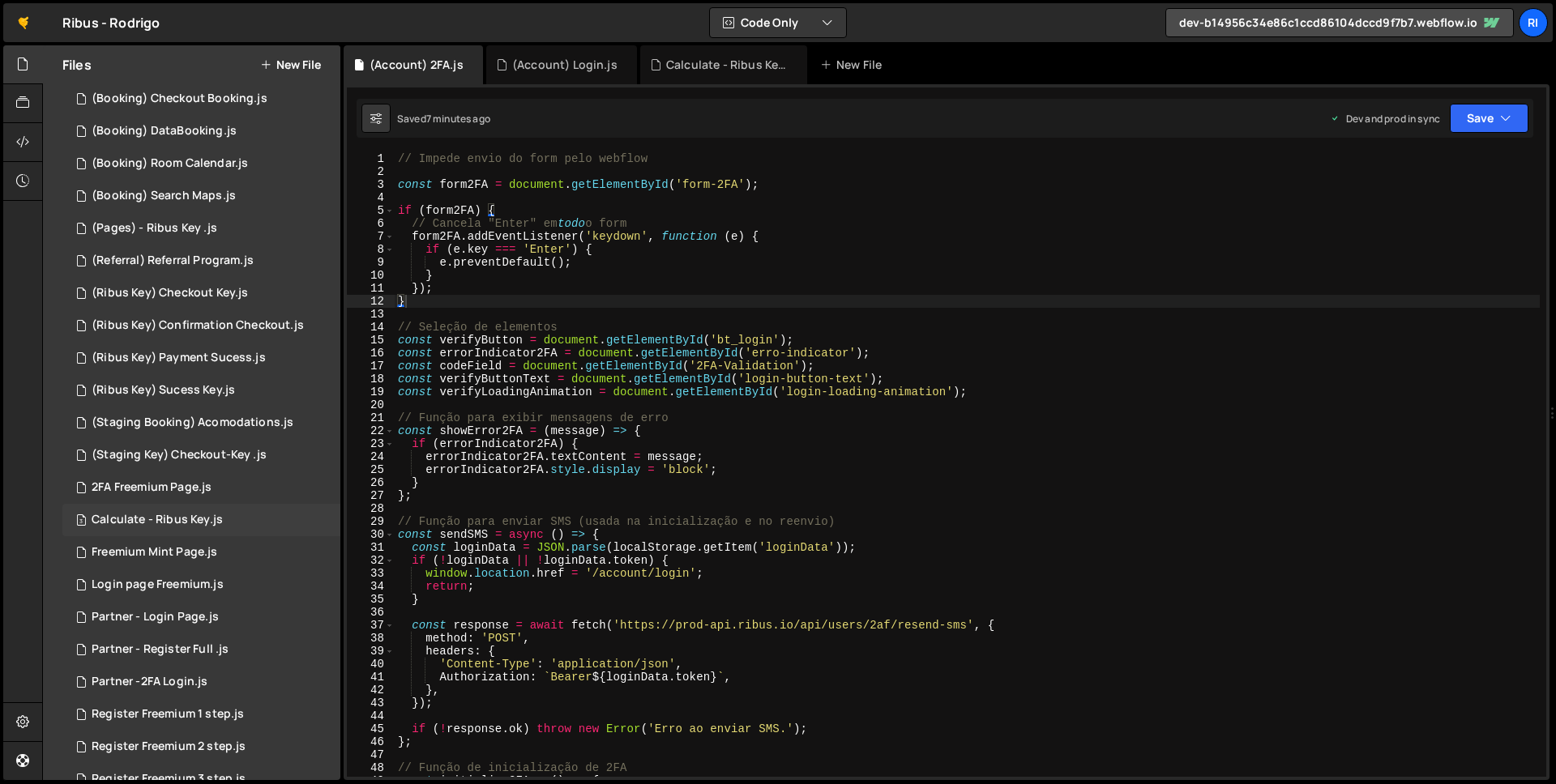 click on "Calculate - Ribus Key.js" at bounding box center (157, 520) 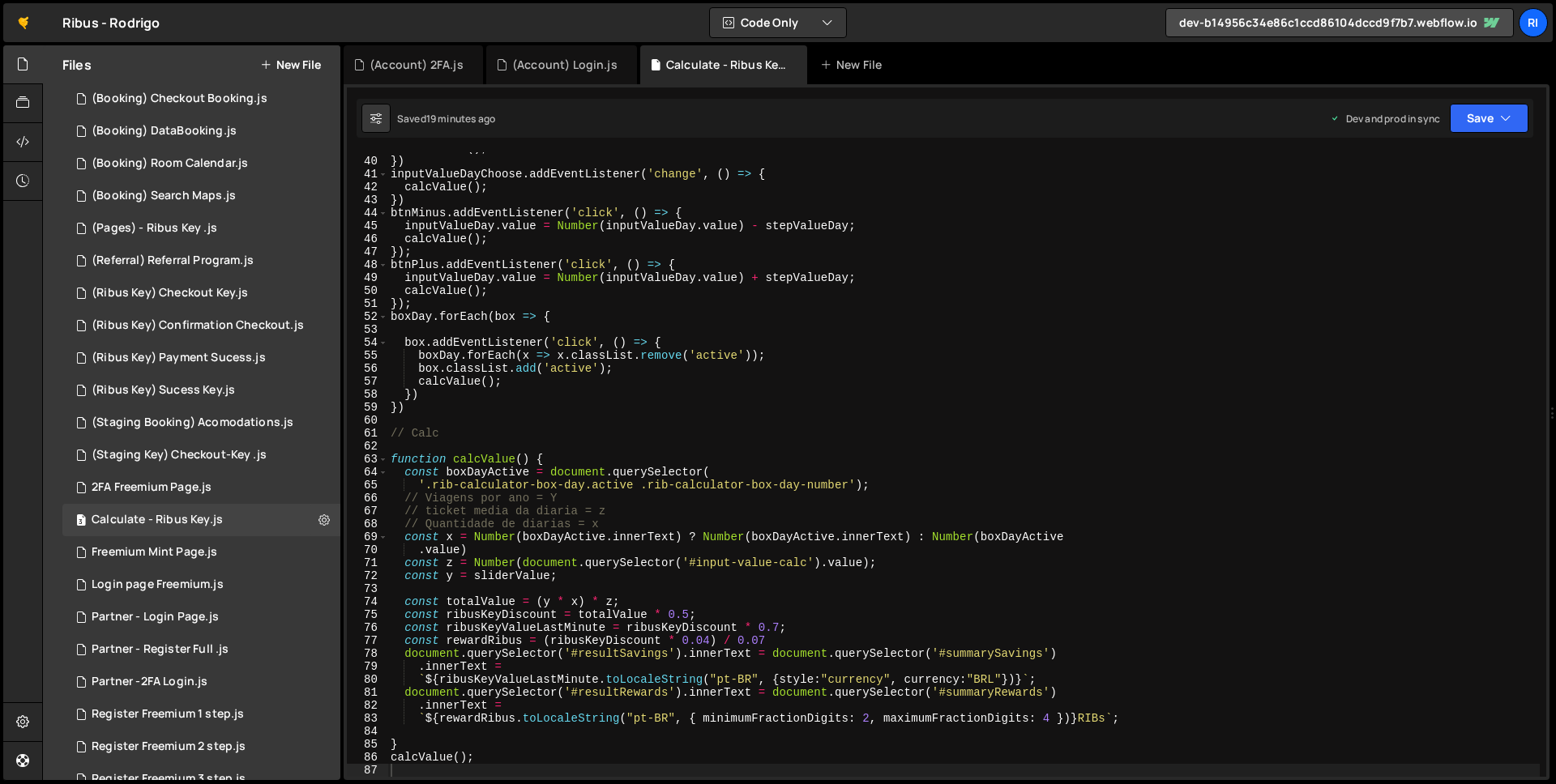scroll, scrollTop: 0, scrollLeft: 0, axis: both 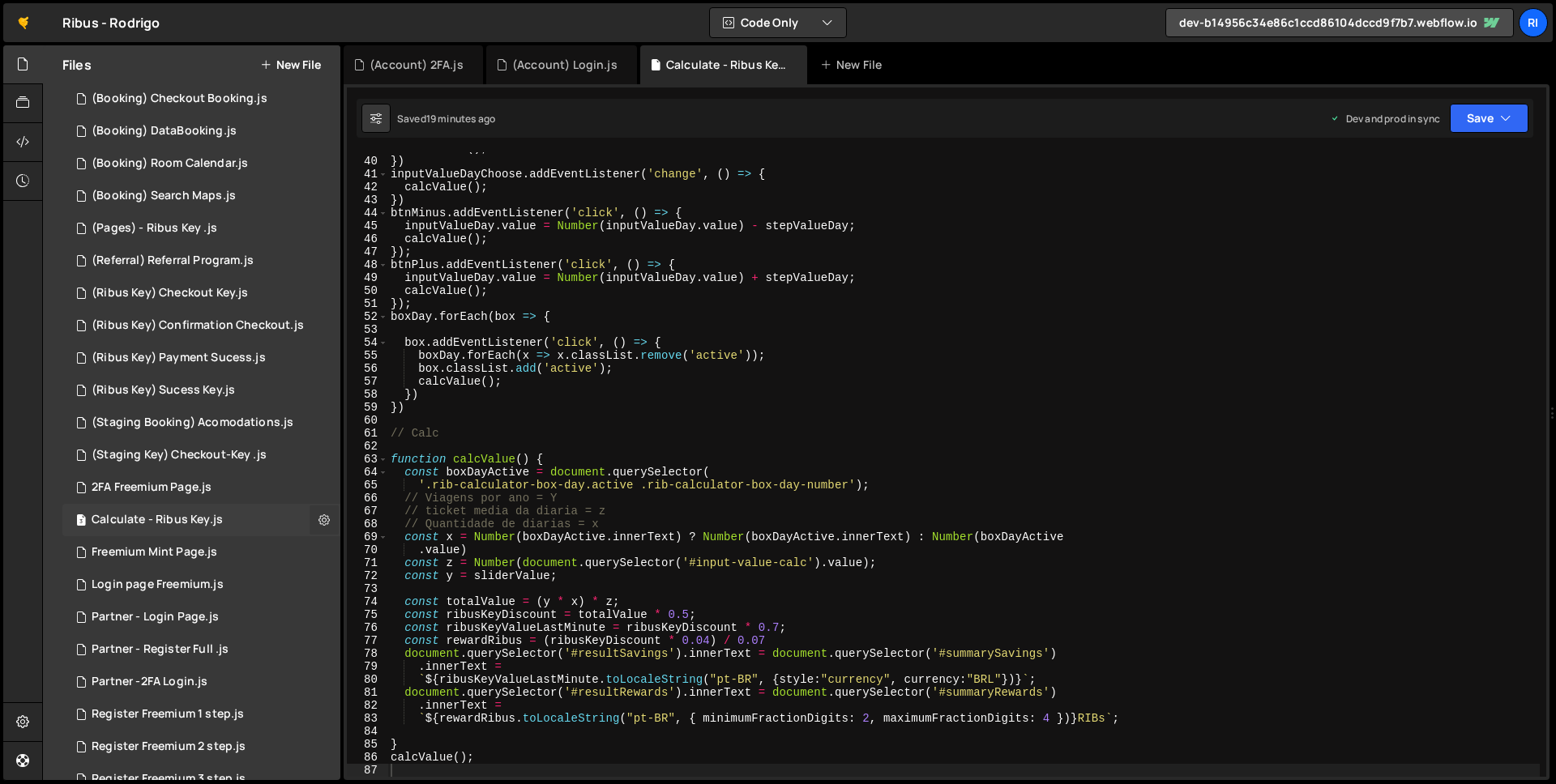 click at bounding box center (324, 519) 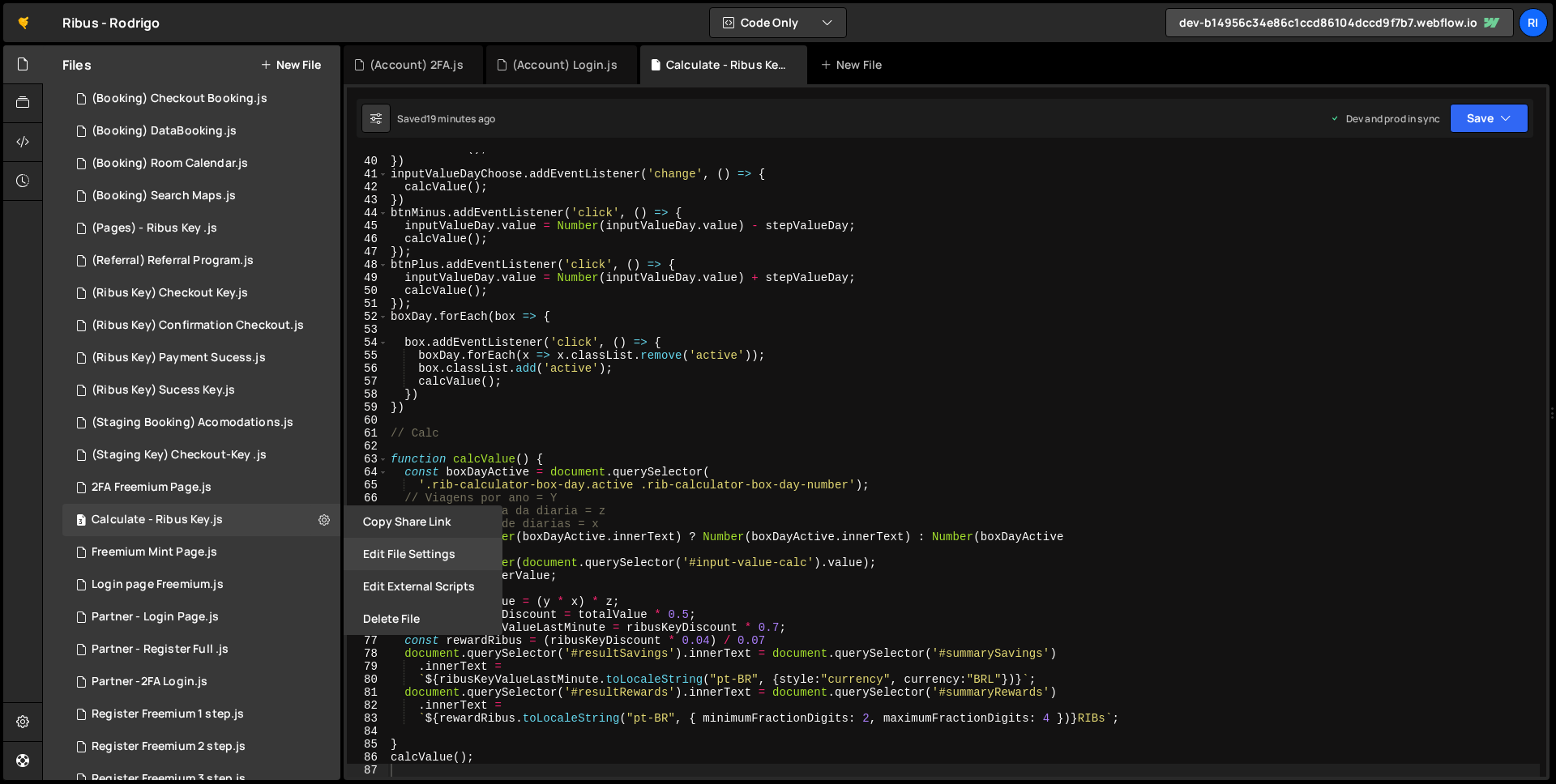click on "Edit File Settings" at bounding box center (423, 554) 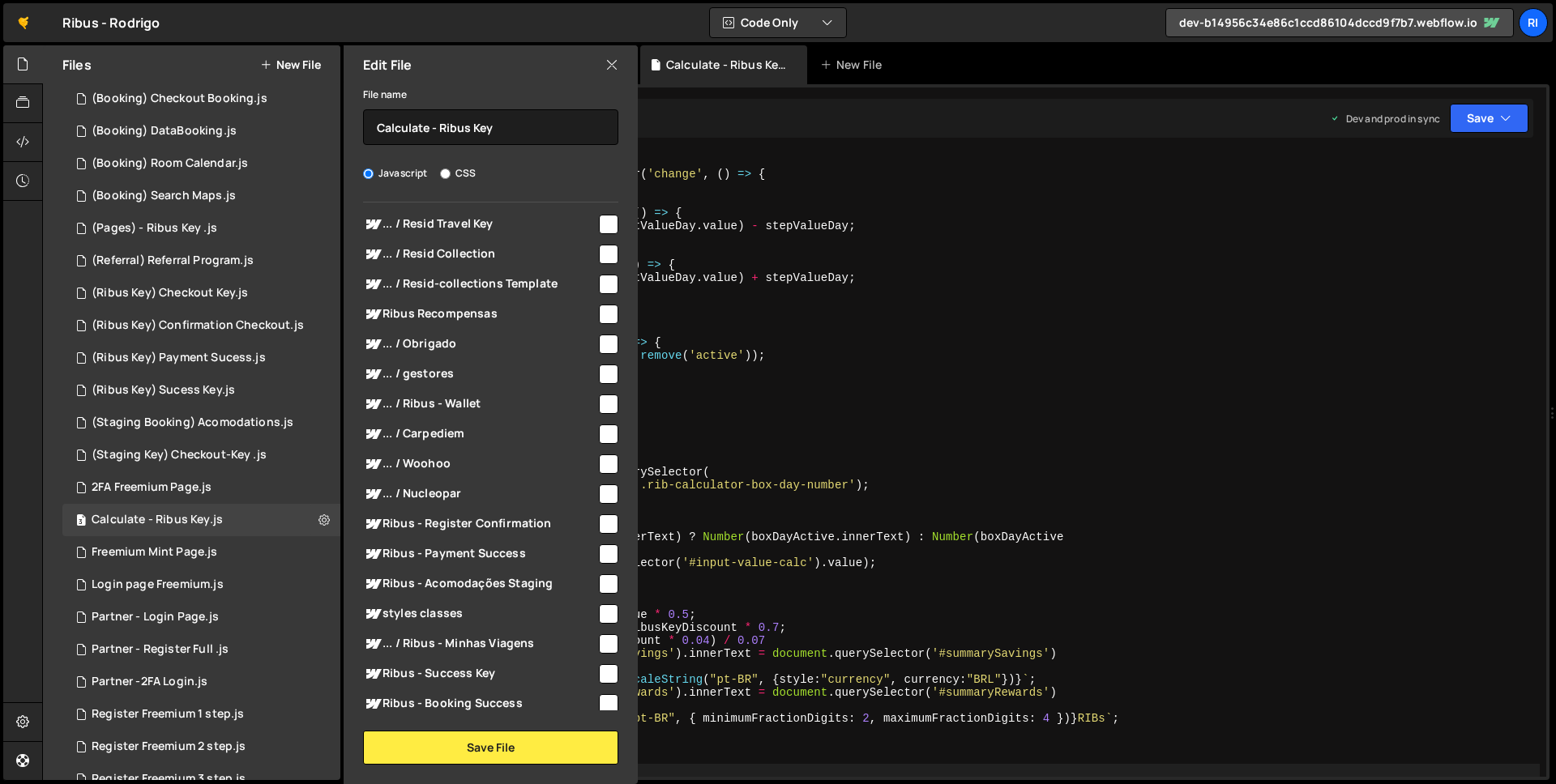 scroll, scrollTop: 98, scrollLeft: 0, axis: vertical 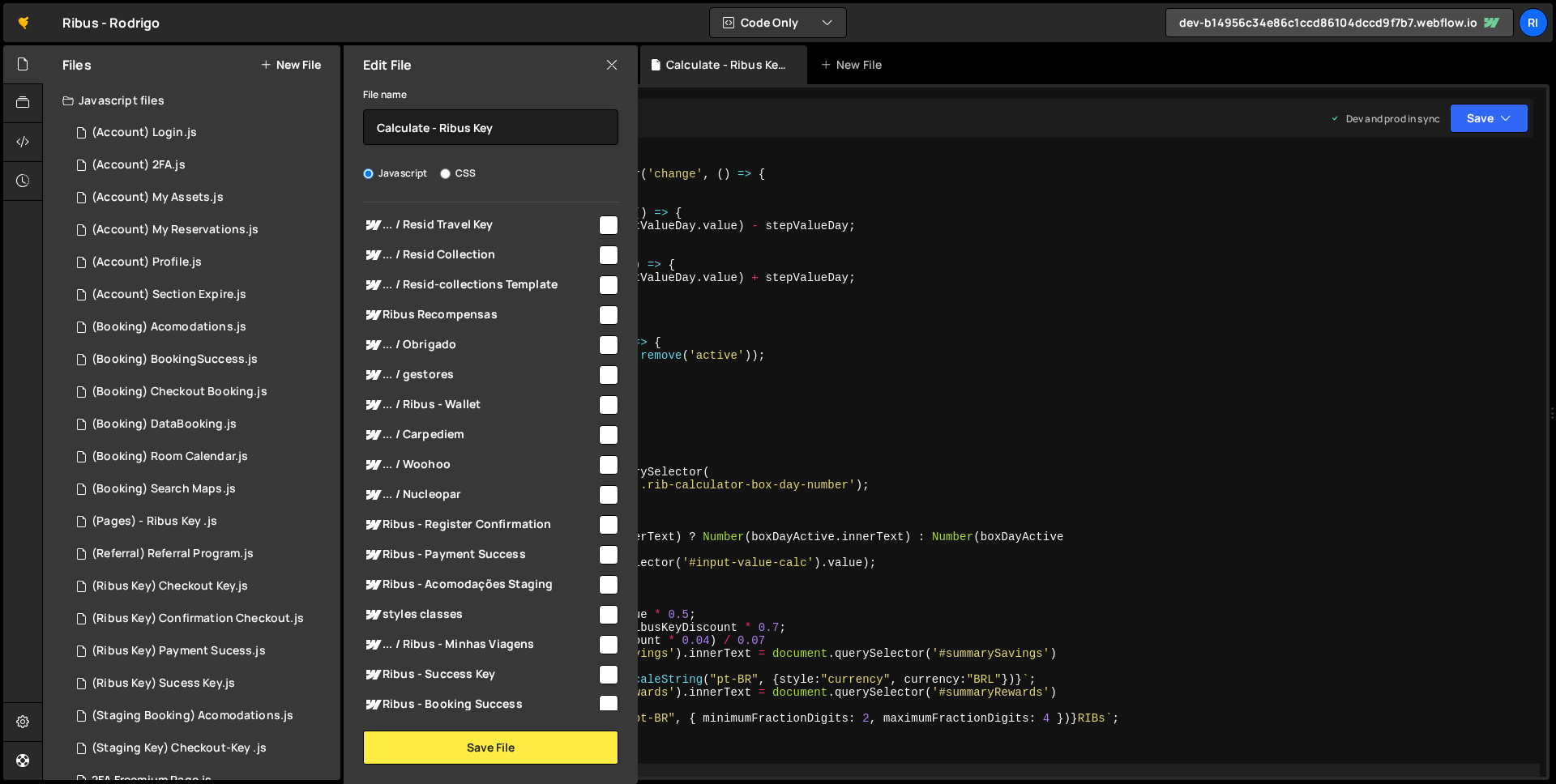 click on "calcValue ( ) ; }) inputValueDayChoose . addEventListener ( 'change' ,   ( )   =>   {    calcValue ( ) ; }) btnMinus . addEventListener ( 'click' ,   ( )   =>   {    inputValueDay . value   =   Number ( inputValueDay . value )   -   stepValueDay ;    calcValue ( ) ; }) ; btnPlus . addEventListener ( 'click' ,   ( )   =>   {    inputValueDay . value   =   Number ( inputValueDay . value )   +   stepValueDay ;    calcValue ( ) ; }) ; boxDay . forEach ( box   =>   {    box . addEventListener ( 'click' ,   ( )   =>   {       boxDay . forEach ( x   =>   x . classList . remove ( 'active' )) ;       box . classList . add ( 'active' ) ;       calcValue ( ) ;    }) }) // Calc function   calcValue ( )   {    const   boxDayActive   =   document . querySelector (       '.rib-calculator-box-day.active .rib-calculator-box-day-number' ) ;    // Viagens por ano = Y    // ticket media da diaria = z    // Quantidade de diarias = x    const   x   =   Number ( boxDayActive . innerText )   ?   Number ( boxDayActive . innerText" at bounding box center [964, 467] 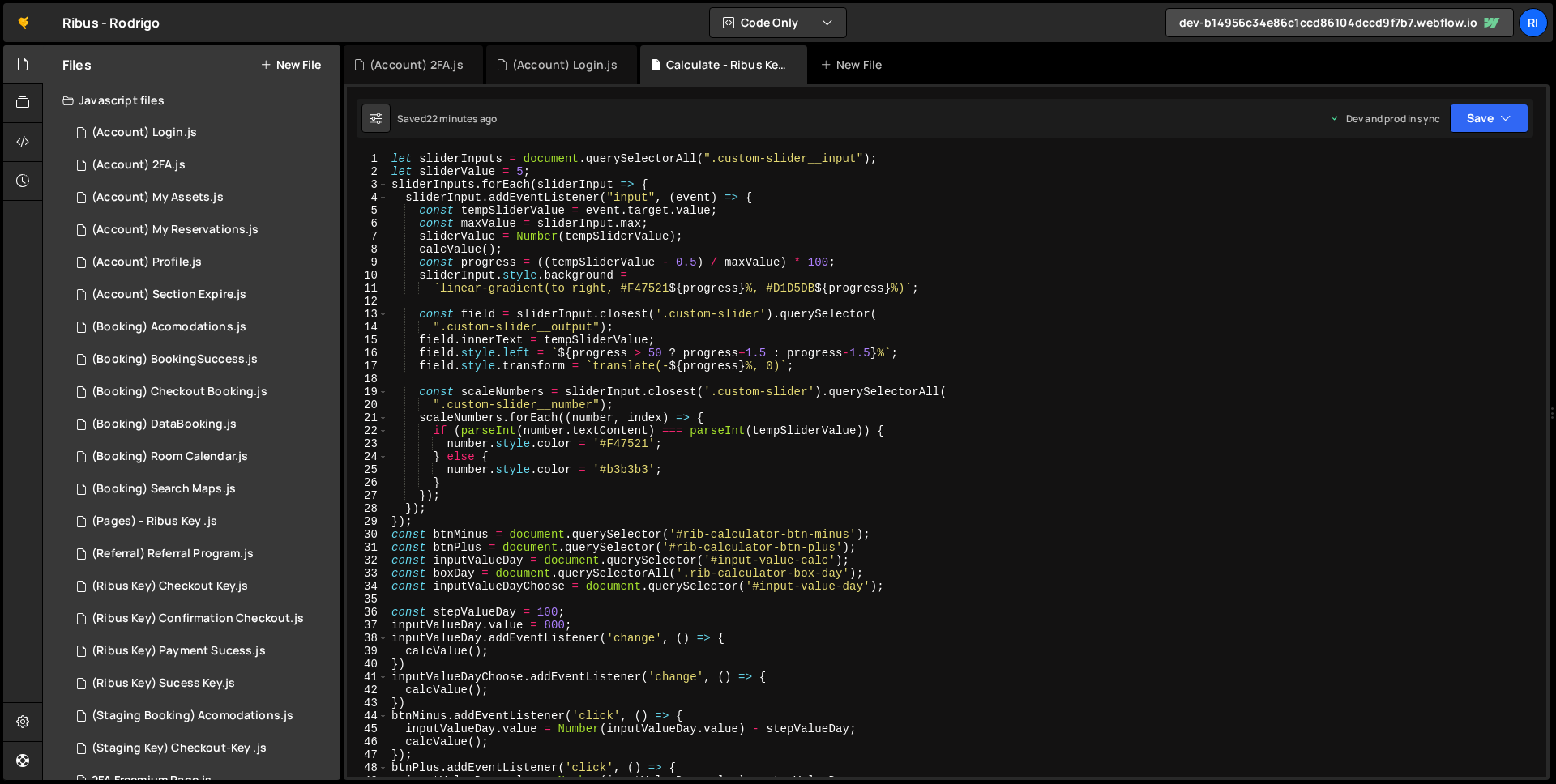 scroll, scrollTop: 0, scrollLeft: 0, axis: both 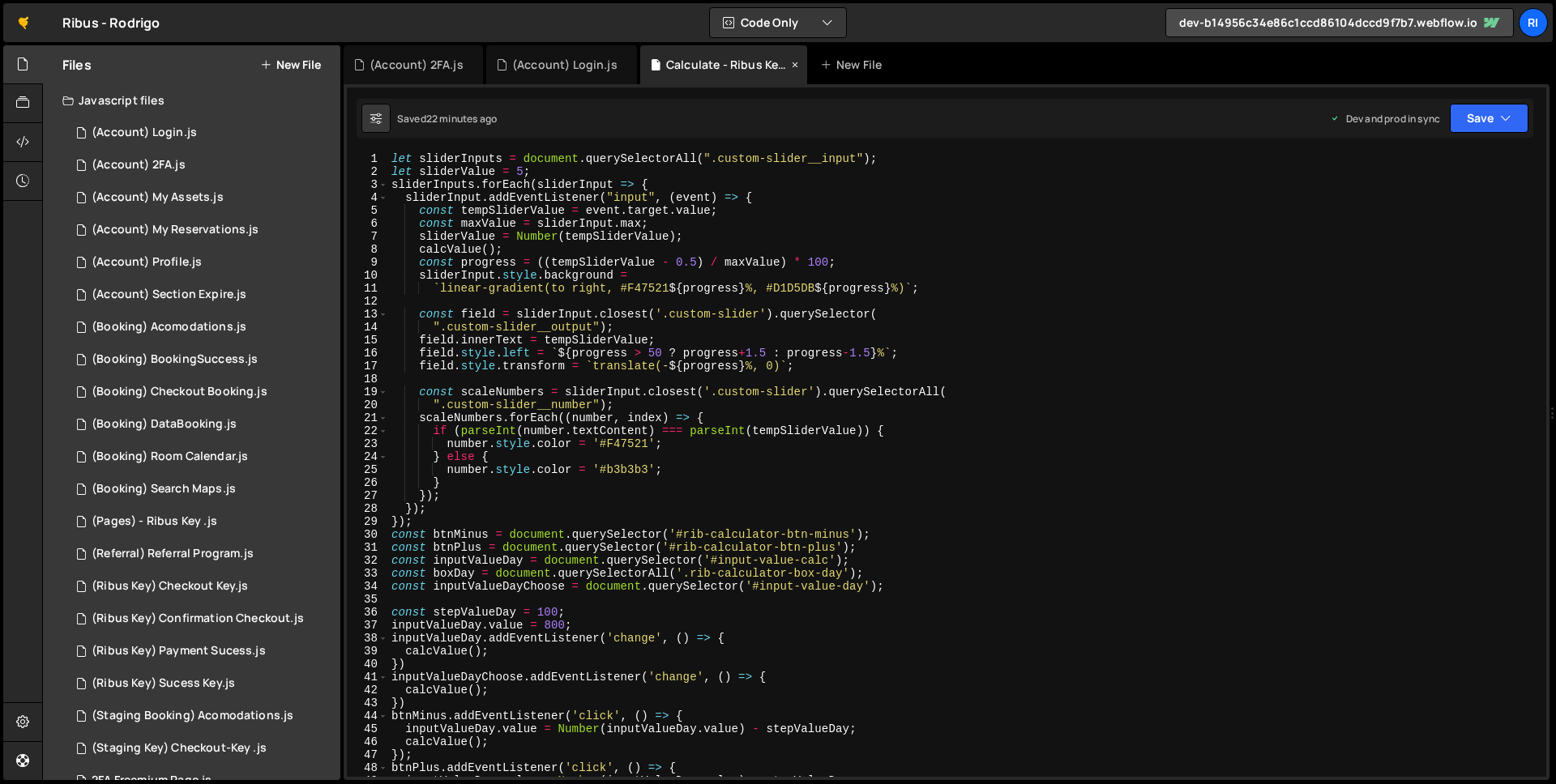 click at bounding box center (795, 65) 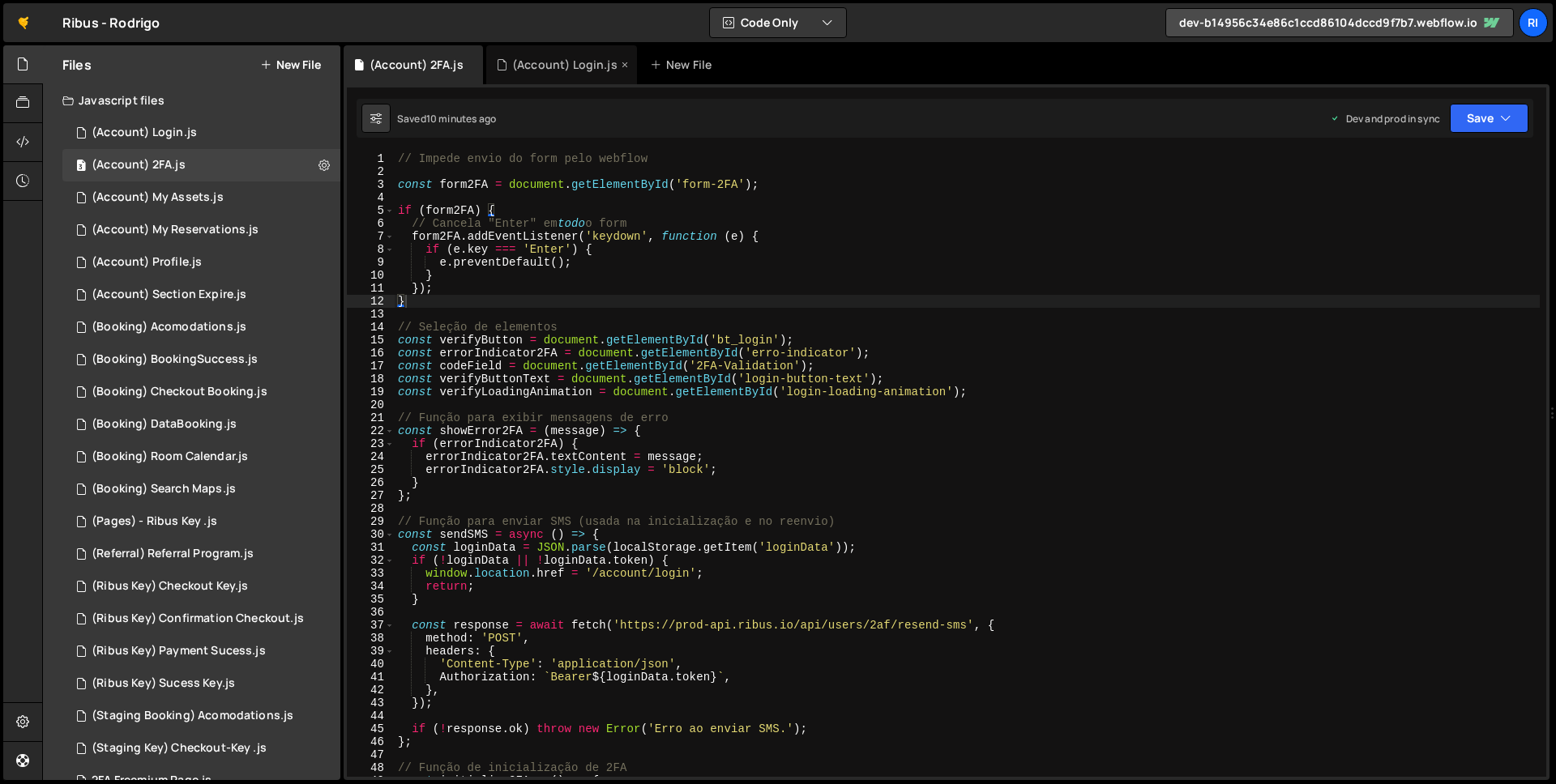 scroll, scrollTop: 6196, scrollLeft: 0, axis: vertical 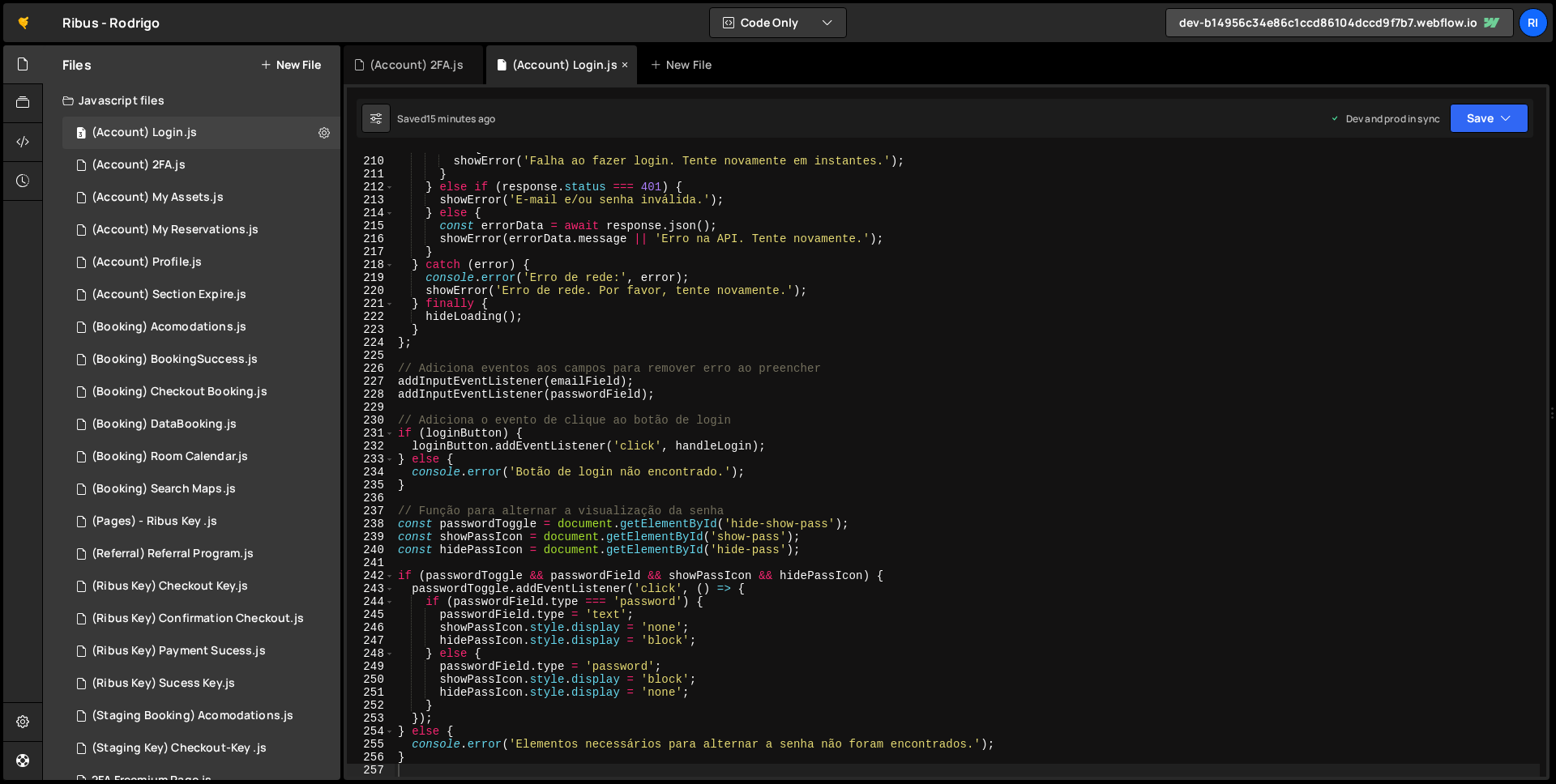 click on "(Account) Login.js" at bounding box center (562, 65) 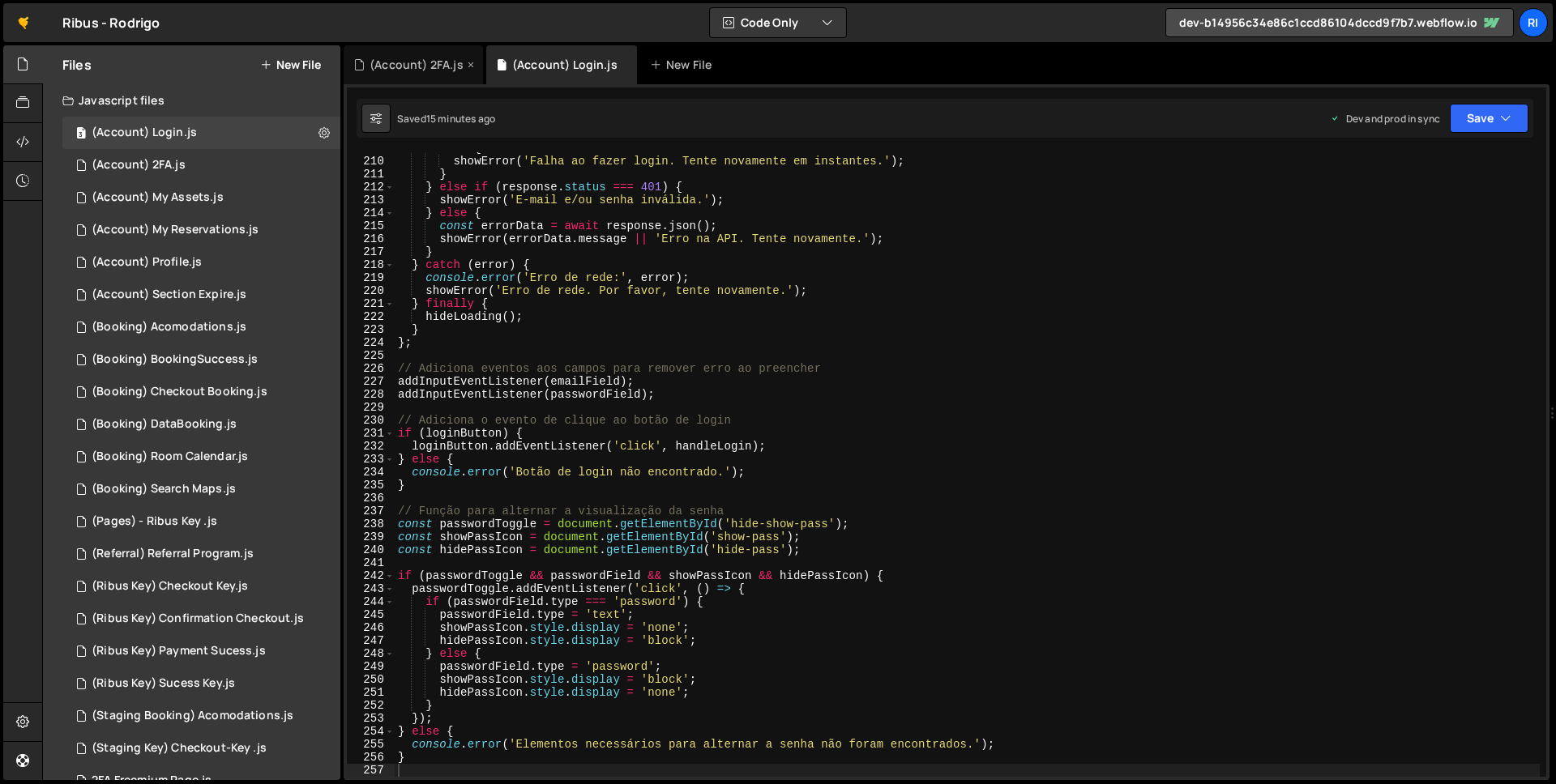 click at bounding box center [471, 65] 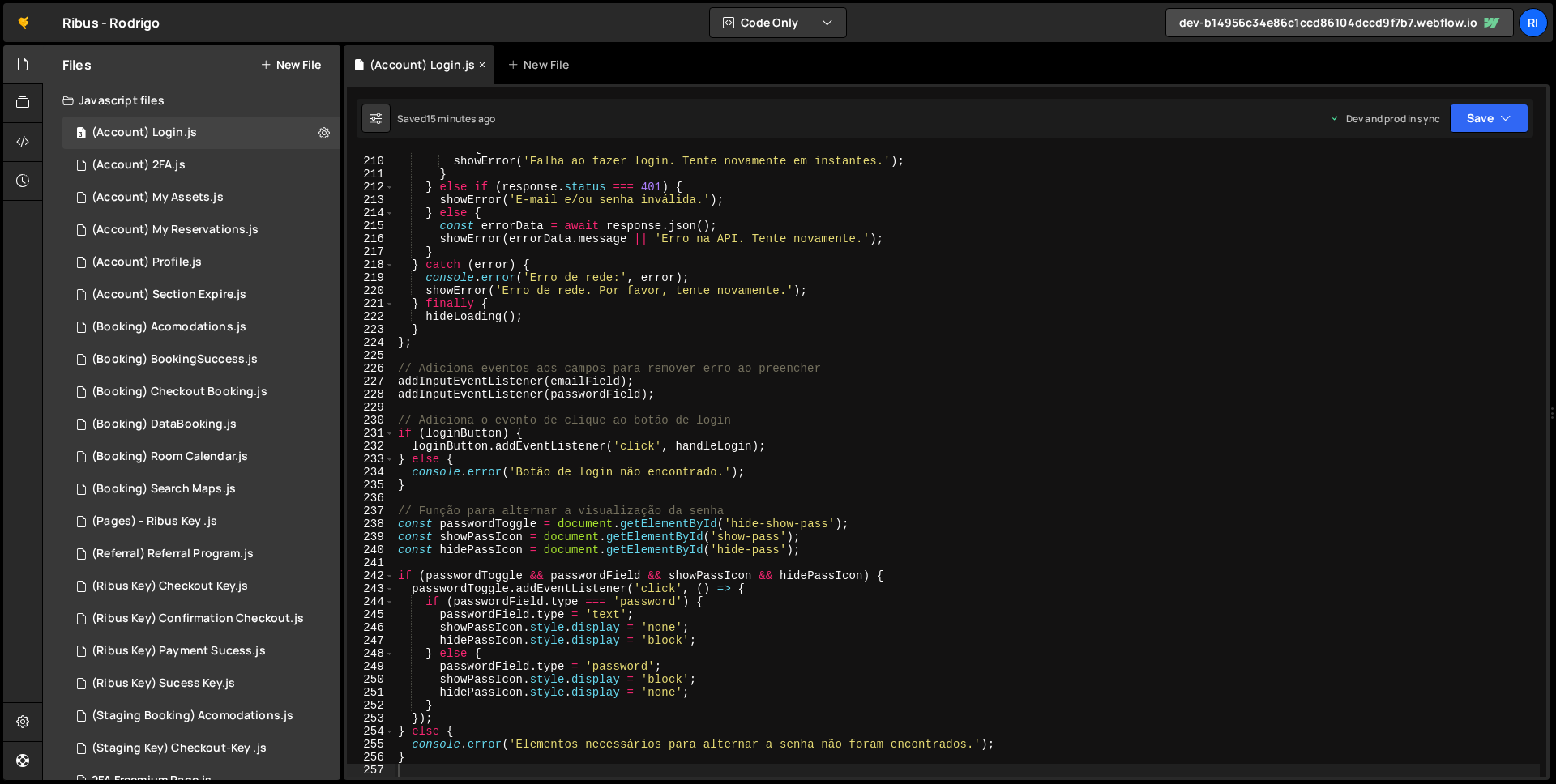click at bounding box center [482, 65] 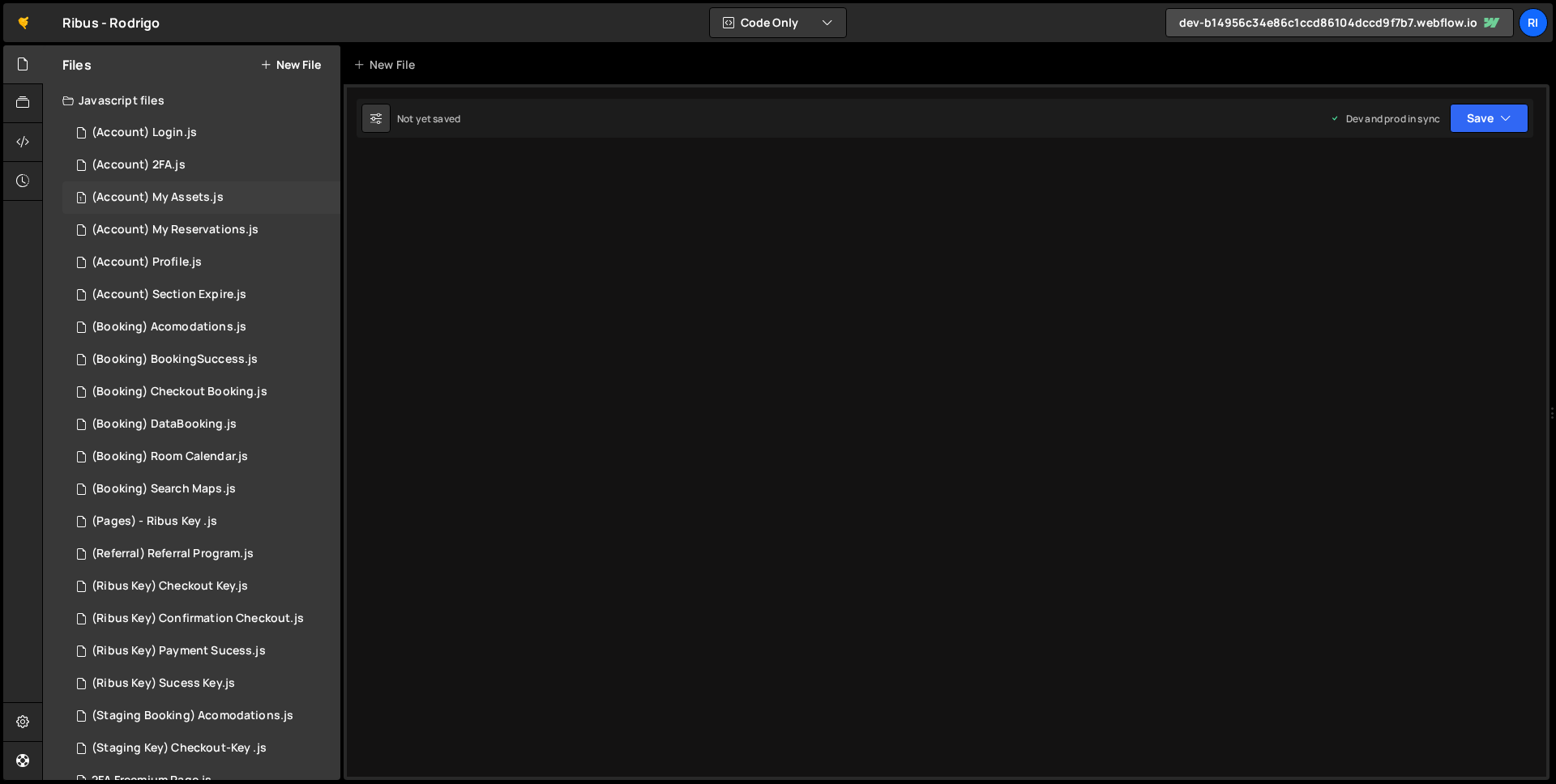 click on "(Account) My Assets.js" at bounding box center [157, 198] 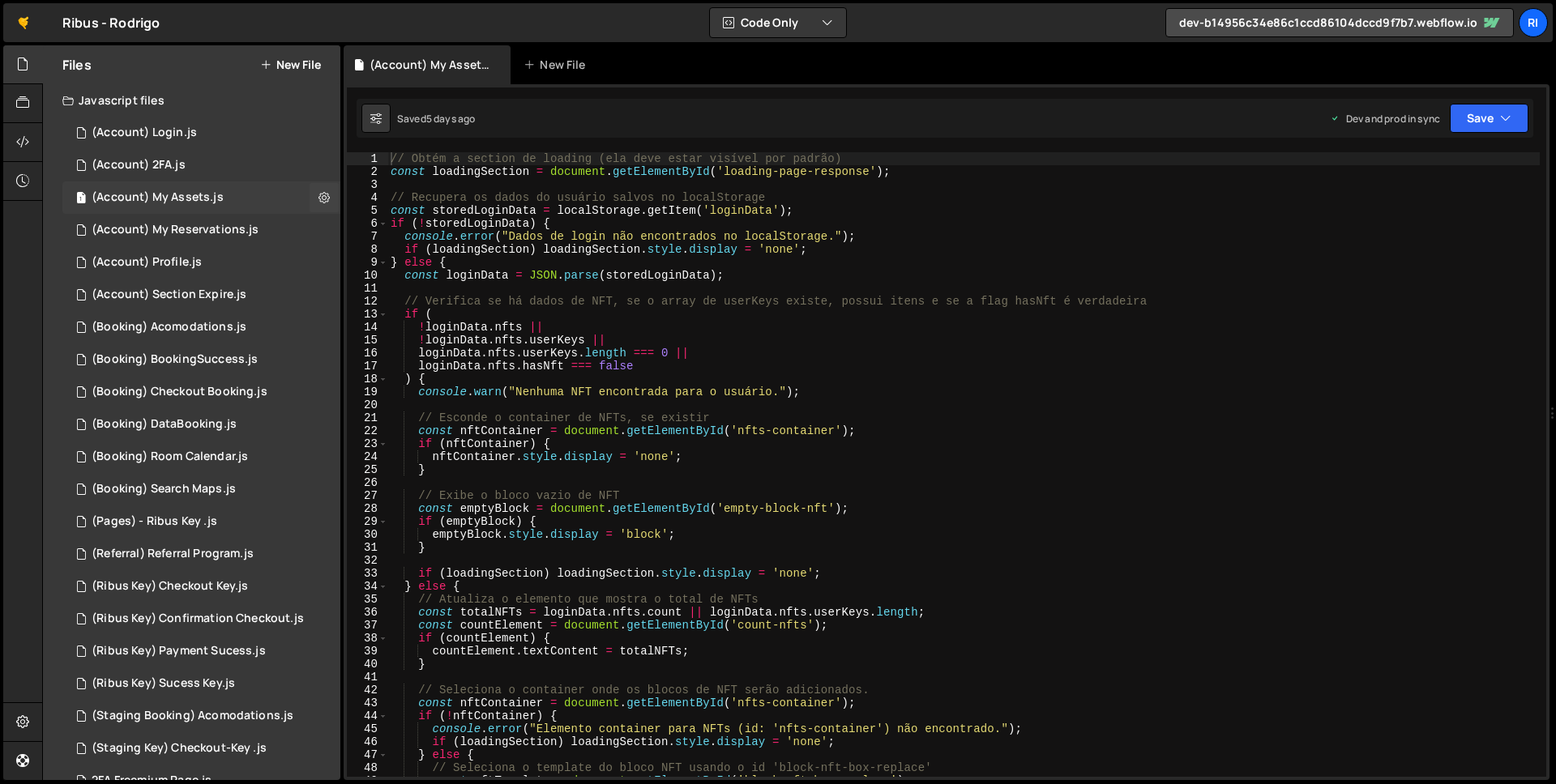click on "(Account) My Assets.js" at bounding box center (157, 198) 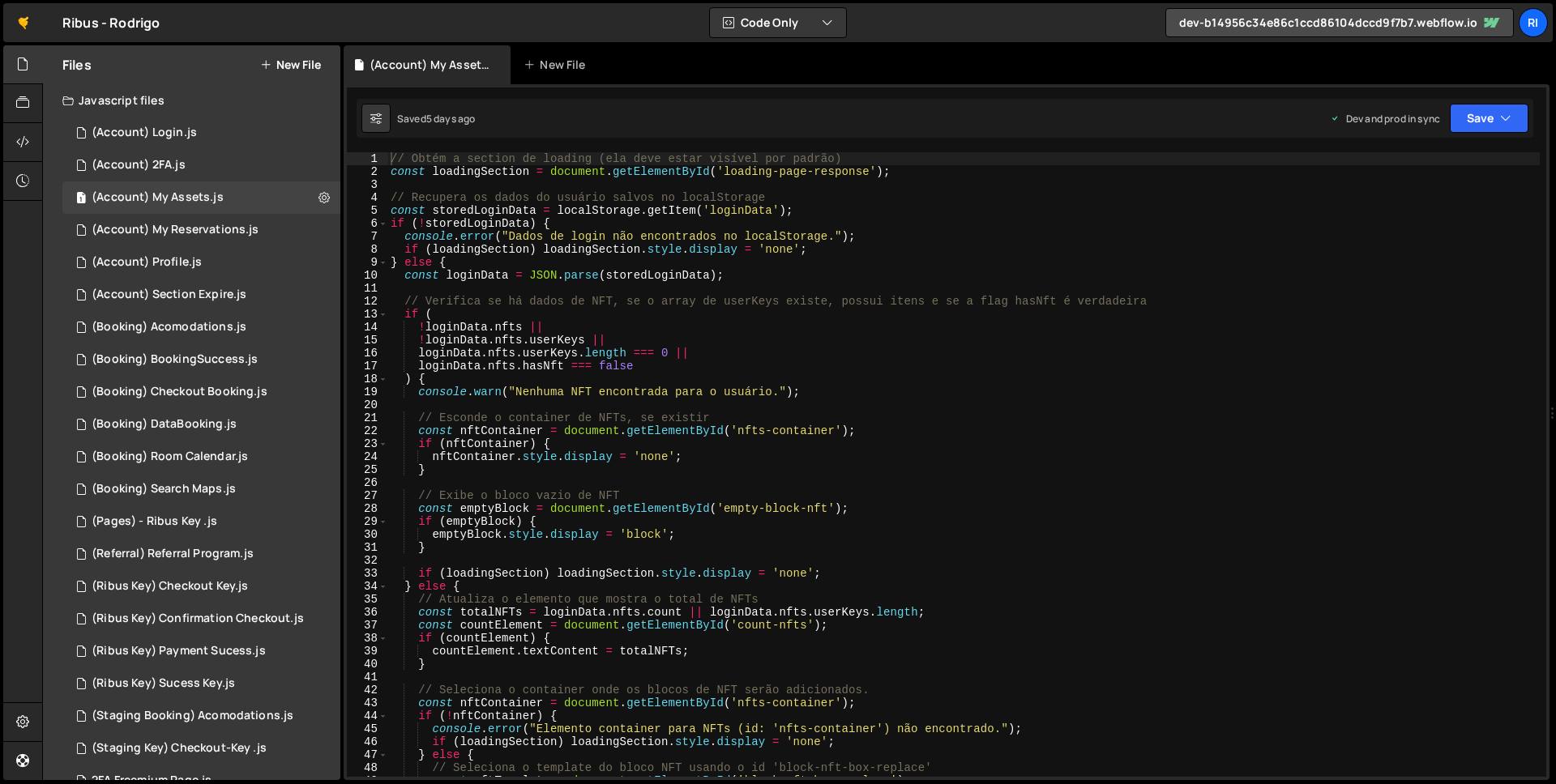 type on "loginData.nfts.userKeys.length === 0 ||" 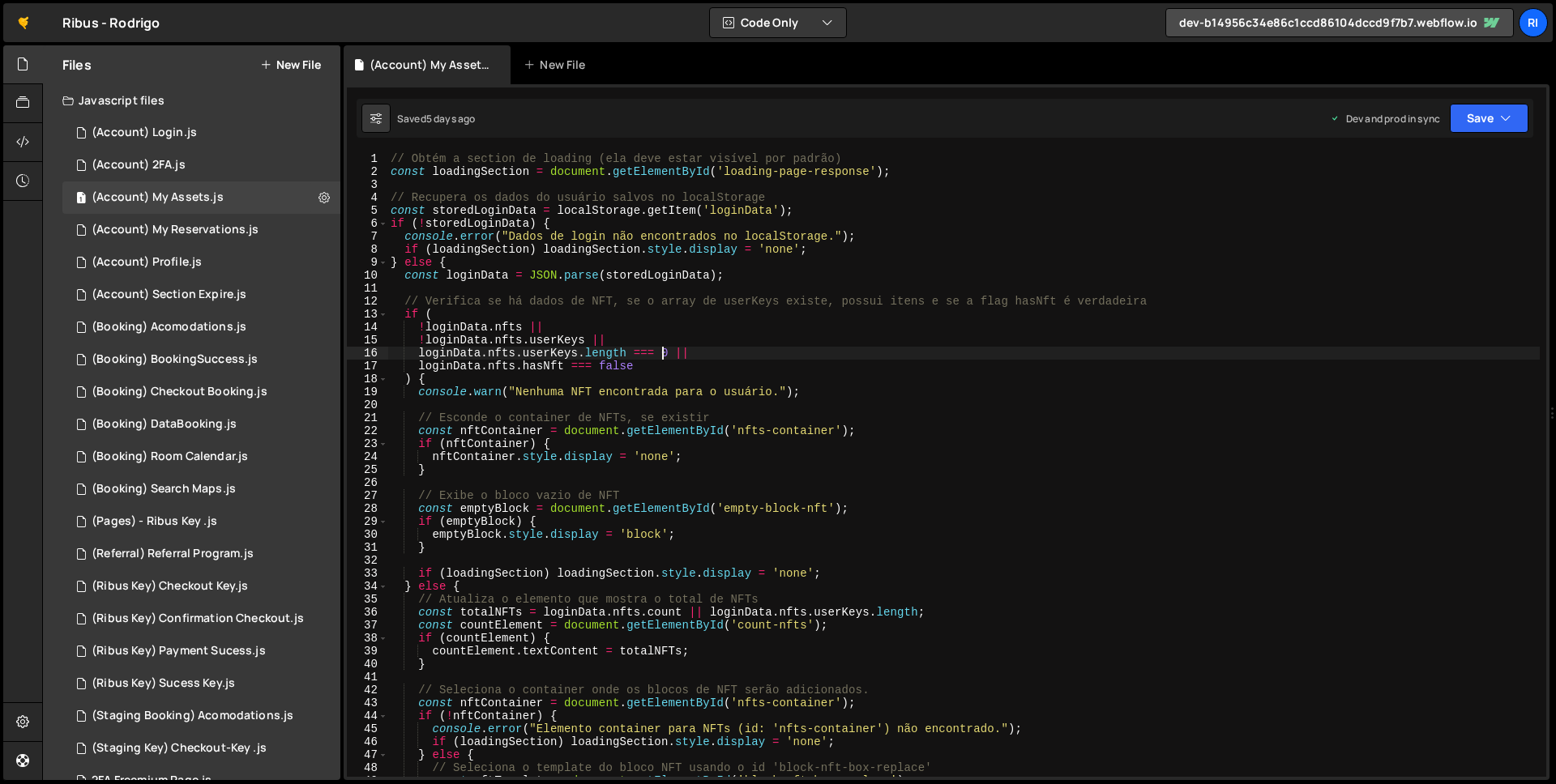 click on "// Obtém a section de loading (ela deve estar visível por padrão) const   loadingSection   =   document . getElementById ( 'loading-page-response' ) ; // Recupera os dados do usuário salvos no localStorage const   storedLoginData   =   localStorage . getItem ( 'loginData' ) ; if   ( ! storedLoginData )   {    console . error ( "Dados de login não encontrados no localStorage." ) ;    if   ( loadingSection )   loadingSection . style . display   =   'none' ; }   else   {    const   loginData   =   JSON . parse ( storedLoginData ) ;    // Verifica se há dados de NFT, se o array de userKeys existe, possui itens e se a flag hasNft é verdadeira    if   (       ! loginData . nfts   ||       ! loginData . nfts . userKeys   ||       loginData . nfts . userKeys . length   ===   0   ||       loginData . nfts . hasNft   ===   false    )   {       console . warn ( "Nenhuma NFT encontrada para o usuário." ) ;       // Esconde o container de NFTs, se existir       const   nftContainer   =   document . getElementById" at bounding box center [964, 477] 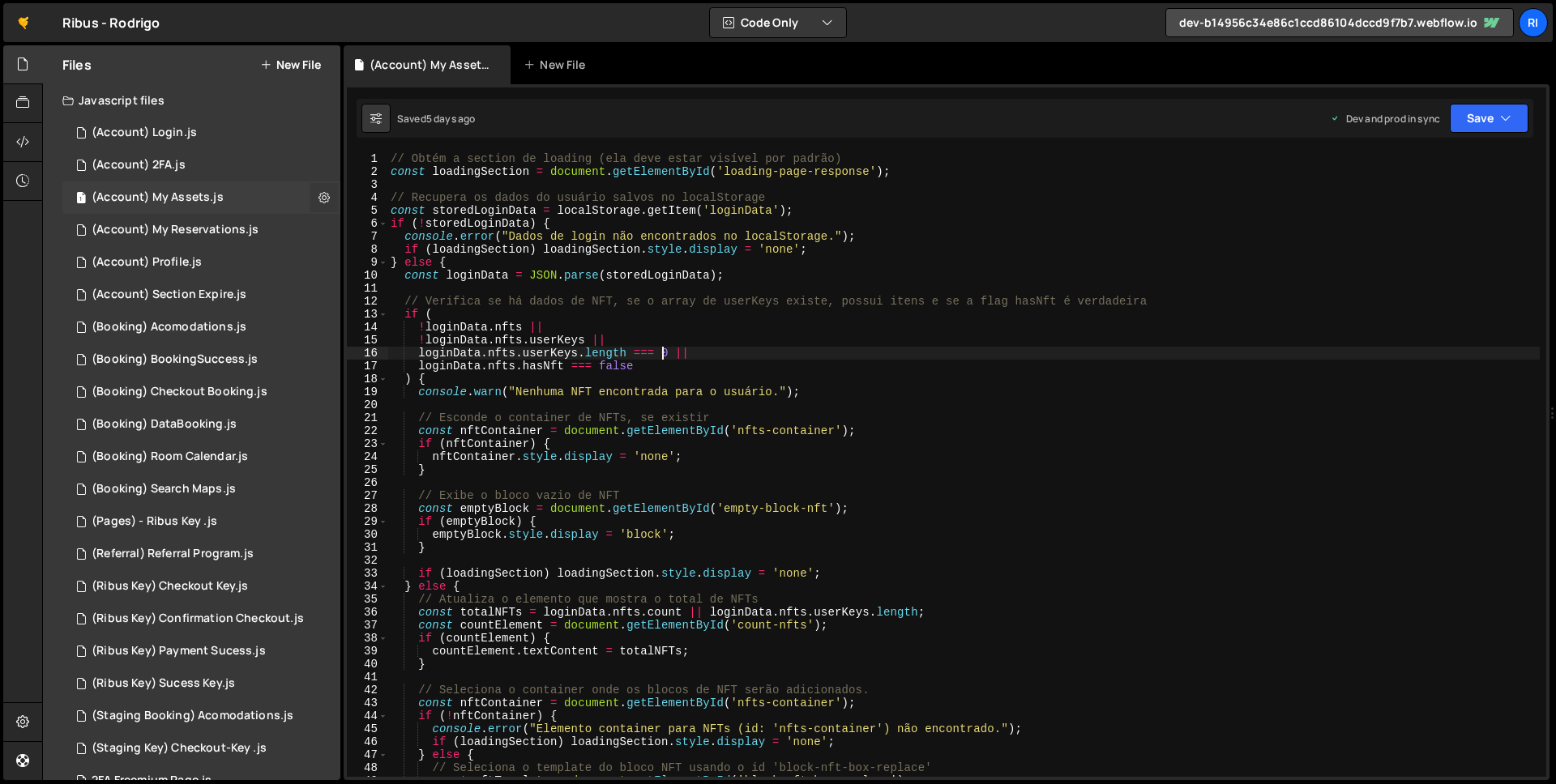 click at bounding box center (324, 197) 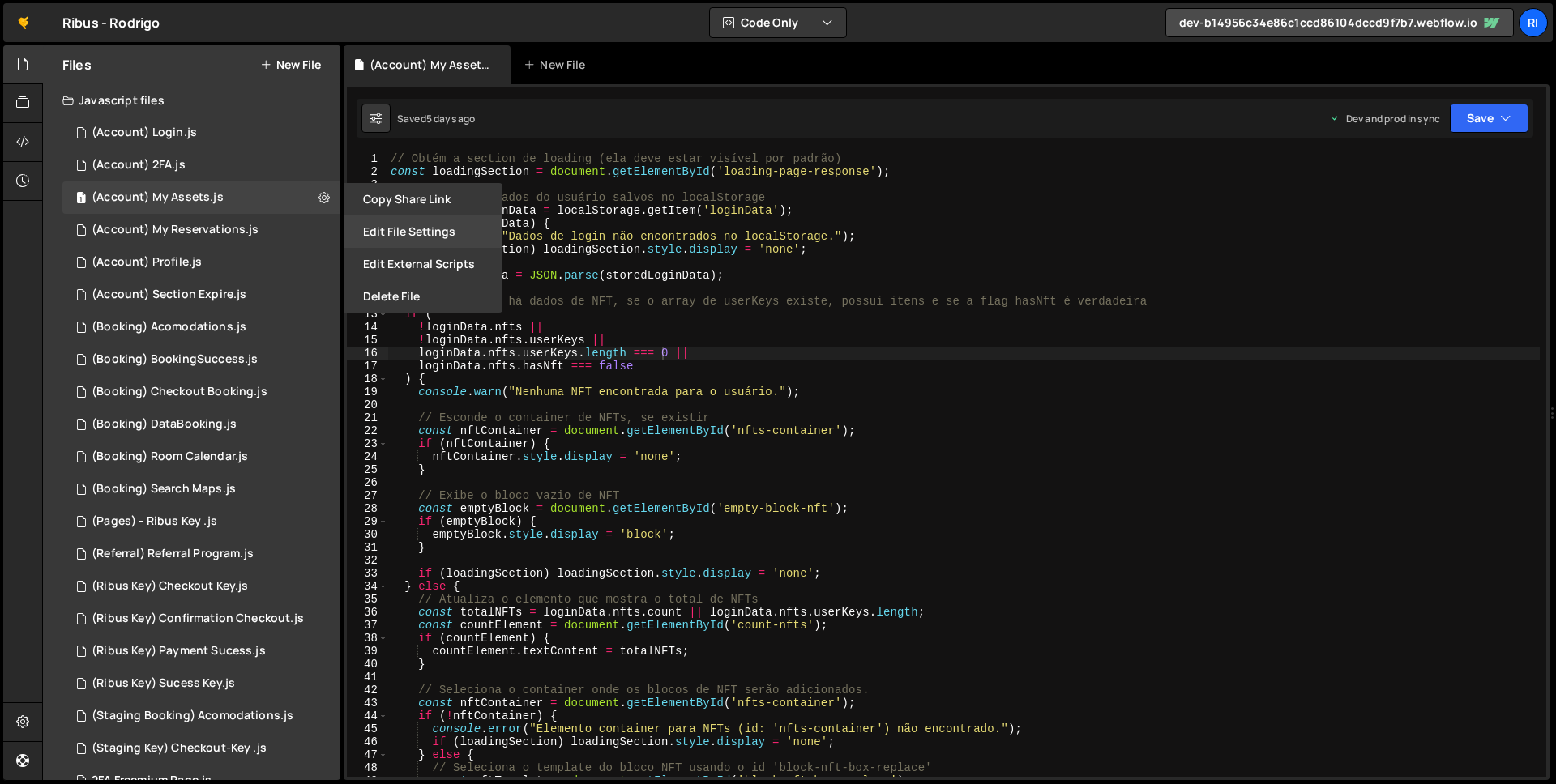 click on "Edit File Settings" at bounding box center [423, 232] 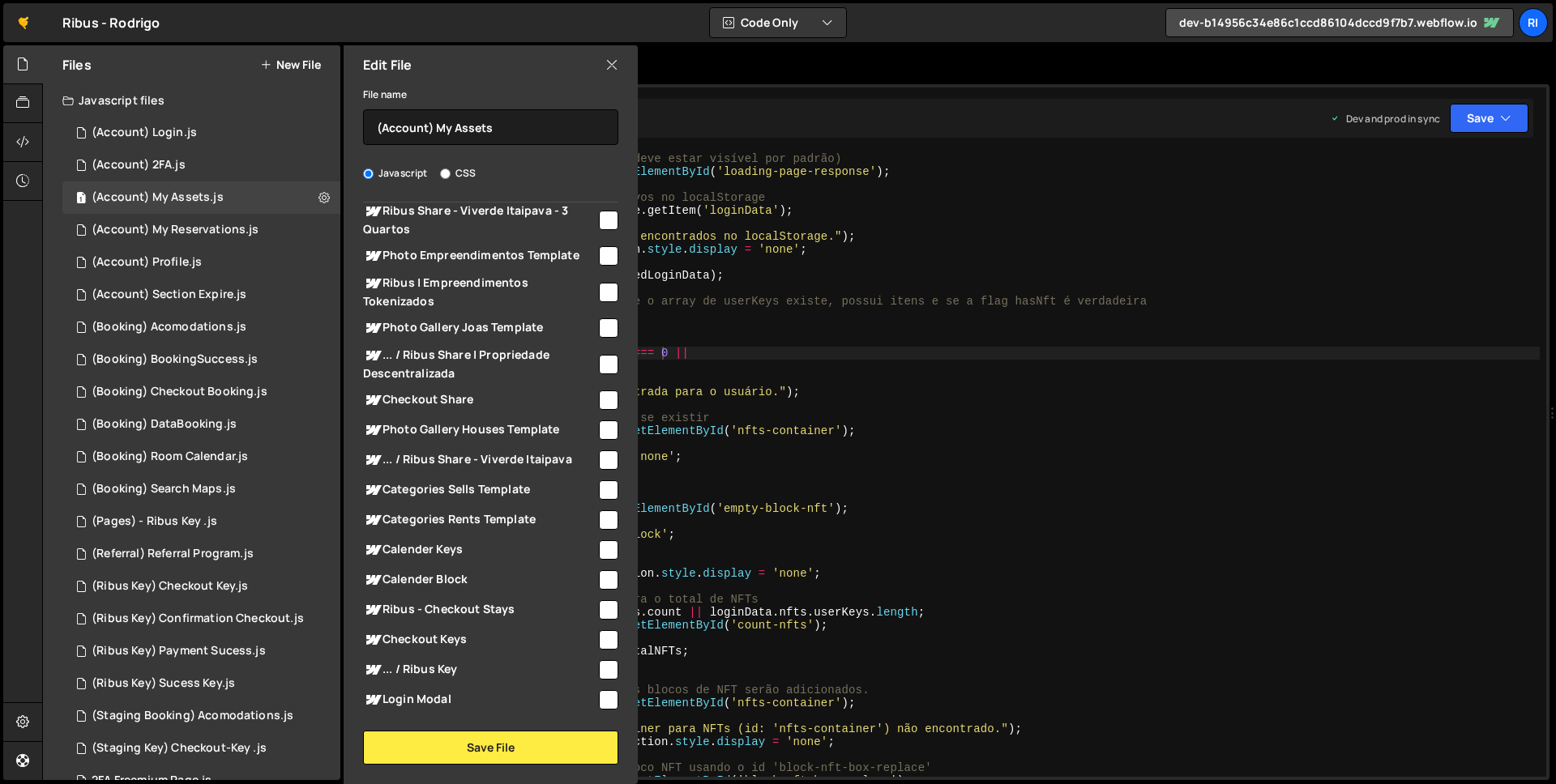 scroll, scrollTop: 2673, scrollLeft: 0, axis: vertical 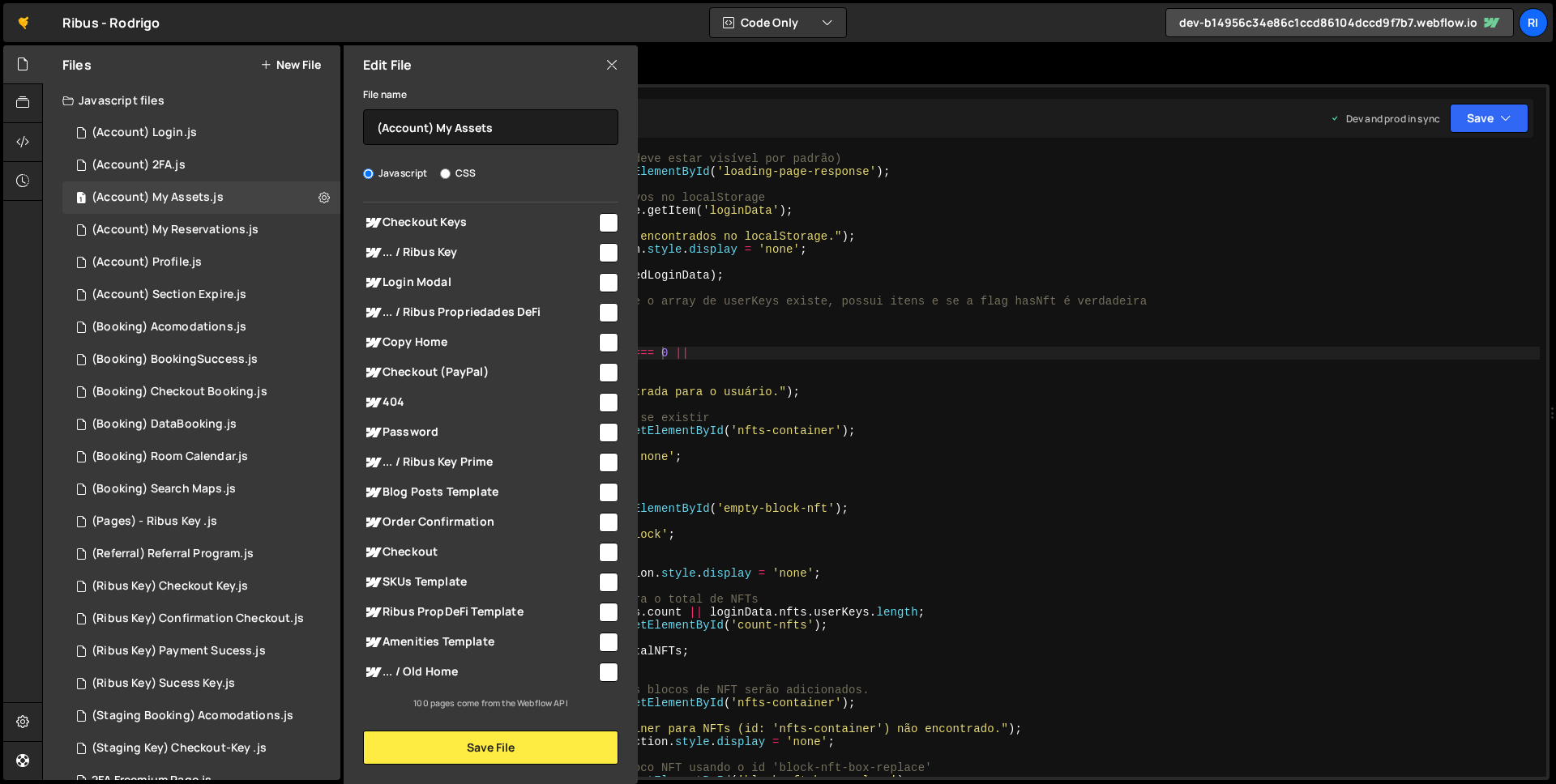 type on "!loginData.nfts.userKeys ||" 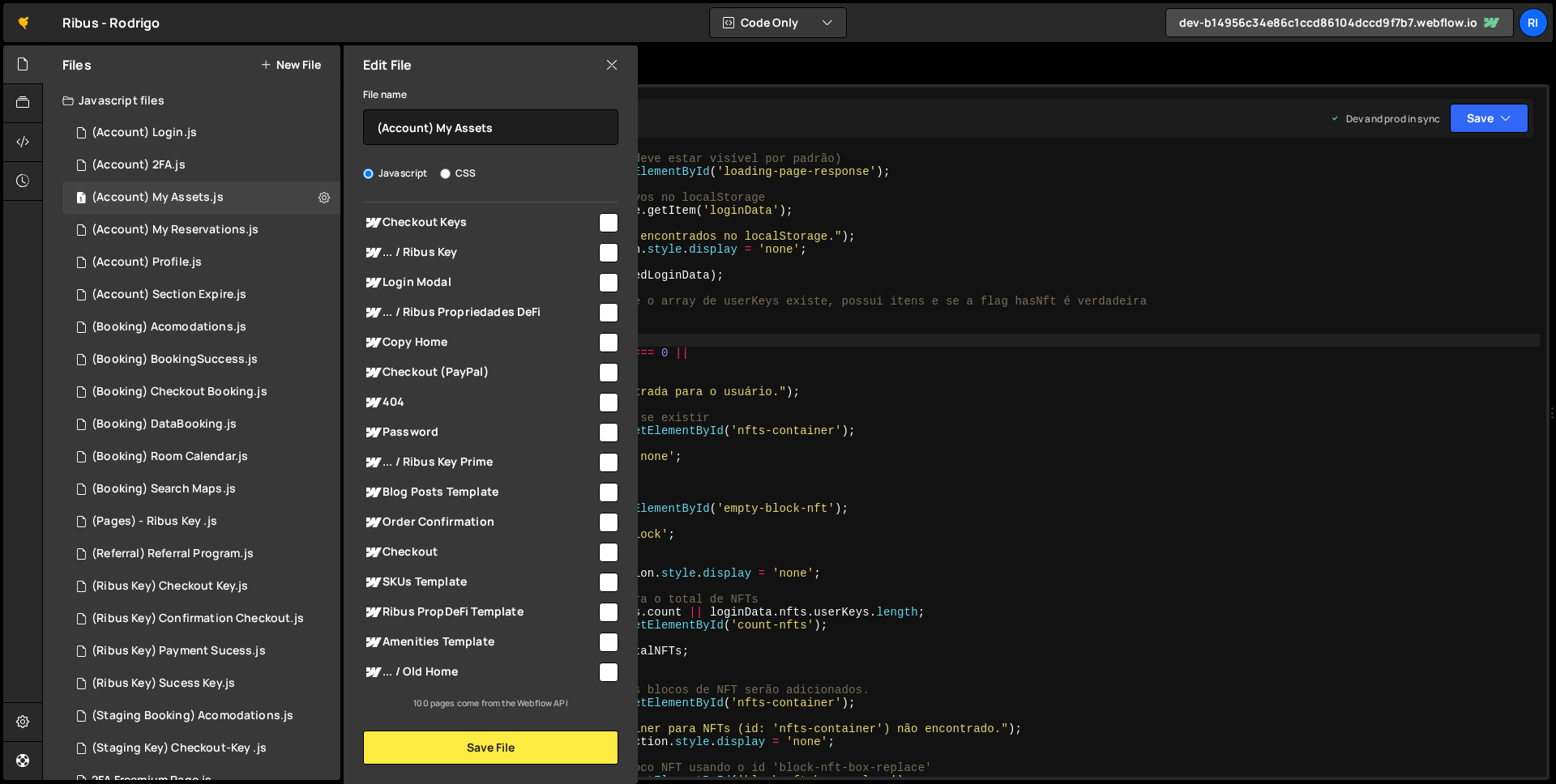 click on "// Obtém a section de loading (ela deve estar visível por padrão) const   loadingSection   =   document . getElementById ( 'loading-page-response' ) ; // Recupera os dados do usuário salvos no localStorage const   storedLoginData   =   localStorage . getItem ( 'loginData' ) ; if   ( ! storedLoginData )   {    console . error ( "Dados de login não encontrados no localStorage." ) ;    if   ( loadingSection )   loadingSection . style . display   =   'none' ; }   else   {    const   loginData   =   JSON . parse ( storedLoginData ) ;    // Verifica se há dados de NFT, se o array de userKeys existe, possui itens e se a flag hasNft é verdadeira    if   (       ! loginData . nfts   ||       ! loginData . nfts . userKeys   ||       loginData . nfts . userKeys . length   ===   0   ||       loginData . nfts . hasNft   ===   false    )   {       console . warn ( "Nenhuma NFT encontrada para o usuário." ) ;       // Esconde o container de NFTs, se existir       const   nftContainer   =   document . getElementById" at bounding box center (964, 477) 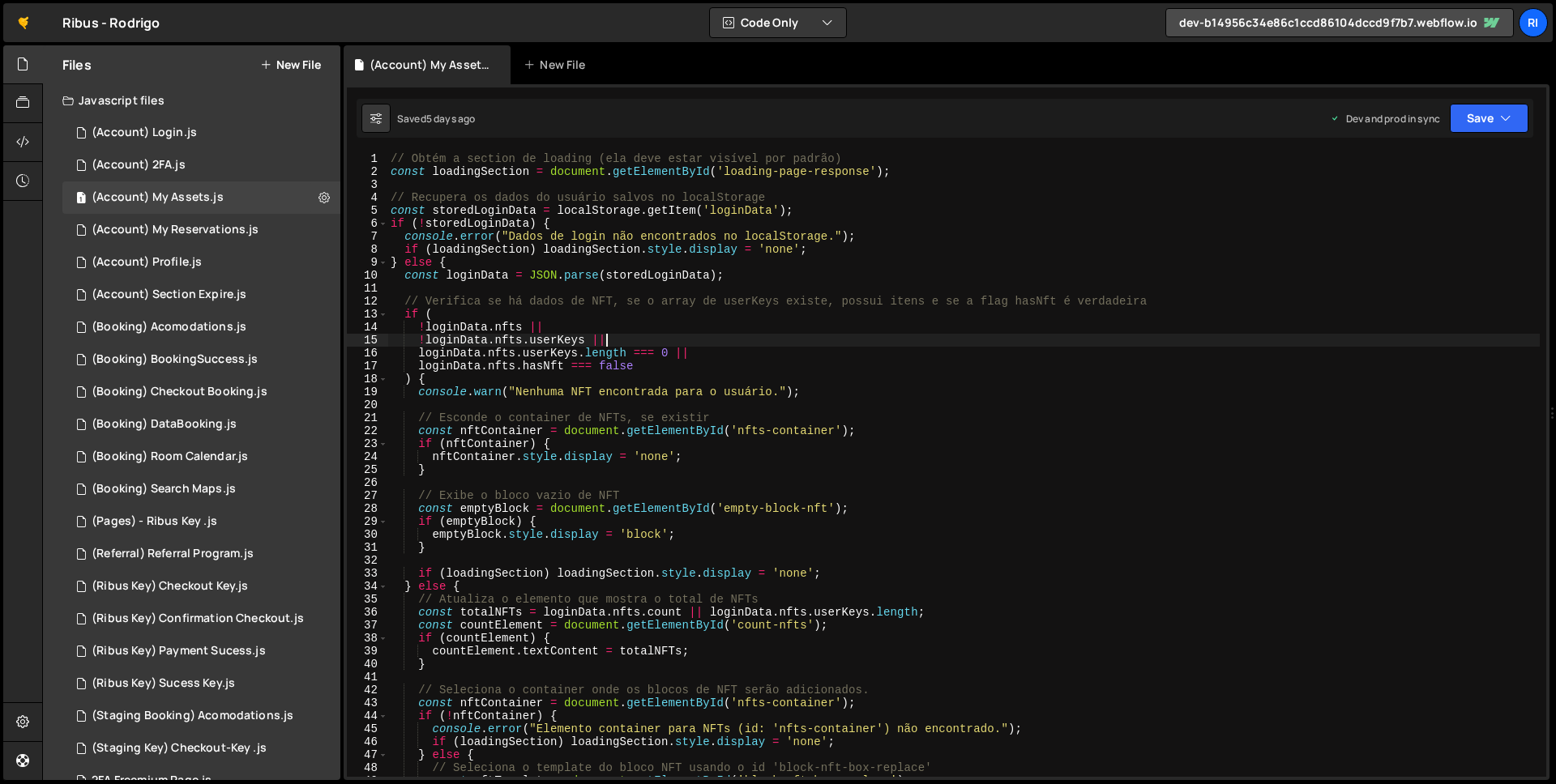 click on "// Obtém a section de loading (ela deve estar visível por padrão) const   loadingSection   =   document . getElementById ( 'loading-page-response' ) ; // Recupera os dados do usuário salvos no localStorage const   storedLoginData   =   localStorage . getItem ( 'loginData' ) ; if   ( ! storedLoginData )   {    console . error ( "Dados de login não encontrados no localStorage." ) ;    if   ( loadingSection )   loadingSection . style . display   =   'none' ; }   else   {    const   loginData   =   JSON . parse ( storedLoginData ) ;    // Verifica se há dados de NFT, se o array de userKeys existe, possui itens e se a flag hasNft é verdadeira    if   (       ! loginData . nfts   ||       ! loginData . nfts . userKeys   ||       loginData . nfts . userKeys . length   ===   0   ||       loginData . nfts . hasNft   ===   false    )   {       console . warn ( "Nenhuma NFT encontrada para o usuário." ) ;       // Esconde o container de NFTs, se existir       const   nftContainer   =   document . getElementById" at bounding box center [964, 477] 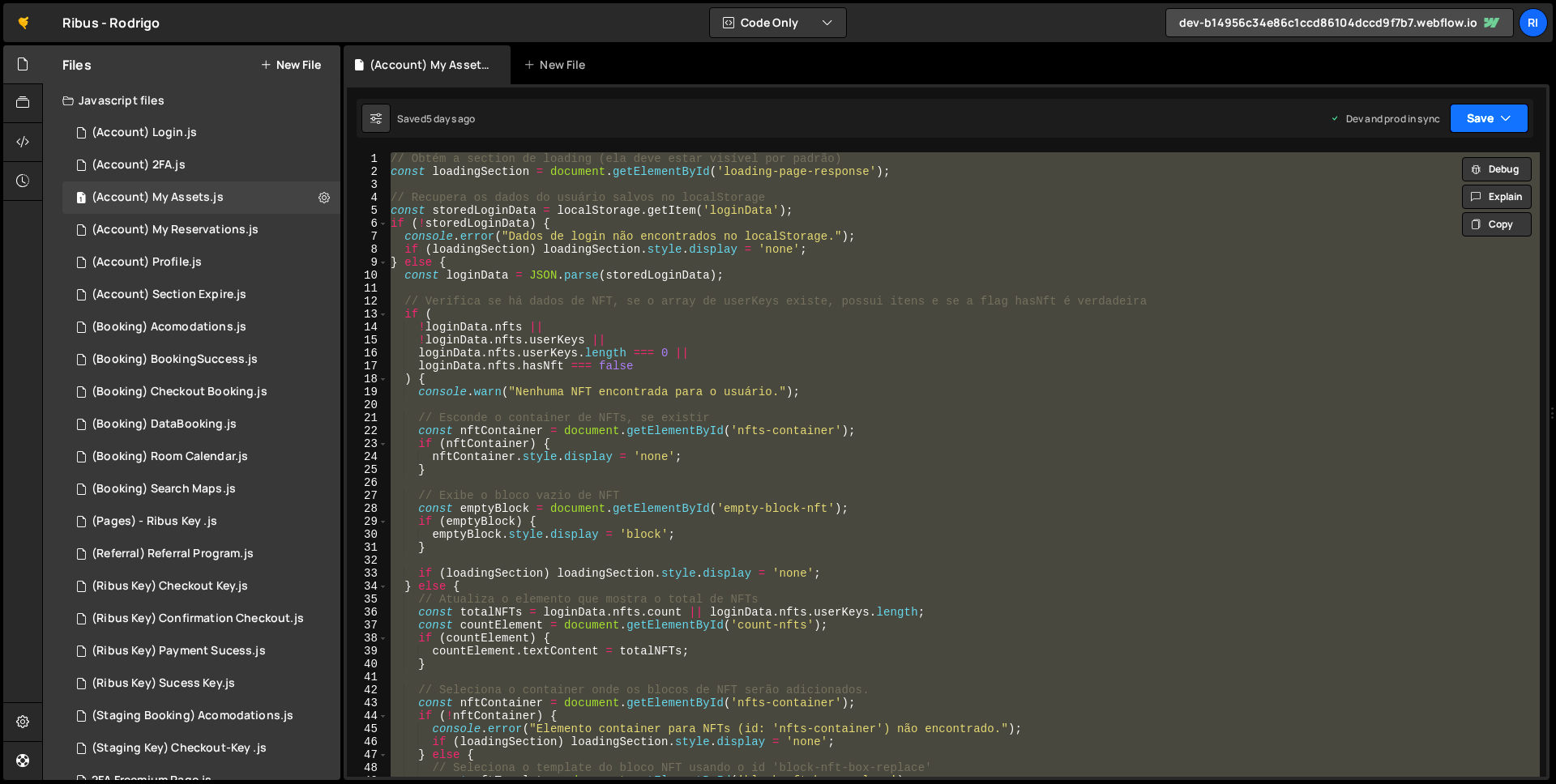click on "Save" at bounding box center [1489, 118] 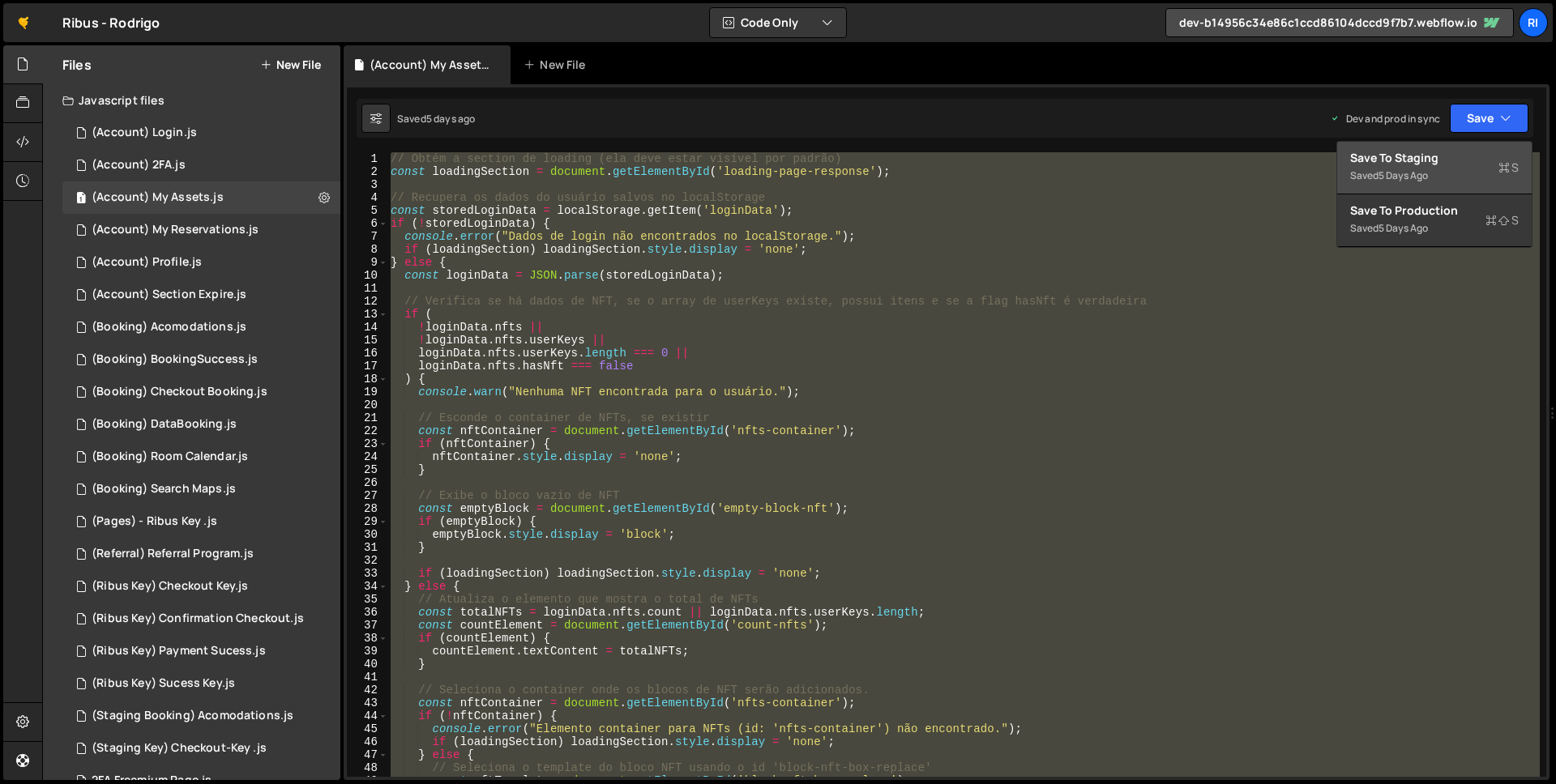 click on "Saved 5 days ago" at bounding box center (1434, 168) 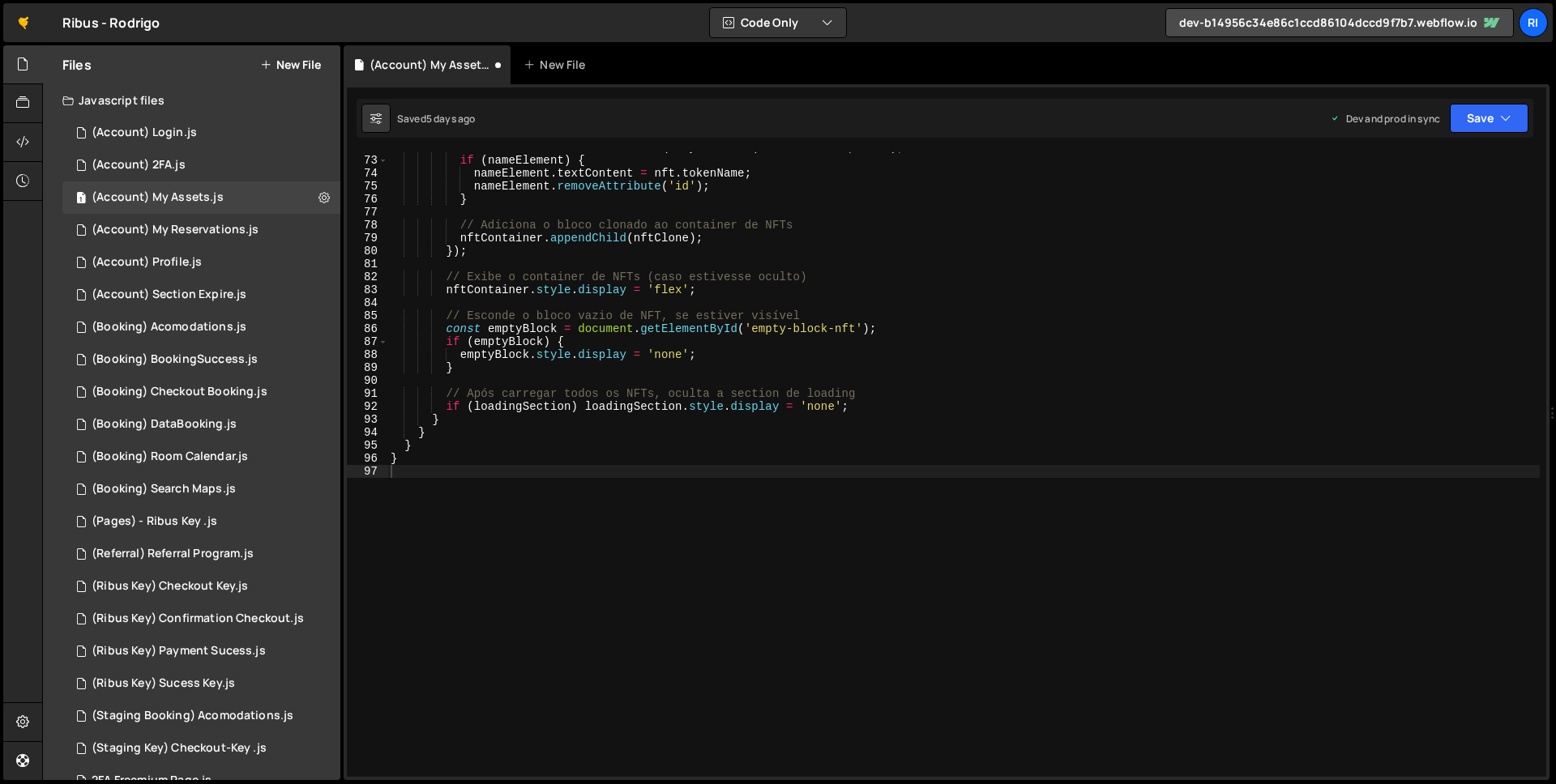 scroll, scrollTop: 932, scrollLeft: 0, axis: vertical 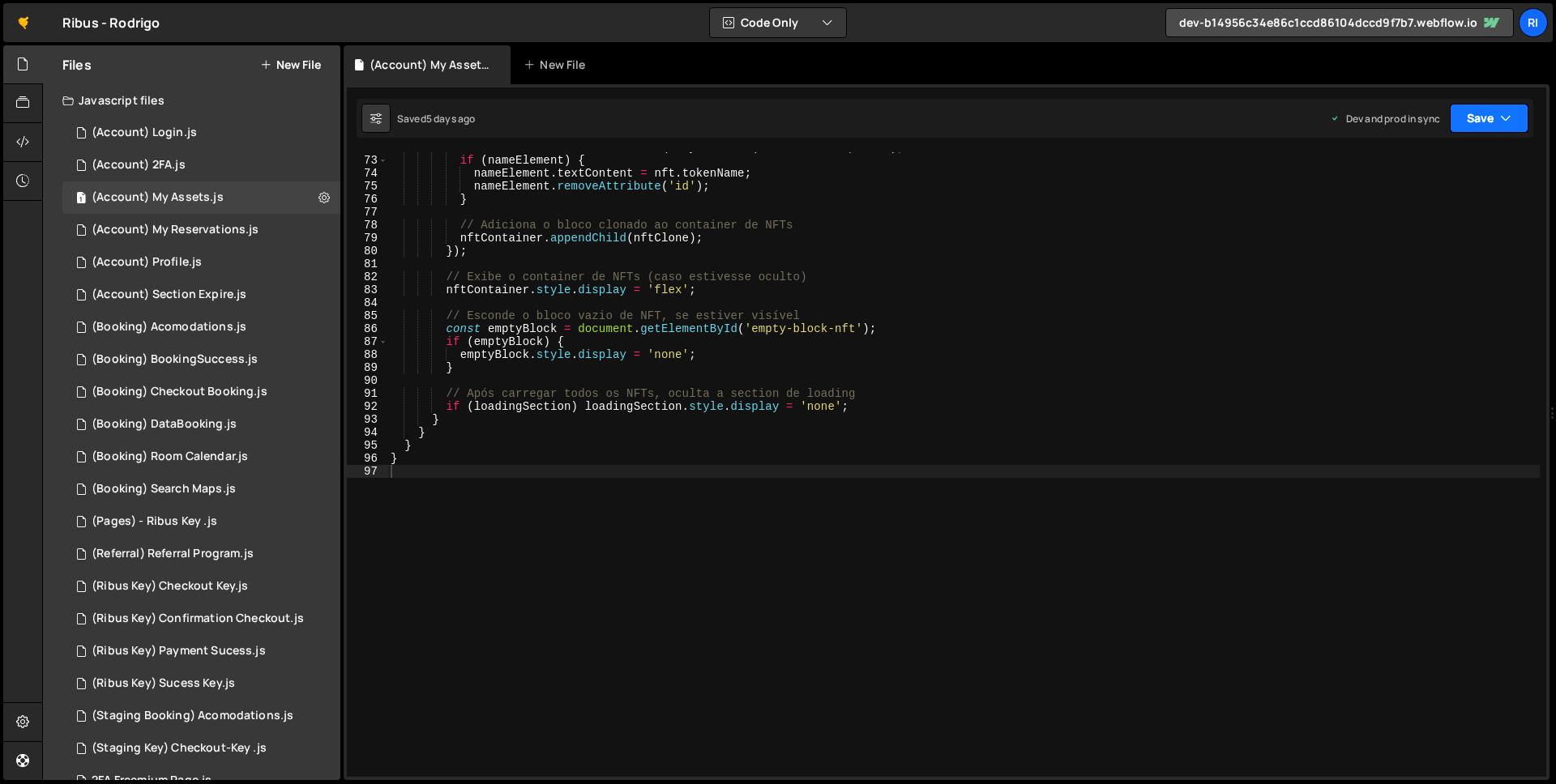 click at bounding box center (1506, 118) 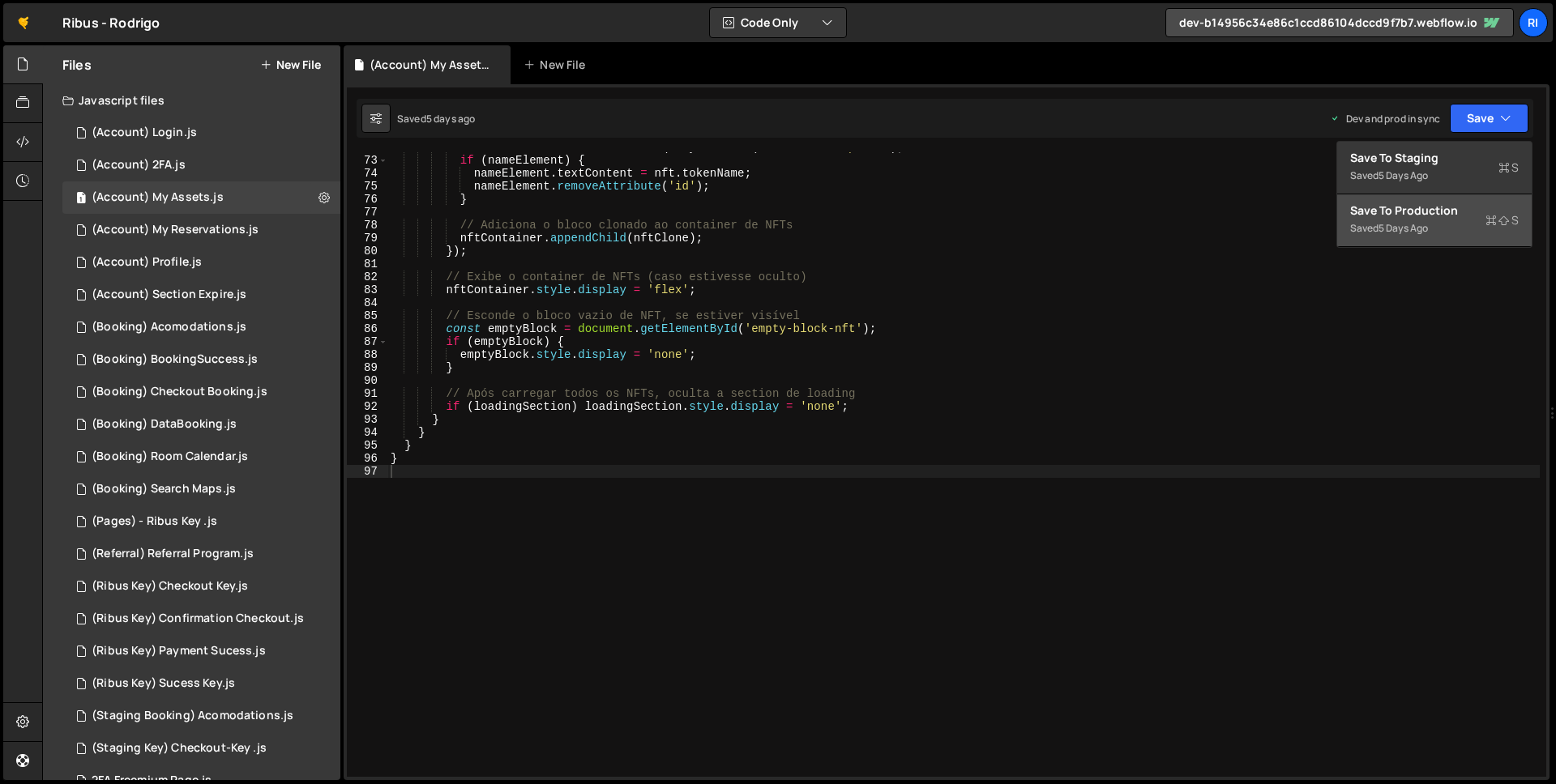click on "Save to Production
S" at bounding box center (1434, 211) 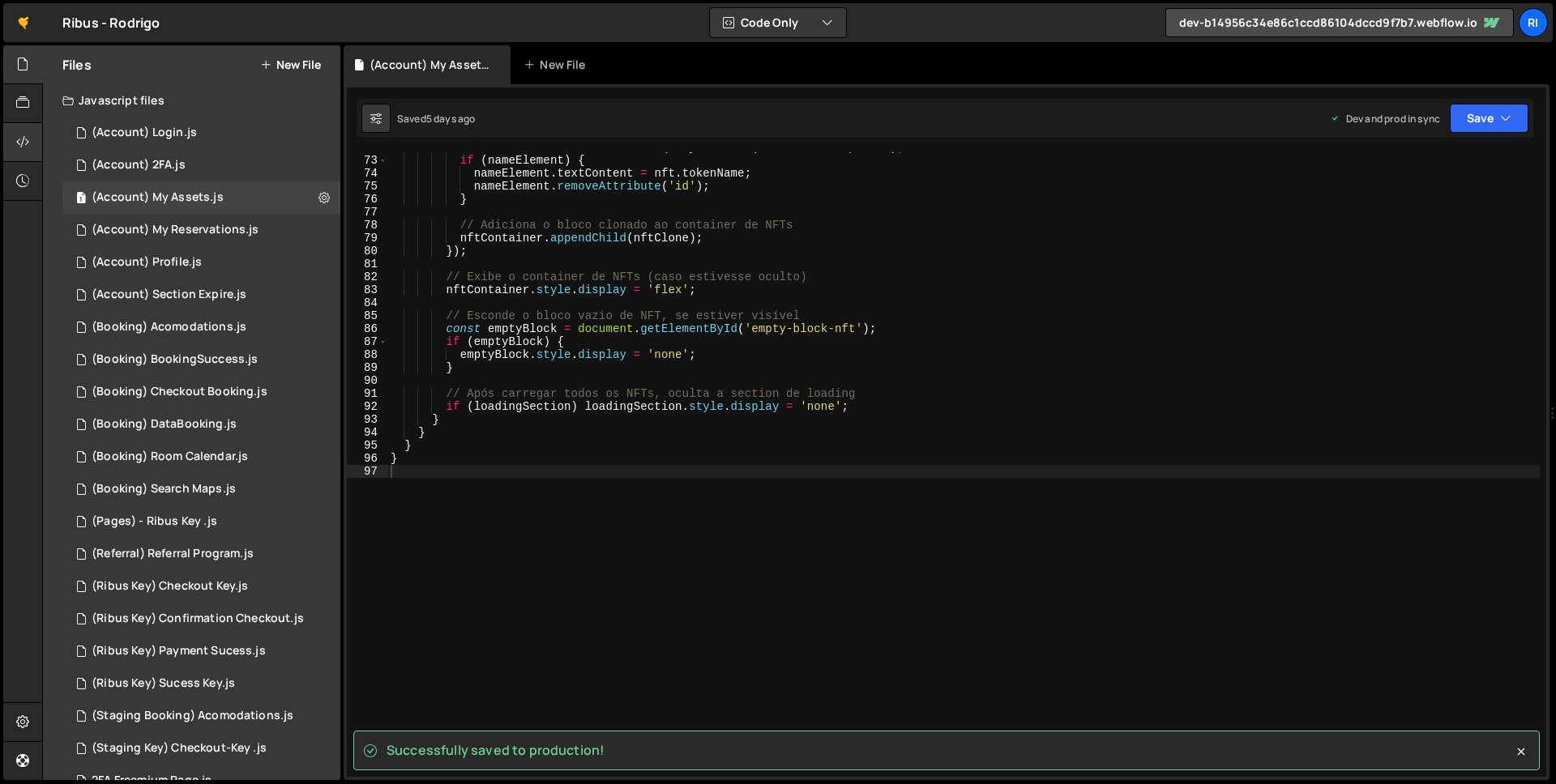click at bounding box center [23, 142] 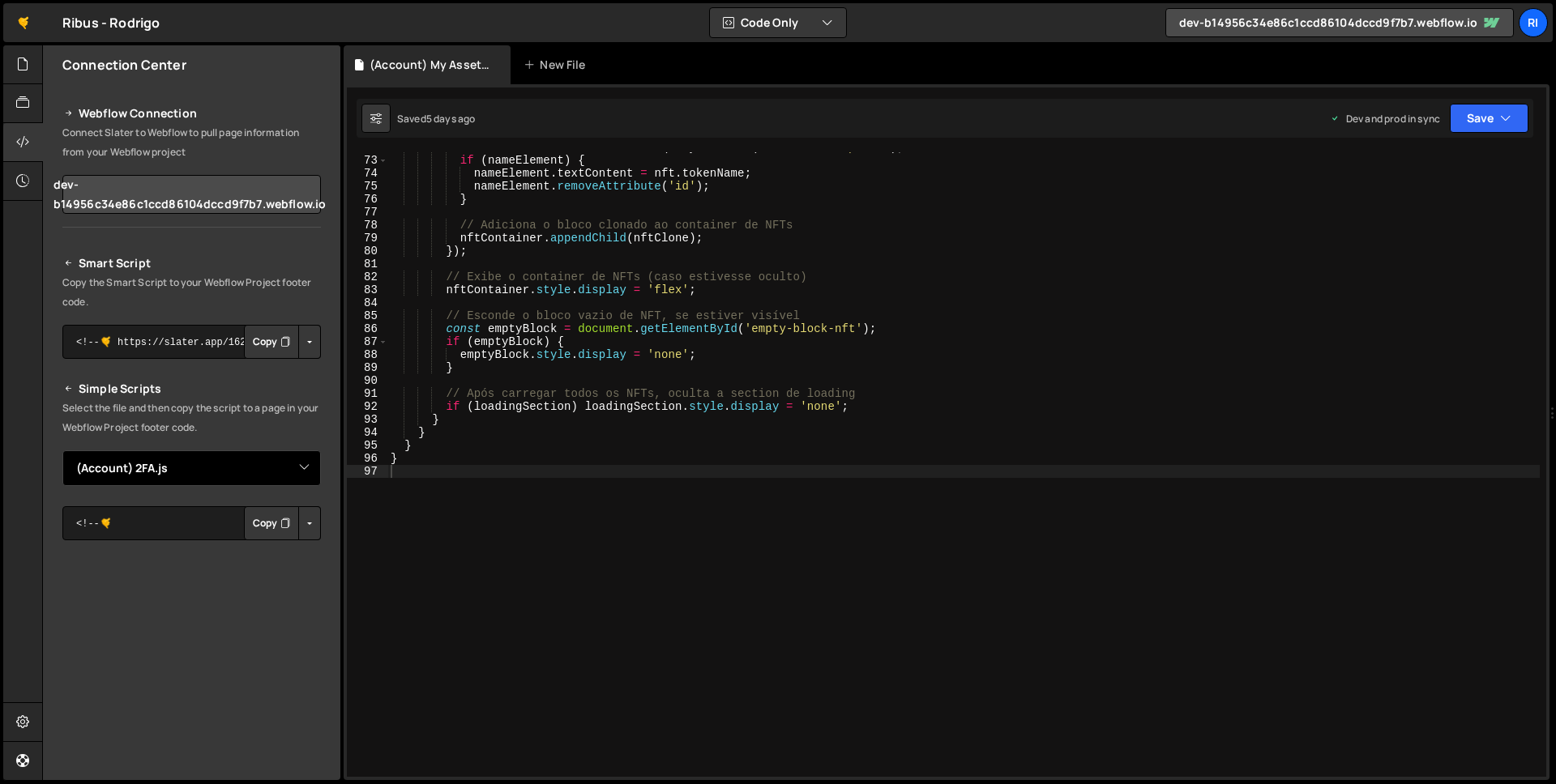 click on "Select File
(Account) 2FA.js
(Account) My Assets.js
(Account) My Reservations.js
(Account) Profile.js
(Account) Section Expire.js
(Booking)  Acomodations.js
(Booking) BookingSuccess.js
(Booking) Checkout Booking.js
(Booking) DataBooking.js
(Booking) Room Calendar.js
(Booking) Search Maps.js
(Pages) -  Ribus Key .js
(Referral) Referral Program.js
(Ribus Key) Checkout Key.js
(Ribus Key) Confirmation Checkout.js
(Ribus Key) Payment Sucess.js
(Ribus Key) Sucess Key.js
(Staging Booking) Acomodations.js" at bounding box center [191, 468] 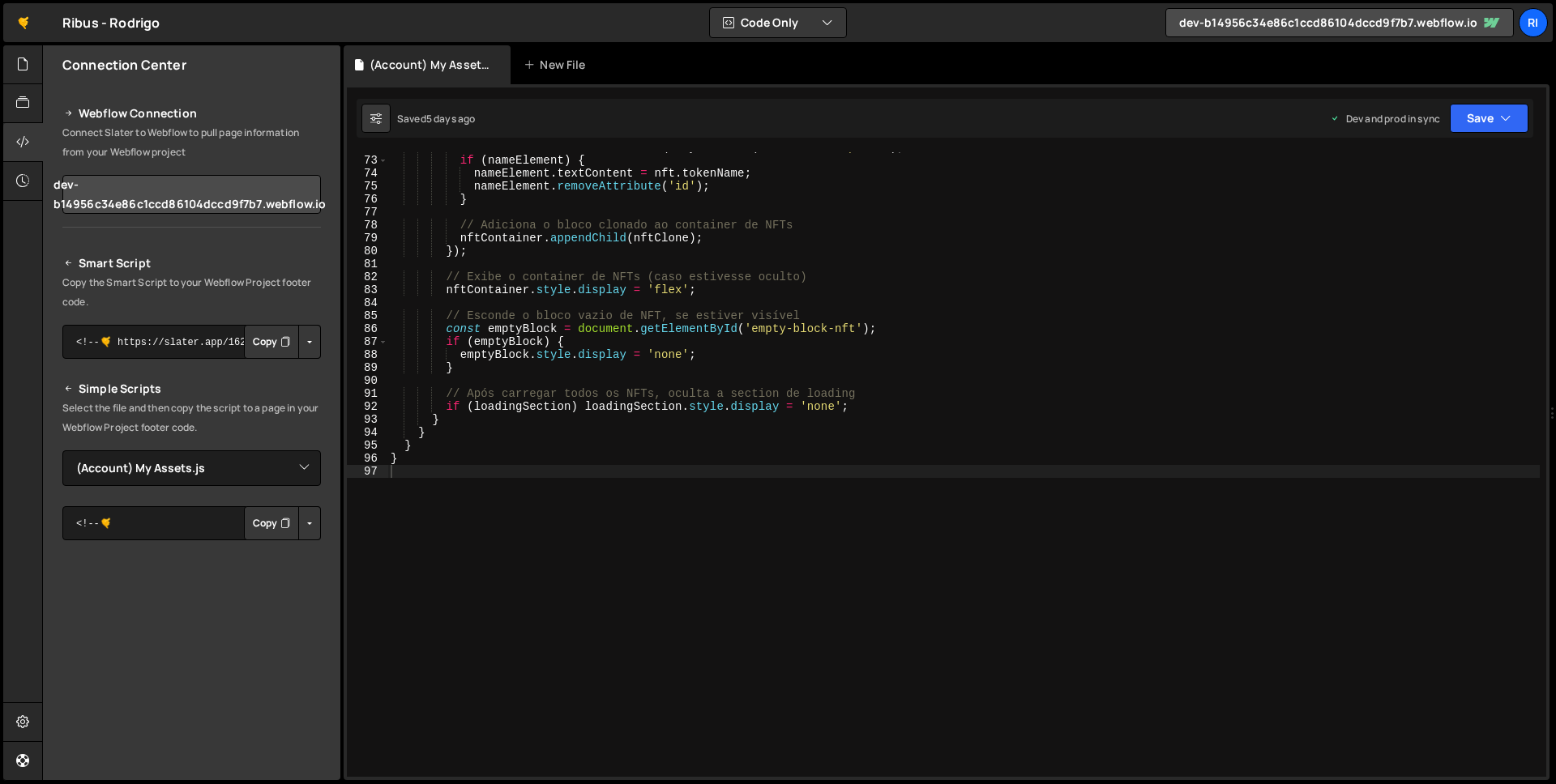 click on "Copy" at bounding box center [271, 523] 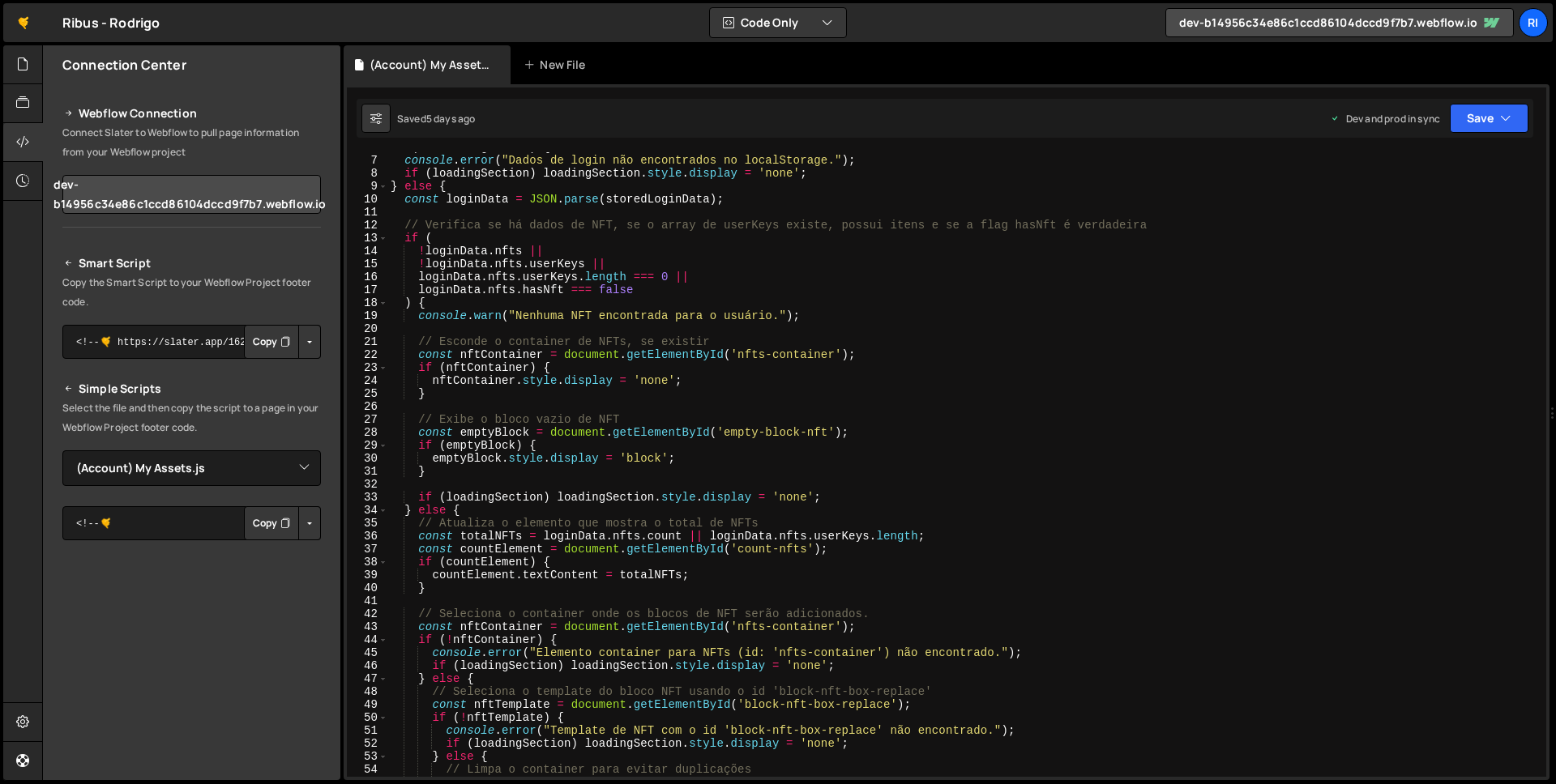 scroll, scrollTop: 0, scrollLeft: 0, axis: both 